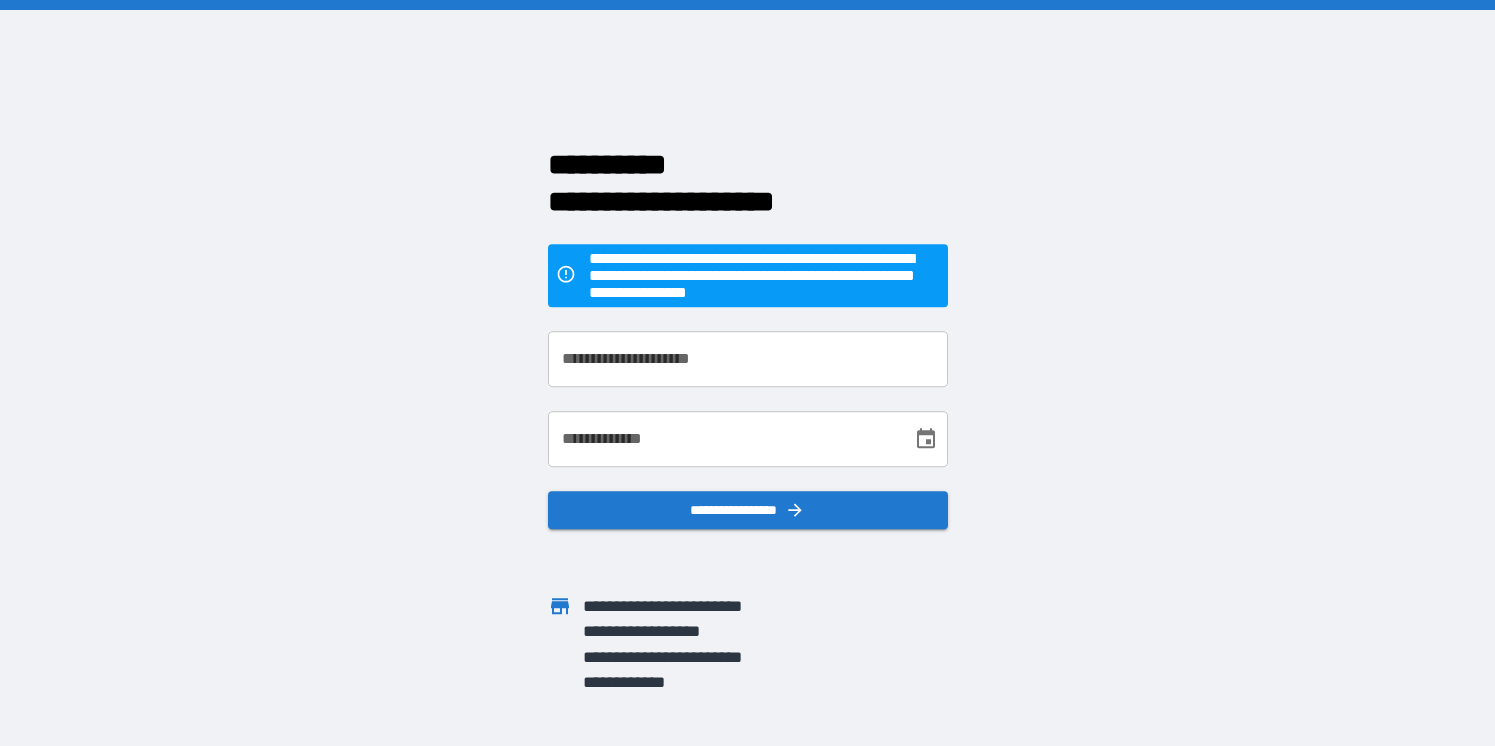 scroll, scrollTop: 0, scrollLeft: 0, axis: both 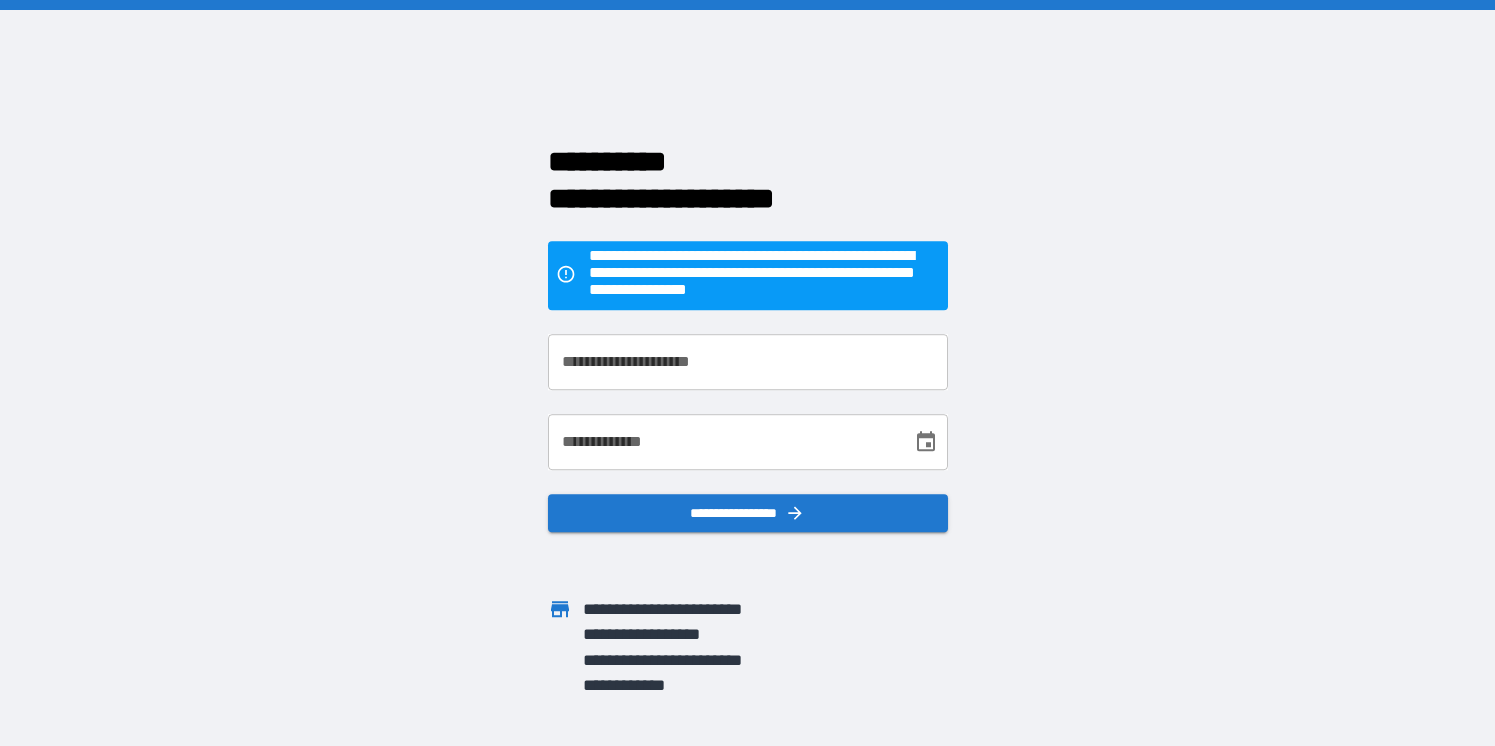 click on "**********" at bounding box center [748, 362] 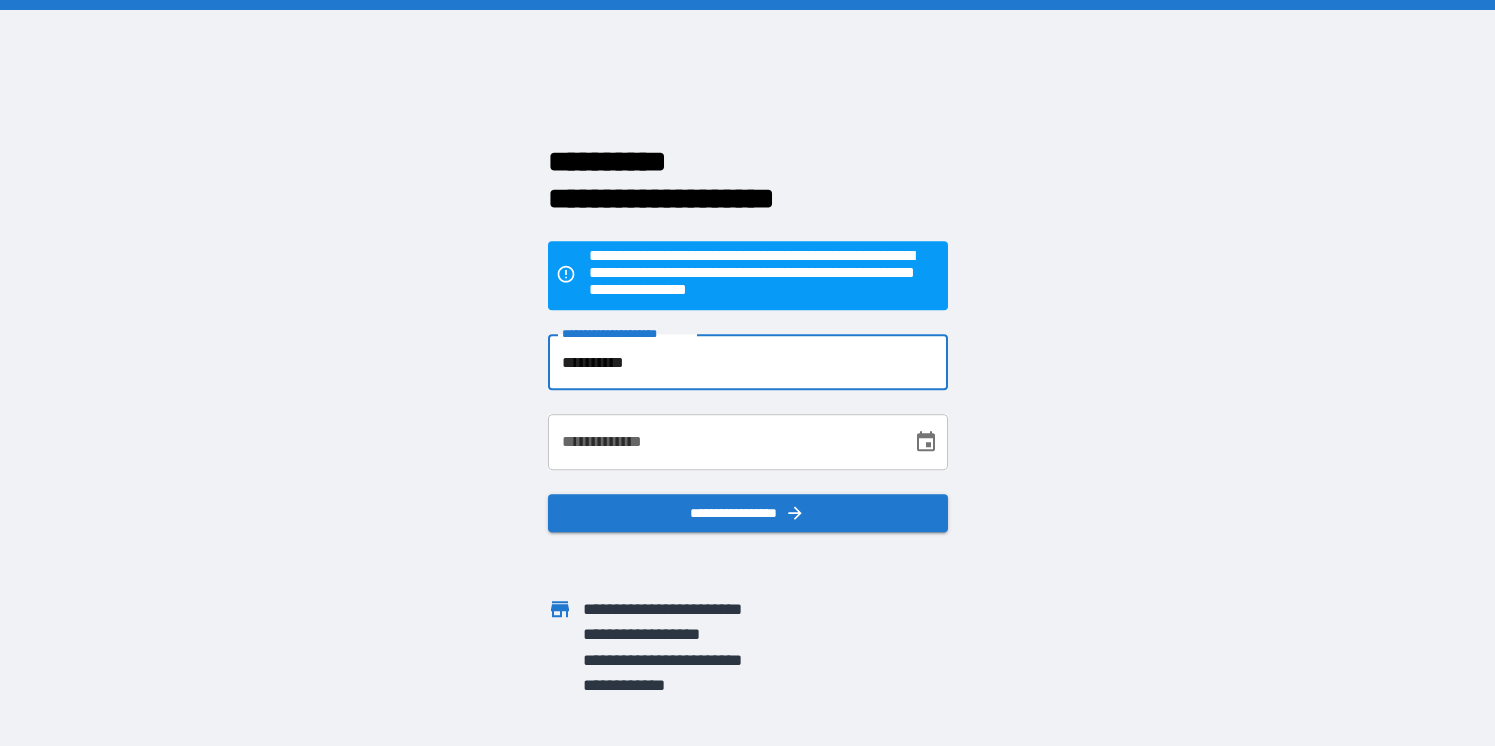 type on "**********" 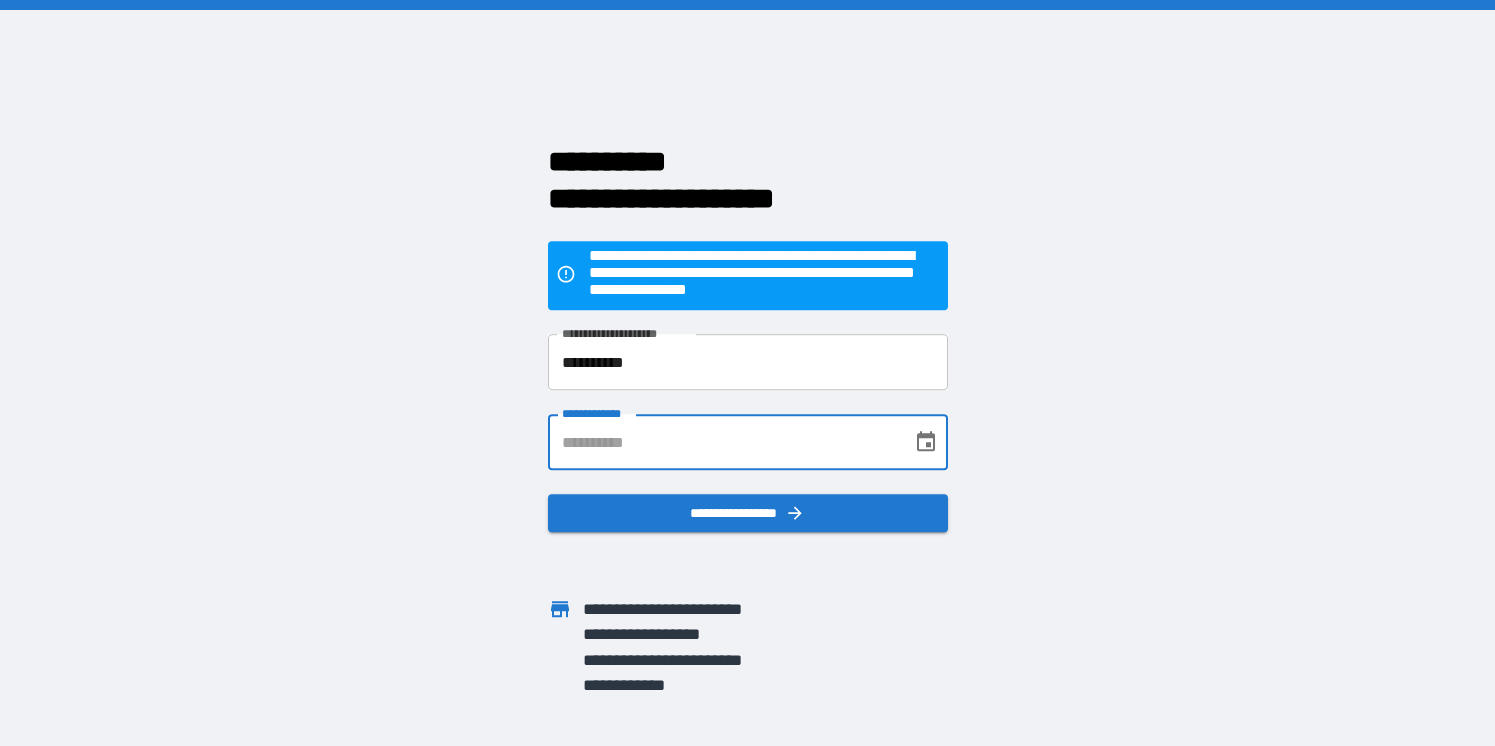 click on "**********" at bounding box center (723, 442) 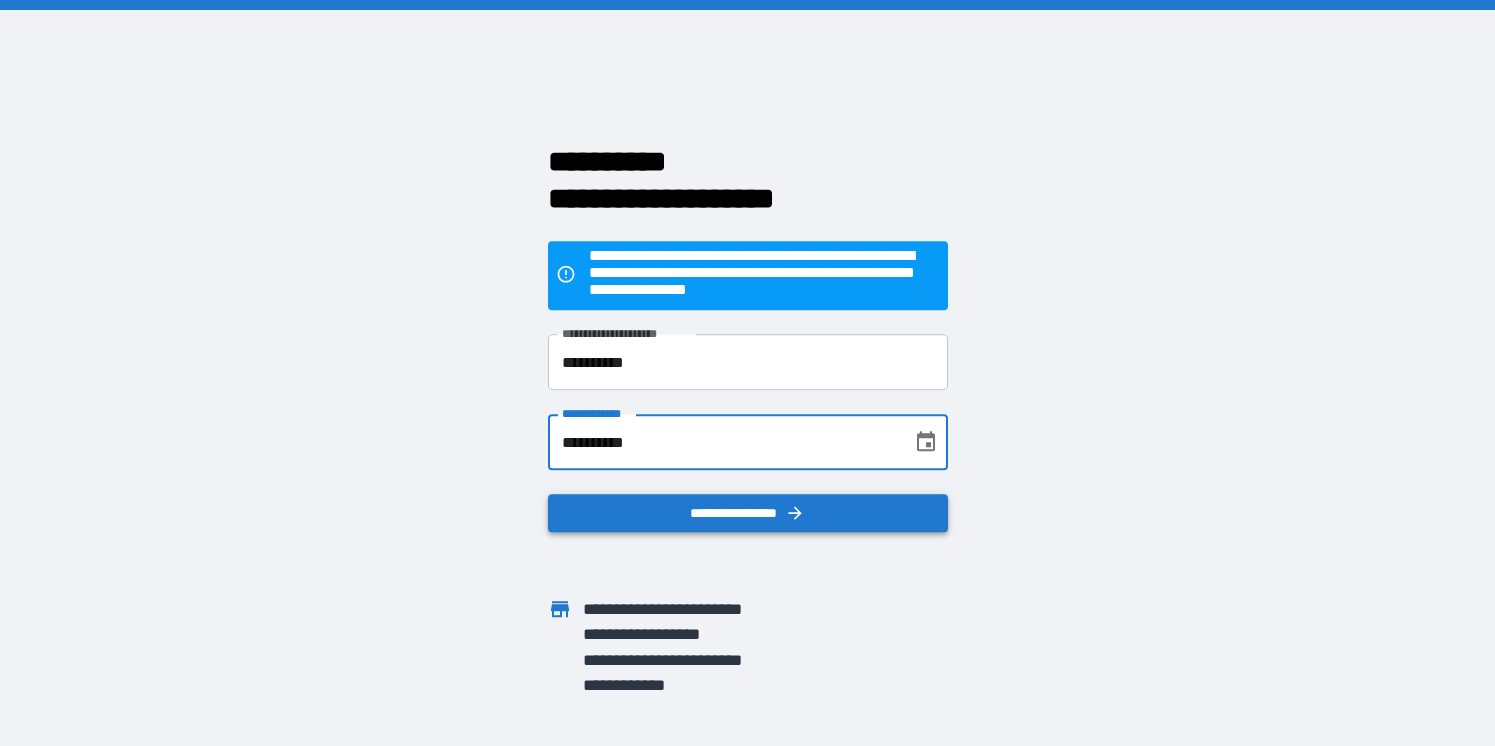 type on "**********" 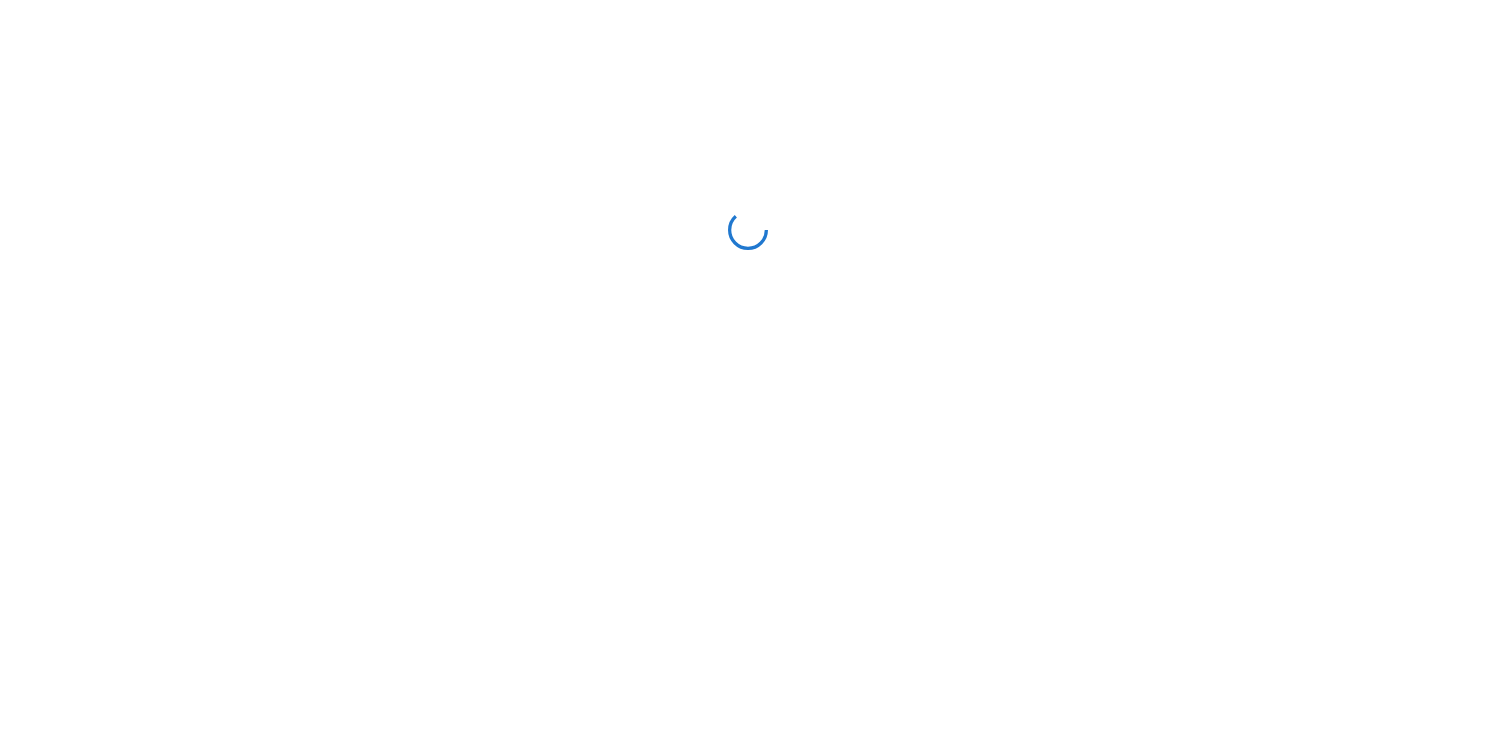 scroll, scrollTop: 0, scrollLeft: 0, axis: both 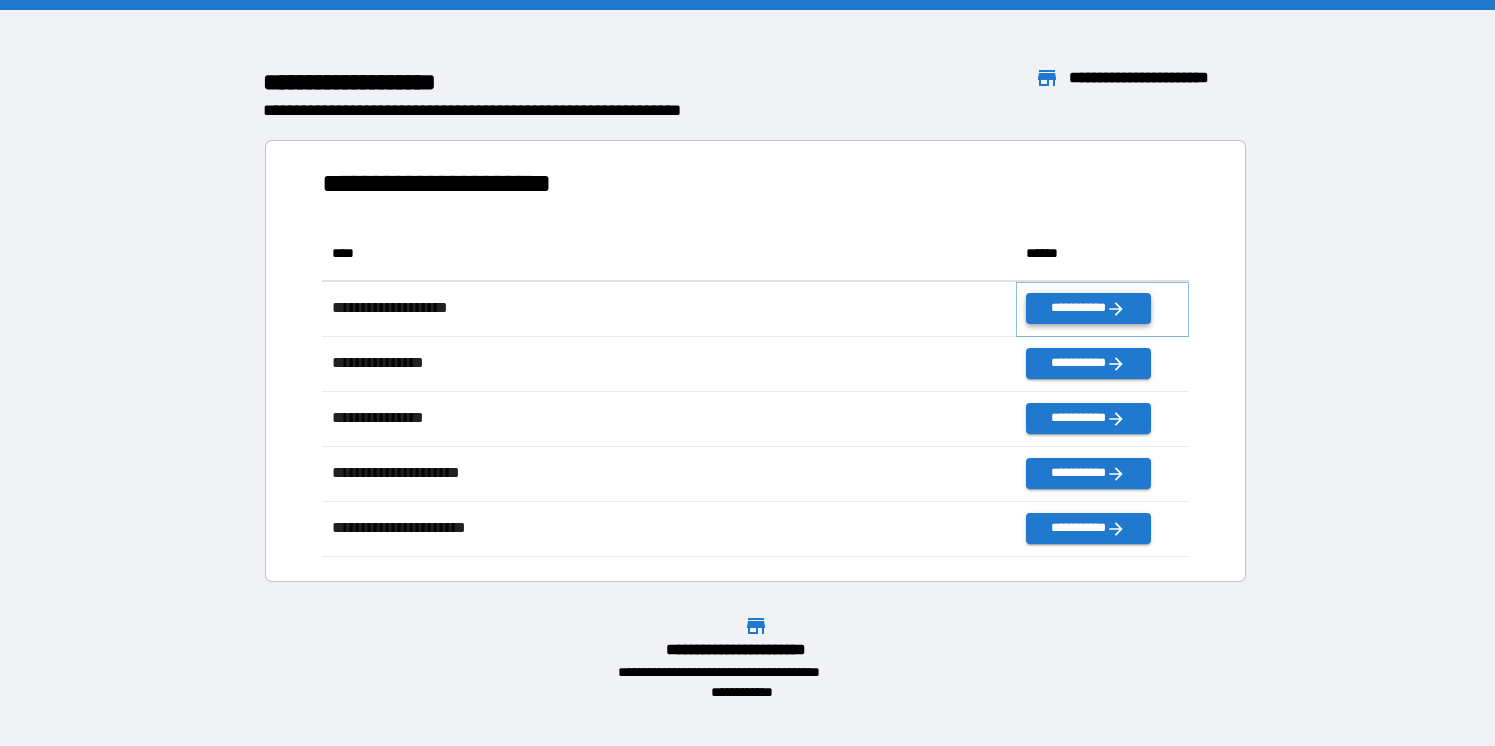 click 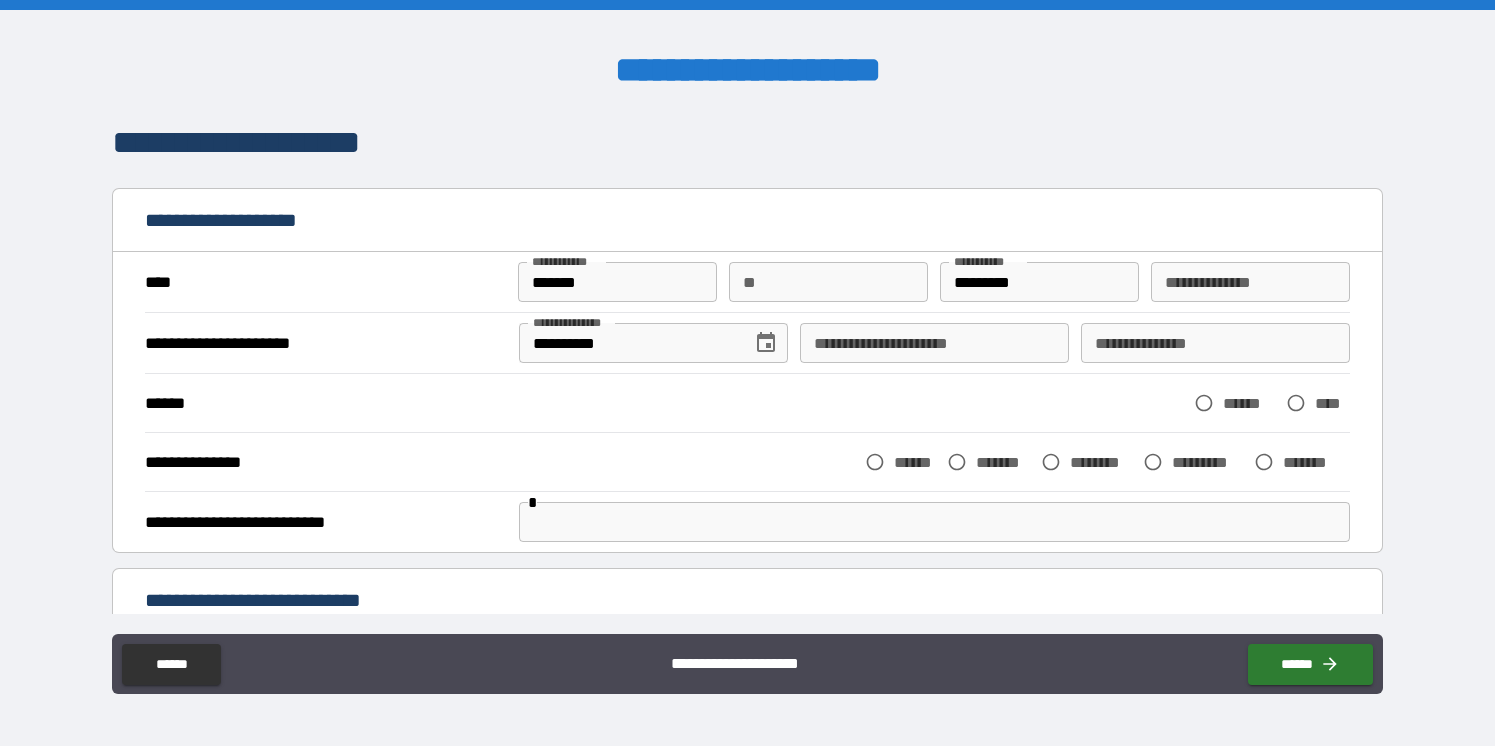 click on "**" at bounding box center [828, 282] 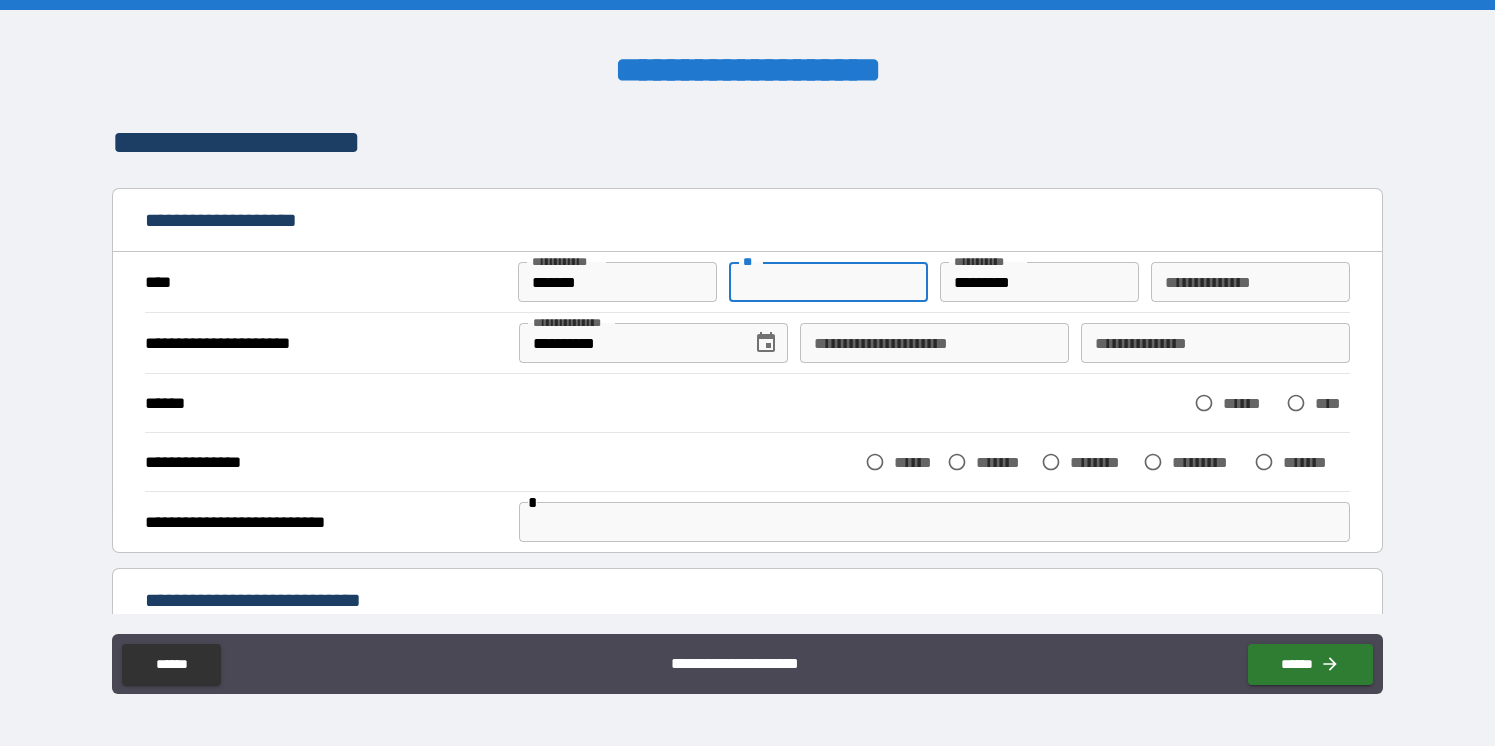 click on "**" at bounding box center [828, 282] 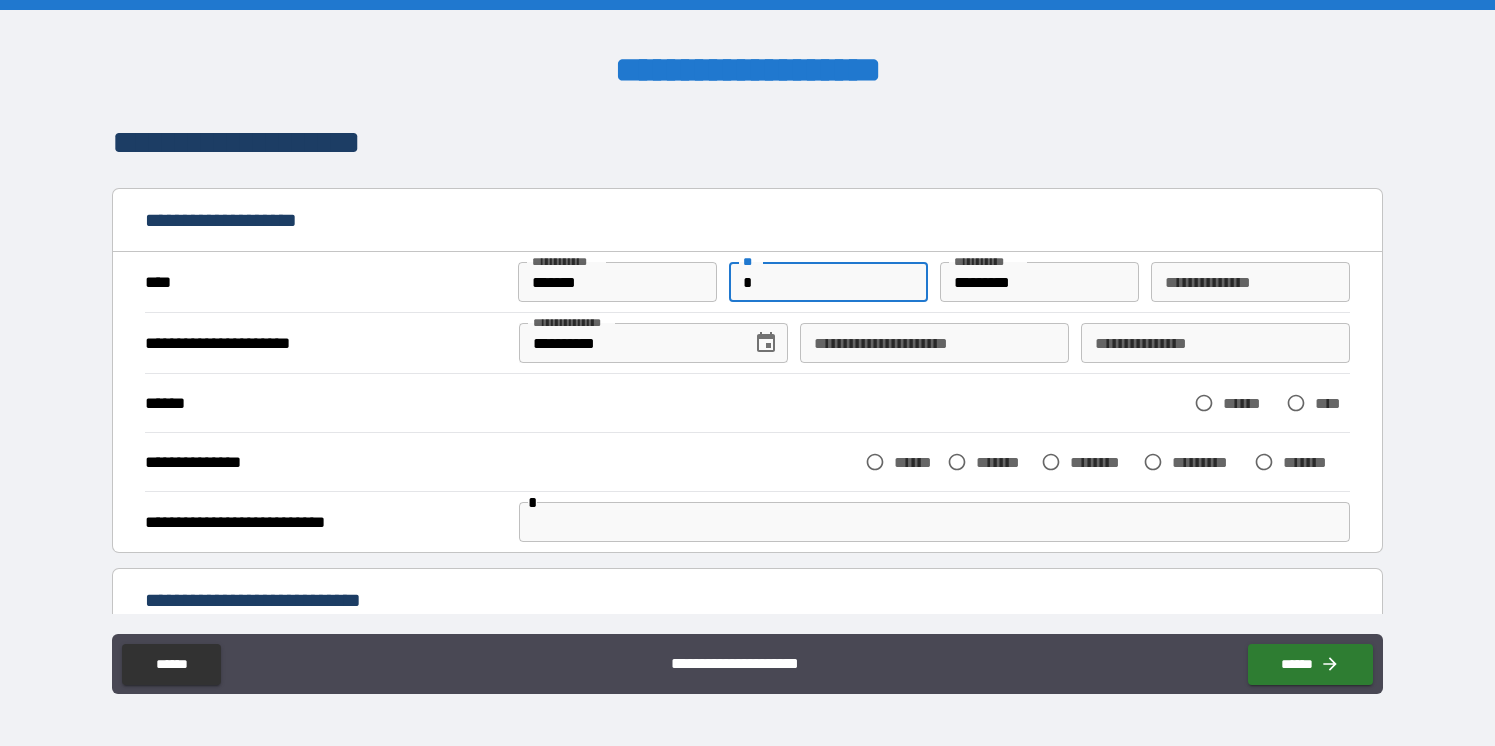 type on "*" 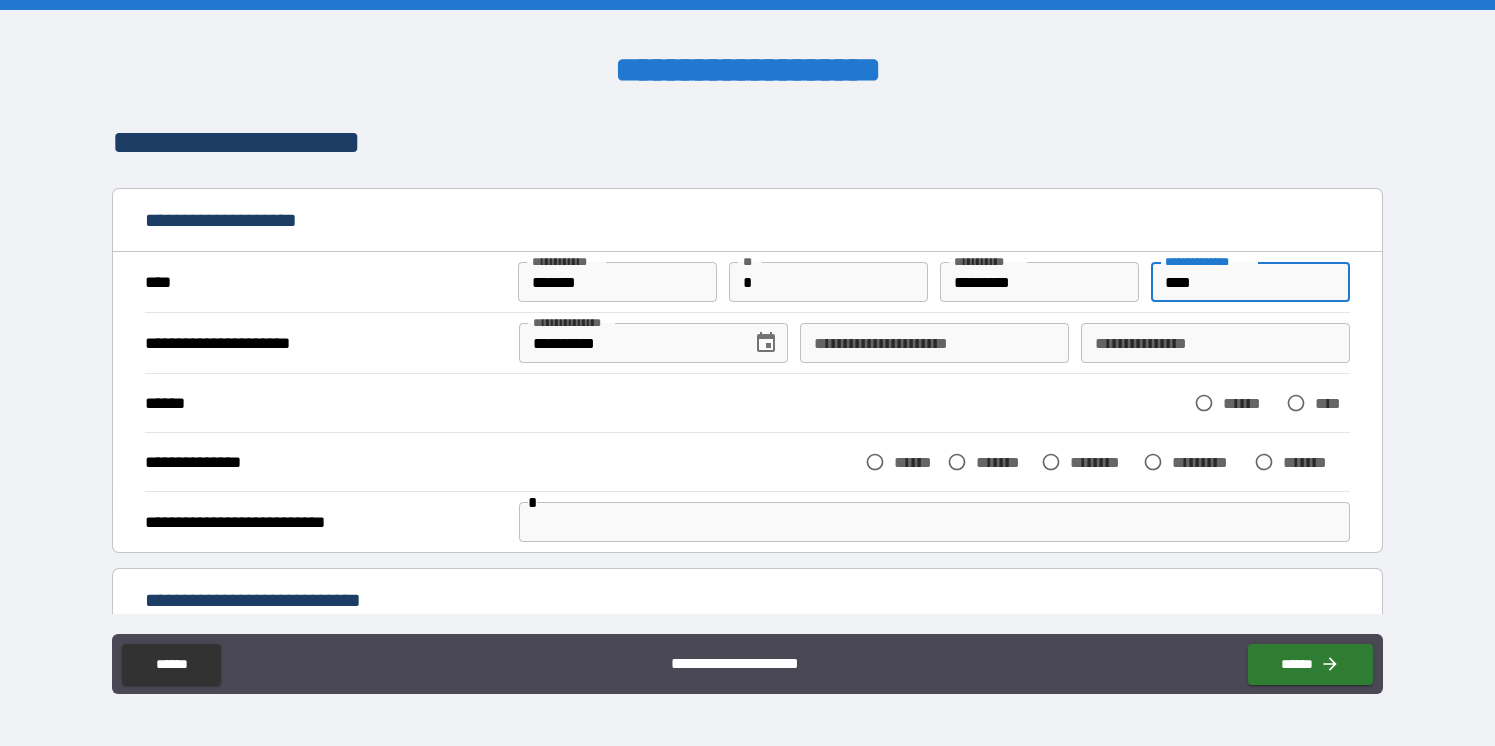 type on "****" 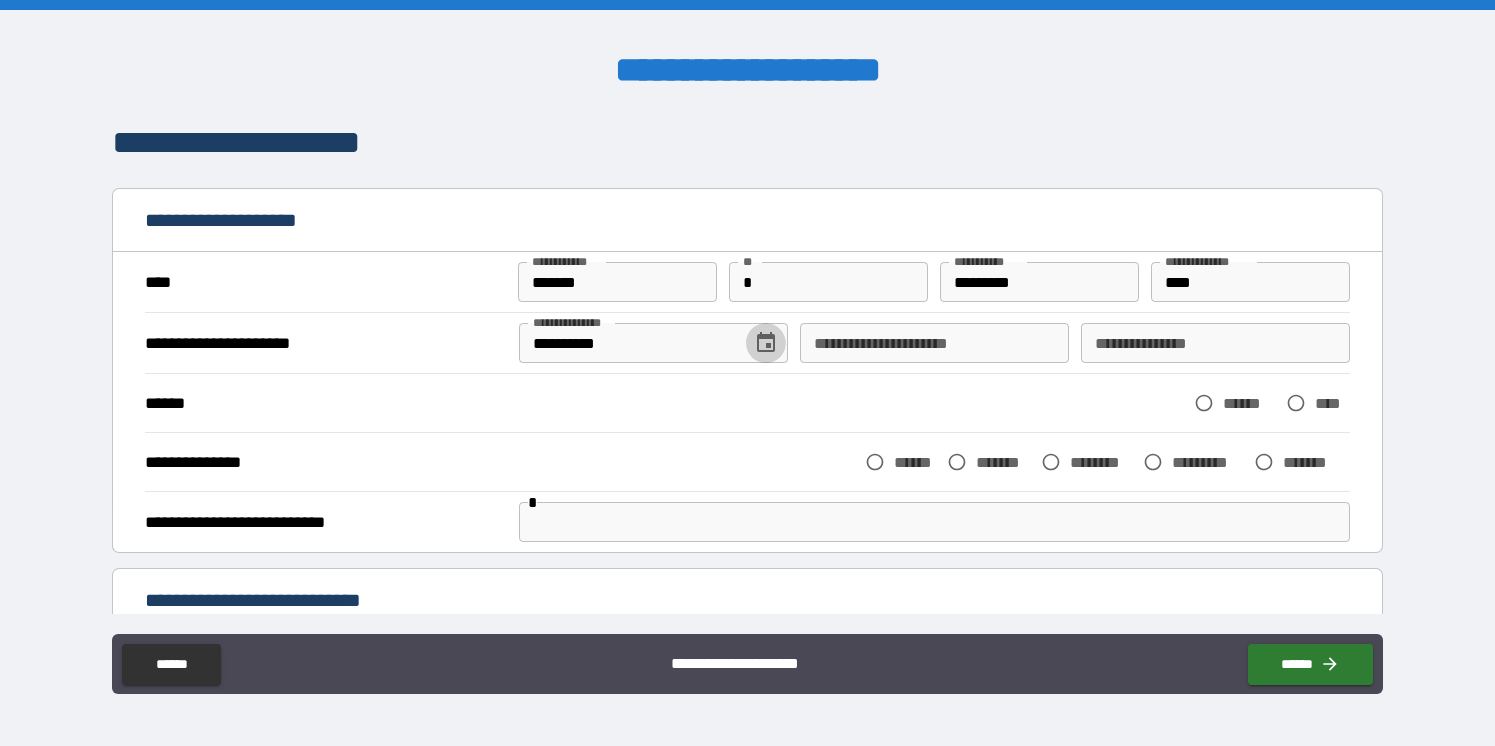 type 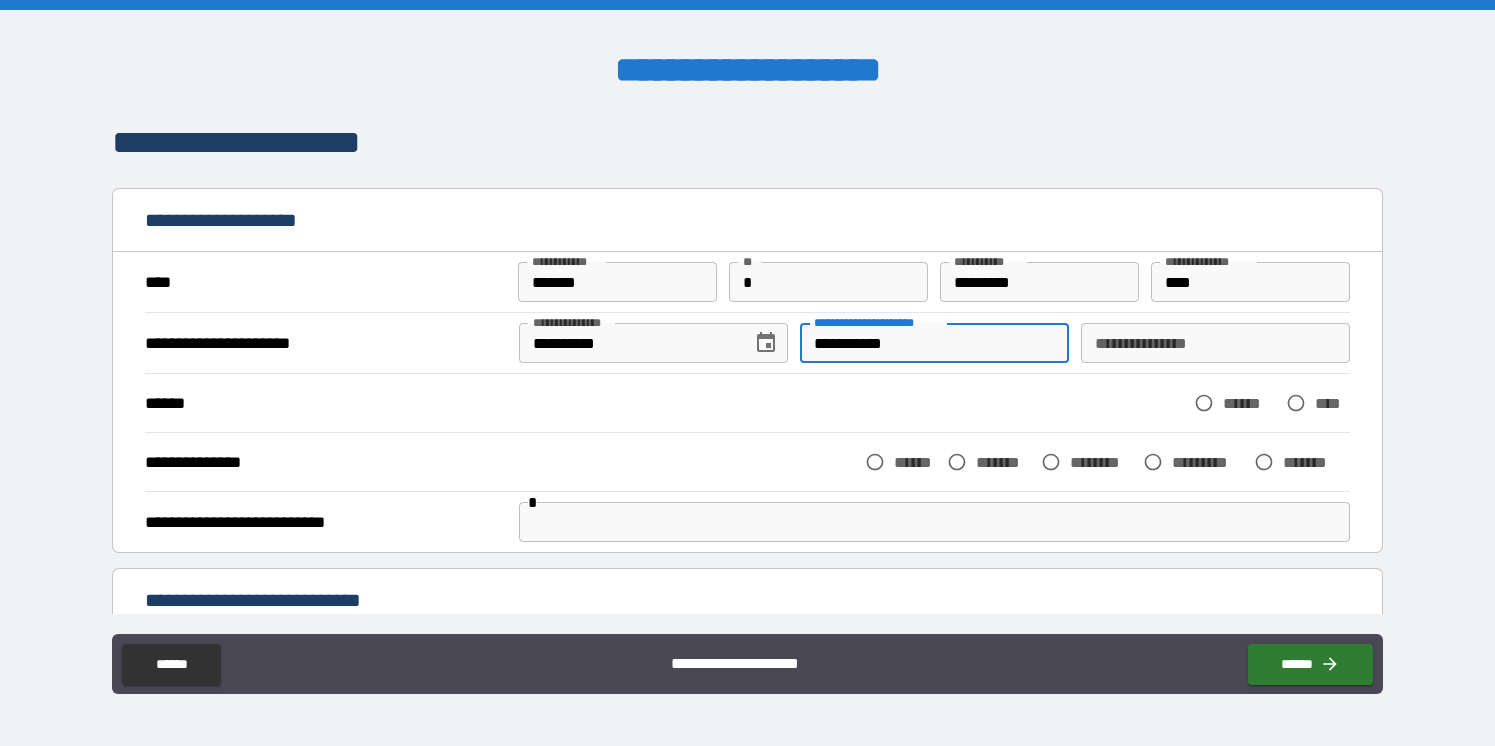 type on "**********" 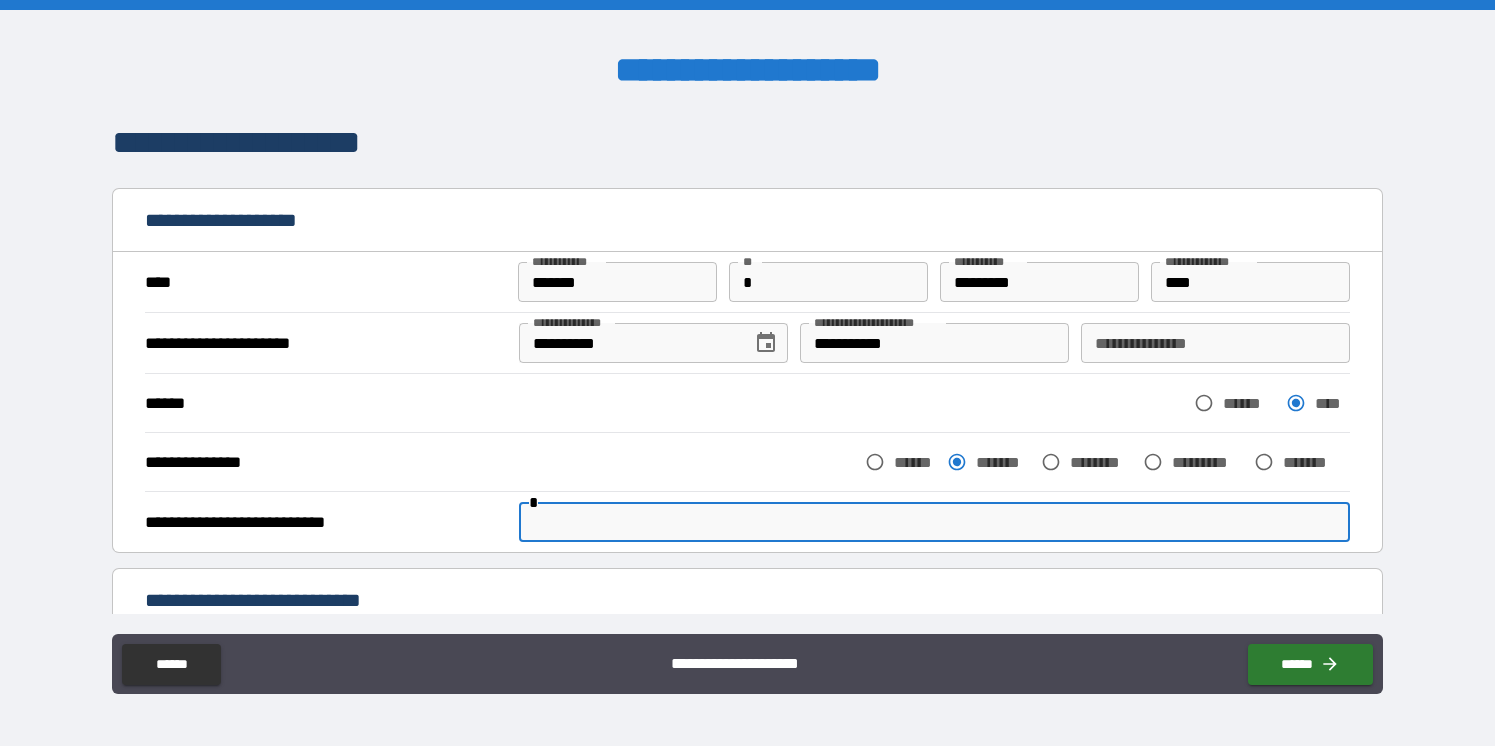 click at bounding box center (935, 522) 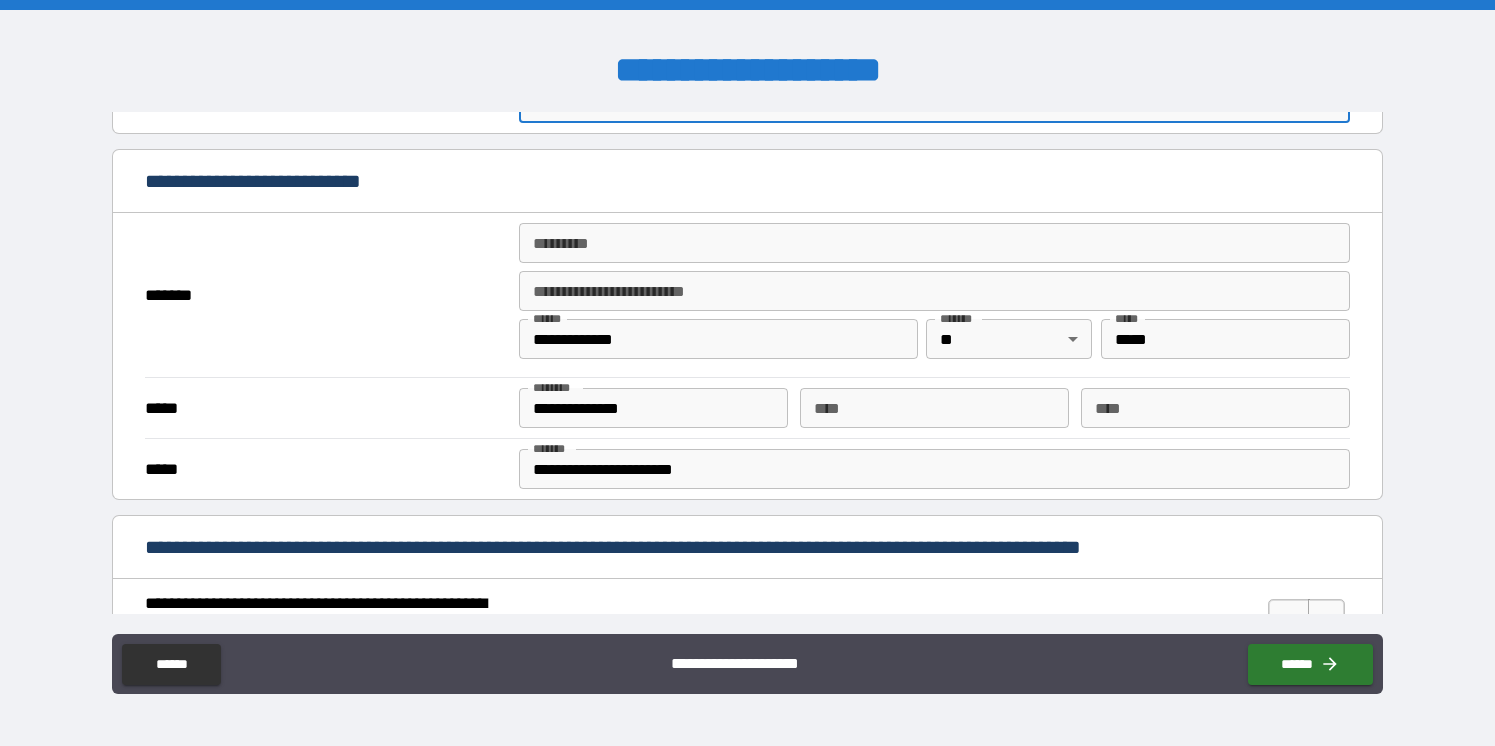 scroll, scrollTop: 421, scrollLeft: 0, axis: vertical 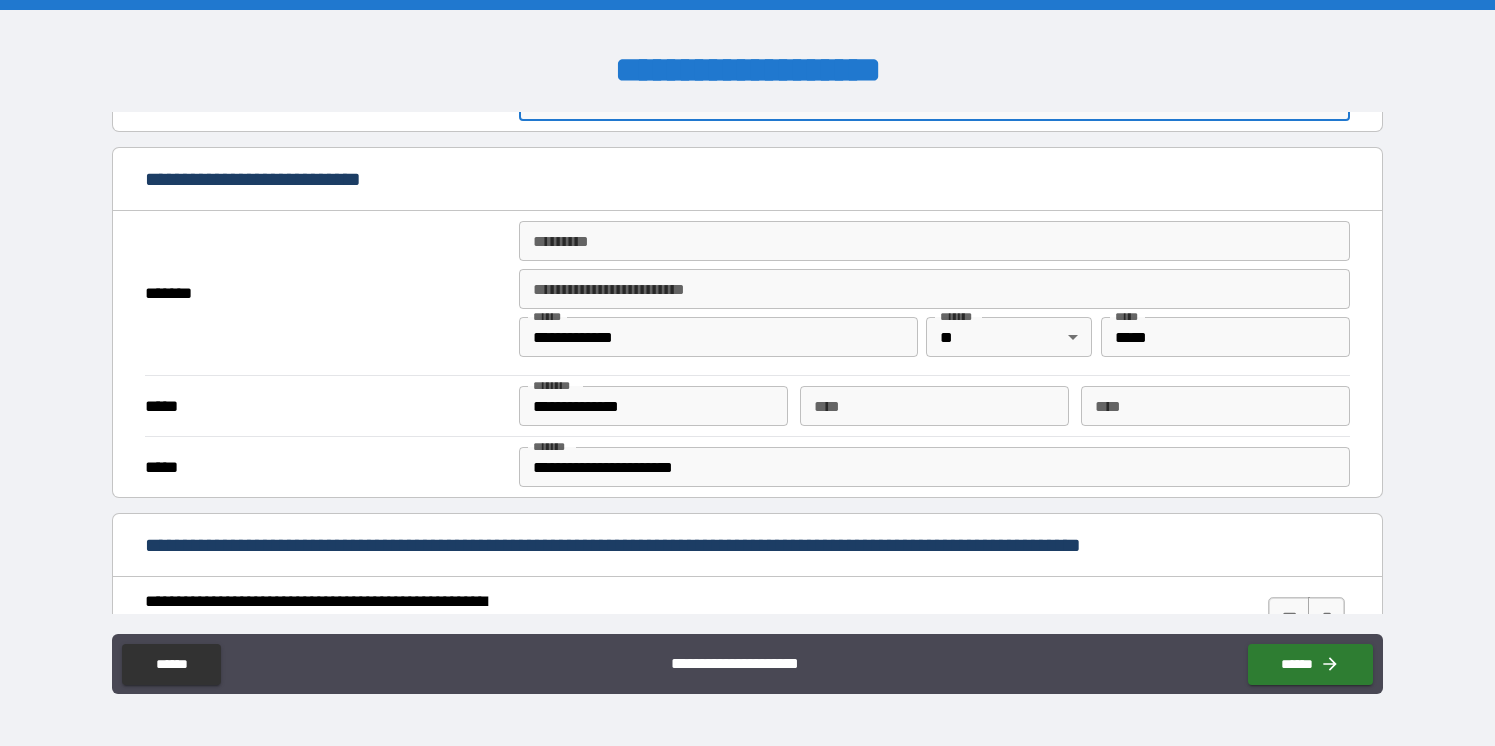 type on "**********" 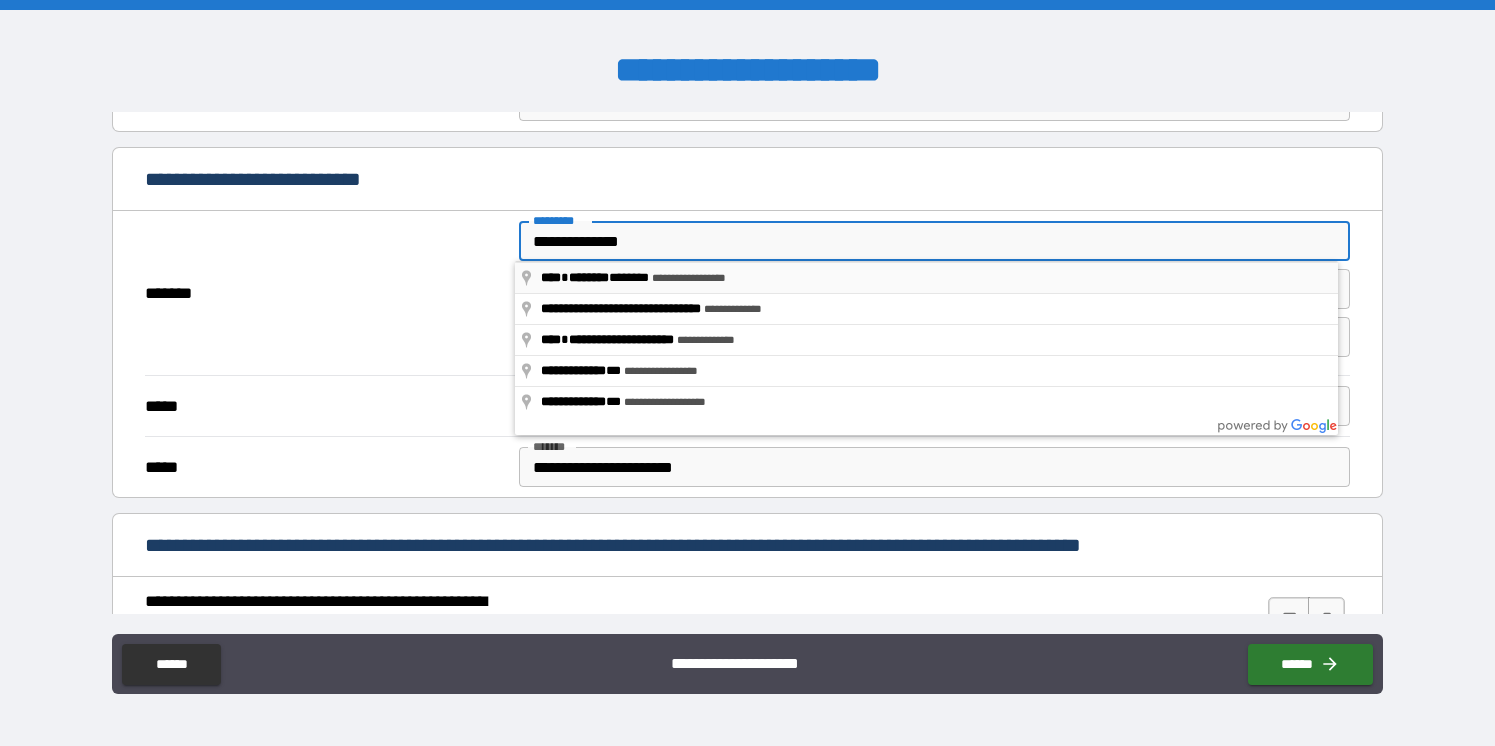type on "**********" 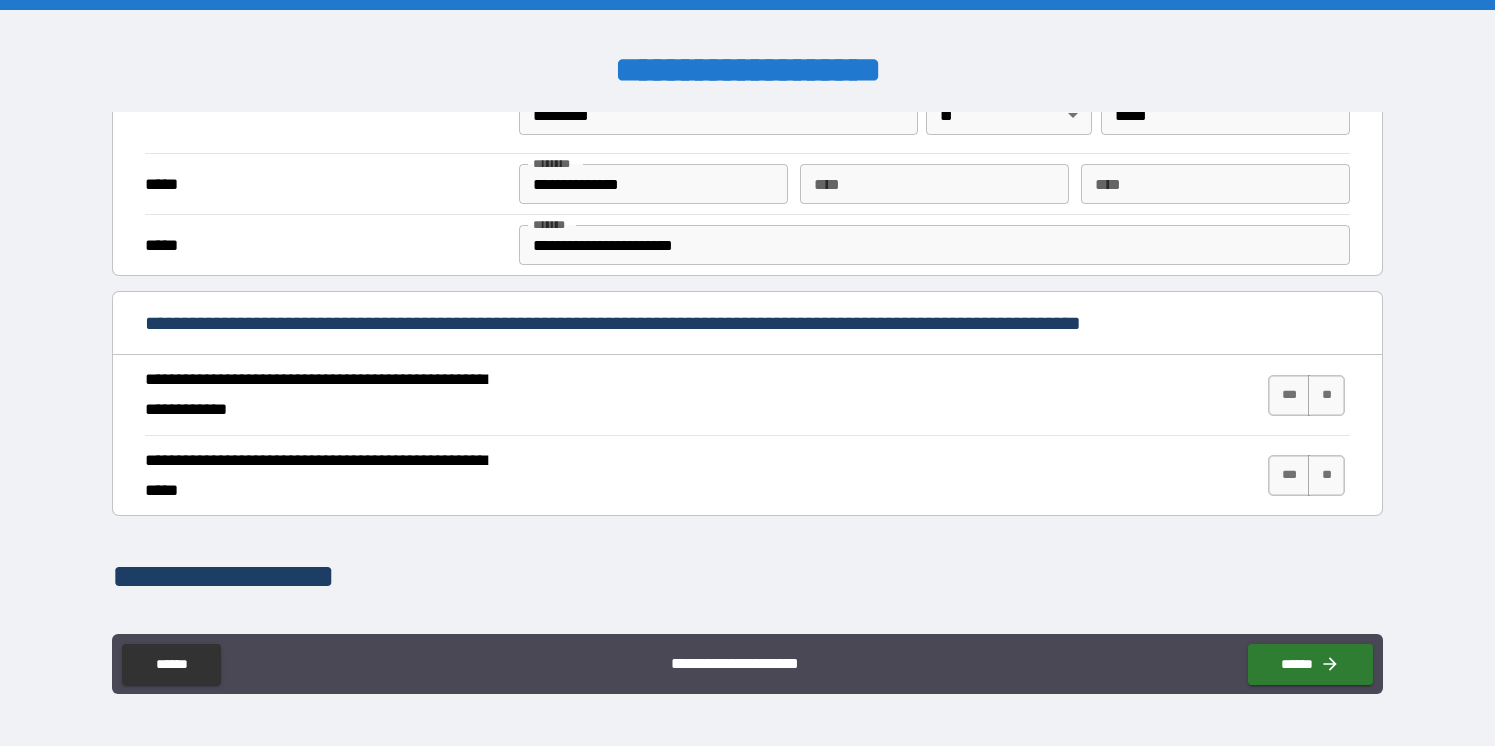 scroll, scrollTop: 644, scrollLeft: 0, axis: vertical 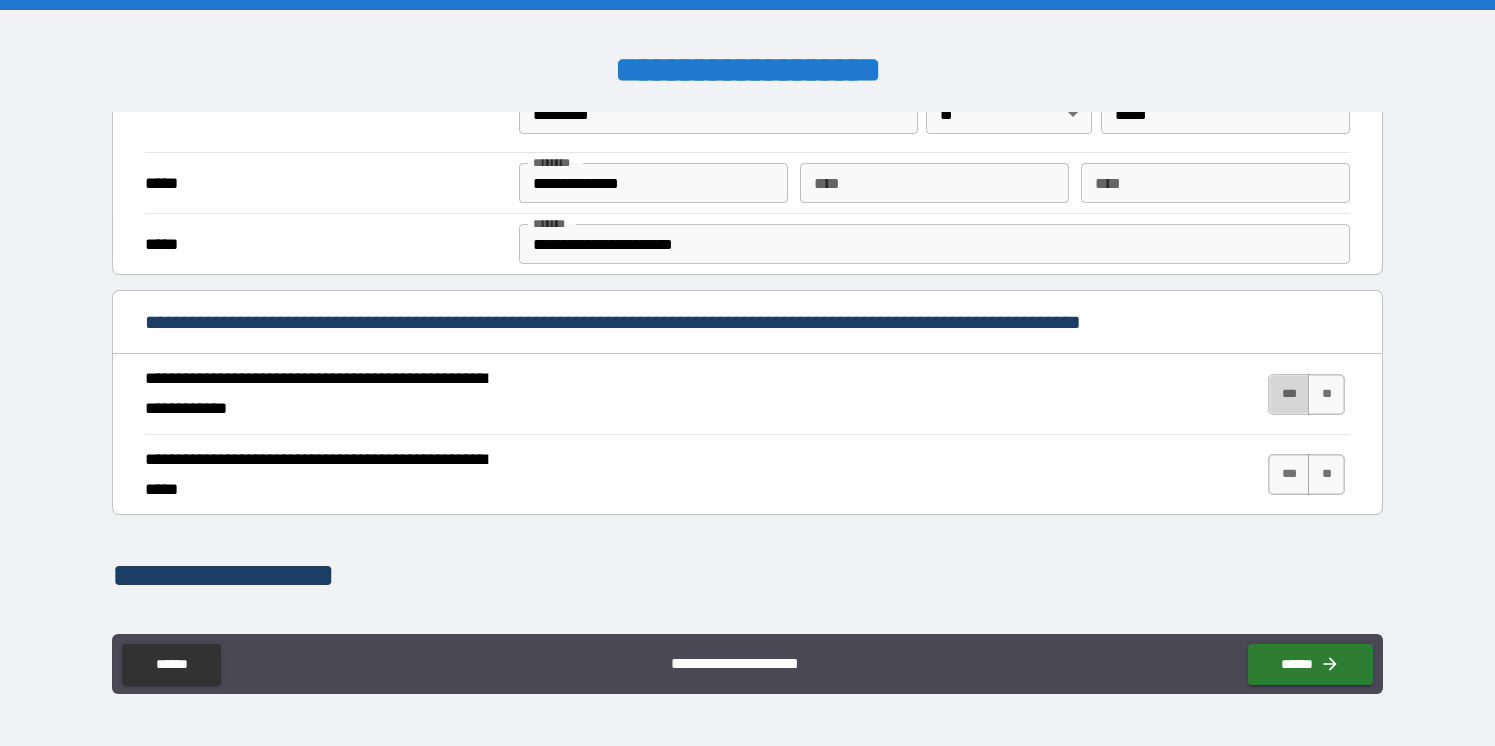 click on "***" at bounding box center [1289, 394] 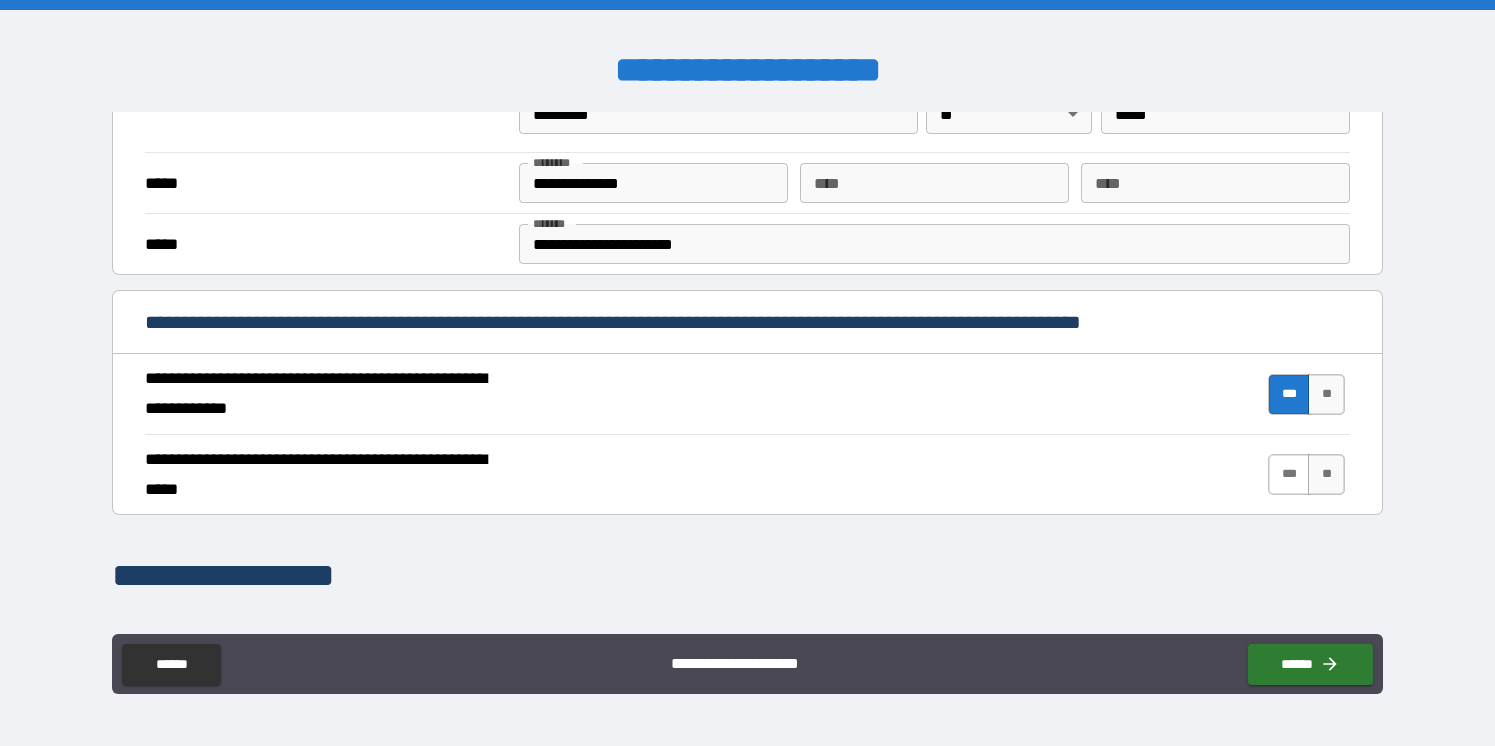 click on "***" at bounding box center [1289, 474] 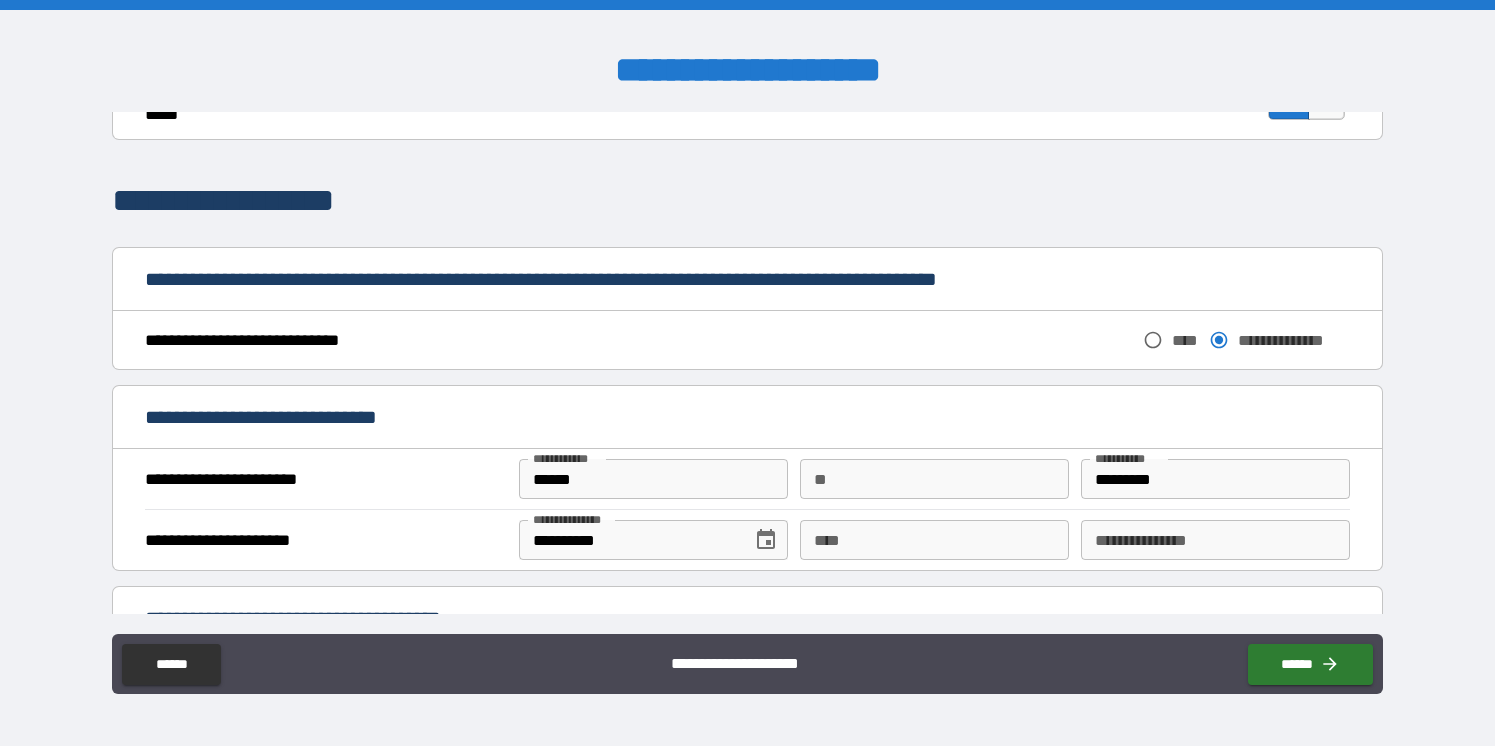 scroll, scrollTop: 1020, scrollLeft: 0, axis: vertical 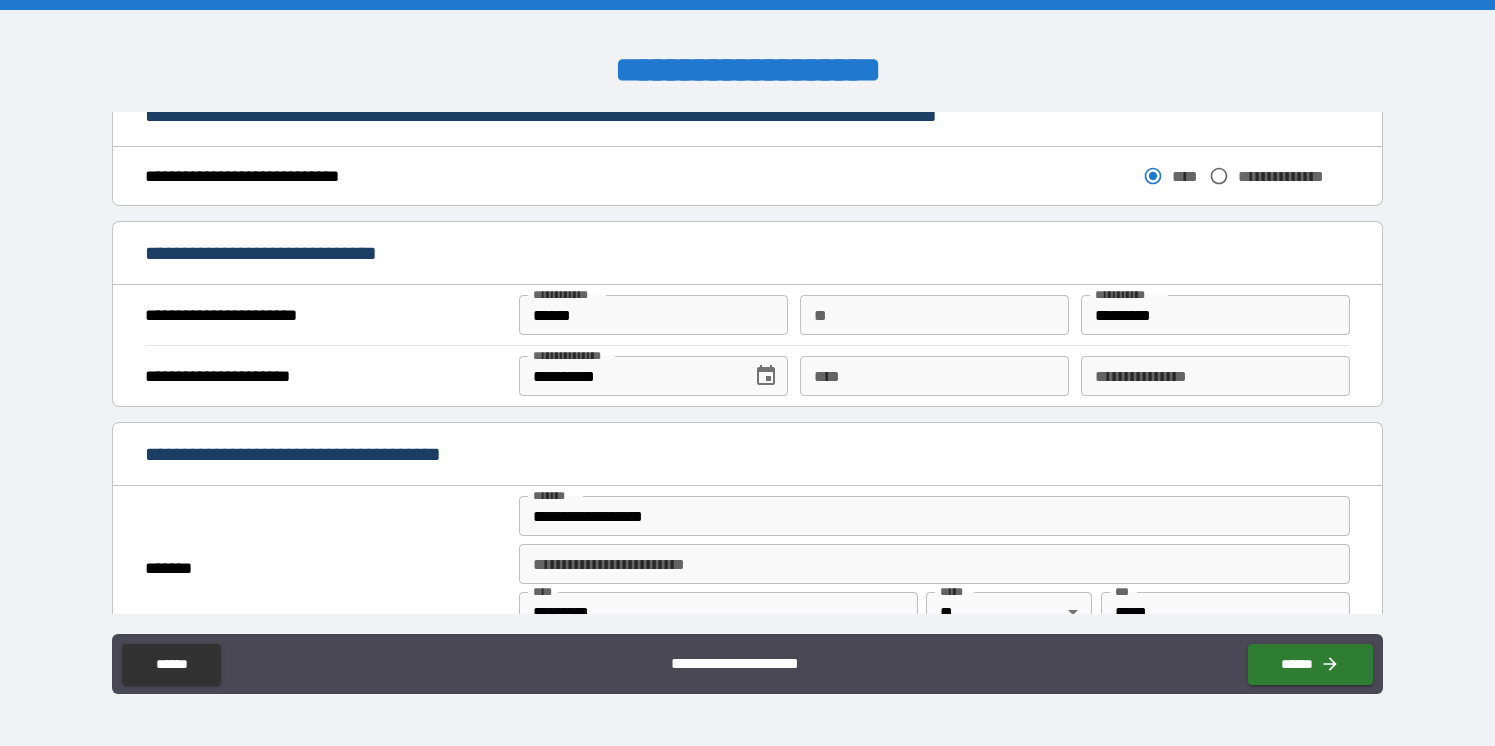 click on "******" at bounding box center (653, 315) 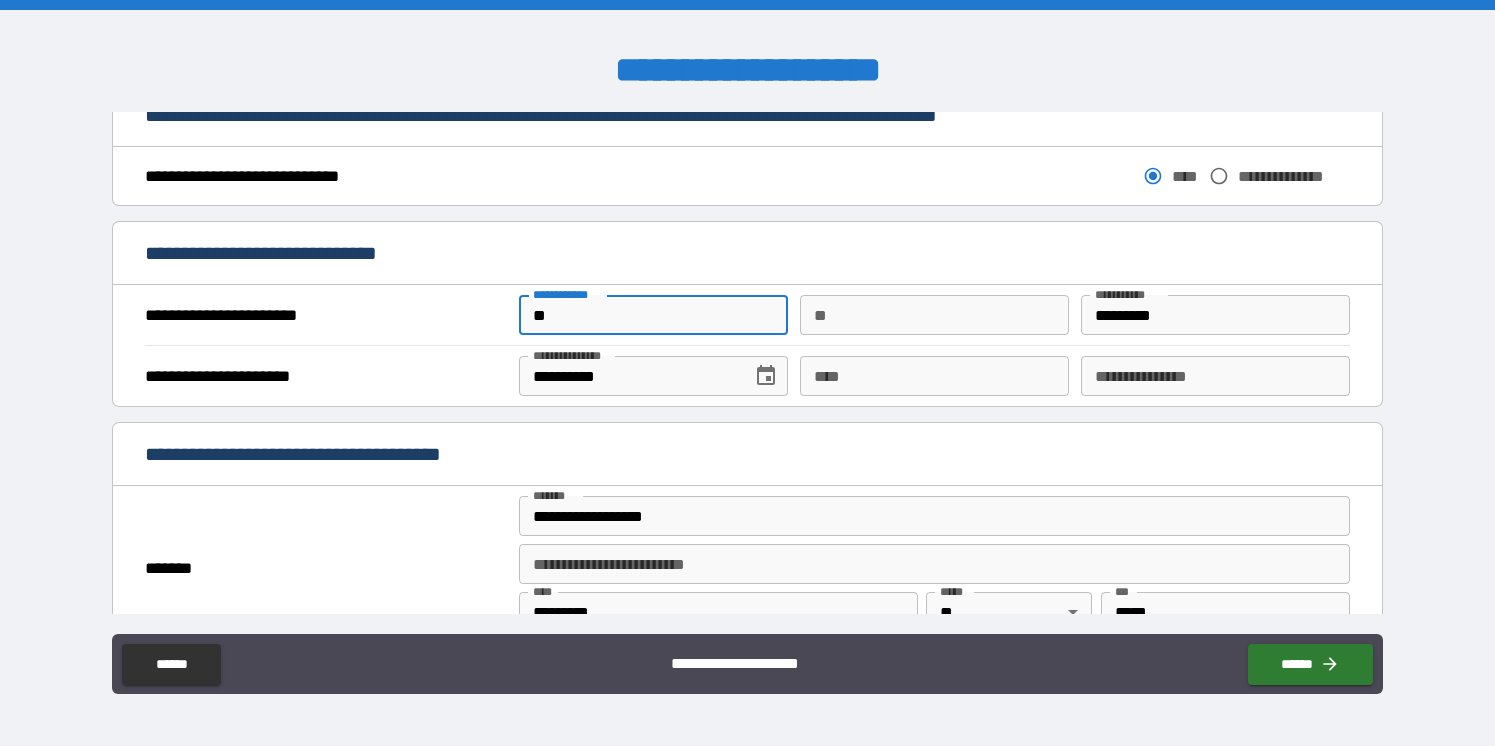 type on "*" 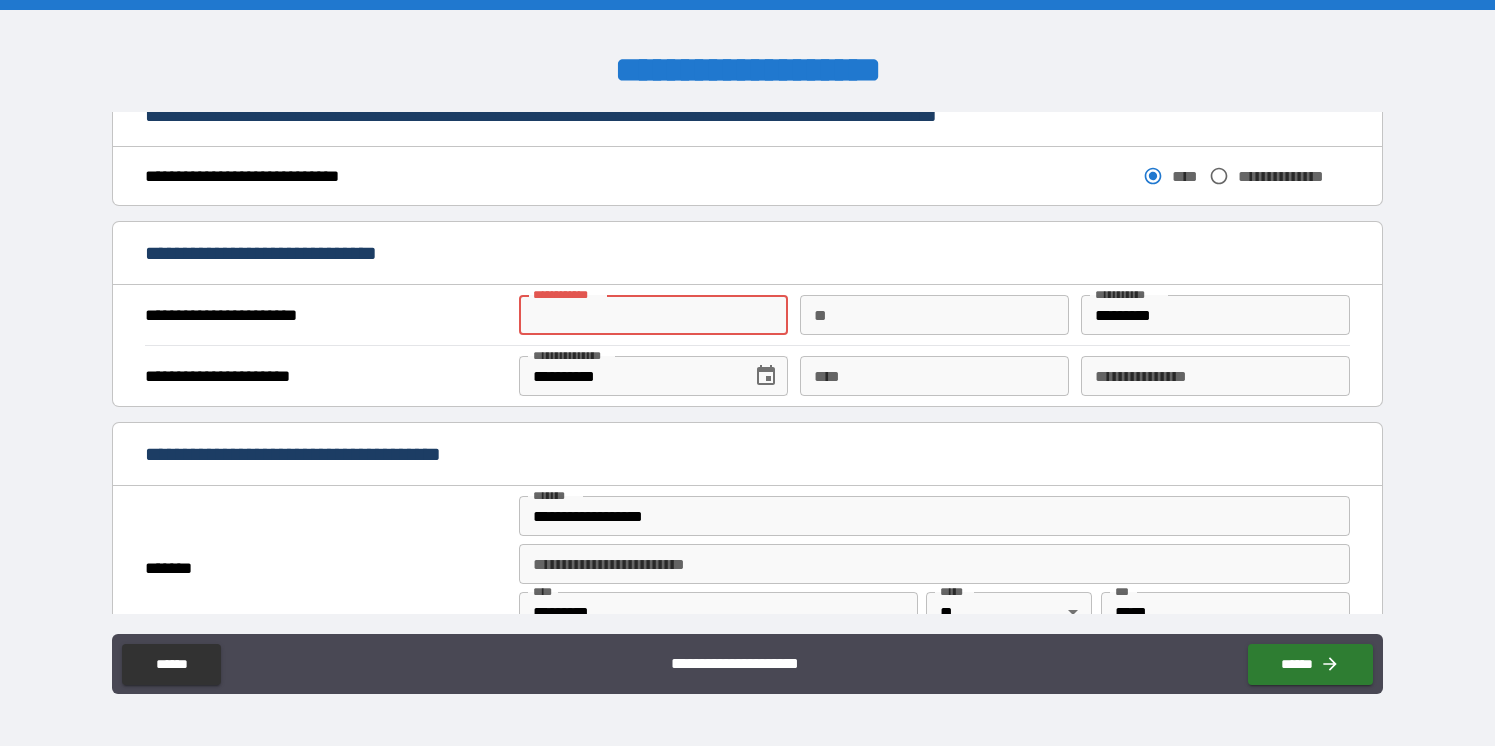 type 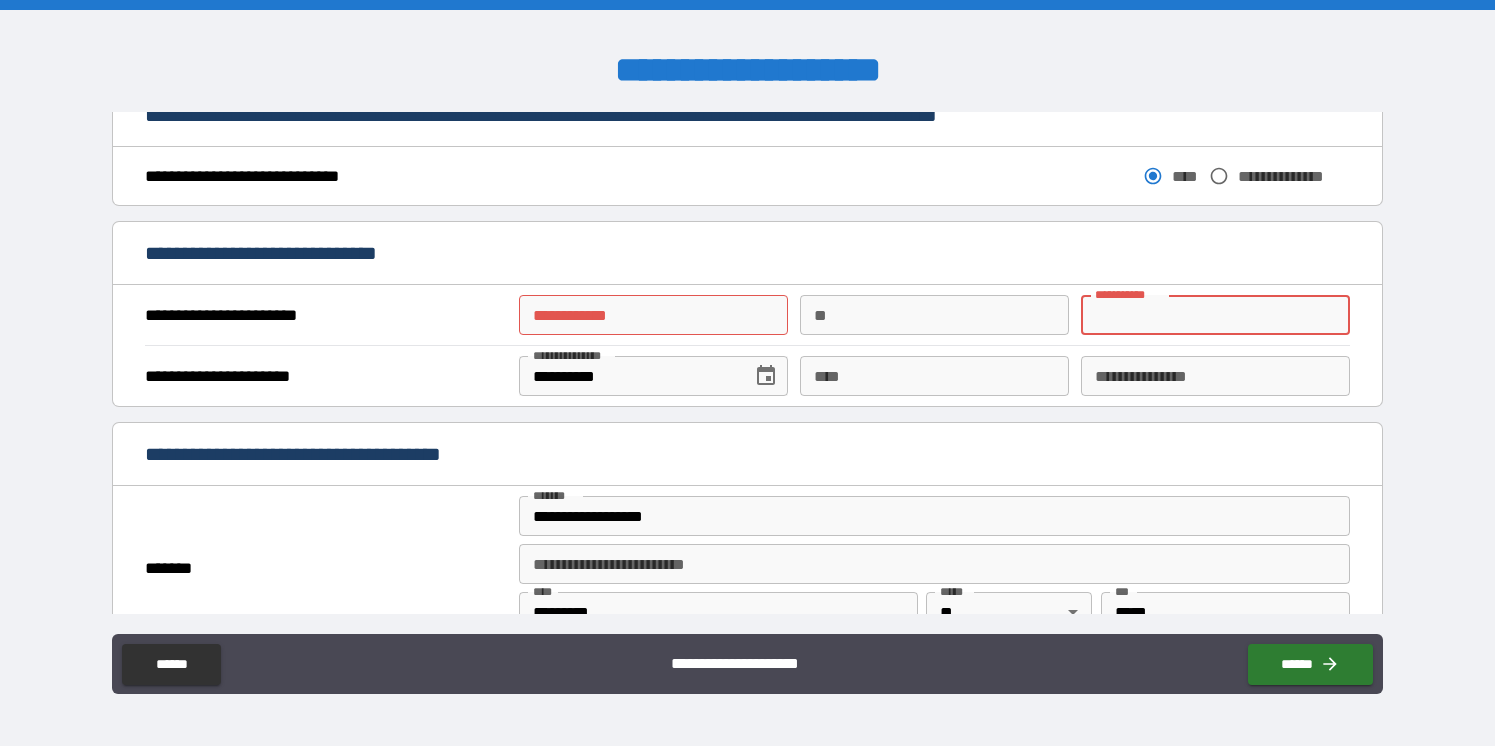 type 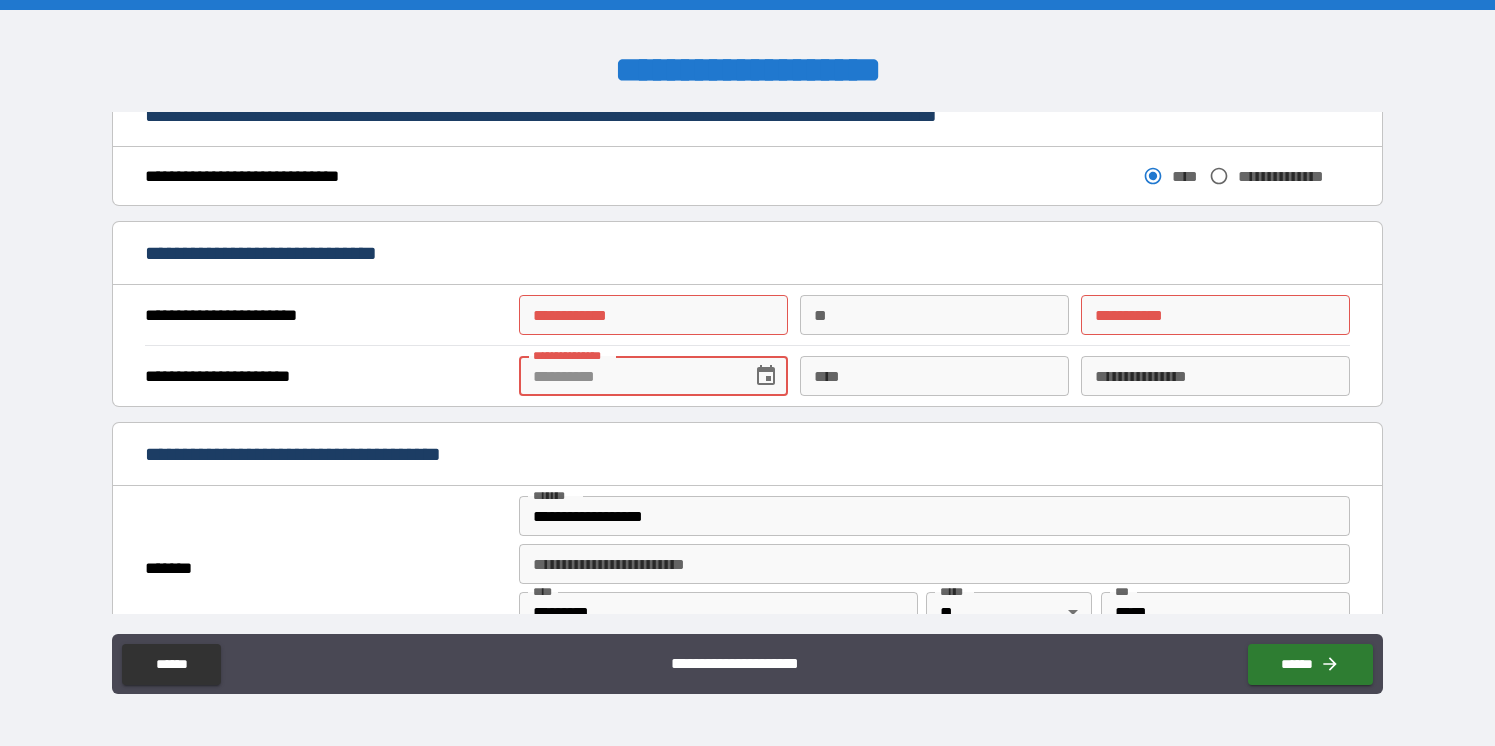 type 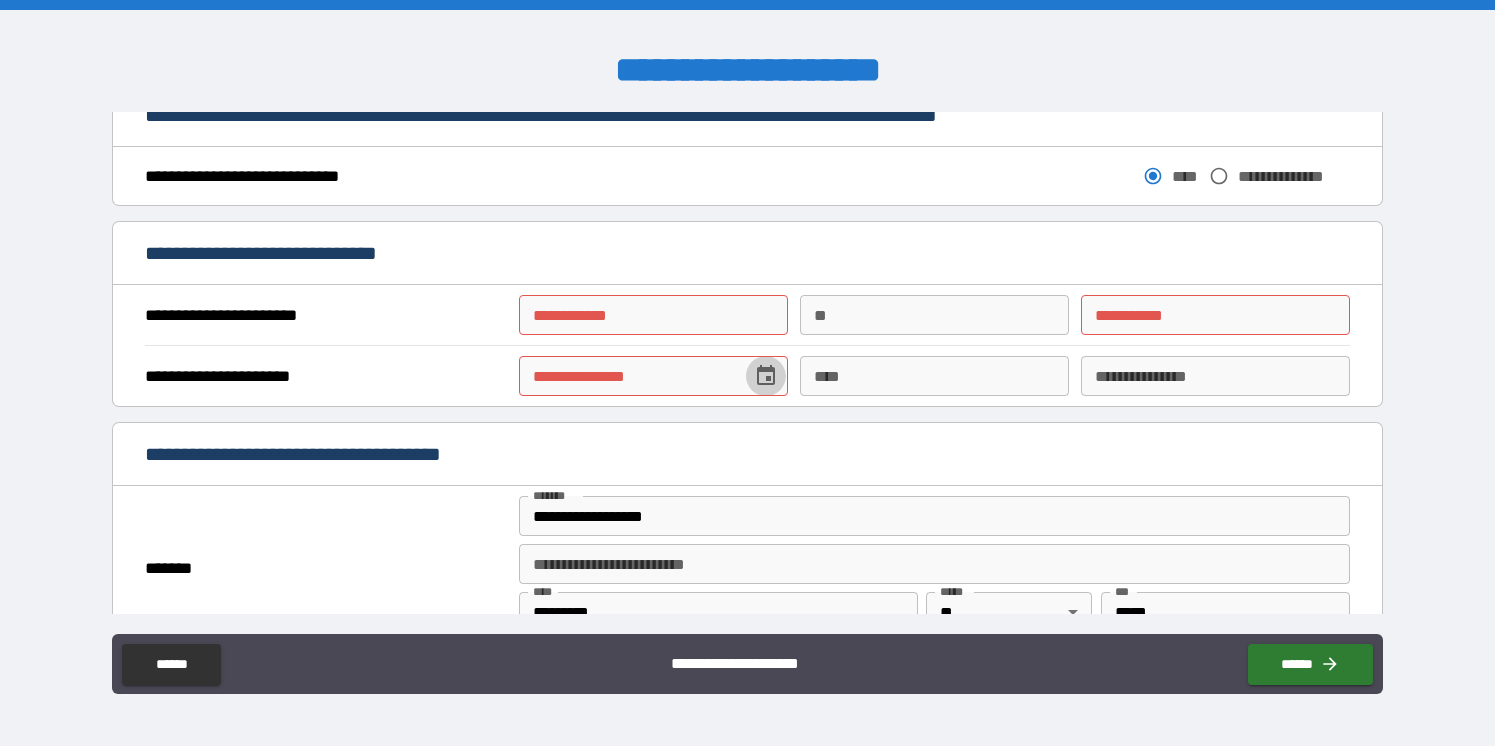 type 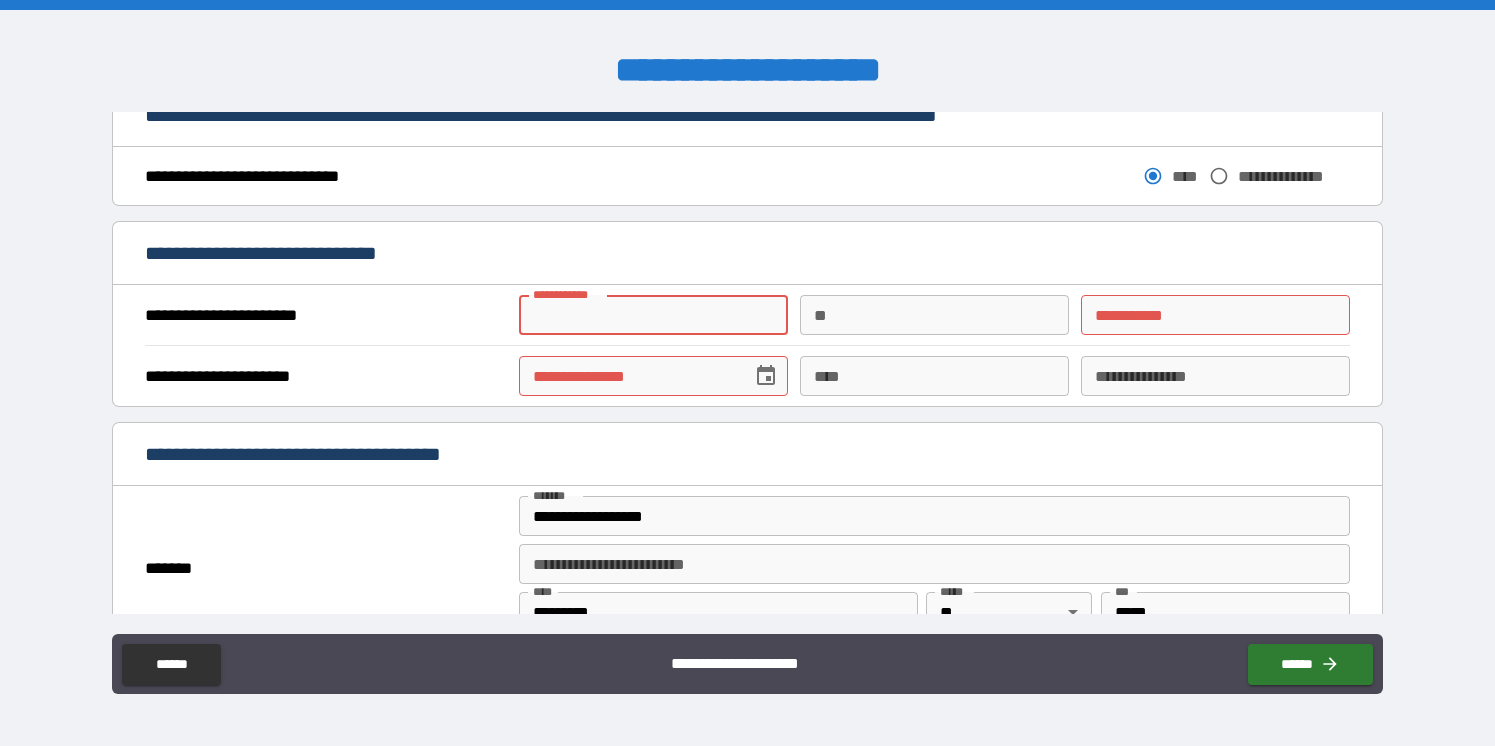 click on "**********" at bounding box center (653, 315) 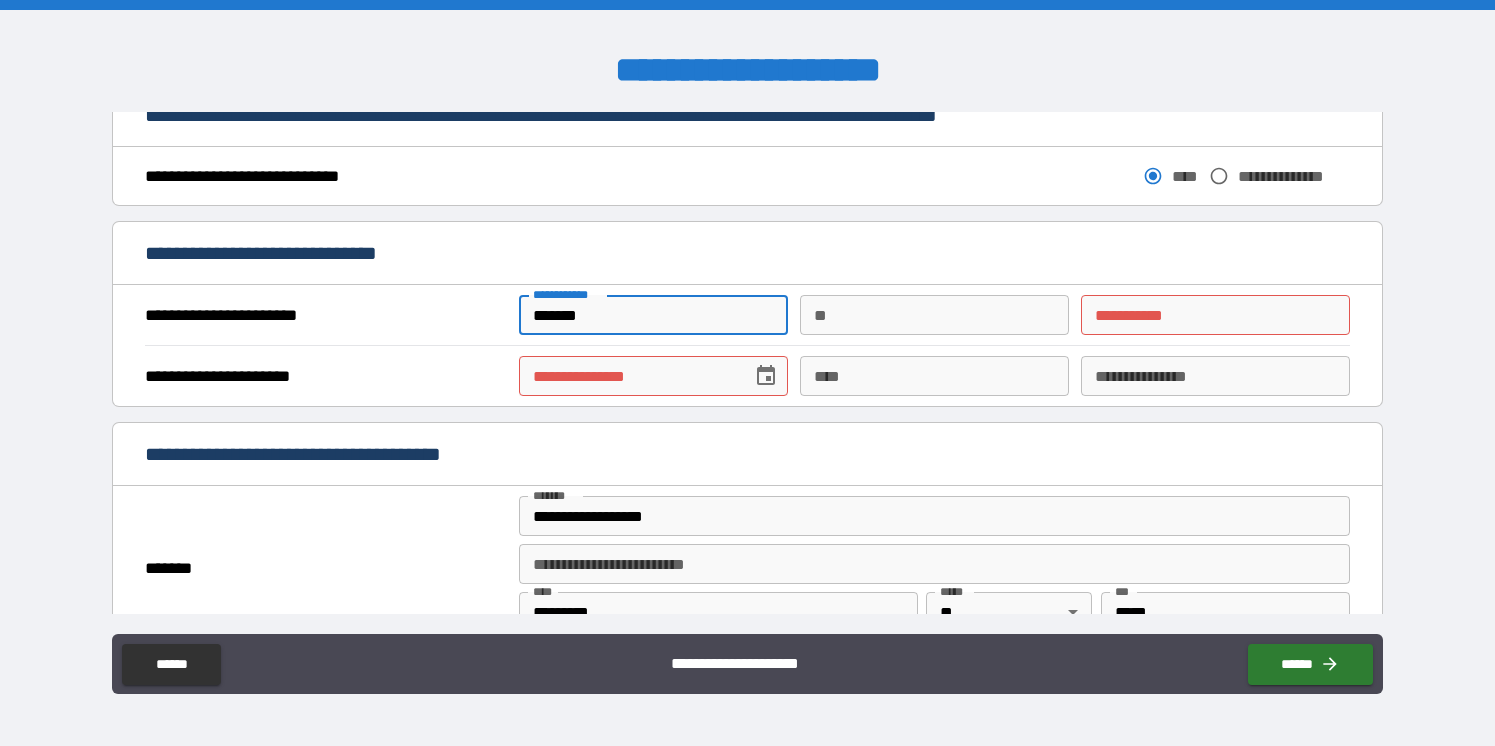 type on "*******" 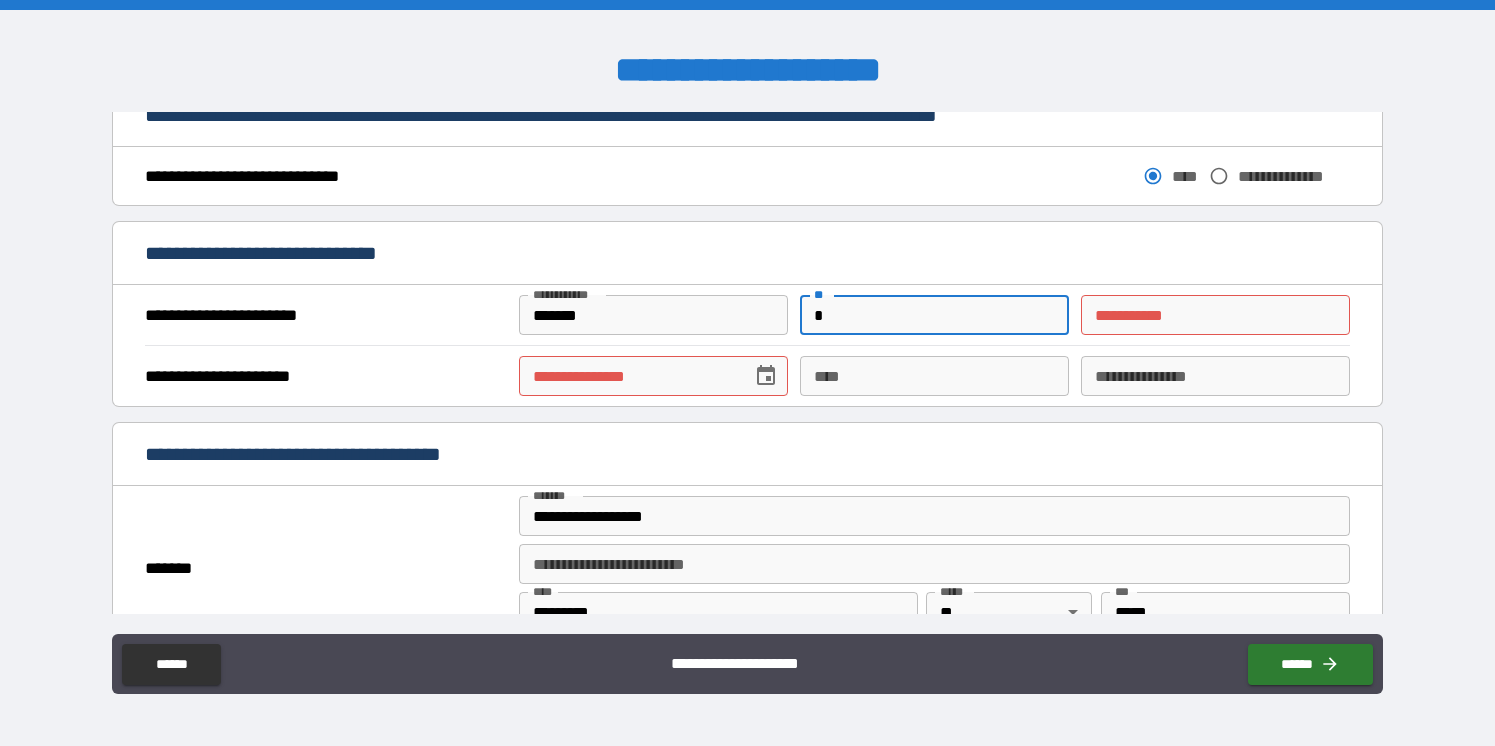 type on "*" 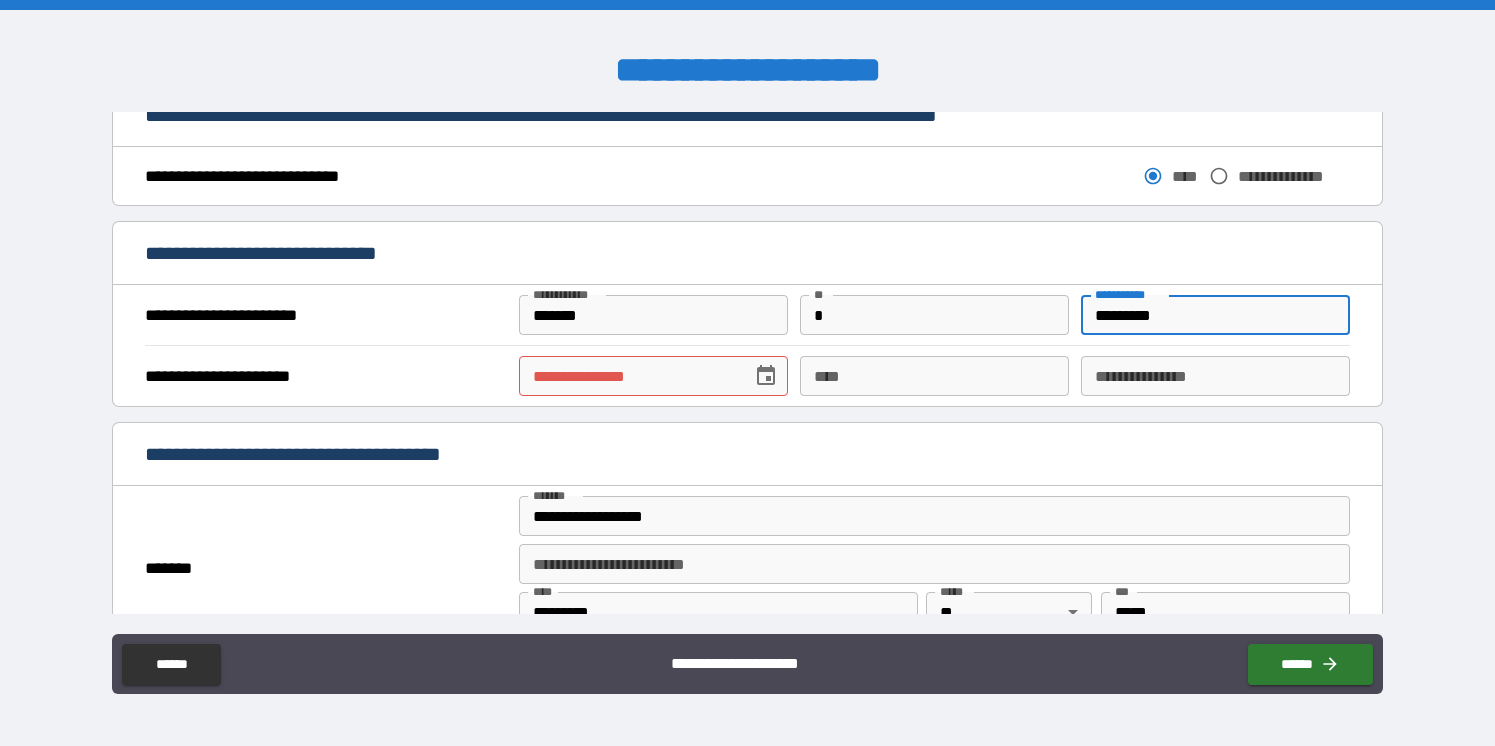 type on "*********" 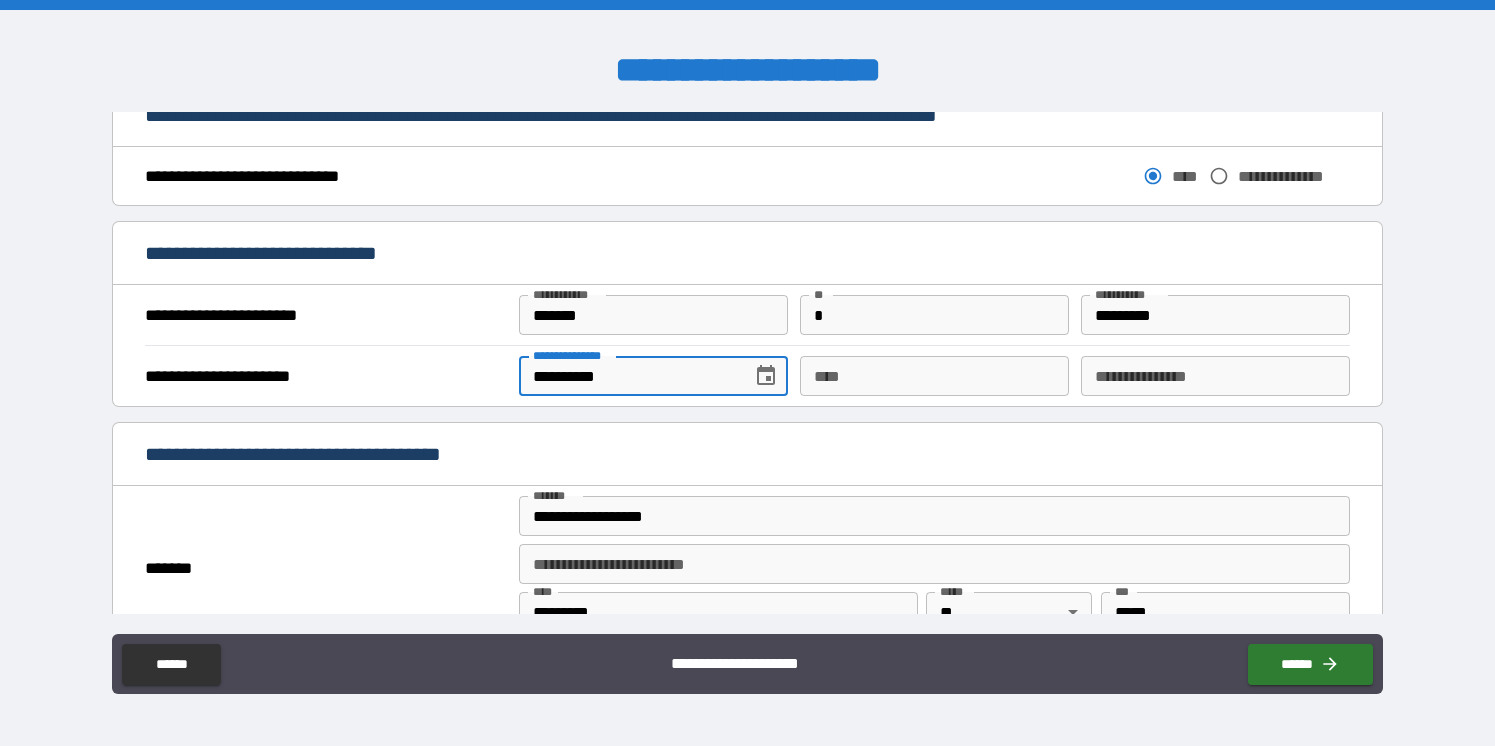 type on "**********" 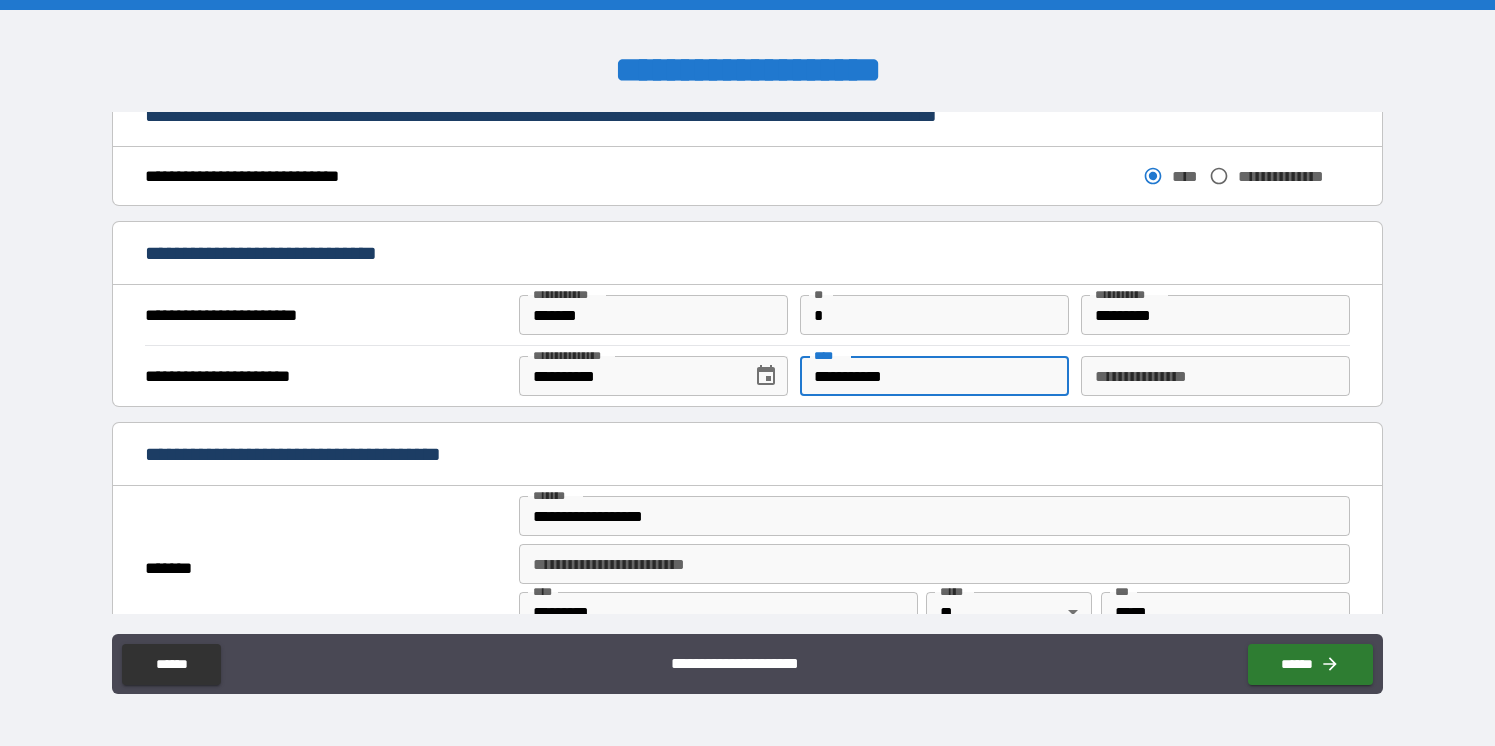 type on "**********" 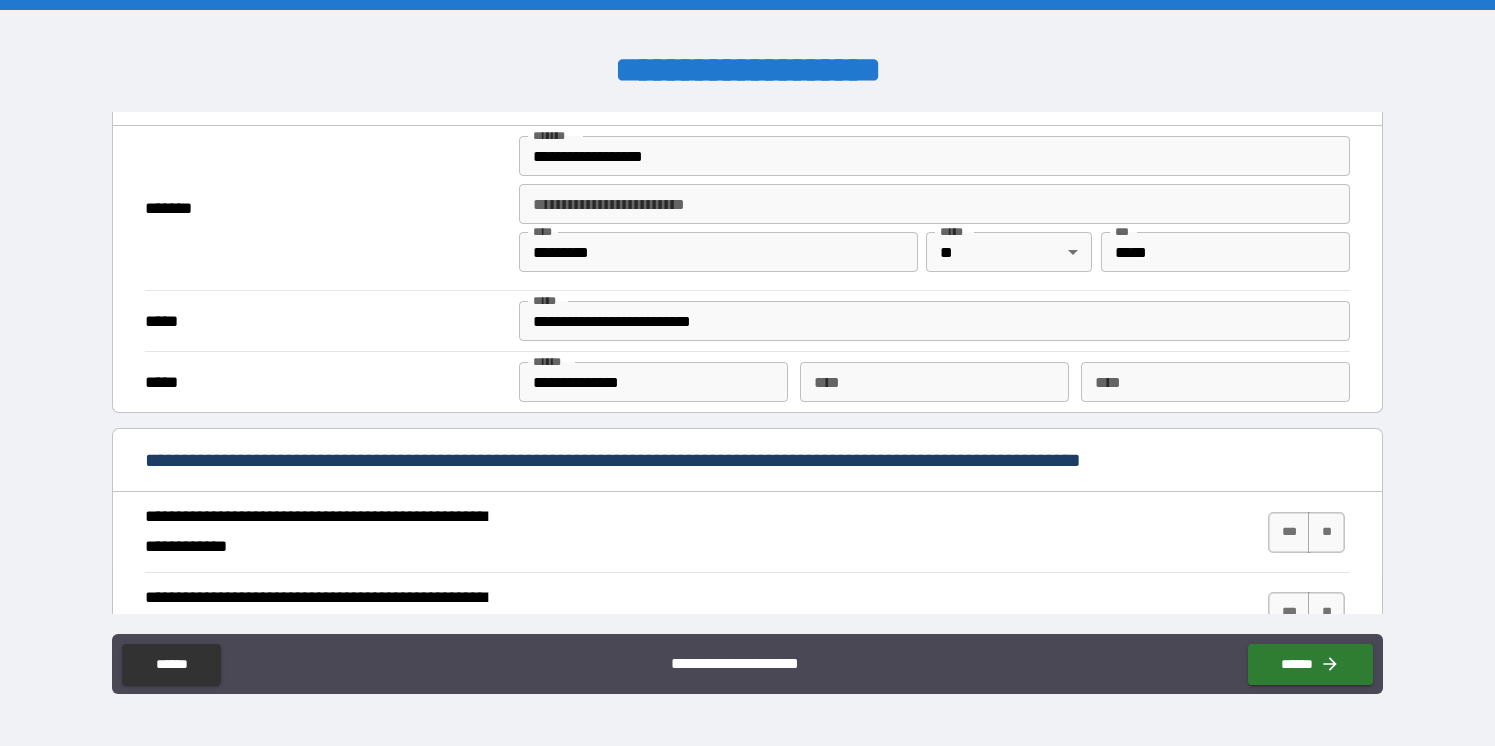 scroll, scrollTop: 1544, scrollLeft: 0, axis: vertical 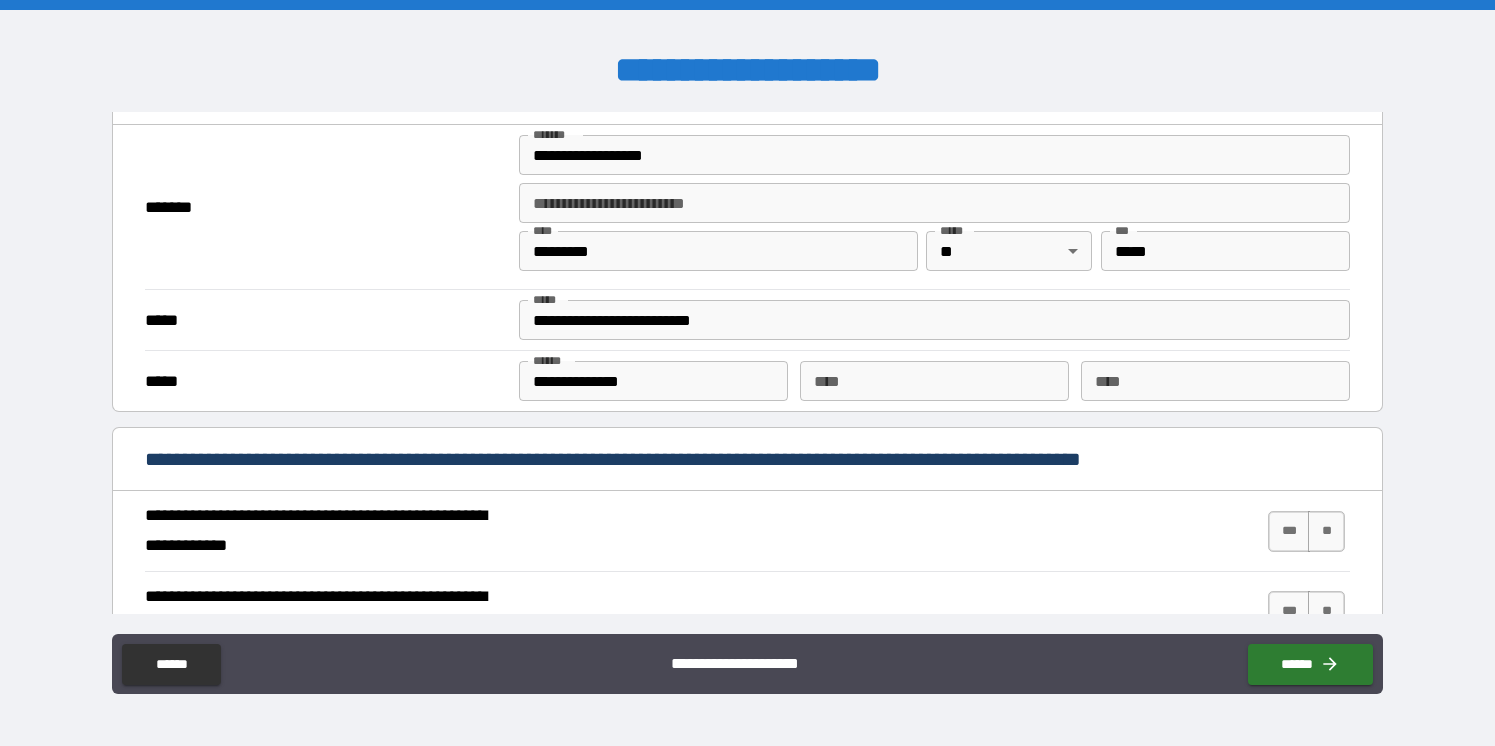 click on "**********" at bounding box center [935, 320] 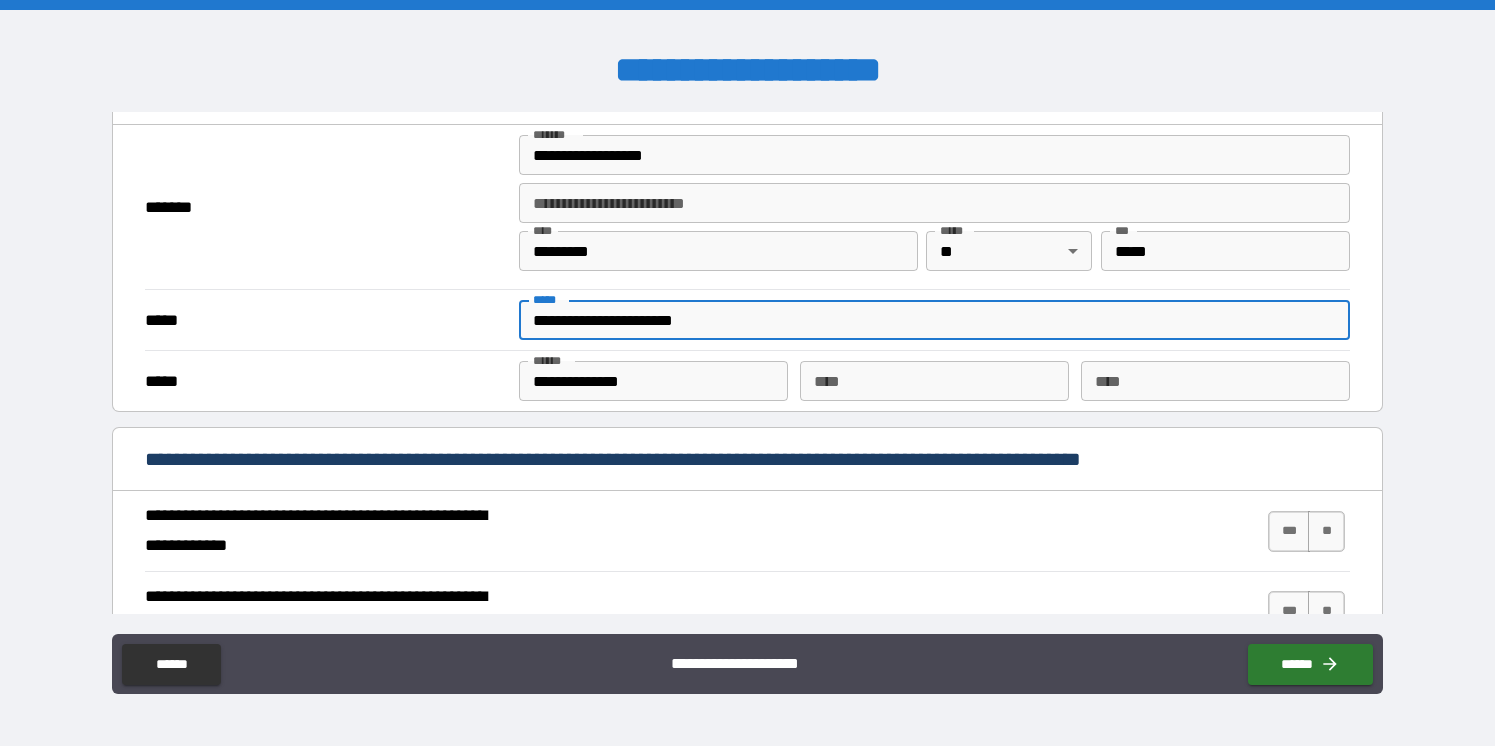 type on "**********" 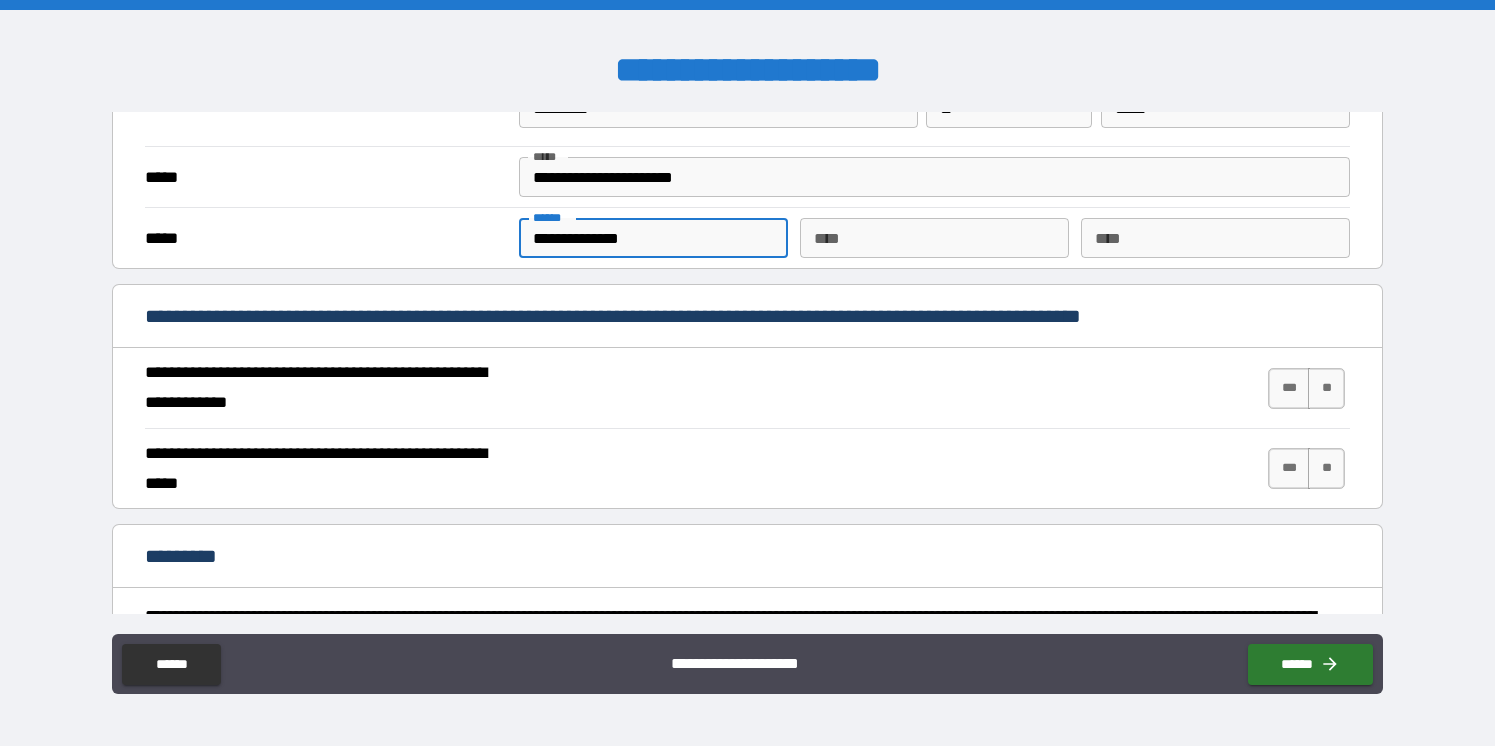 scroll, scrollTop: 1918, scrollLeft: 0, axis: vertical 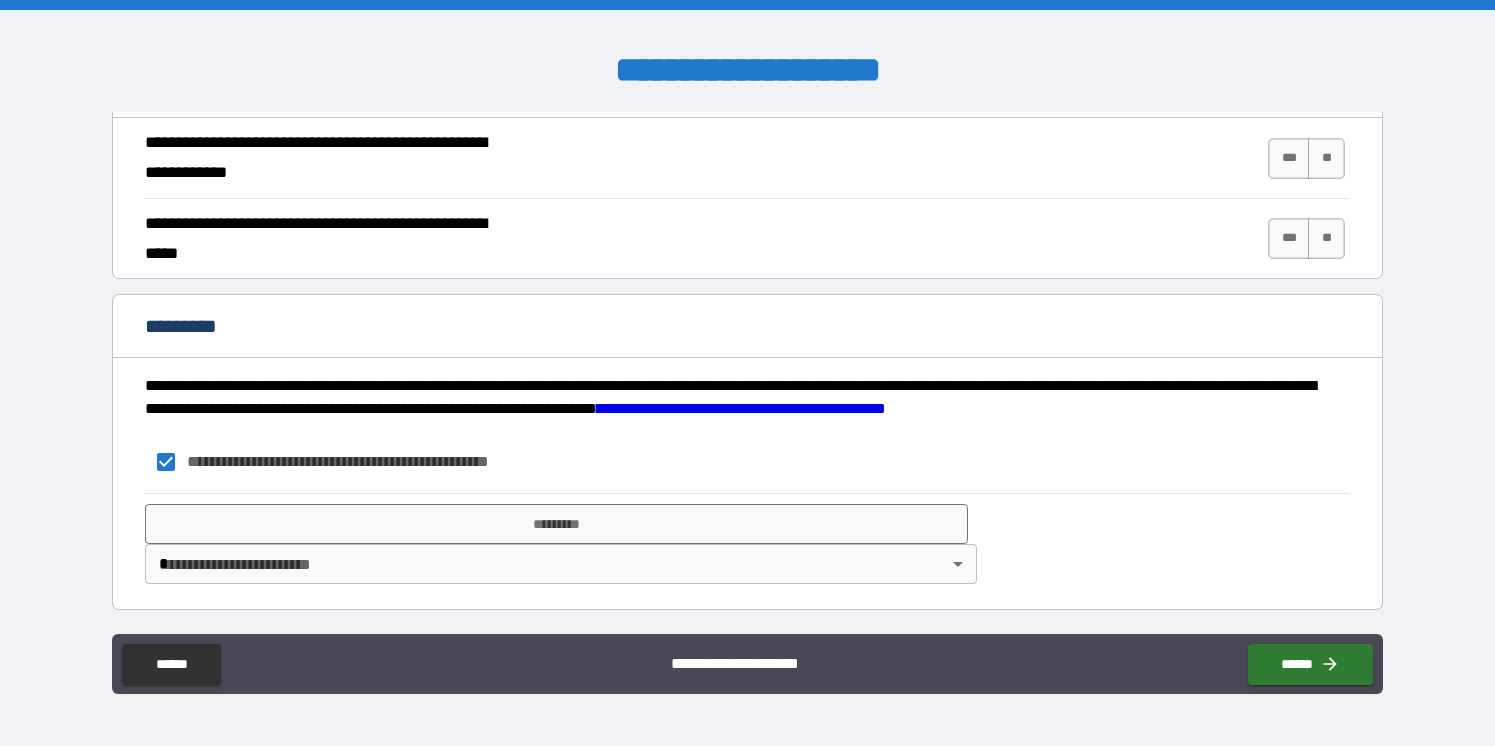 click on "**********" at bounding box center [747, 373] 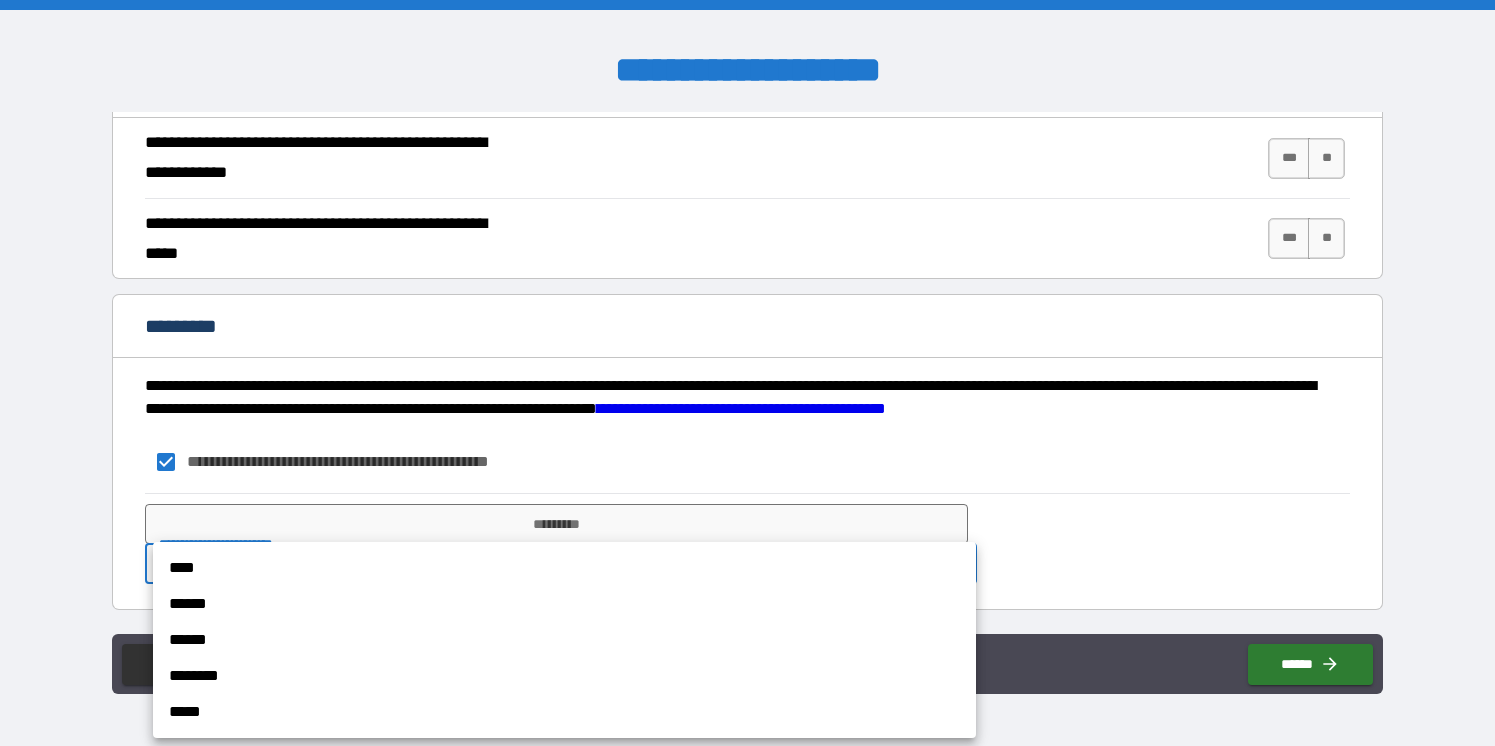 click on "****" at bounding box center [564, 568] 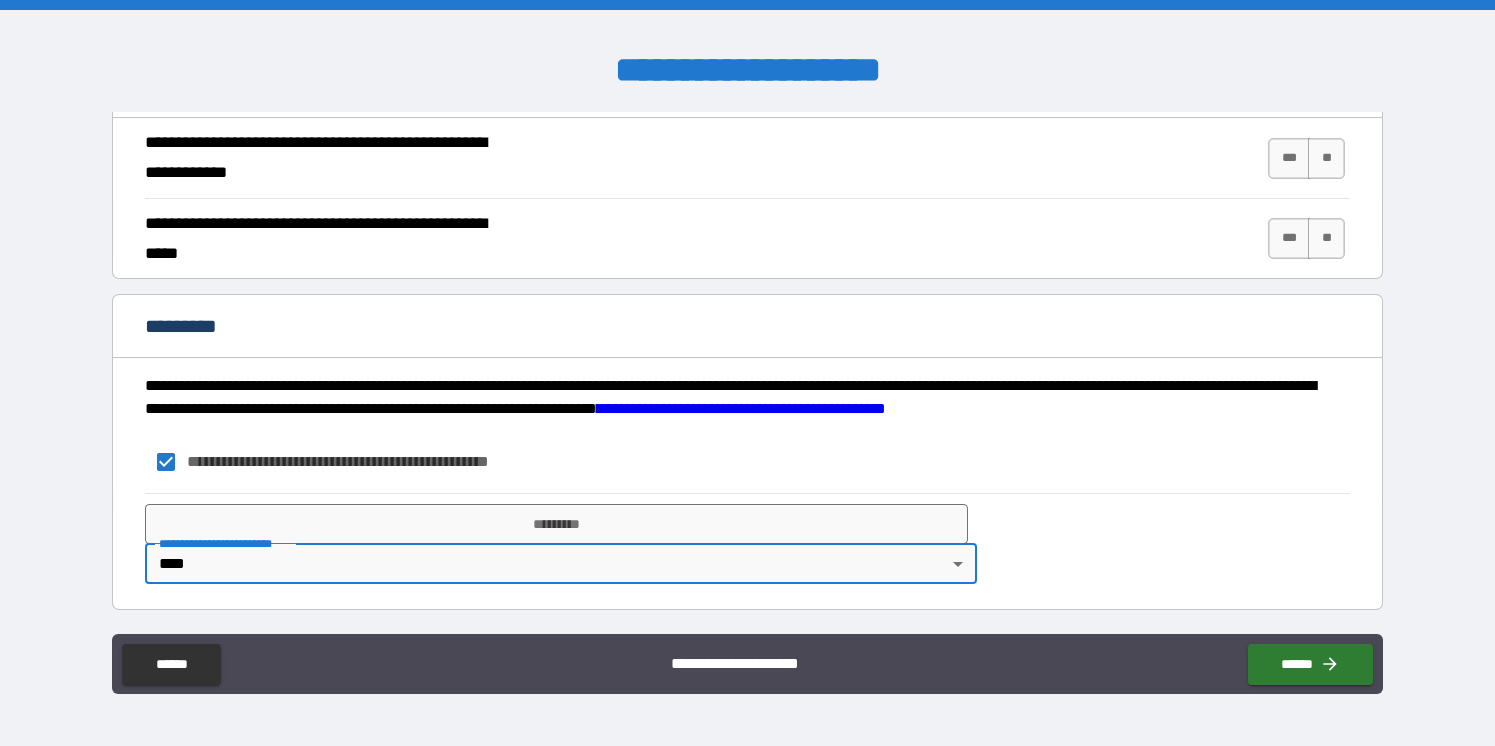 click on "**********" at bounding box center [747, 462] 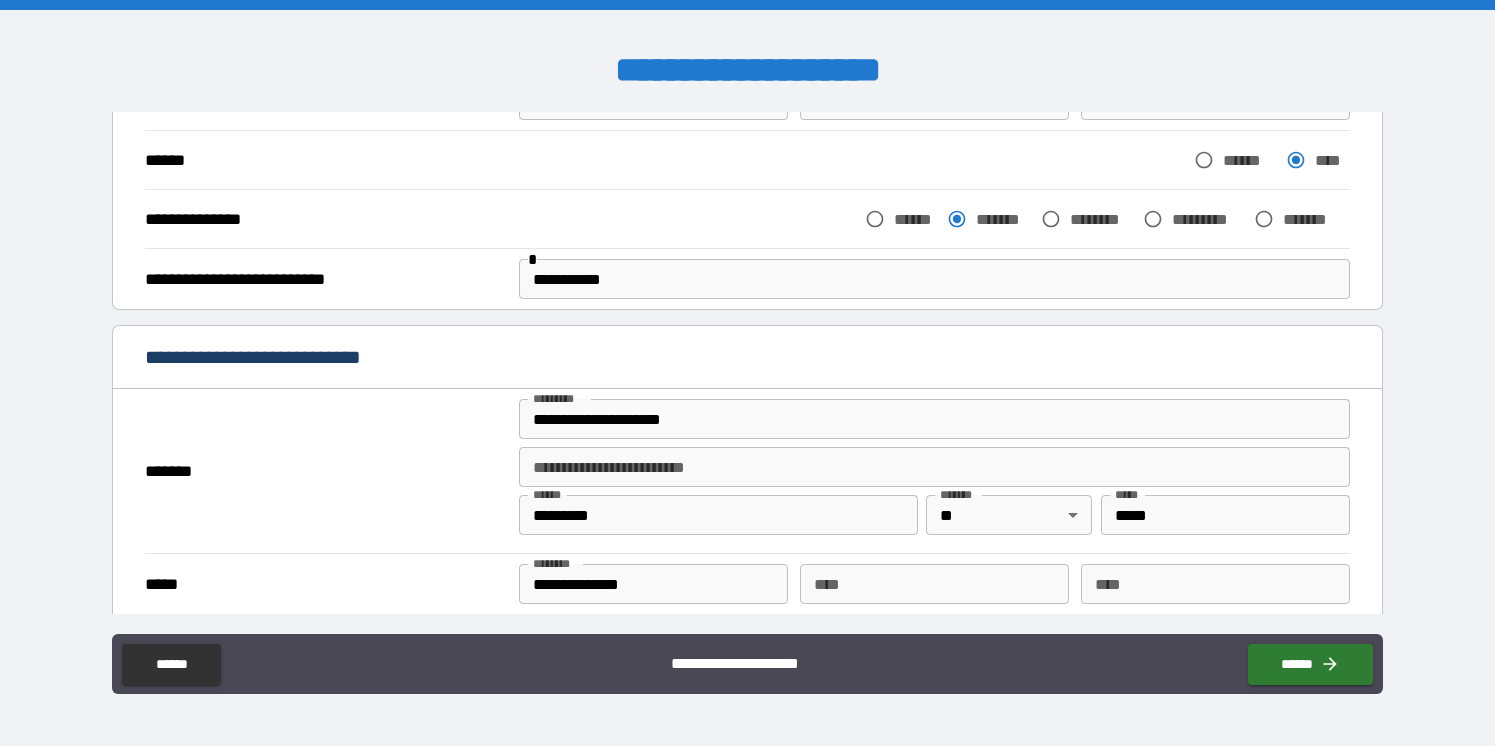 scroll, scrollTop: 0, scrollLeft: 0, axis: both 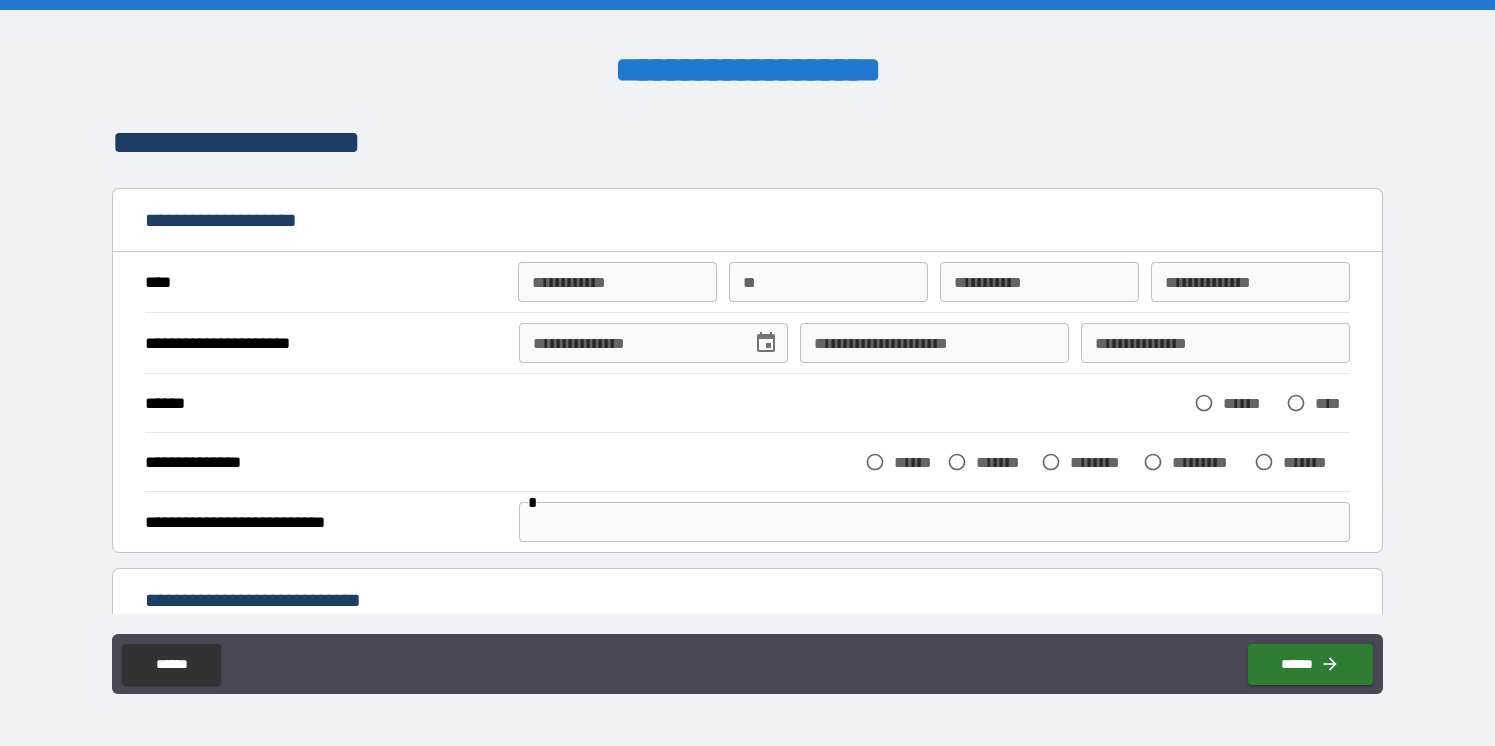 click on "**********" at bounding box center (747, 375) 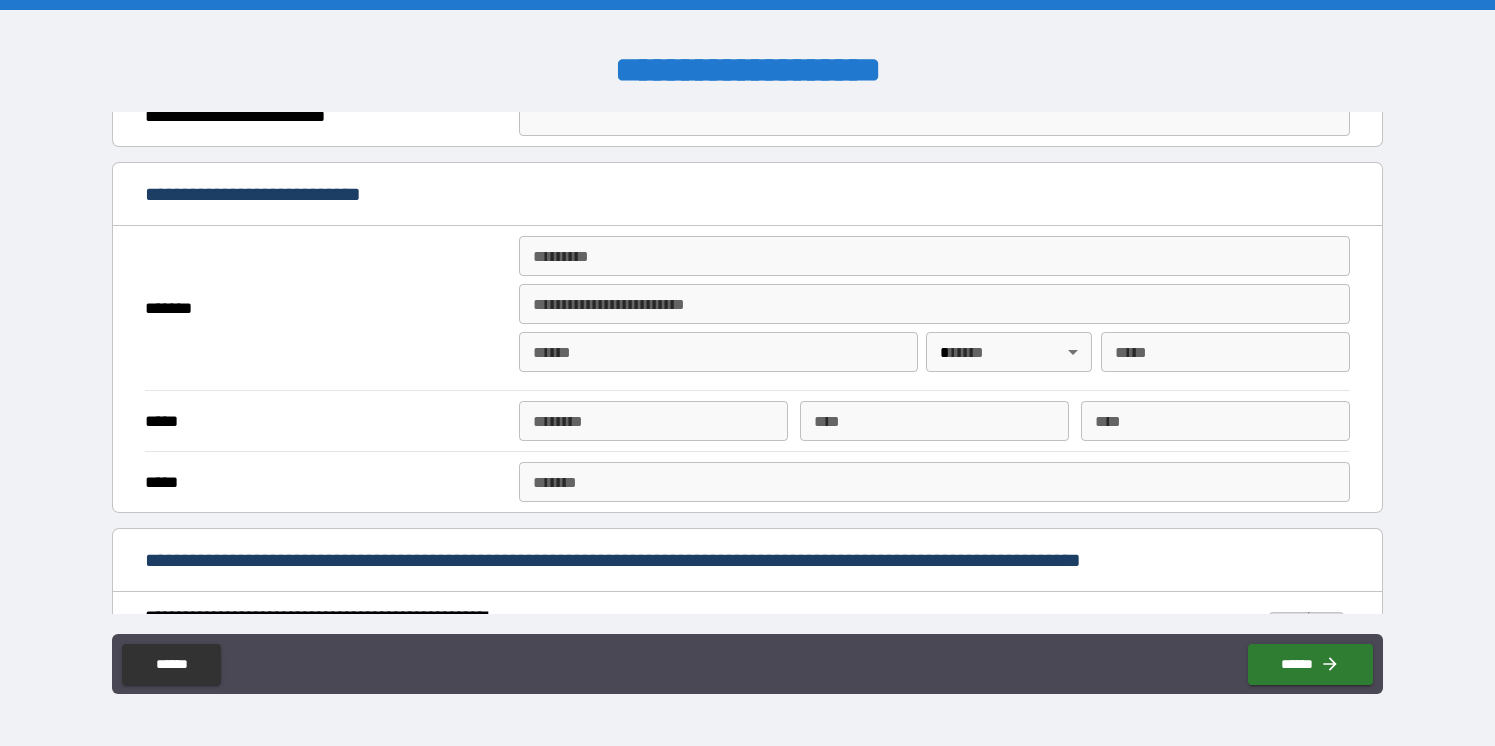 scroll, scrollTop: 0, scrollLeft: 0, axis: both 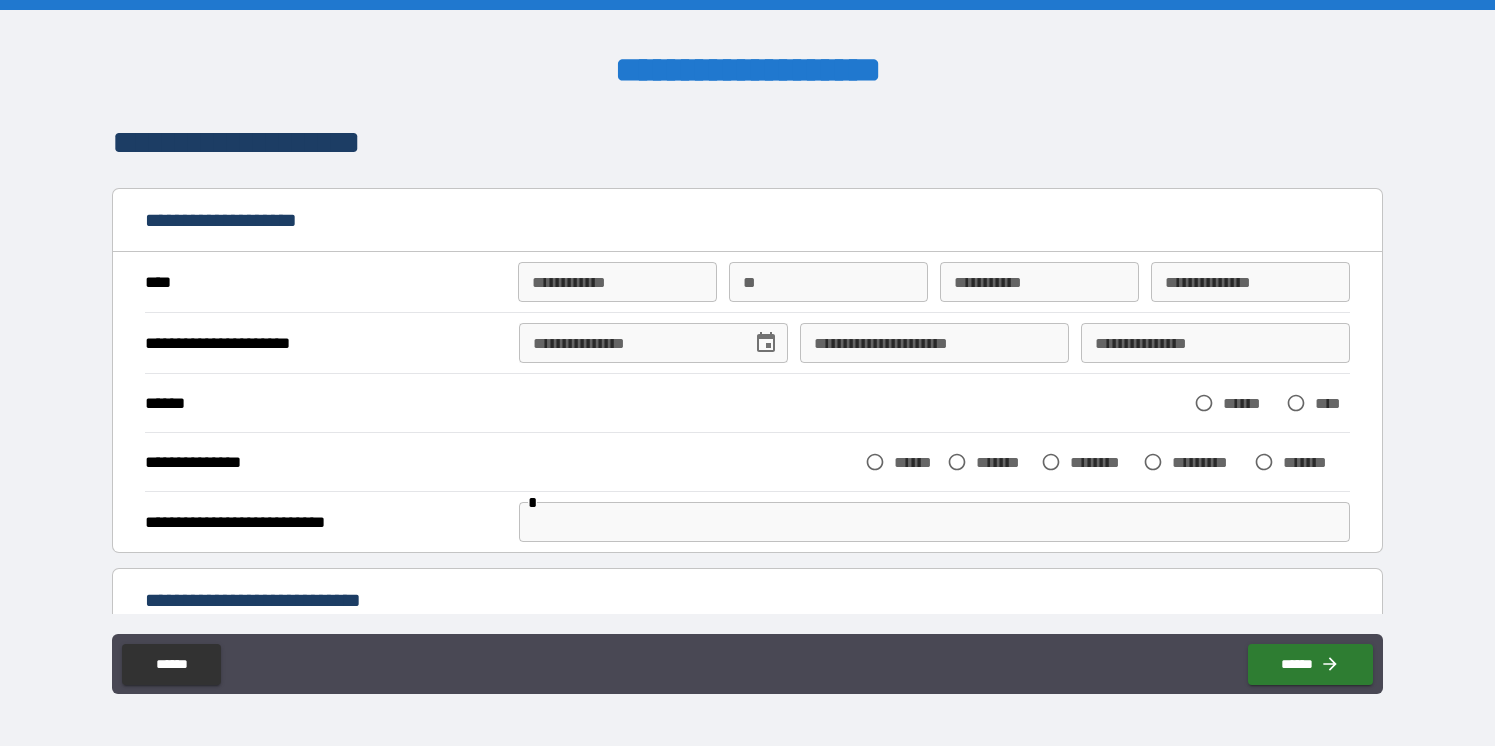 click on "**********" at bounding box center [617, 282] 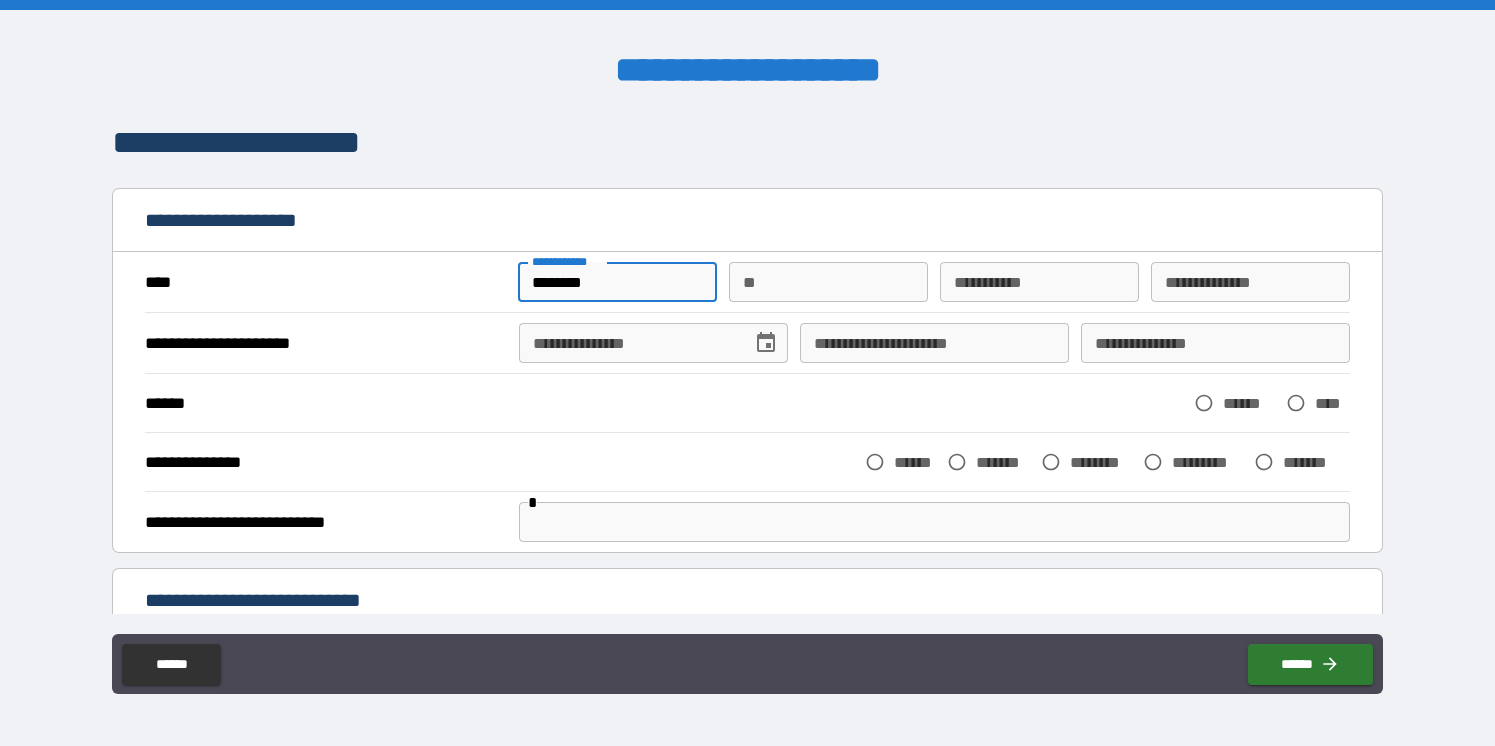 type on "*******" 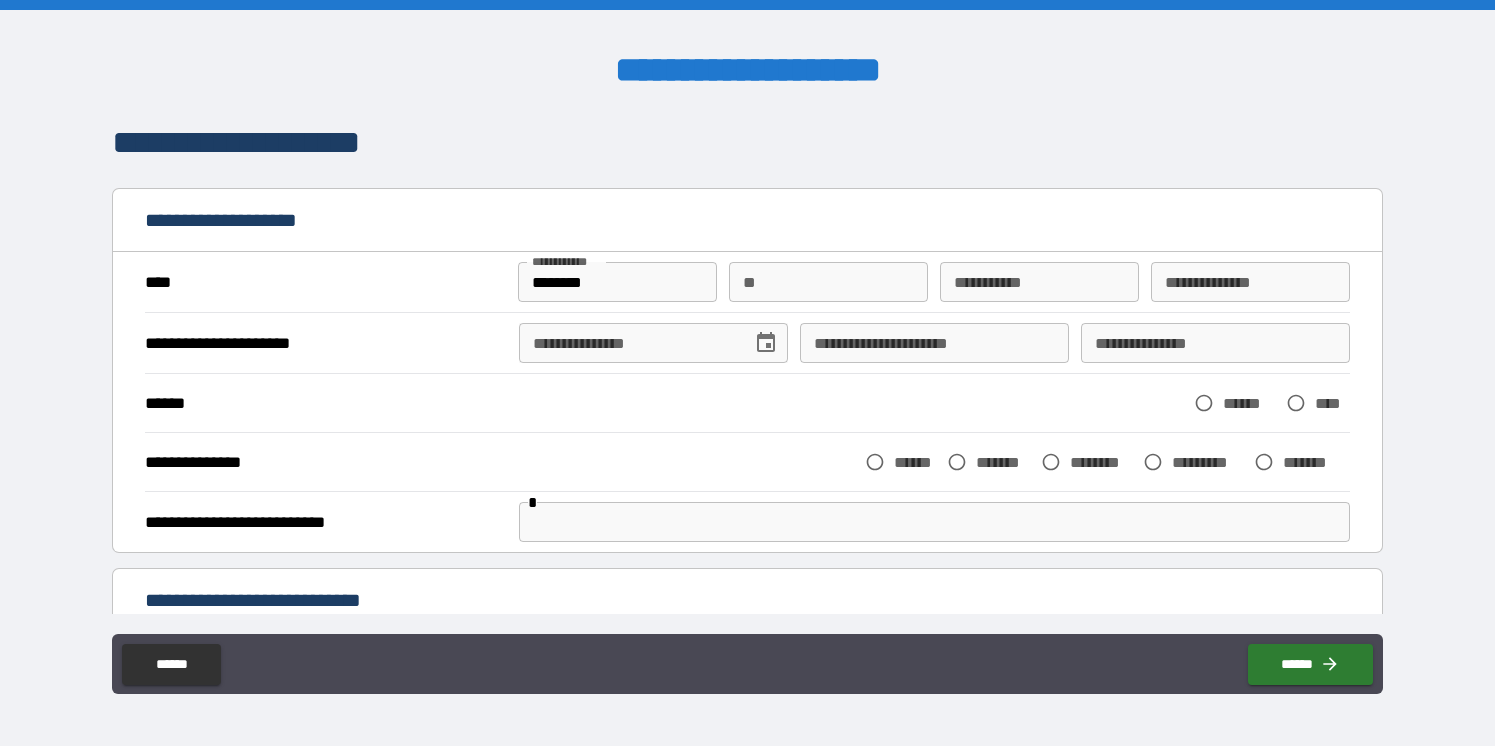 click on "**" at bounding box center (828, 282) 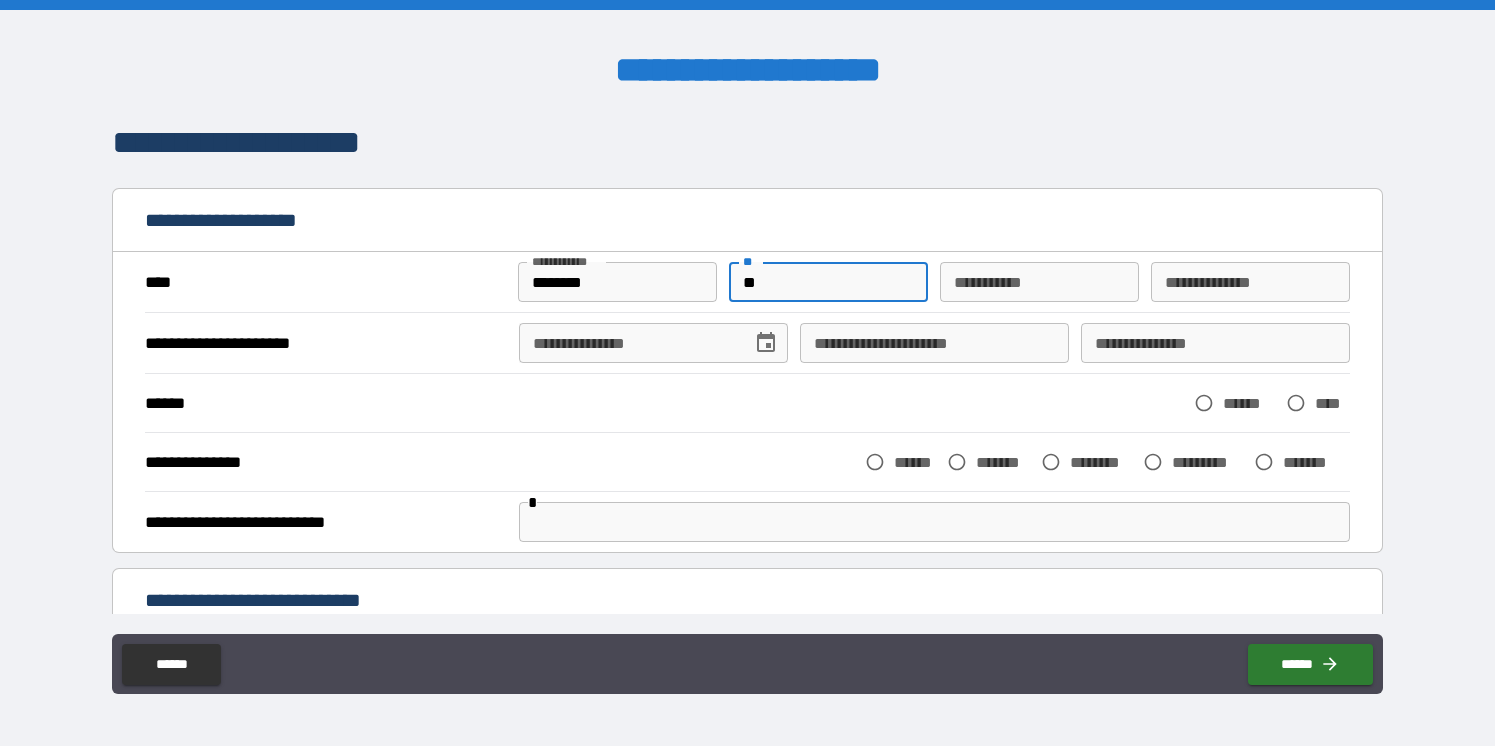 type on "*" 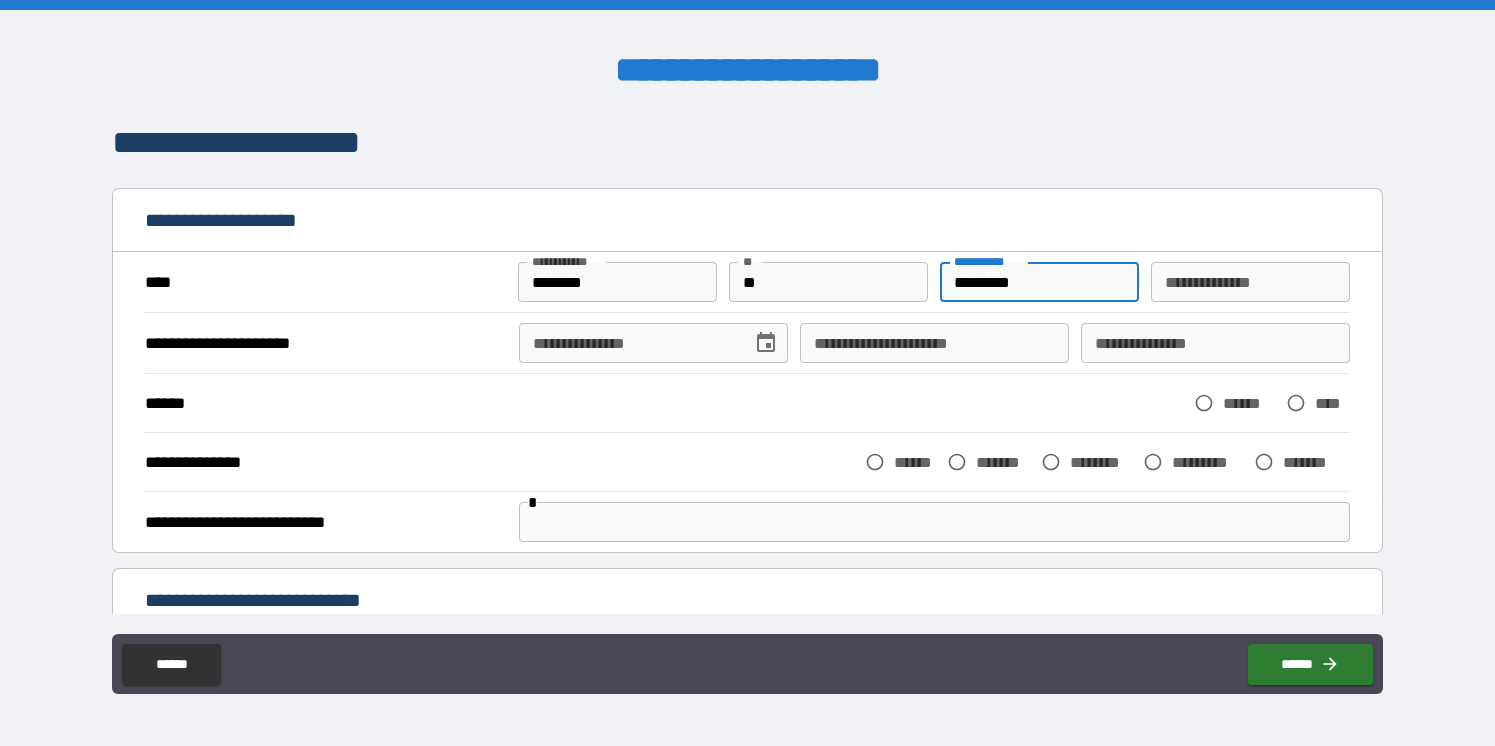 type on "*********" 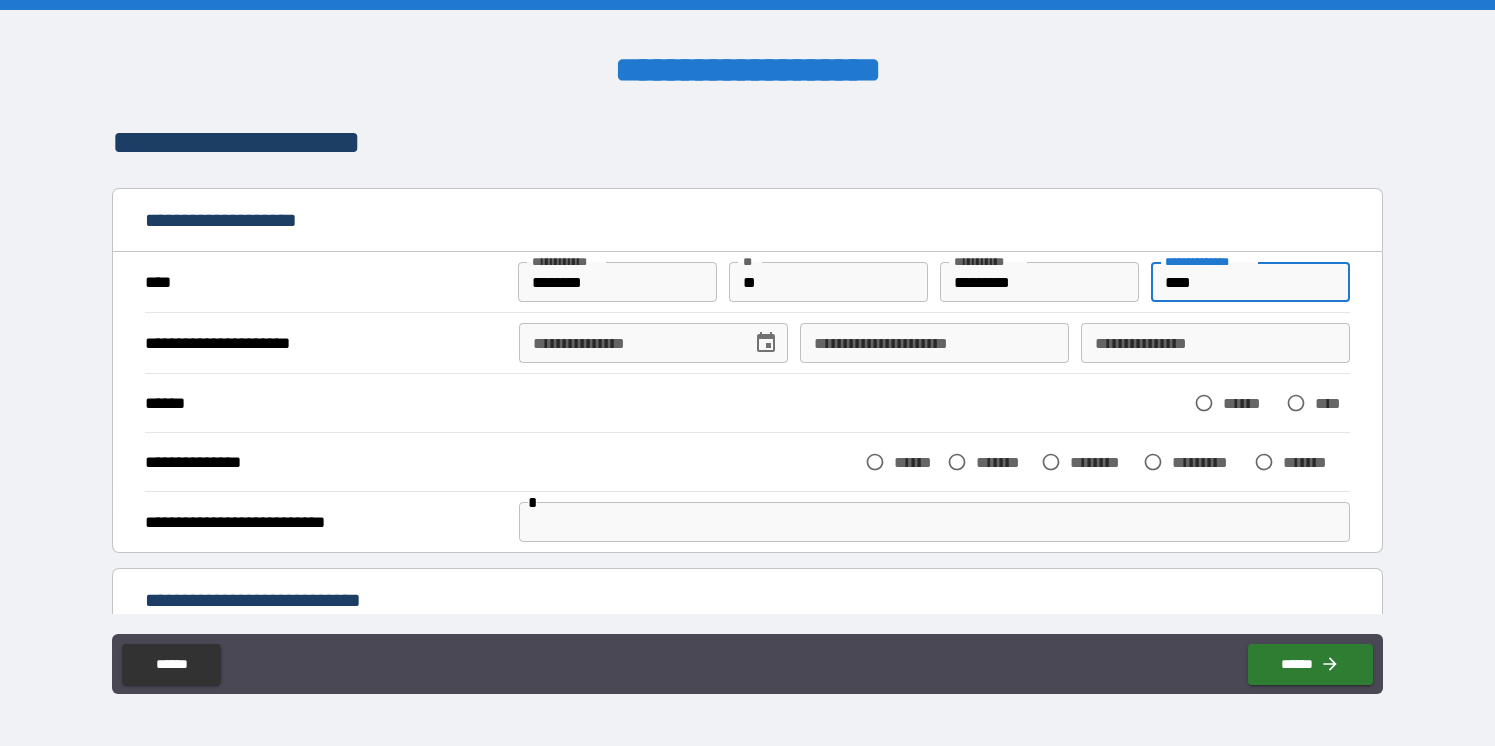 type on "****" 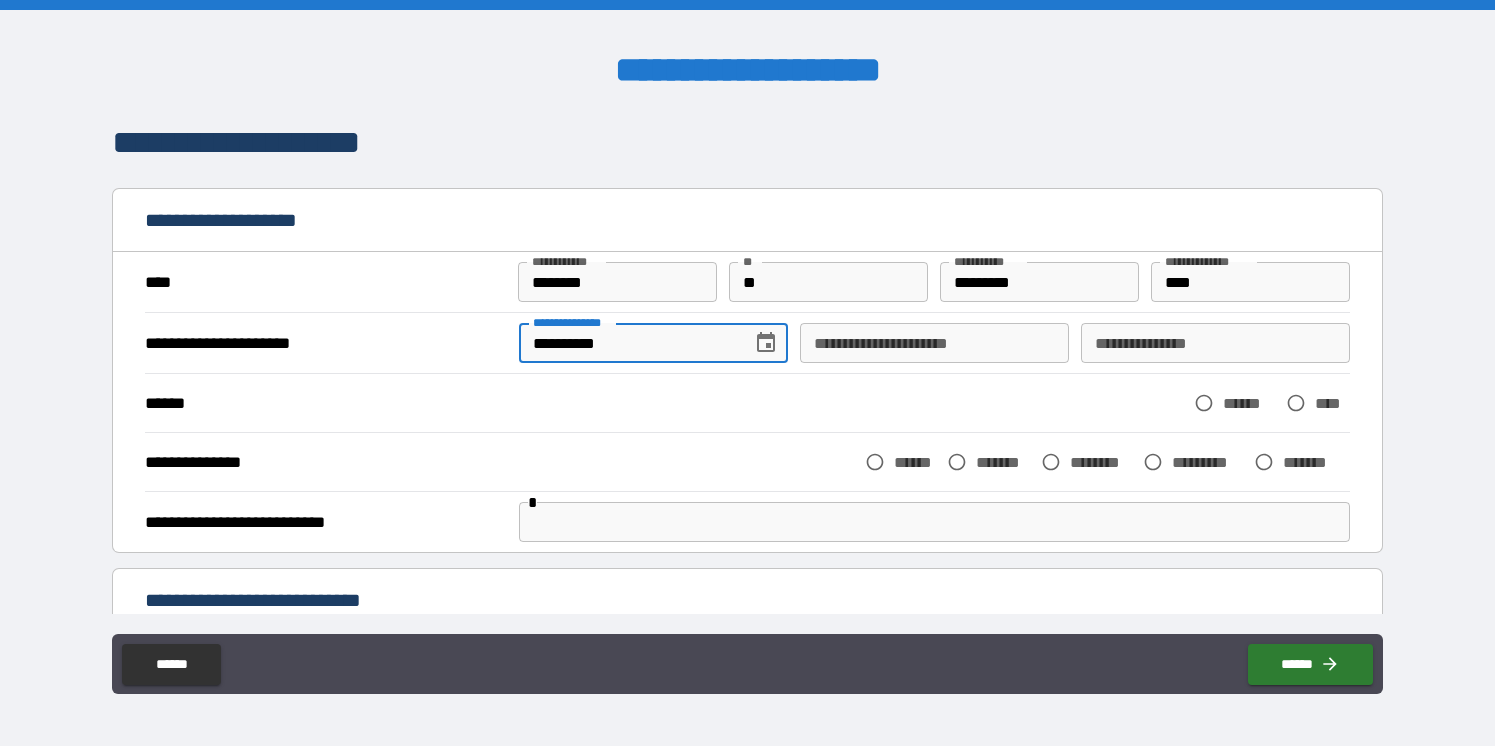 type on "**********" 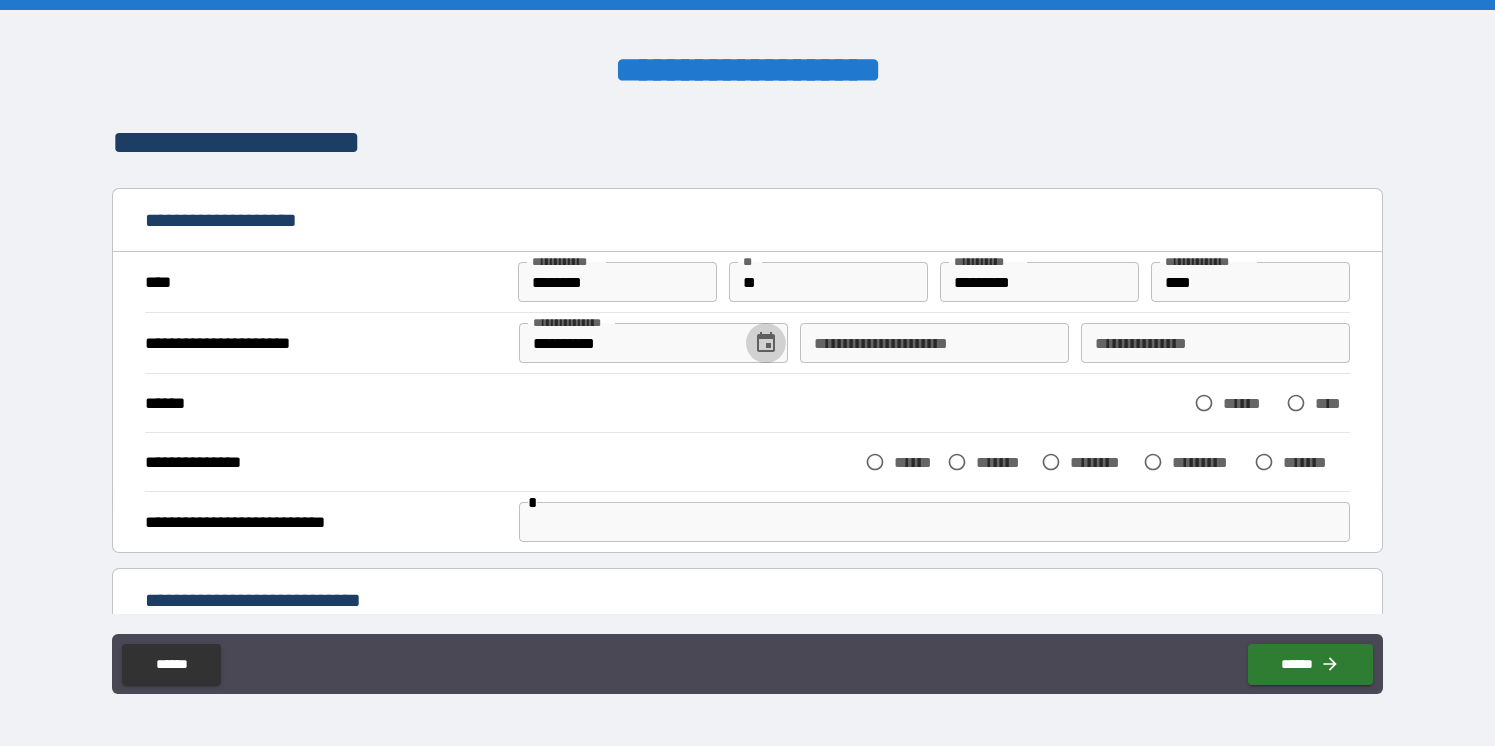 type 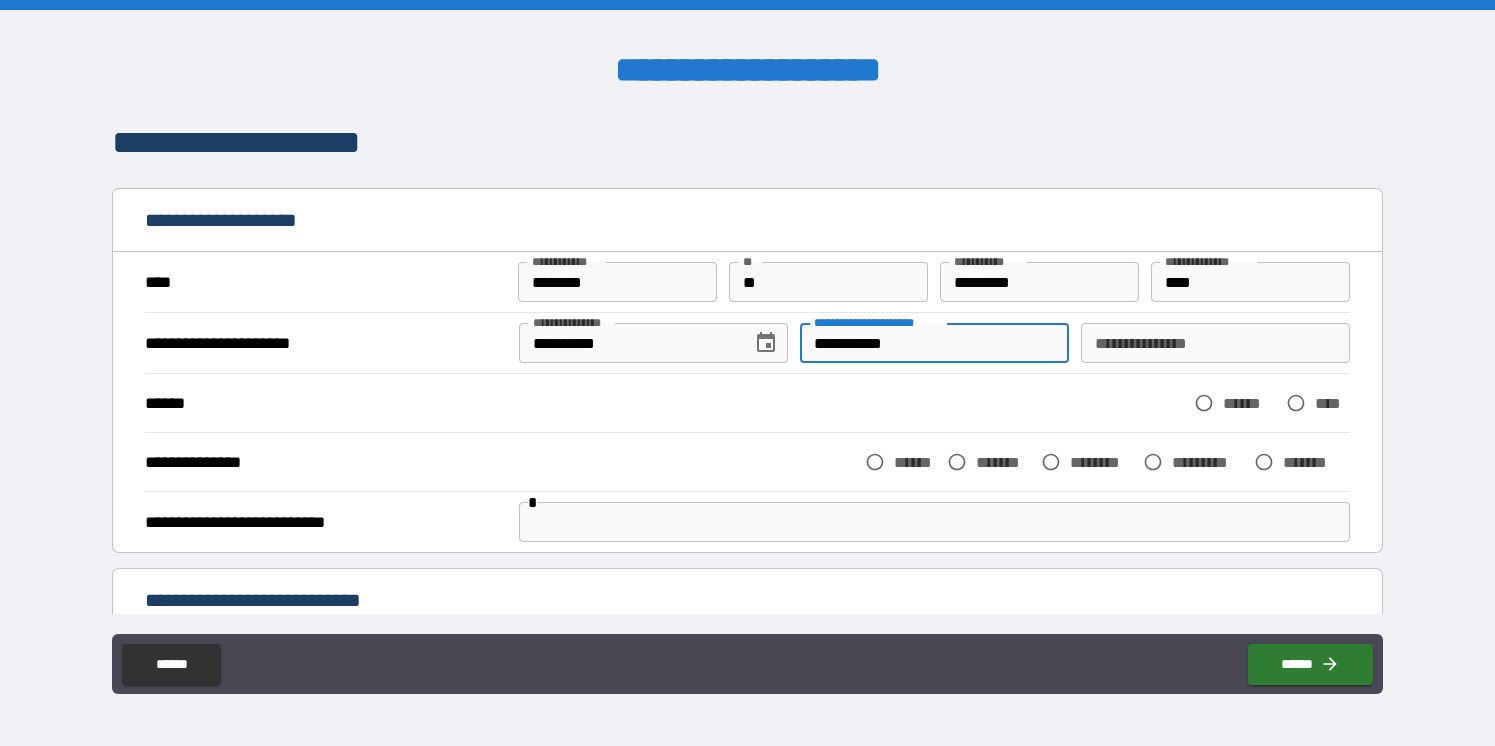 type on "**********" 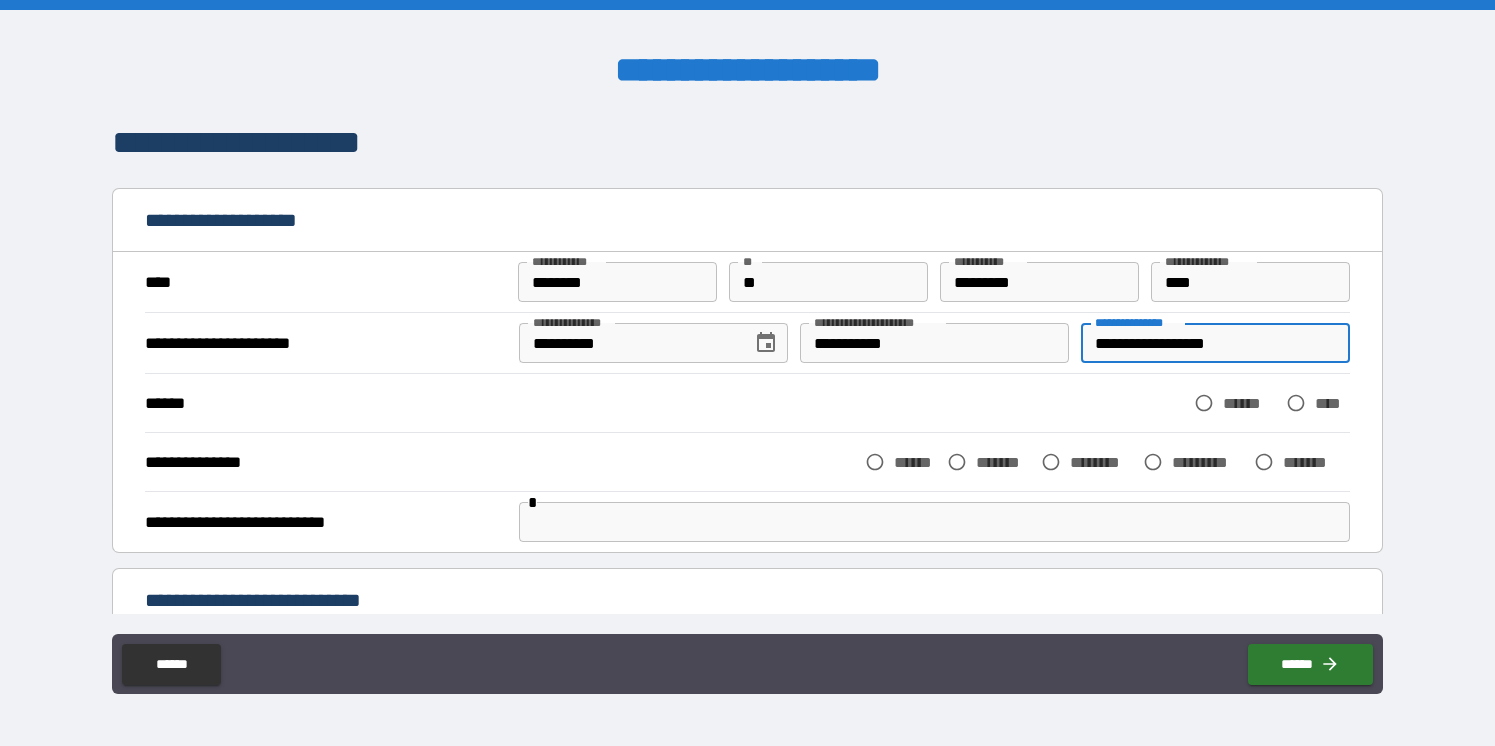 type on "**********" 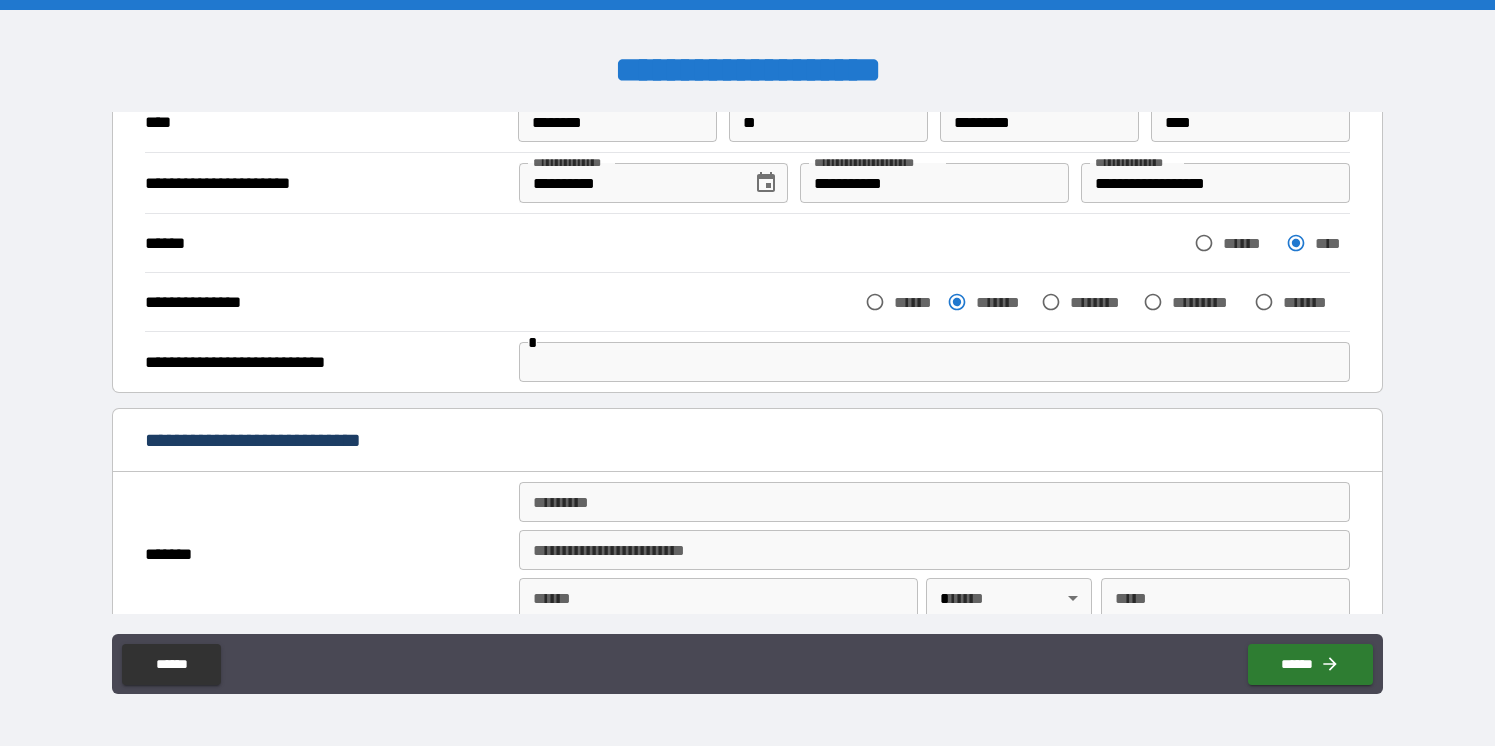 scroll, scrollTop: 198, scrollLeft: 0, axis: vertical 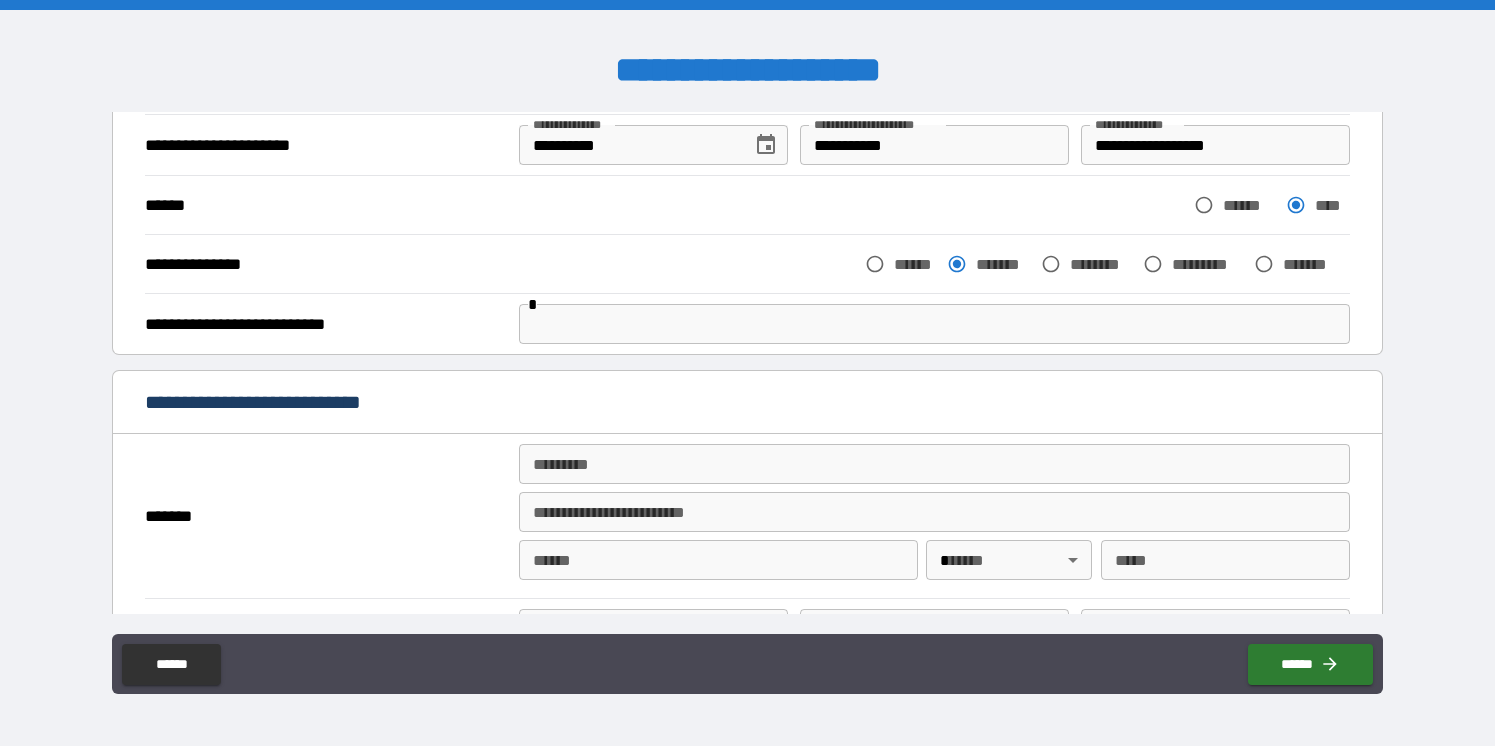 click at bounding box center [935, 324] 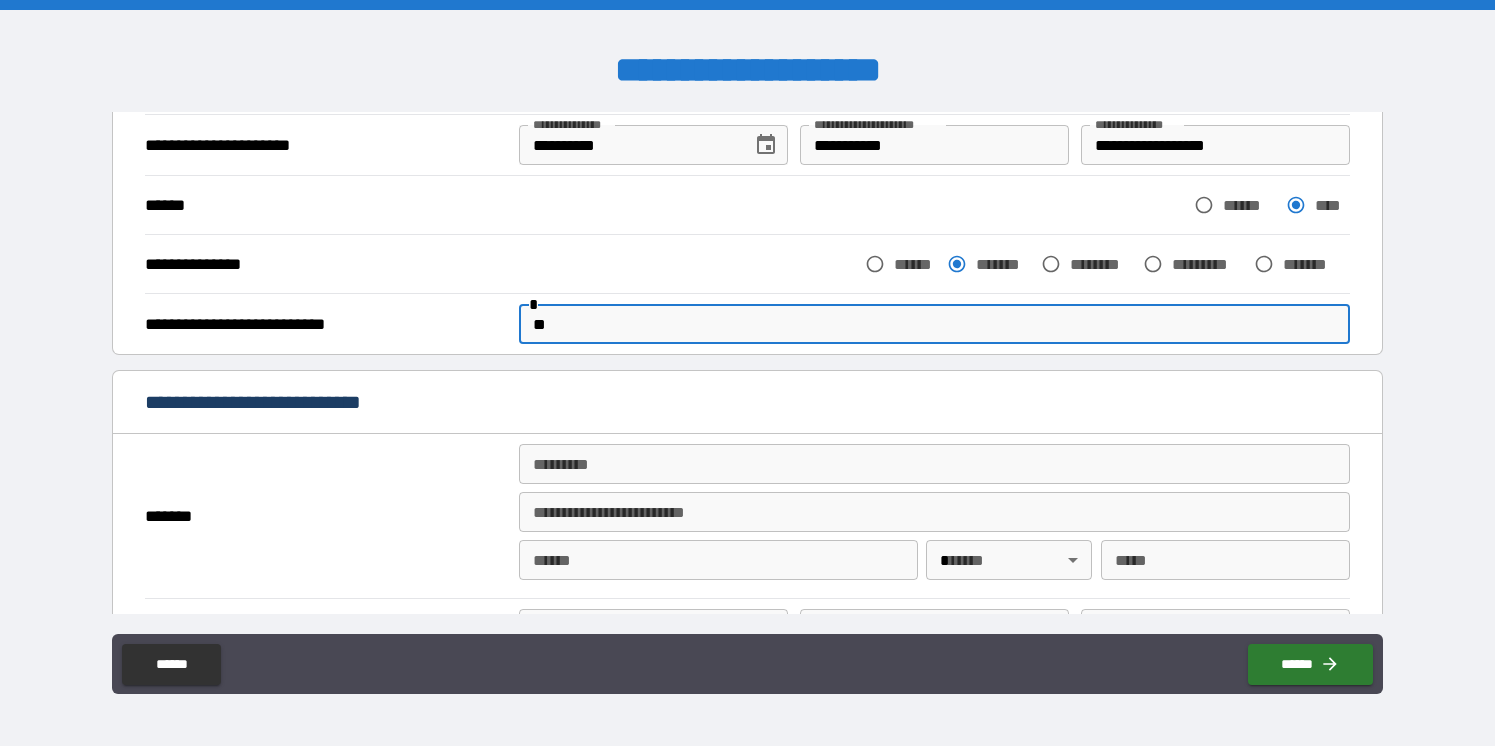 type on "*" 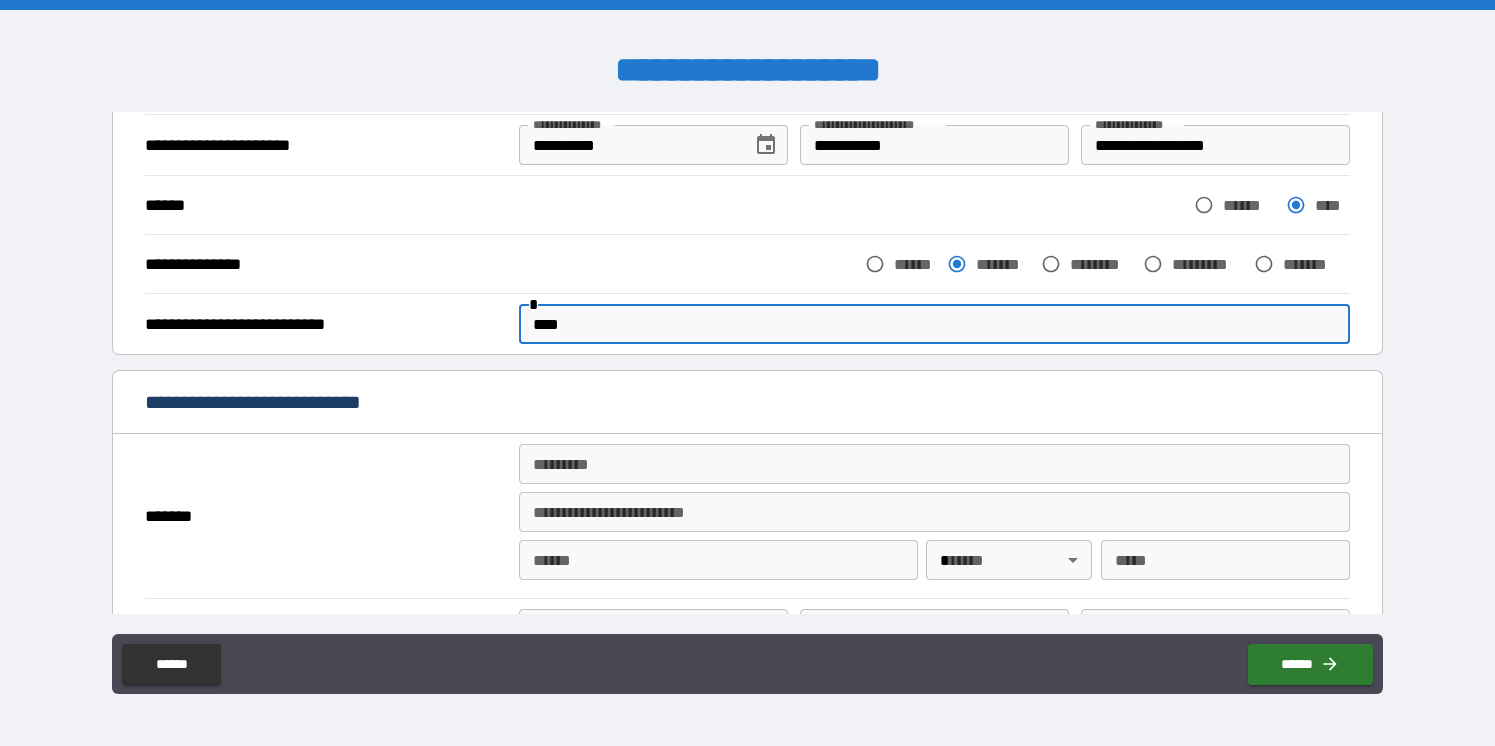 type on "****" 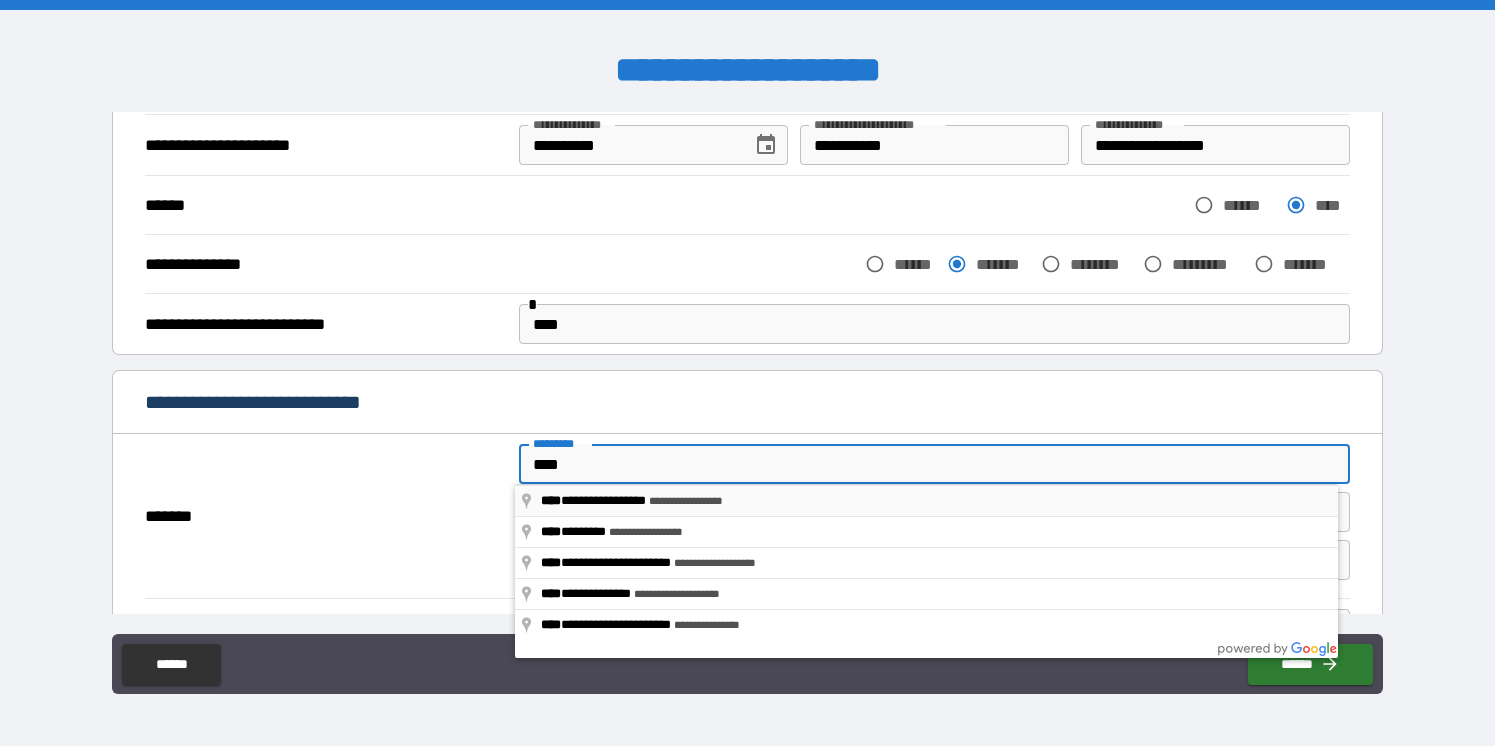 type on "**********" 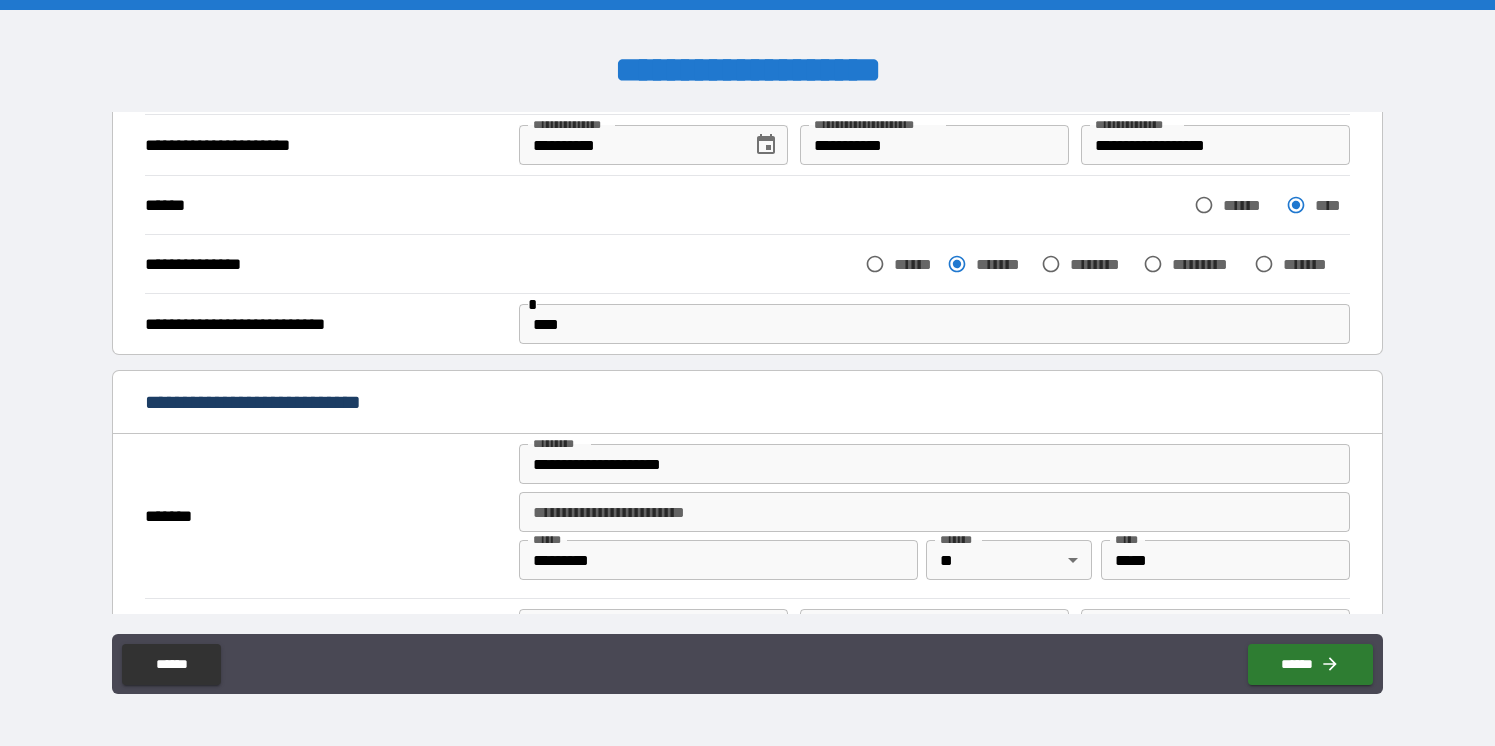 click on "**********" at bounding box center [747, 375] 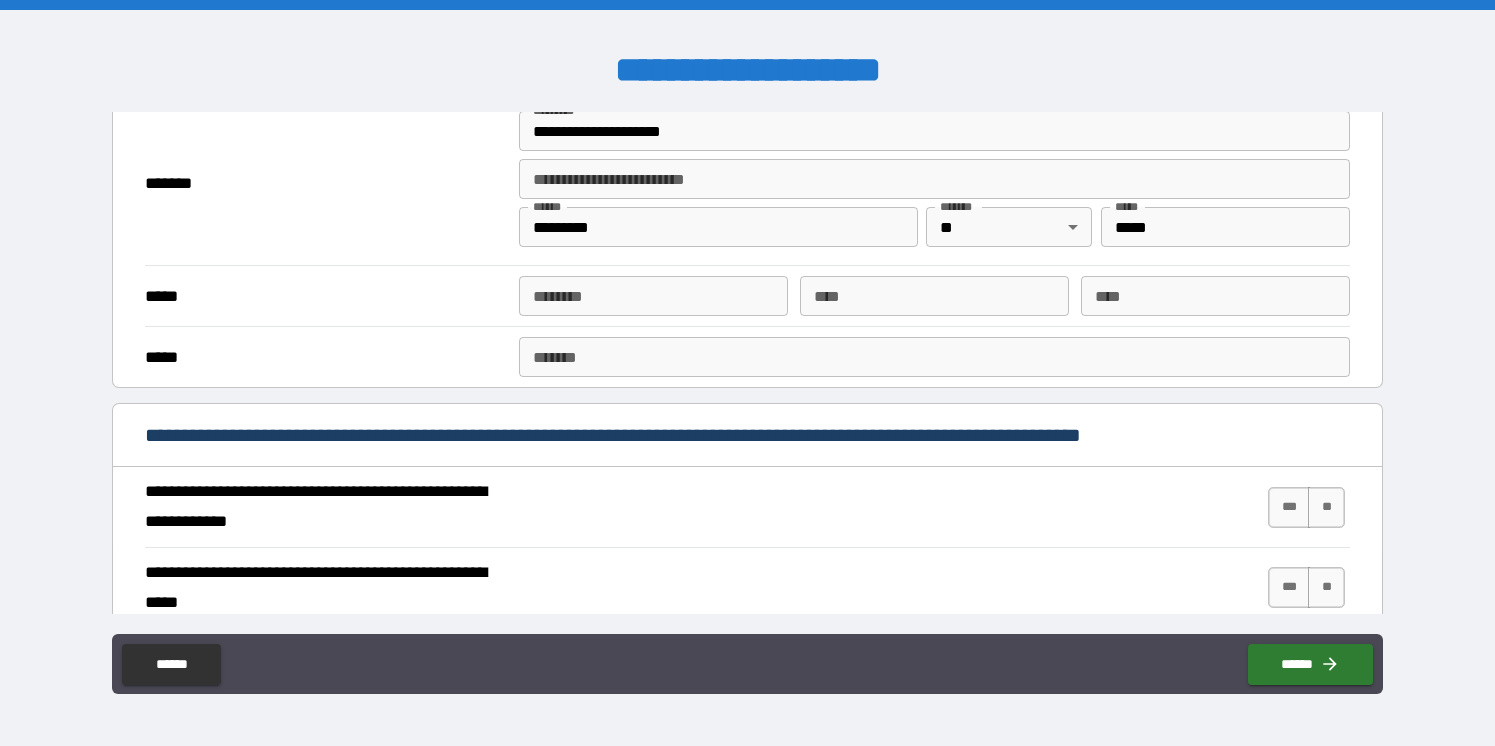 scroll, scrollTop: 532, scrollLeft: 0, axis: vertical 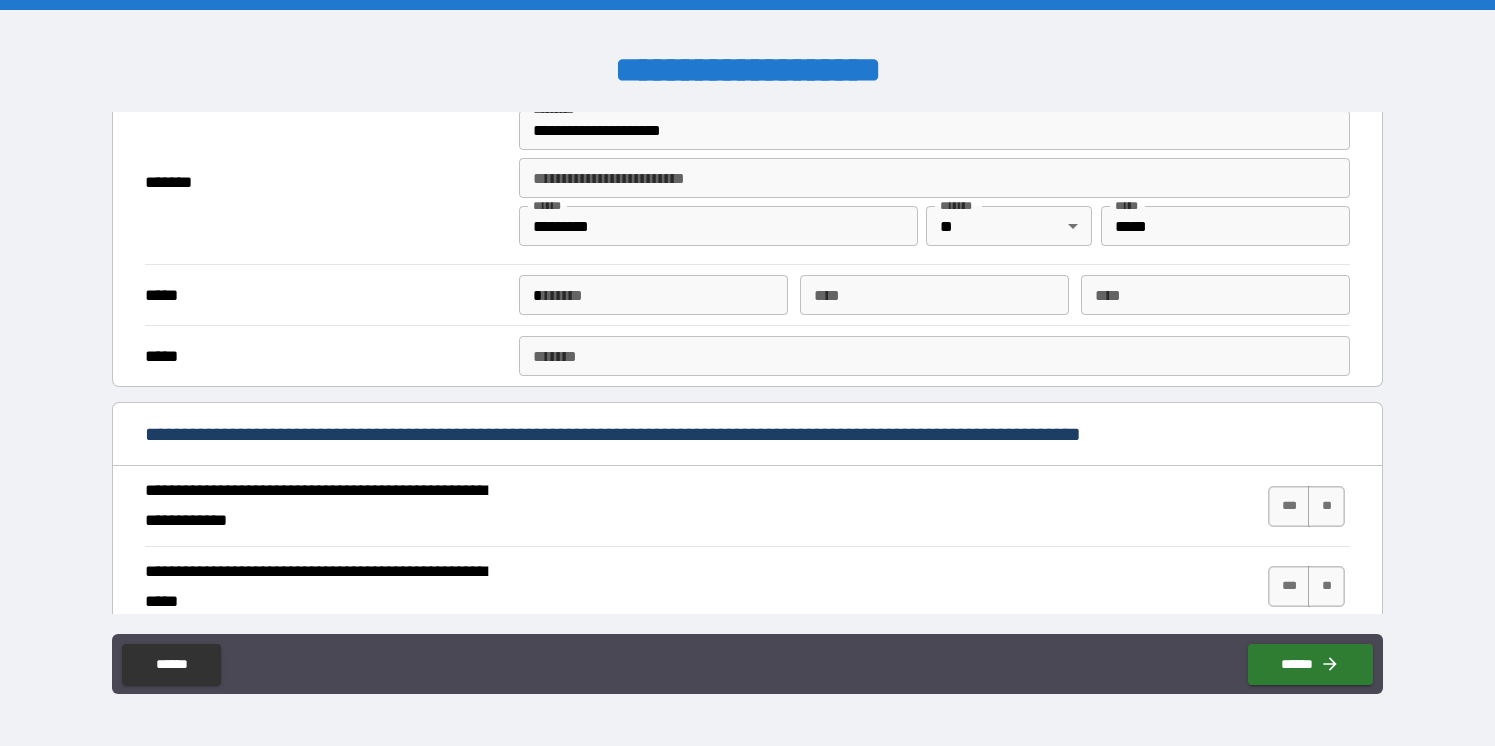 click on "*" at bounding box center (653, 295) 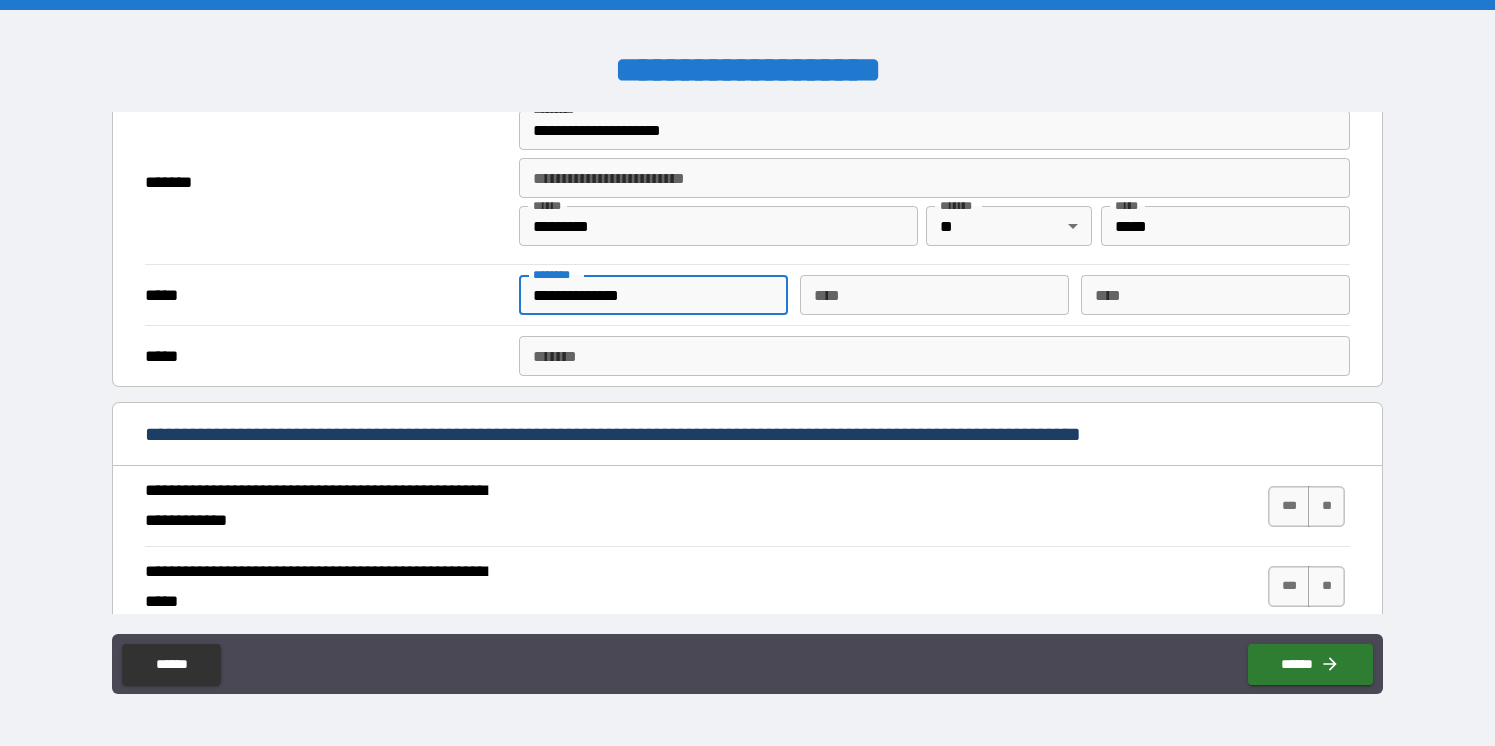 type on "**********" 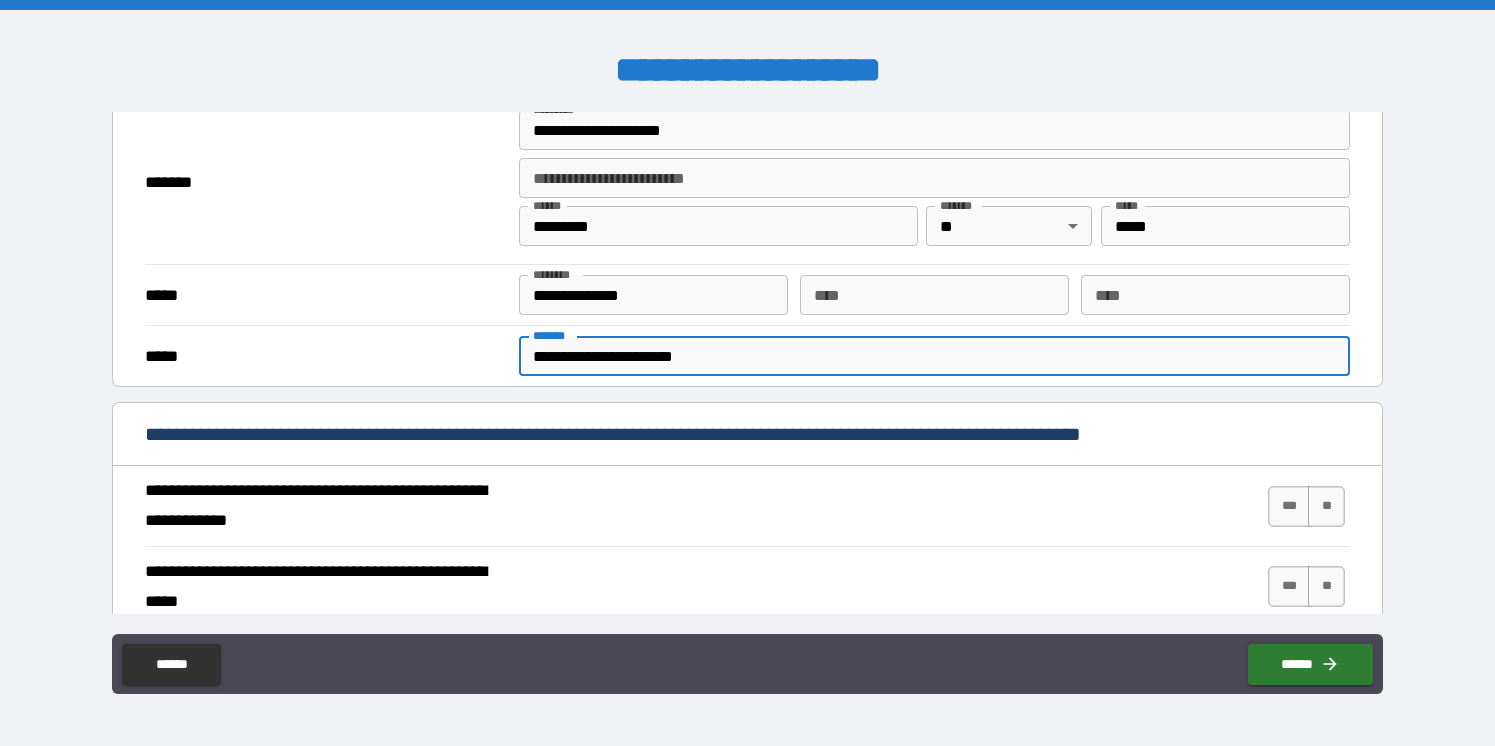 type on "**********" 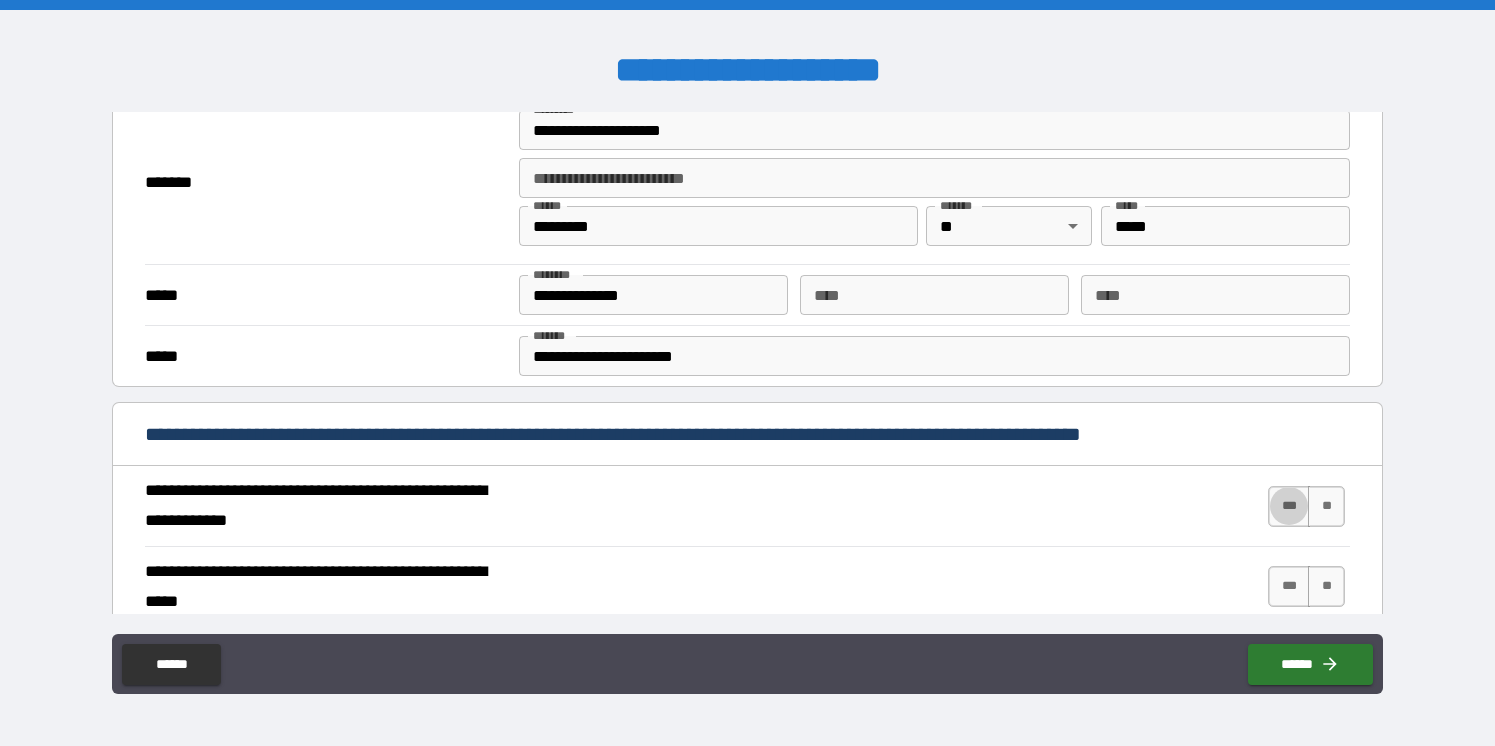 type on "****" 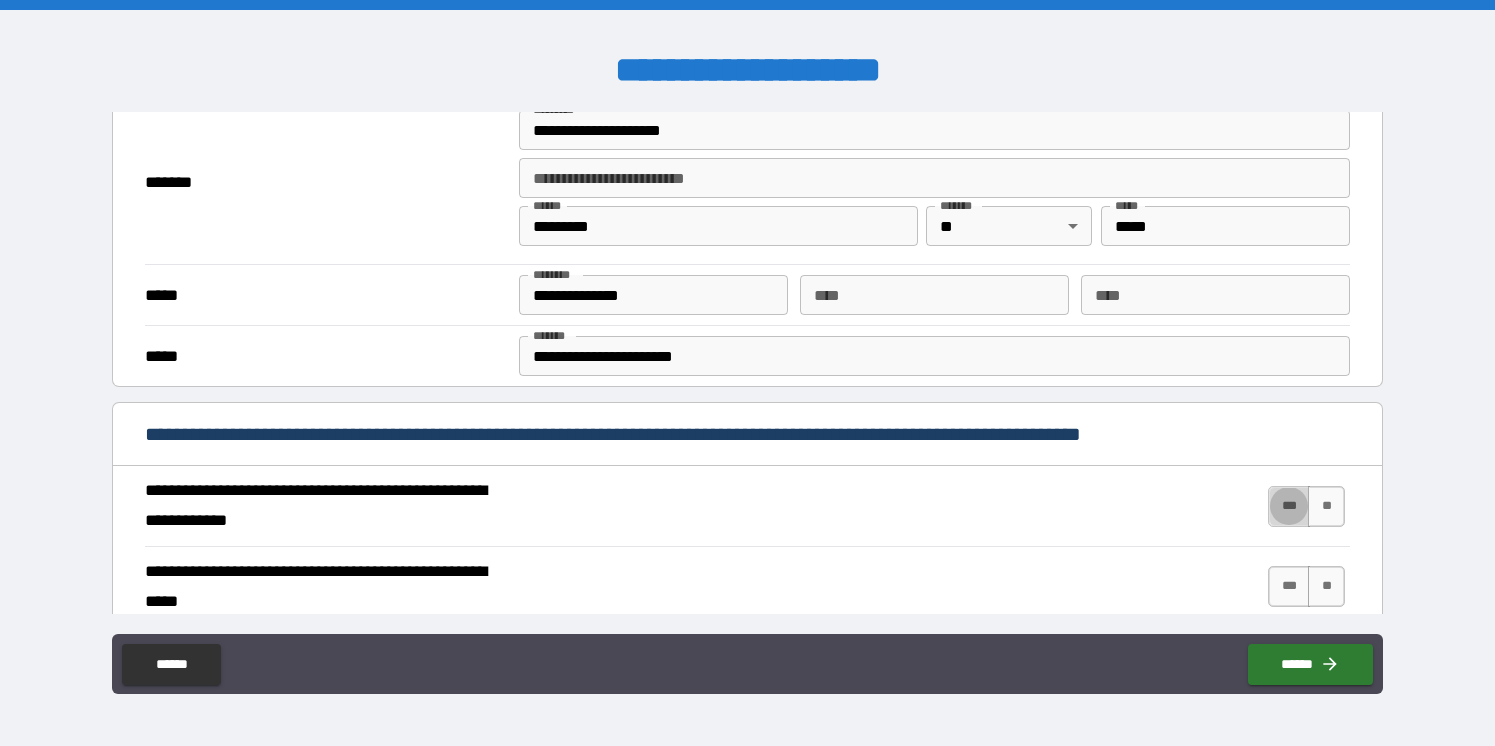click on "***" at bounding box center (1289, 506) 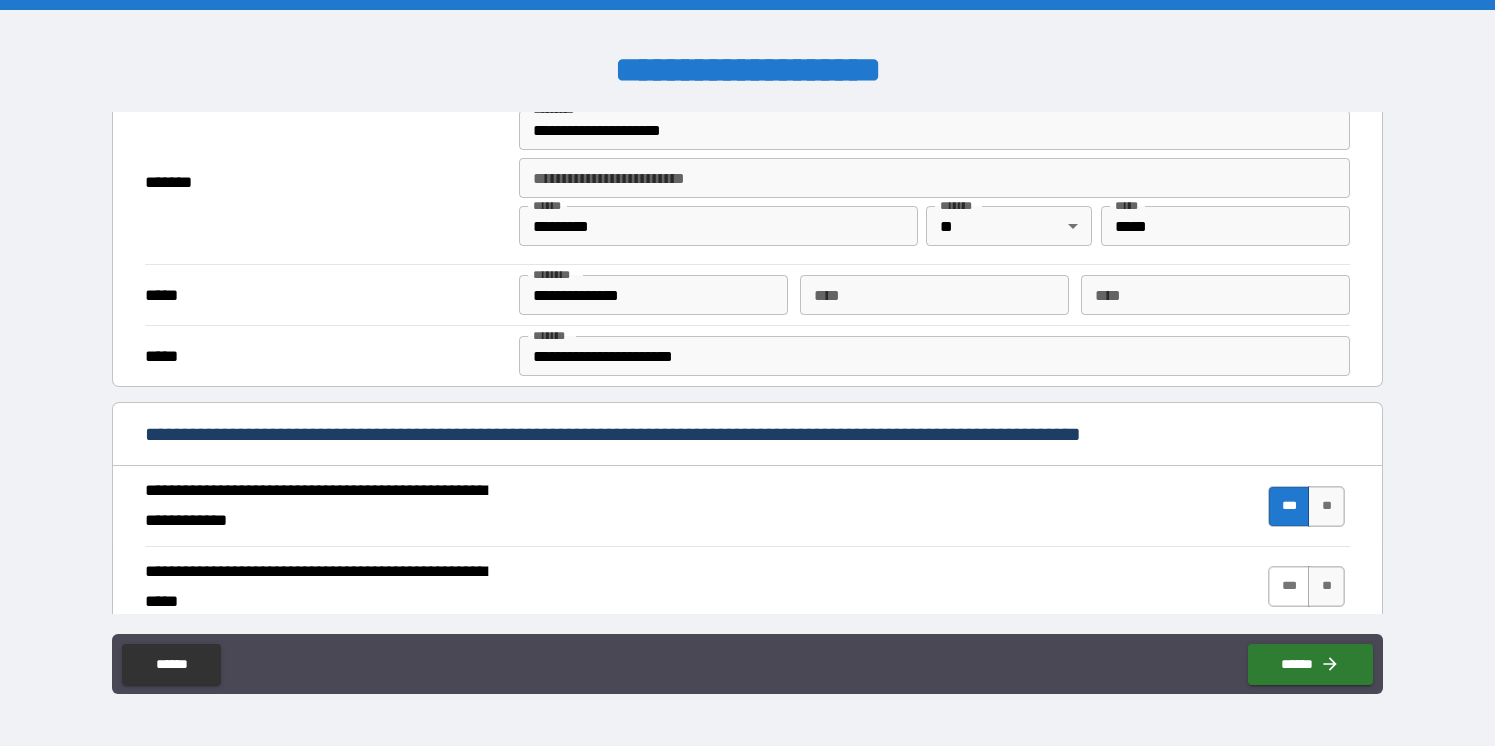 click on "***" at bounding box center (1289, 586) 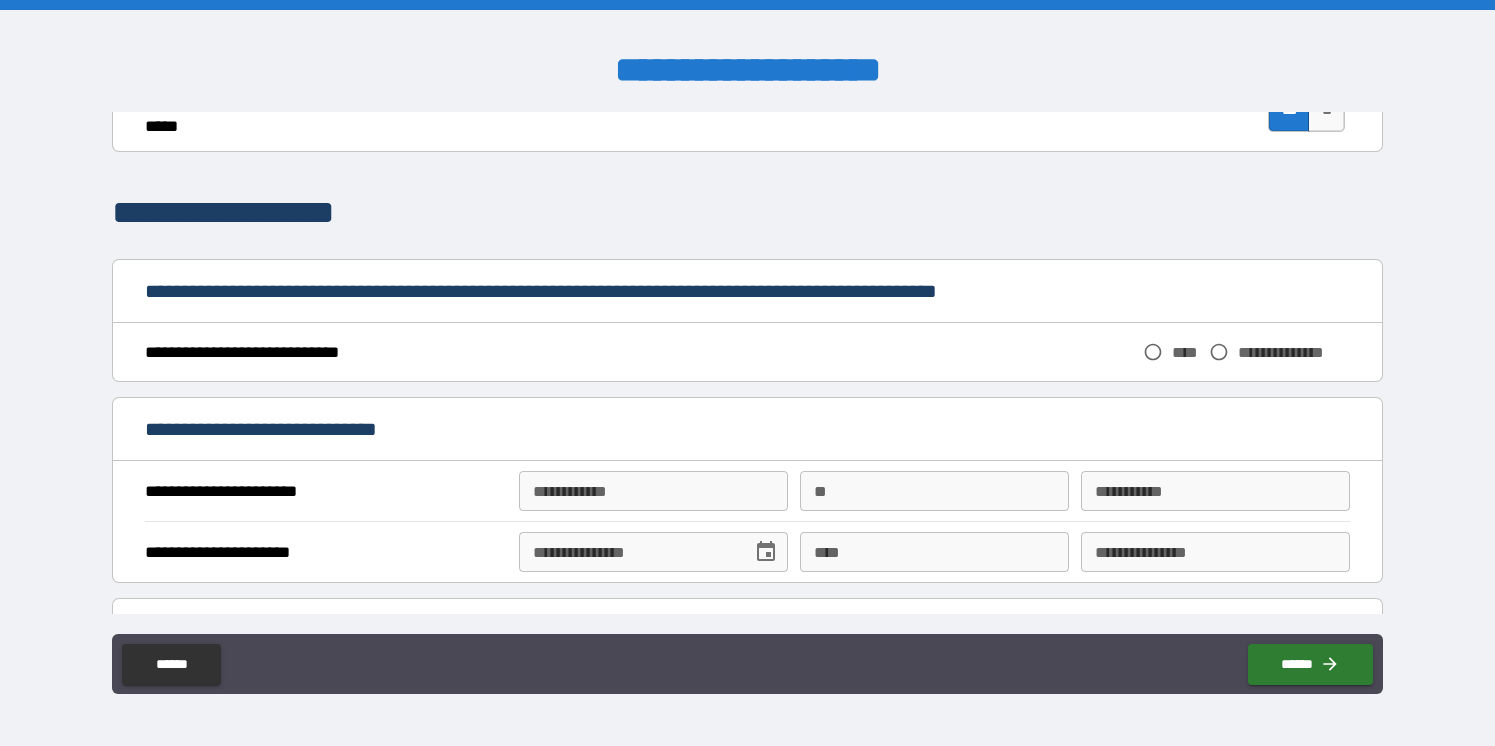 scroll, scrollTop: 1043, scrollLeft: 0, axis: vertical 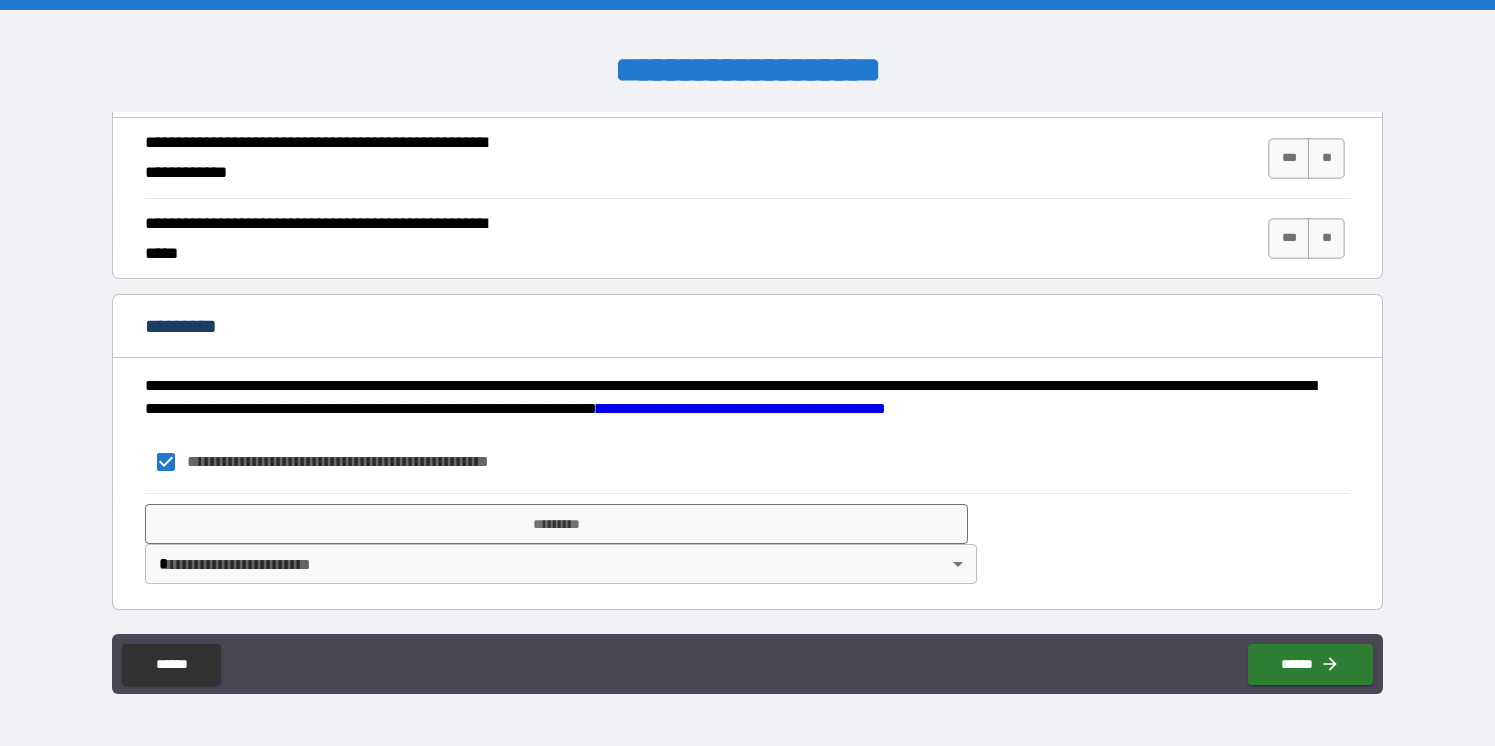 click on "**********" at bounding box center (747, 373) 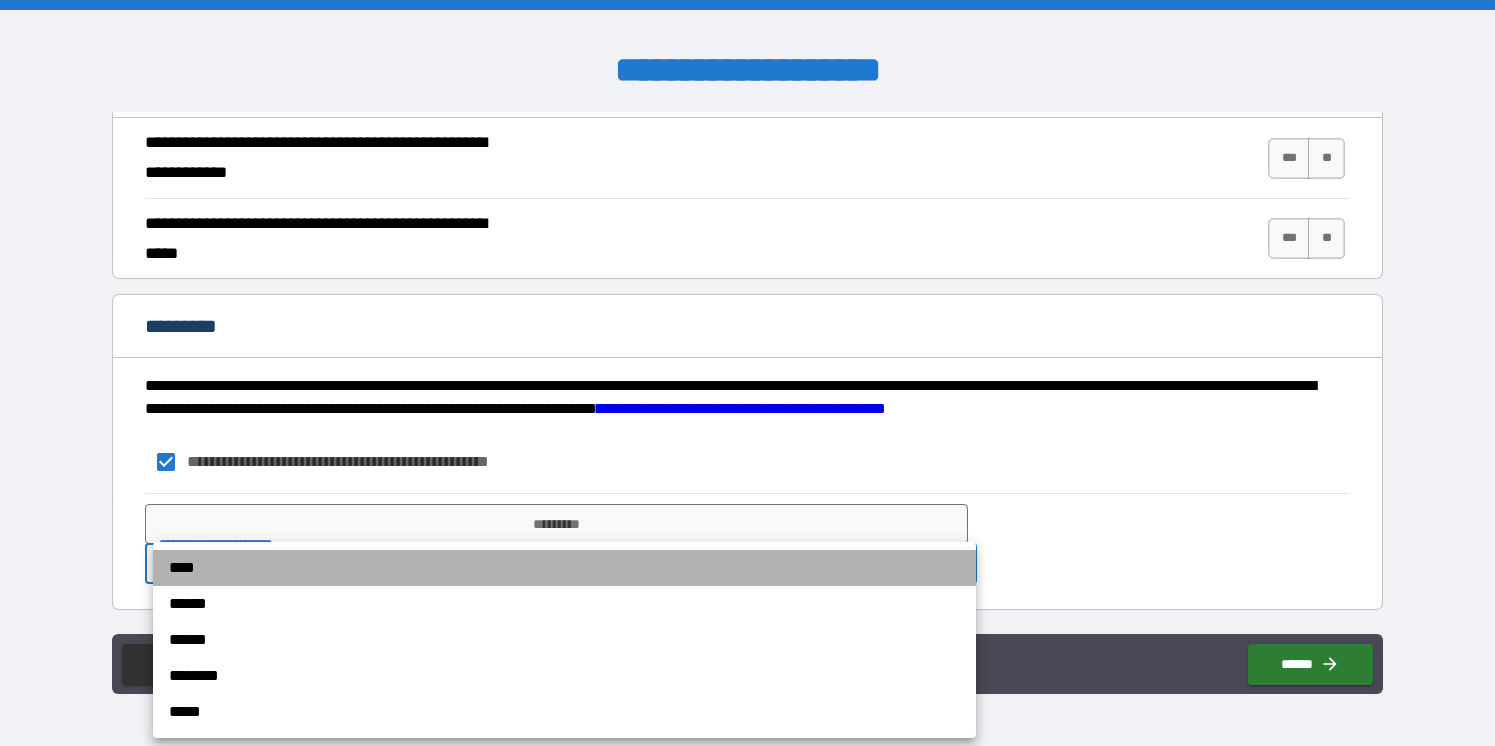 click on "****" at bounding box center [564, 568] 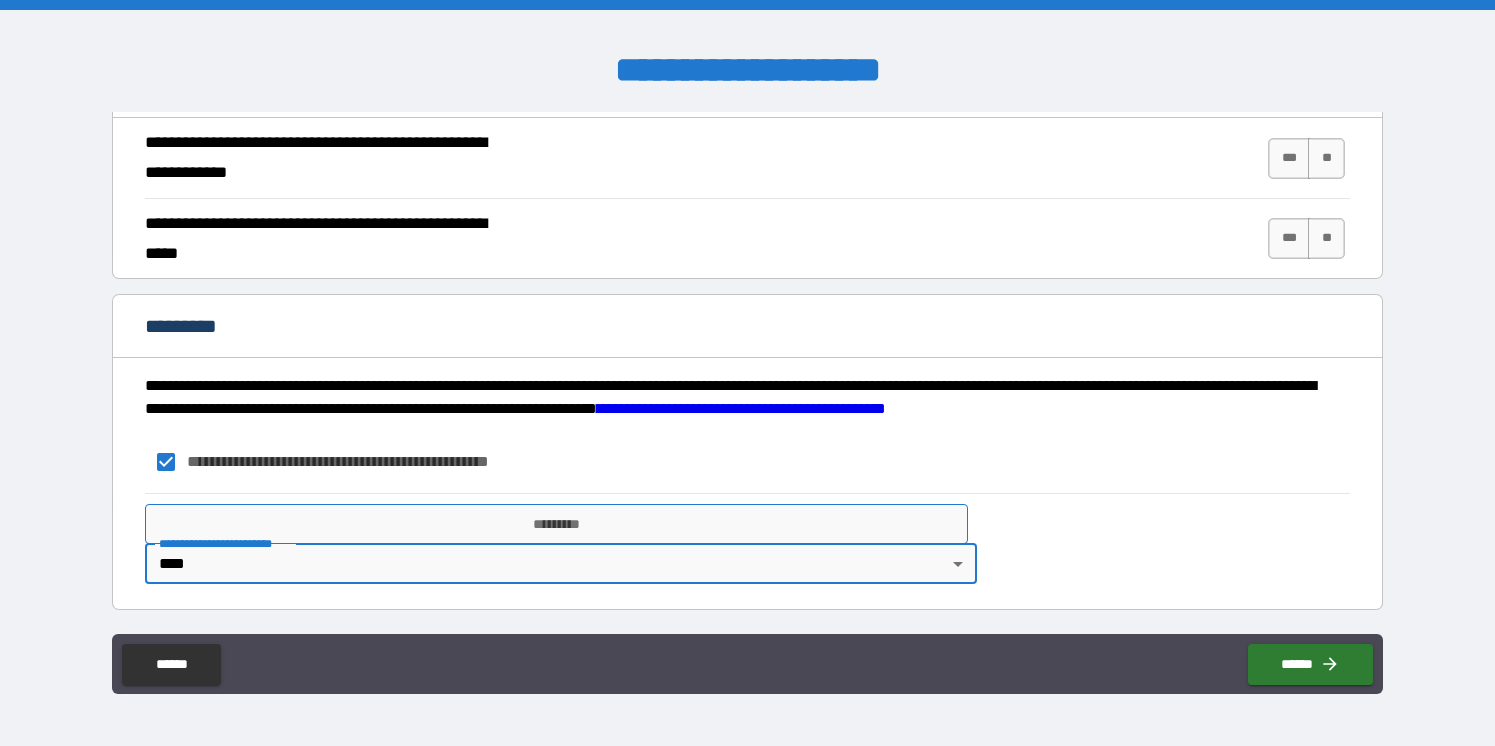 click on "*********" at bounding box center (556, 524) 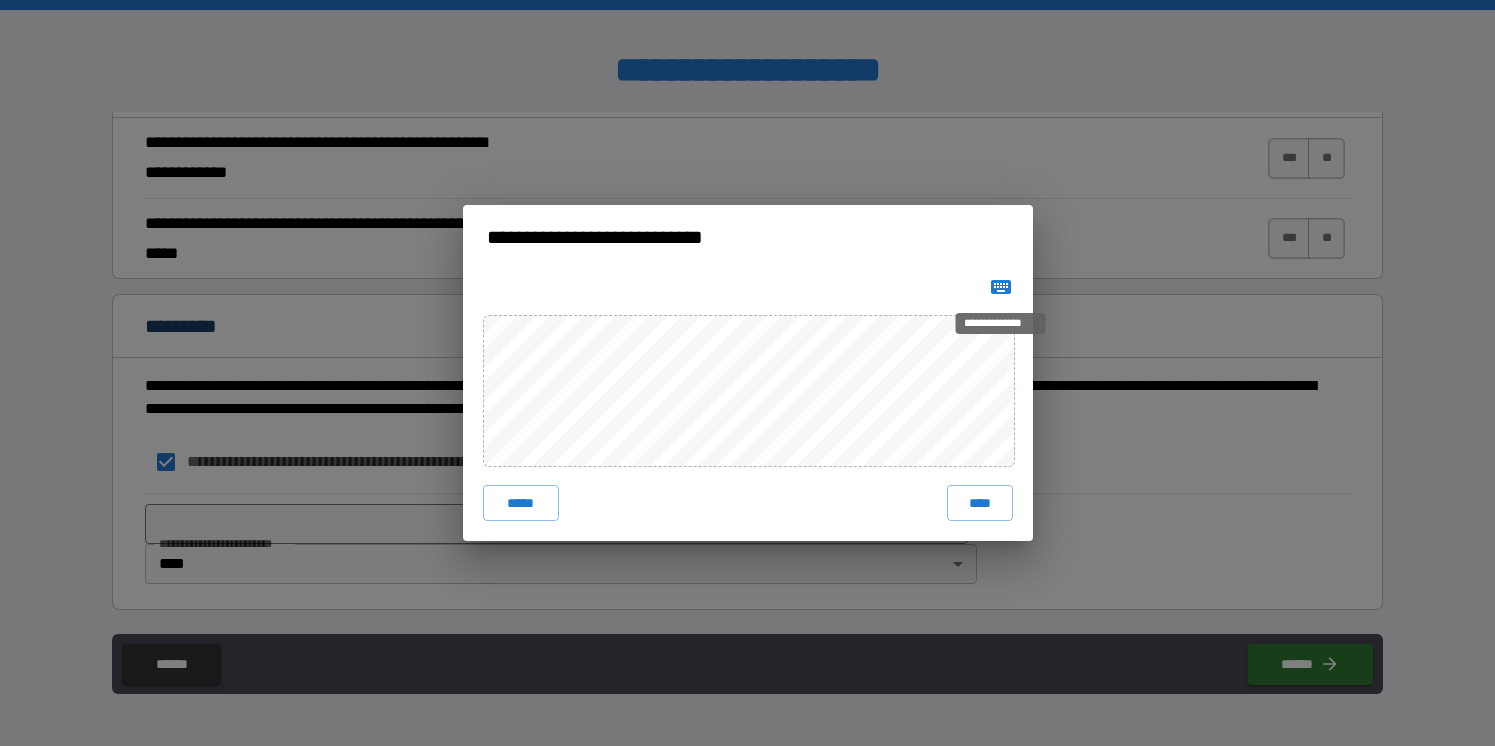 click 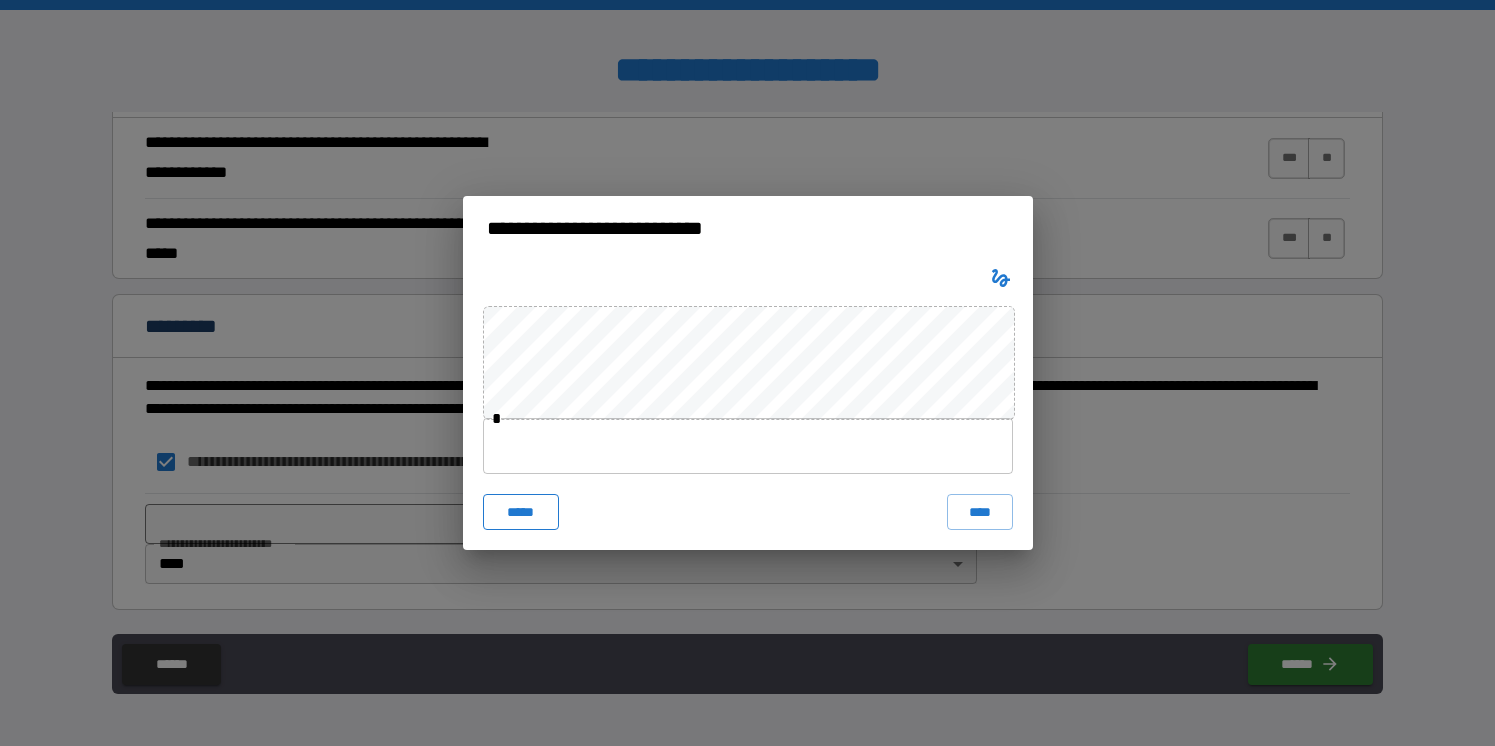 click on "*****" at bounding box center (521, 512) 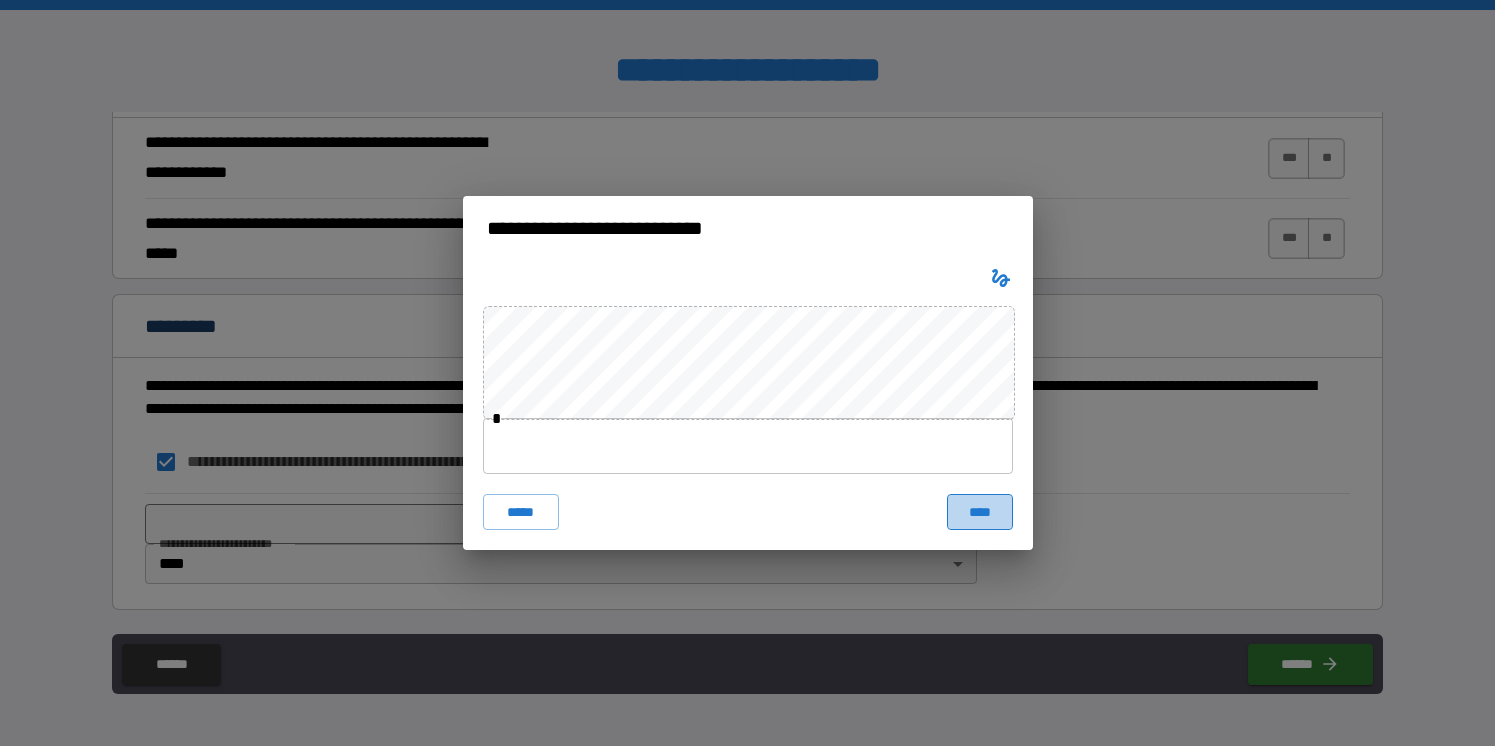 click on "****" at bounding box center (980, 512) 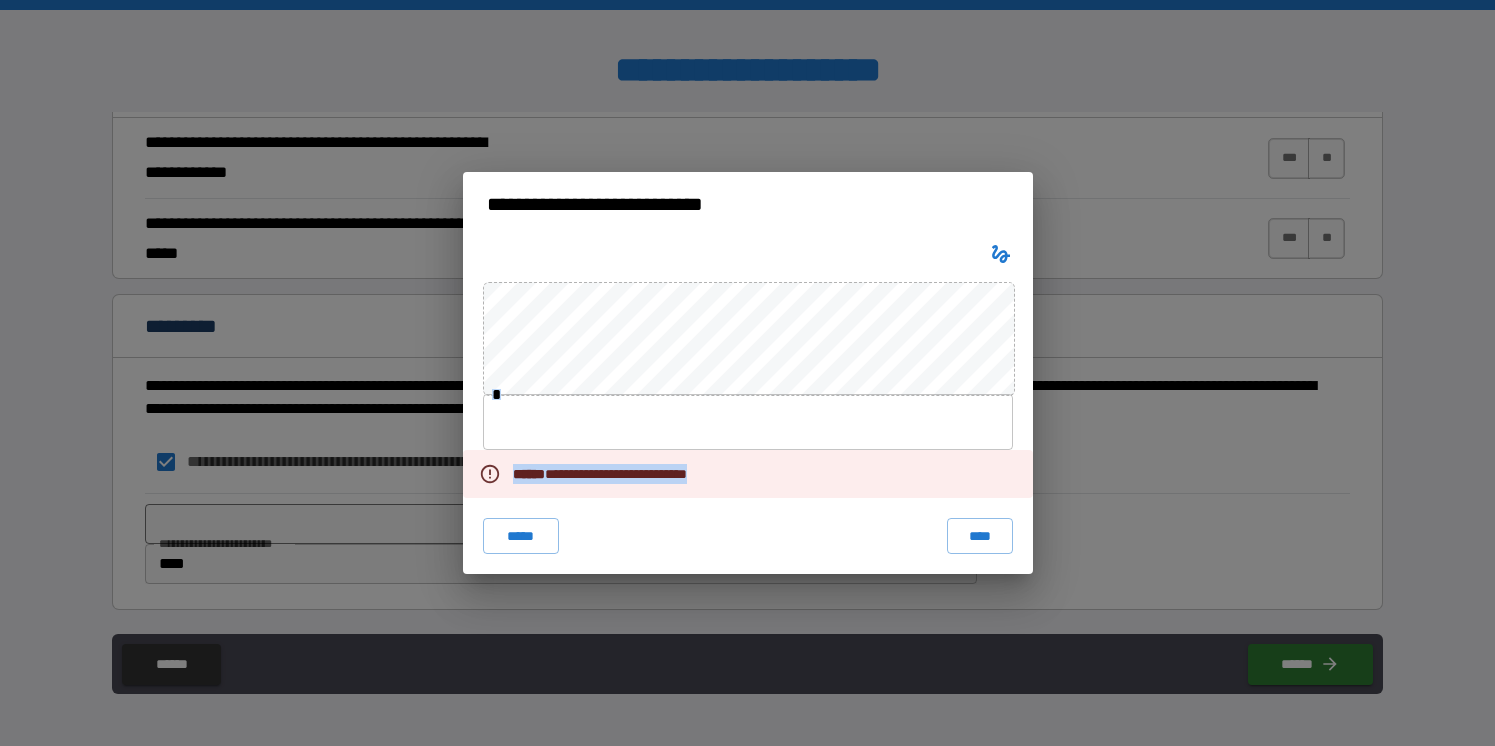 click on "**********" at bounding box center [748, 405] 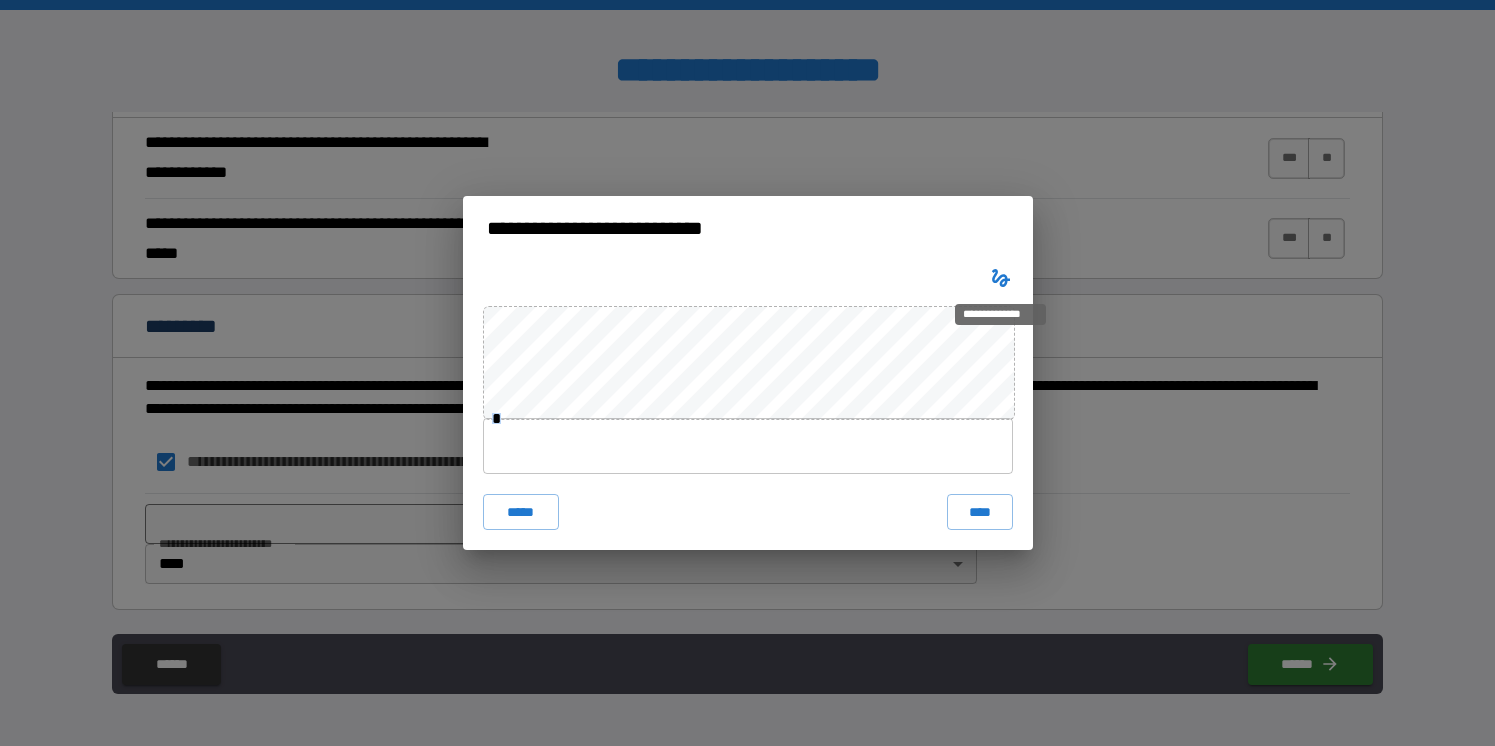 click 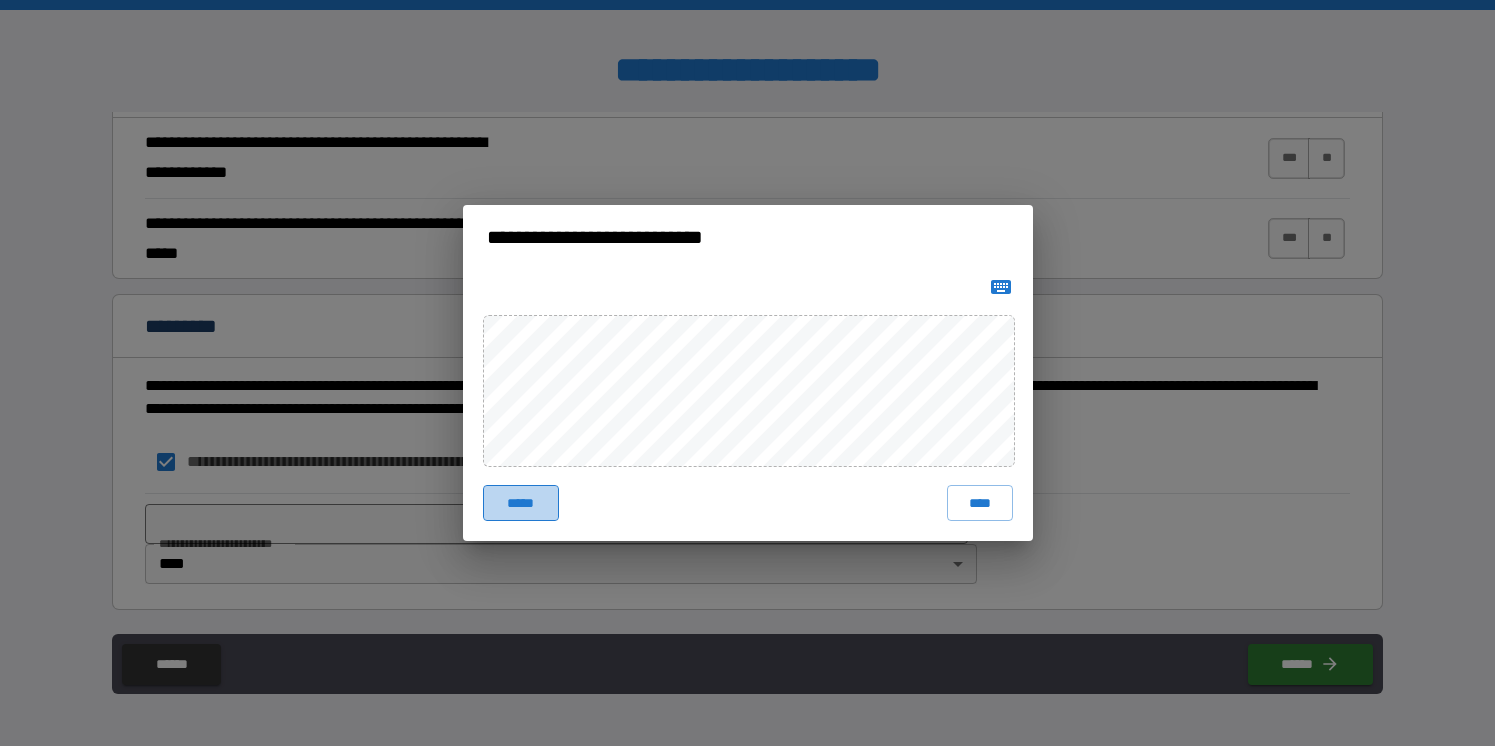 click on "*****" at bounding box center (521, 503) 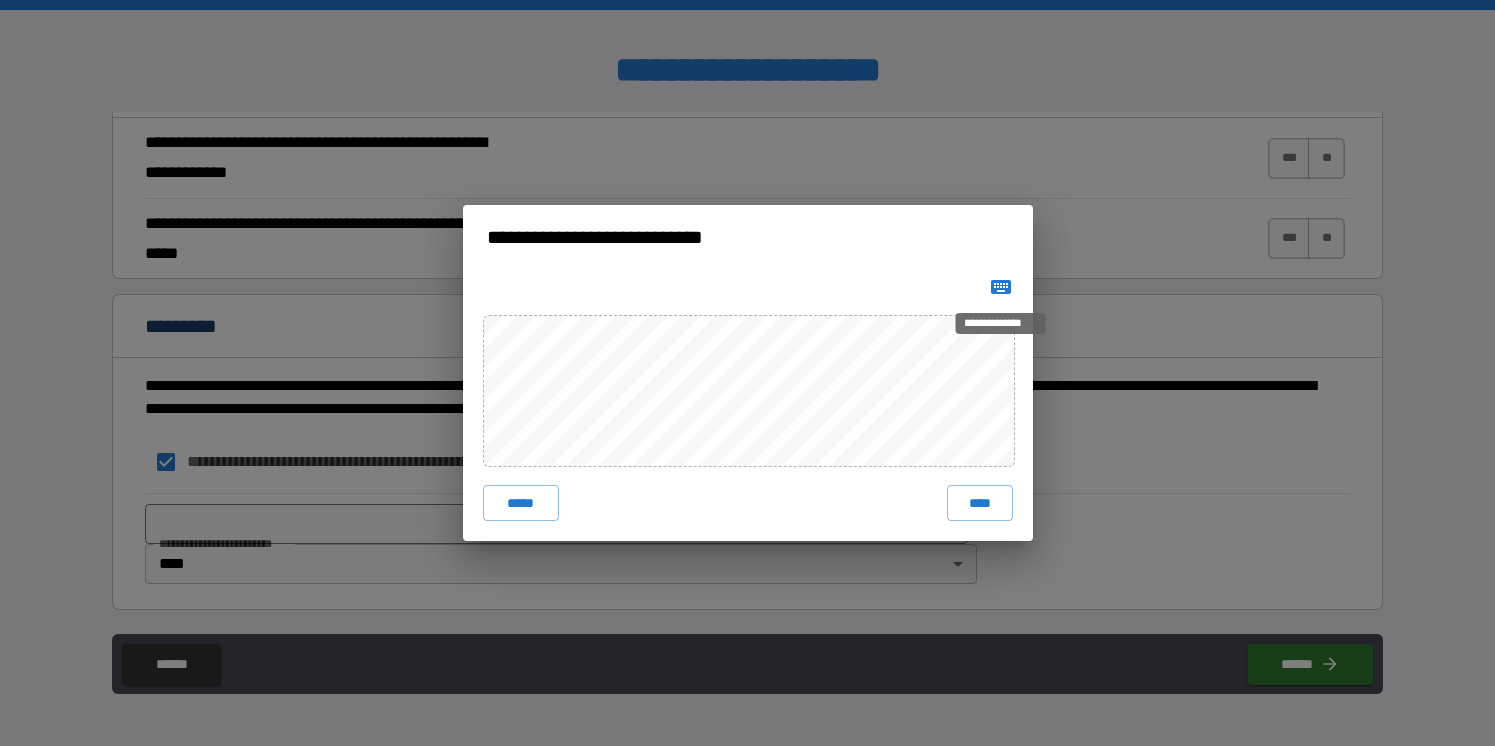 click 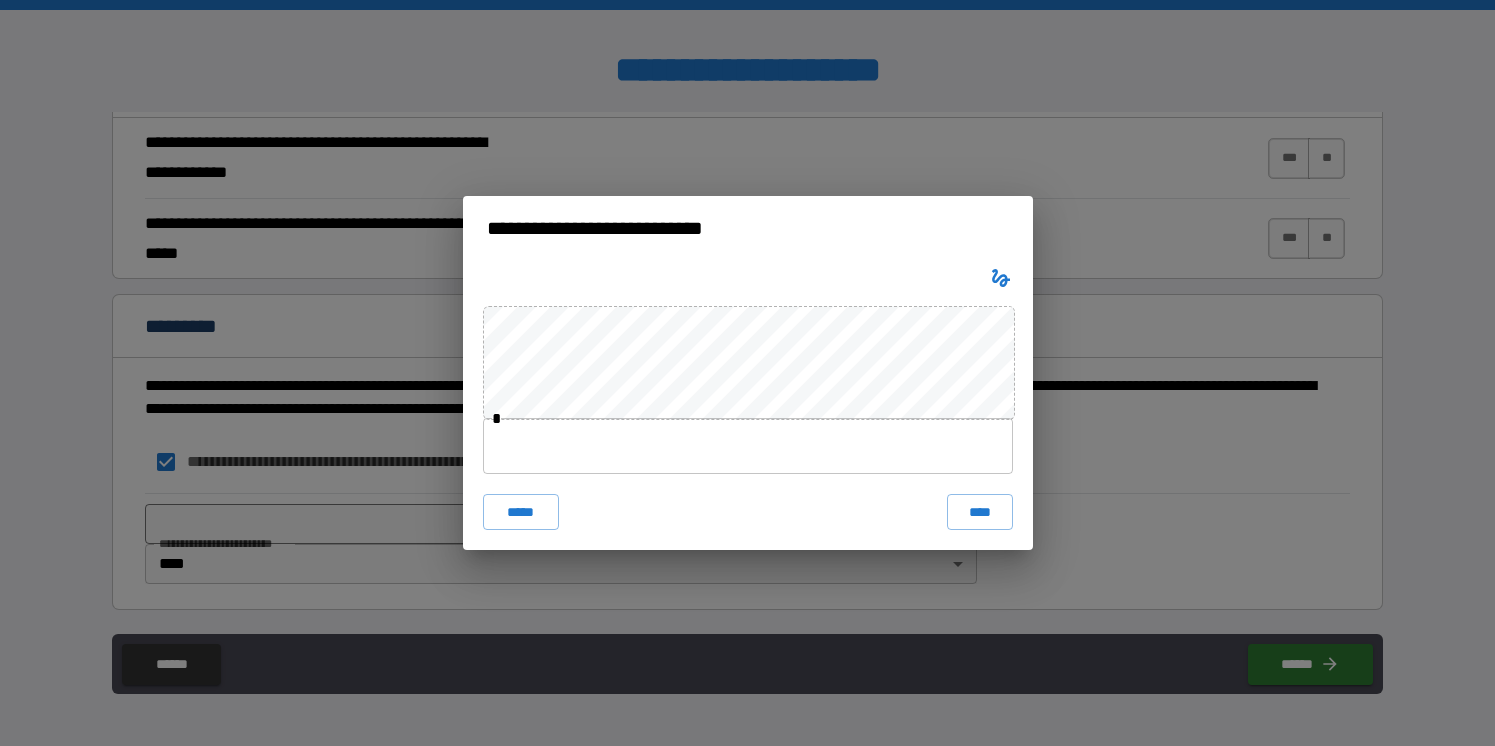 click at bounding box center [748, 446] 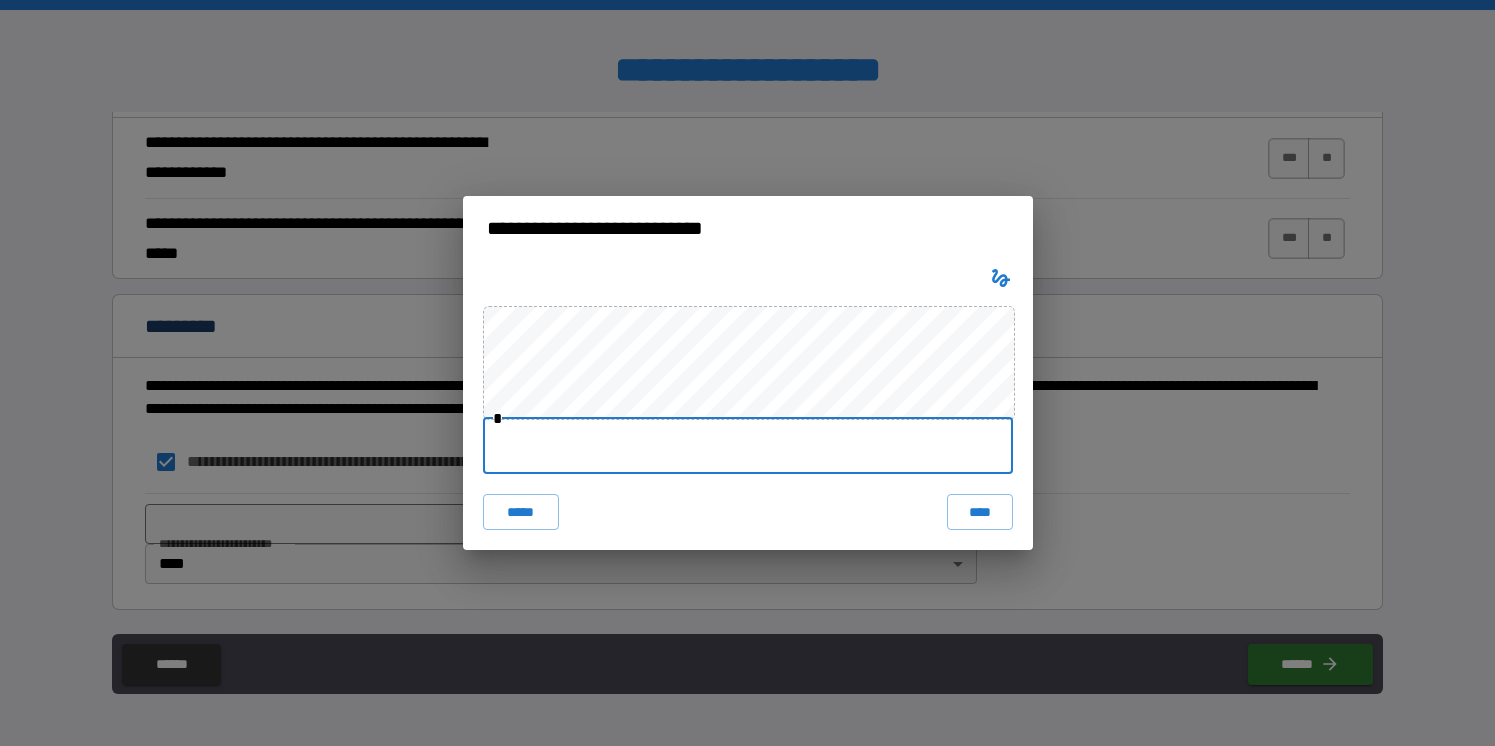 click on "* ***** ****" at bounding box center (748, 405) 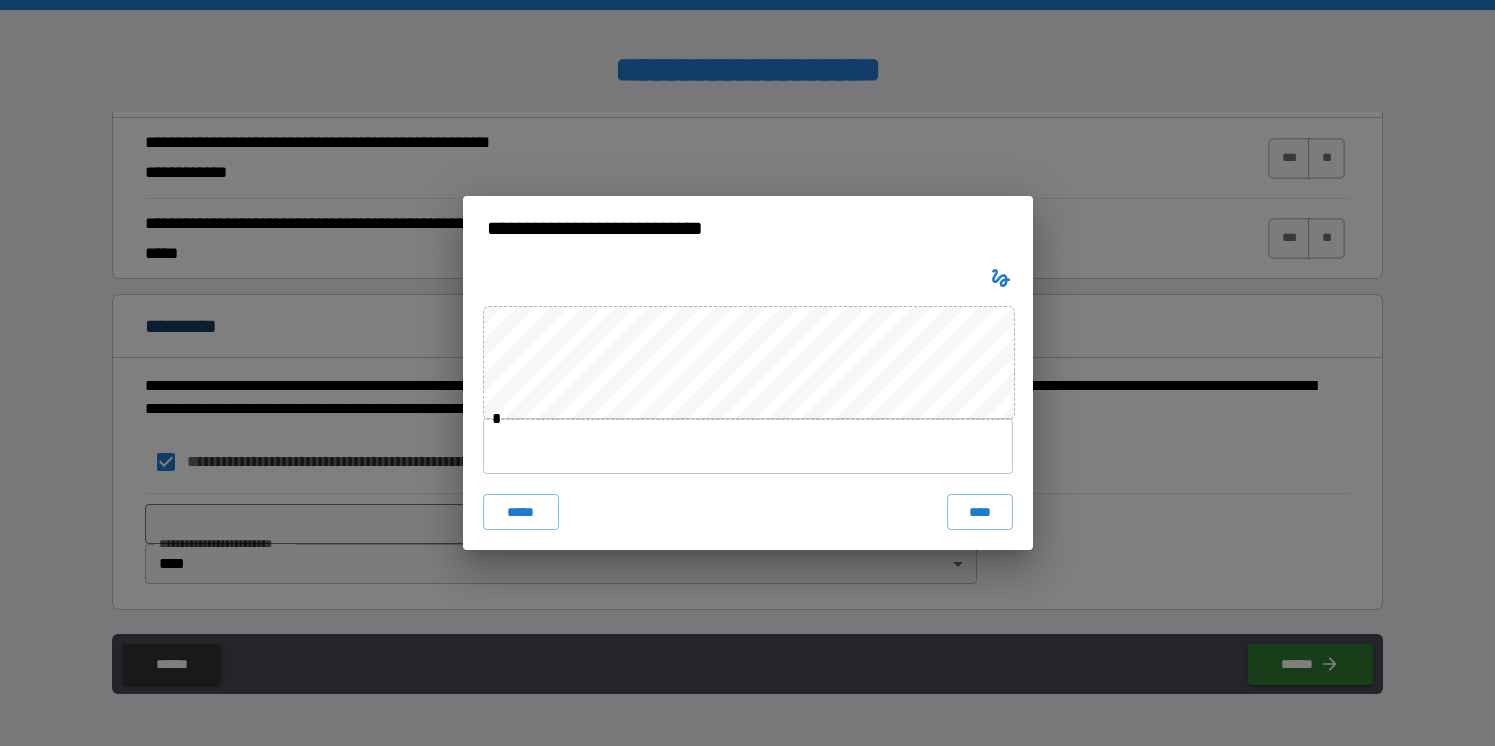 drag, startPoint x: 530, startPoint y: 443, endPoint x: 589, endPoint y: 302, distance: 152.84633 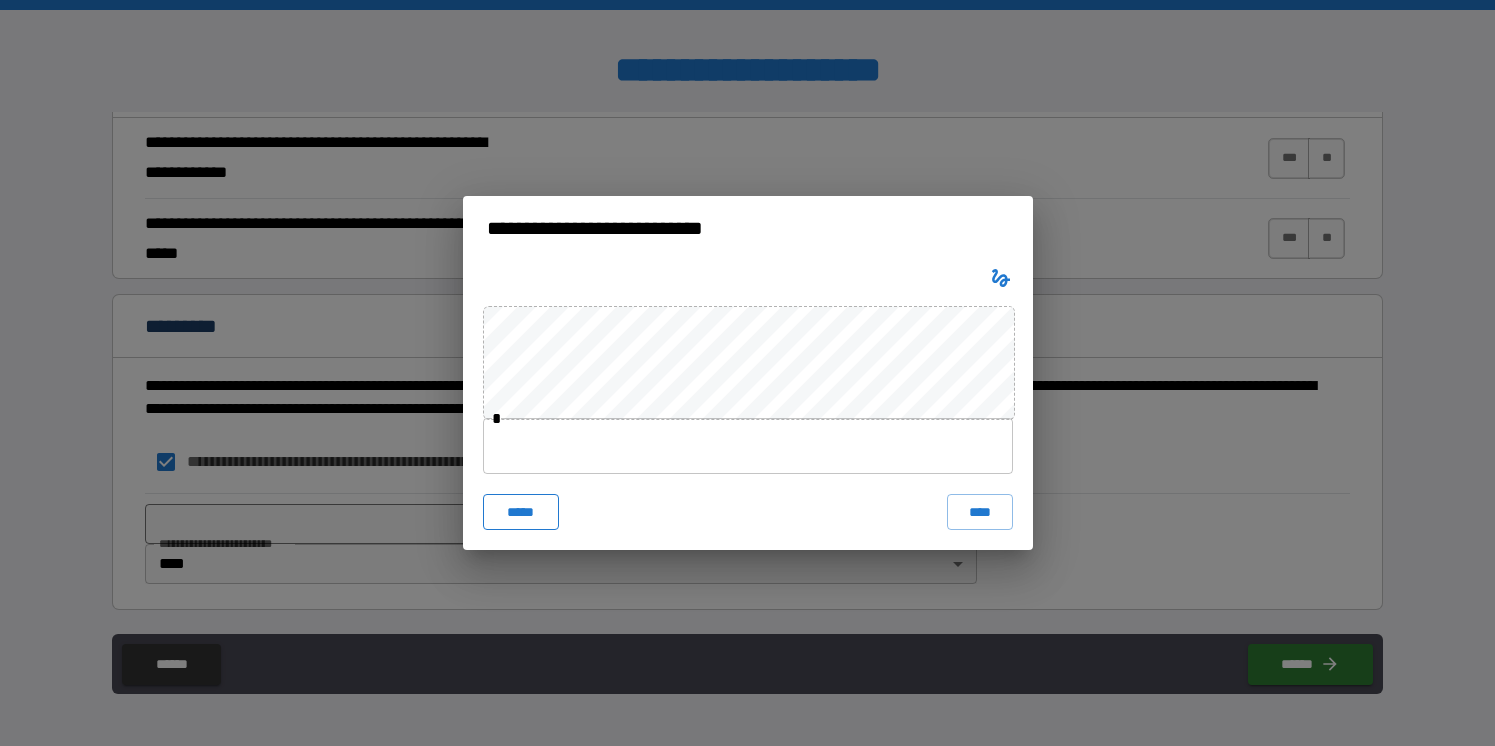 click on "*****" at bounding box center (521, 512) 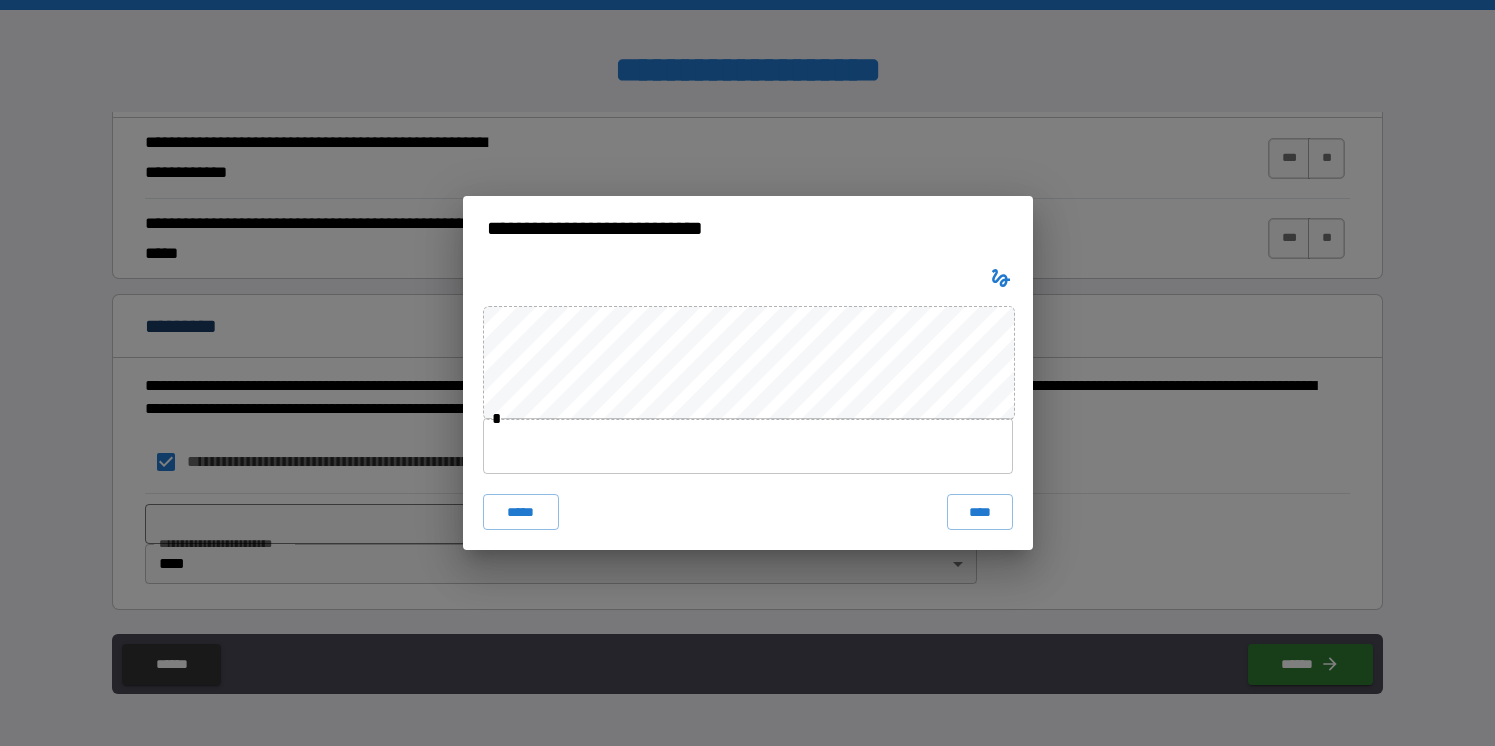 click on "* ***** ****" at bounding box center [748, 405] 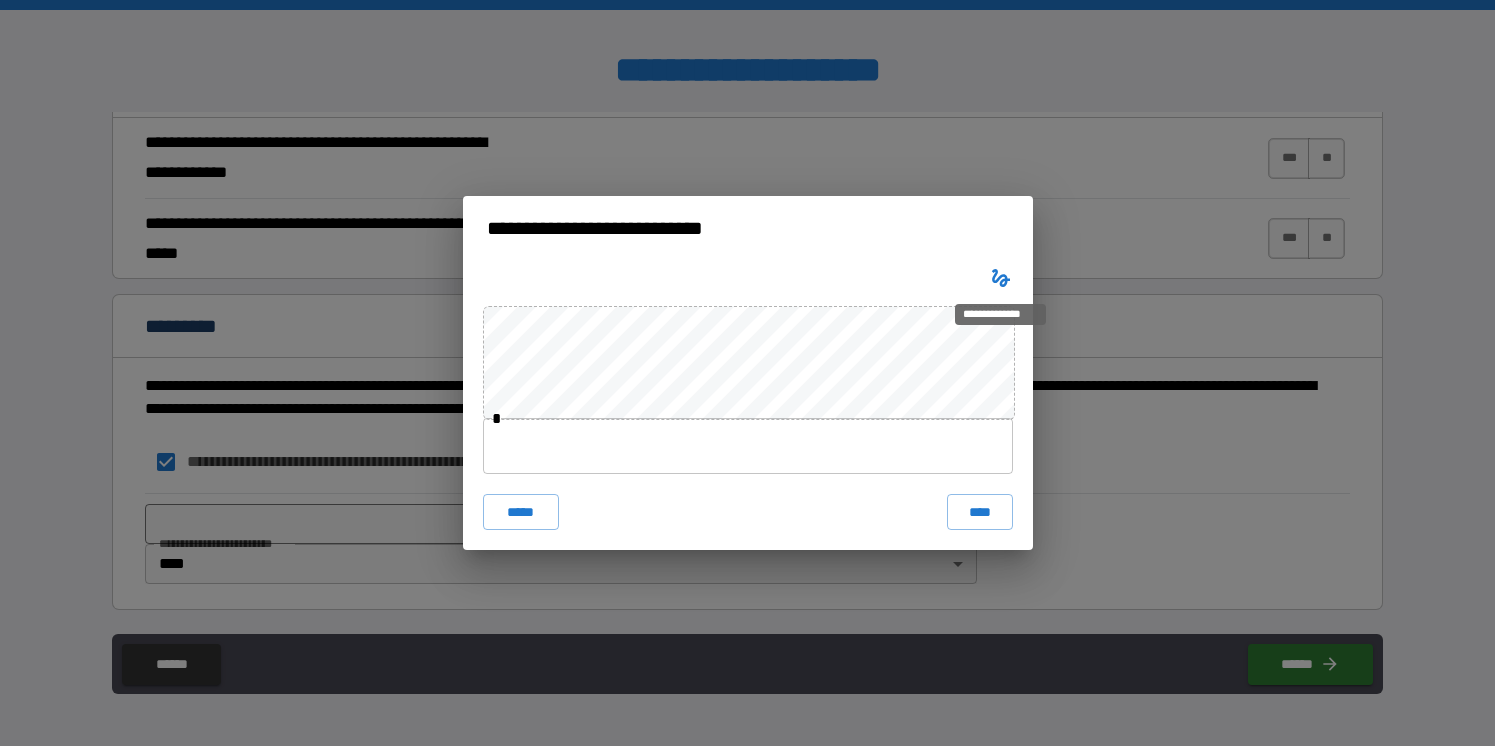 click 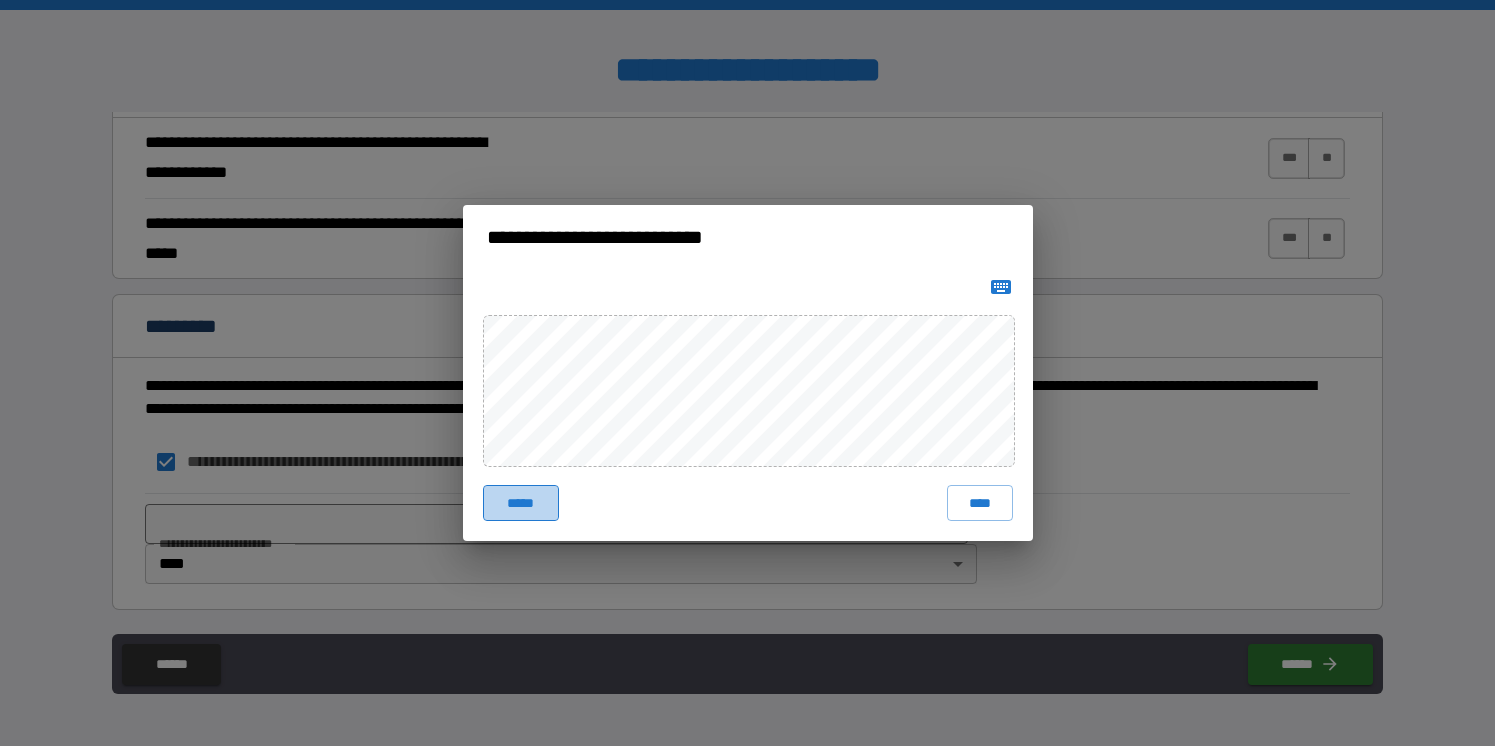 click on "*****" at bounding box center (521, 503) 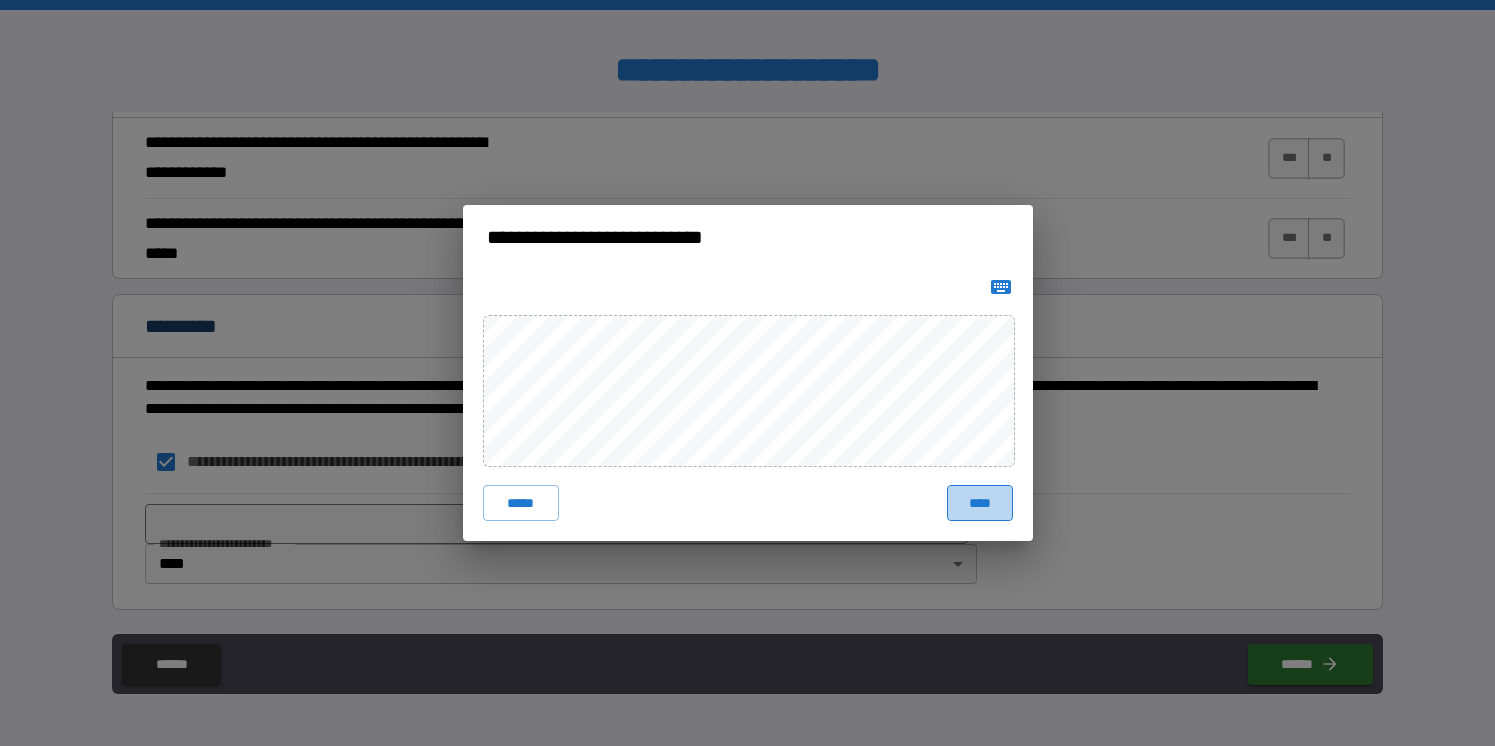 click on "****" at bounding box center [980, 503] 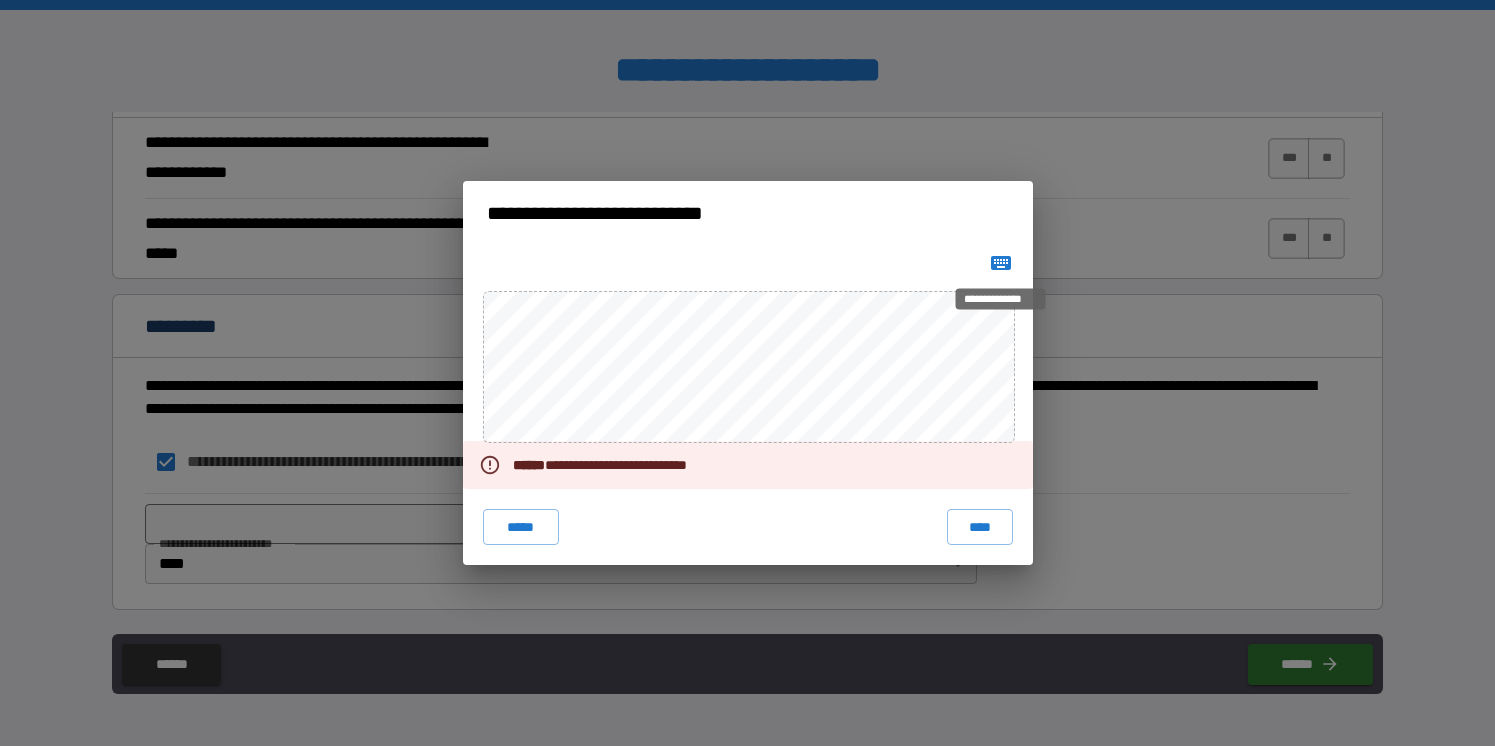 click 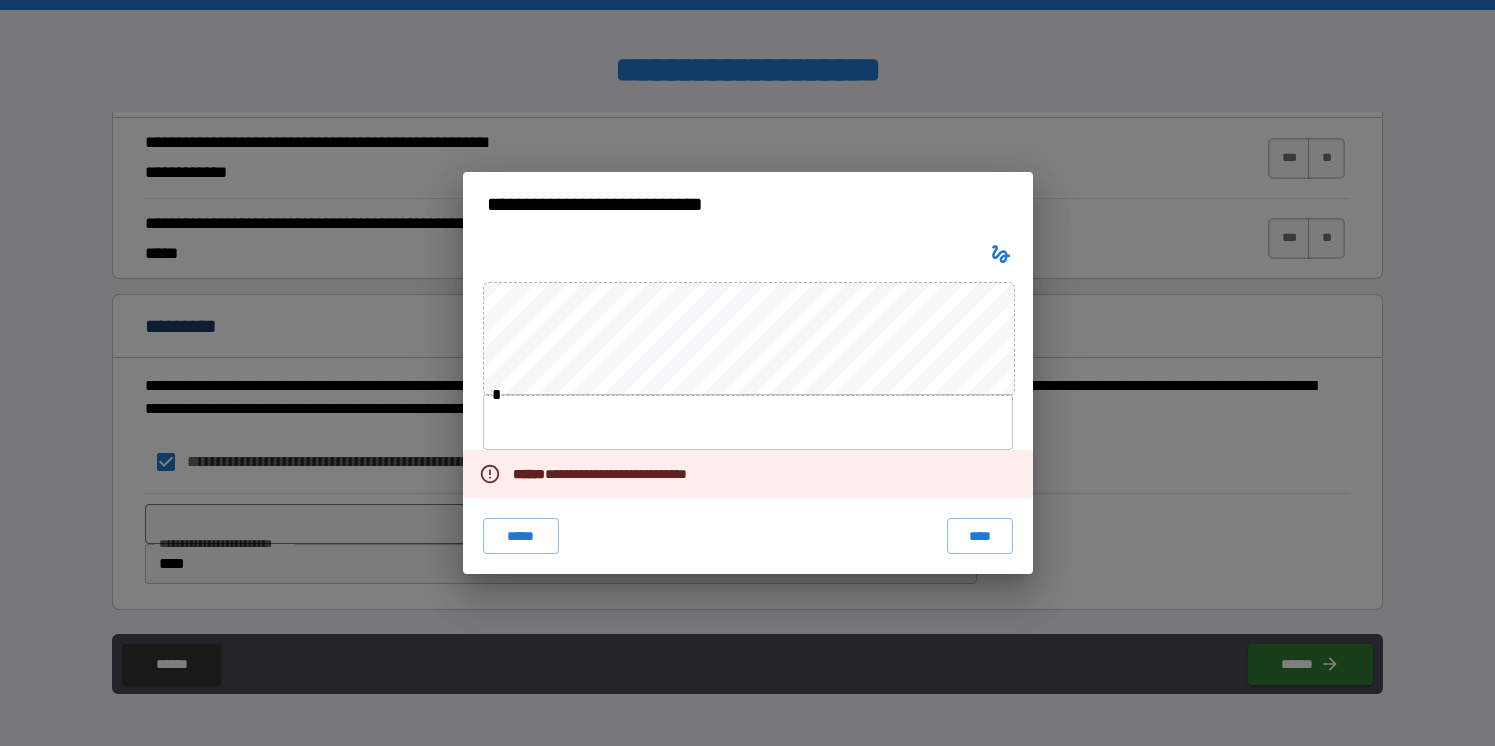 click at bounding box center [748, 422] 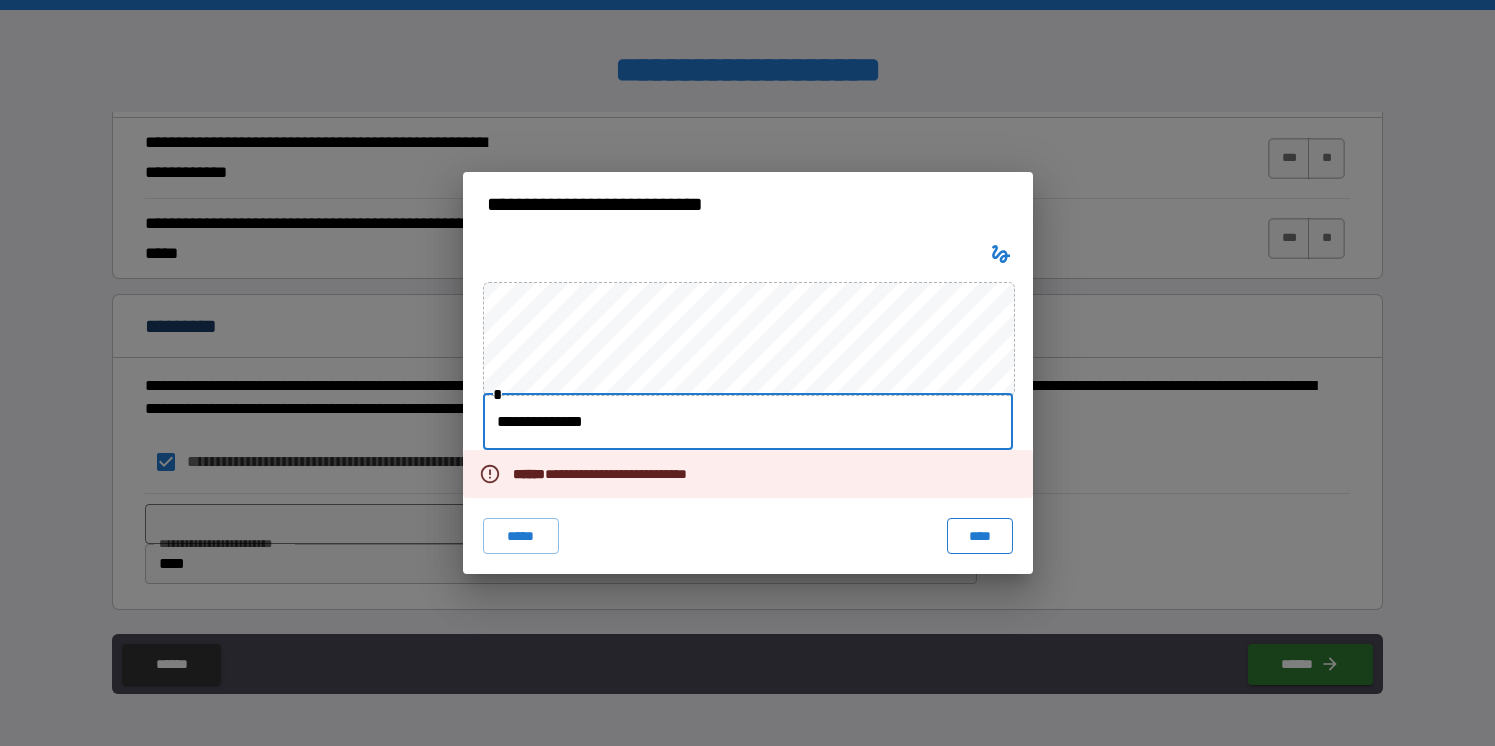 type on "**********" 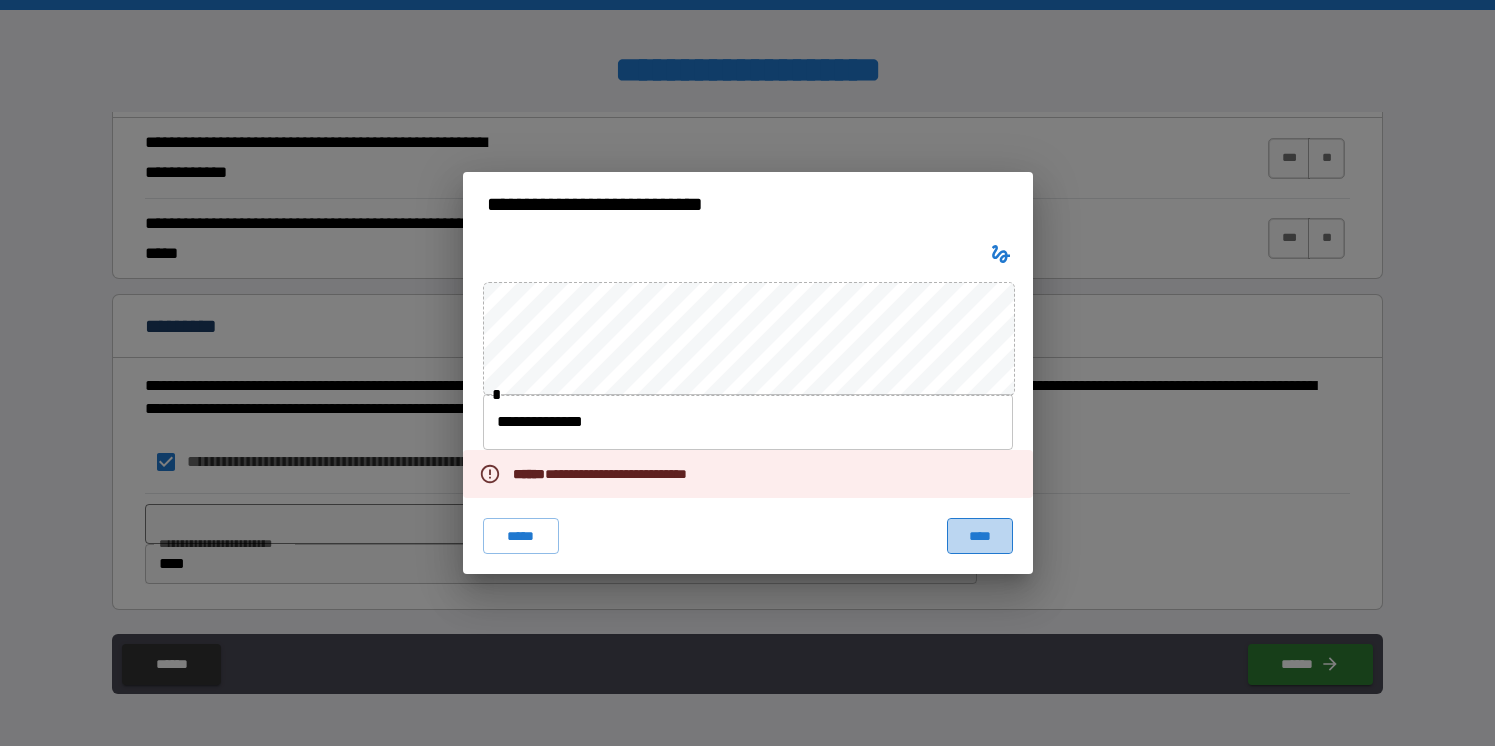 click on "****" at bounding box center (980, 536) 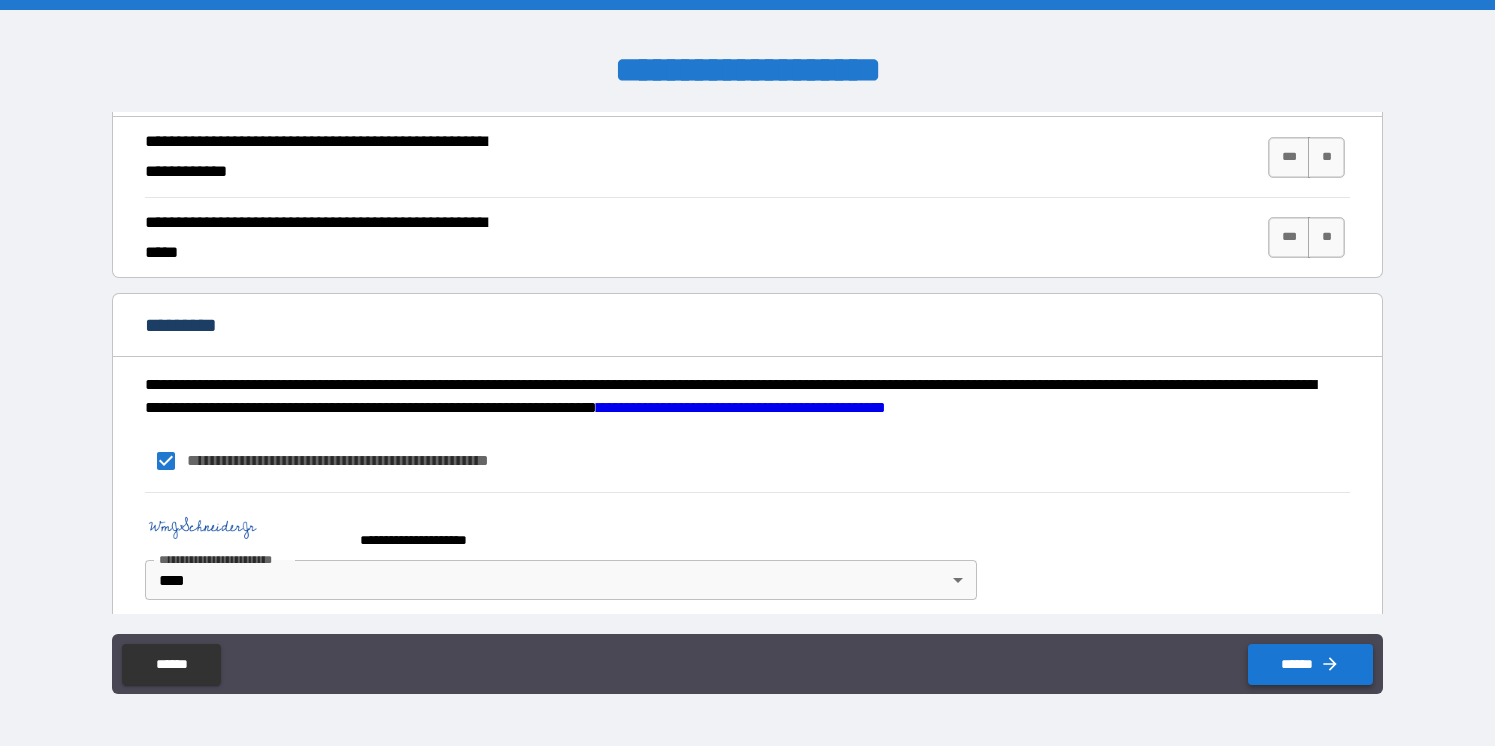 click on "******" at bounding box center [1310, 664] 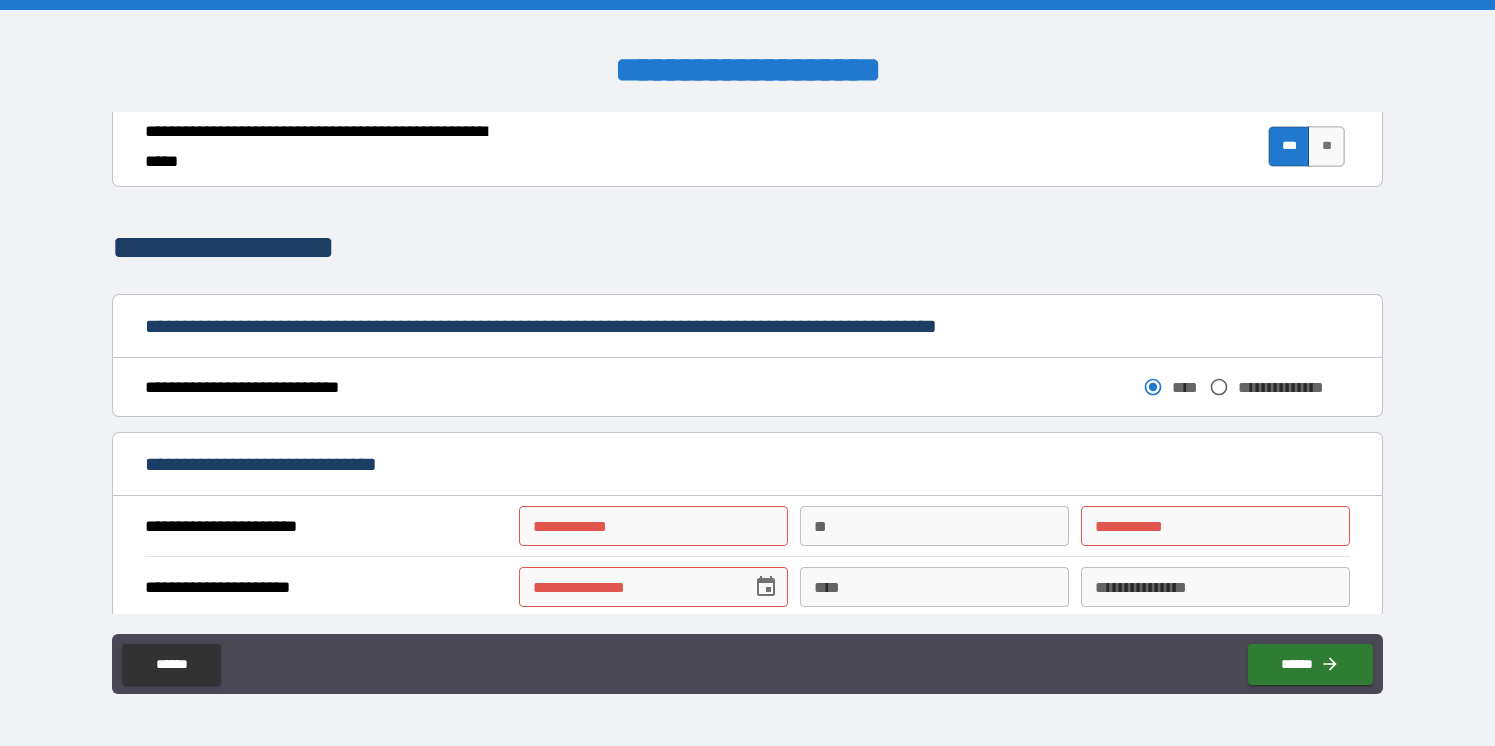 scroll, scrollTop: 987, scrollLeft: 0, axis: vertical 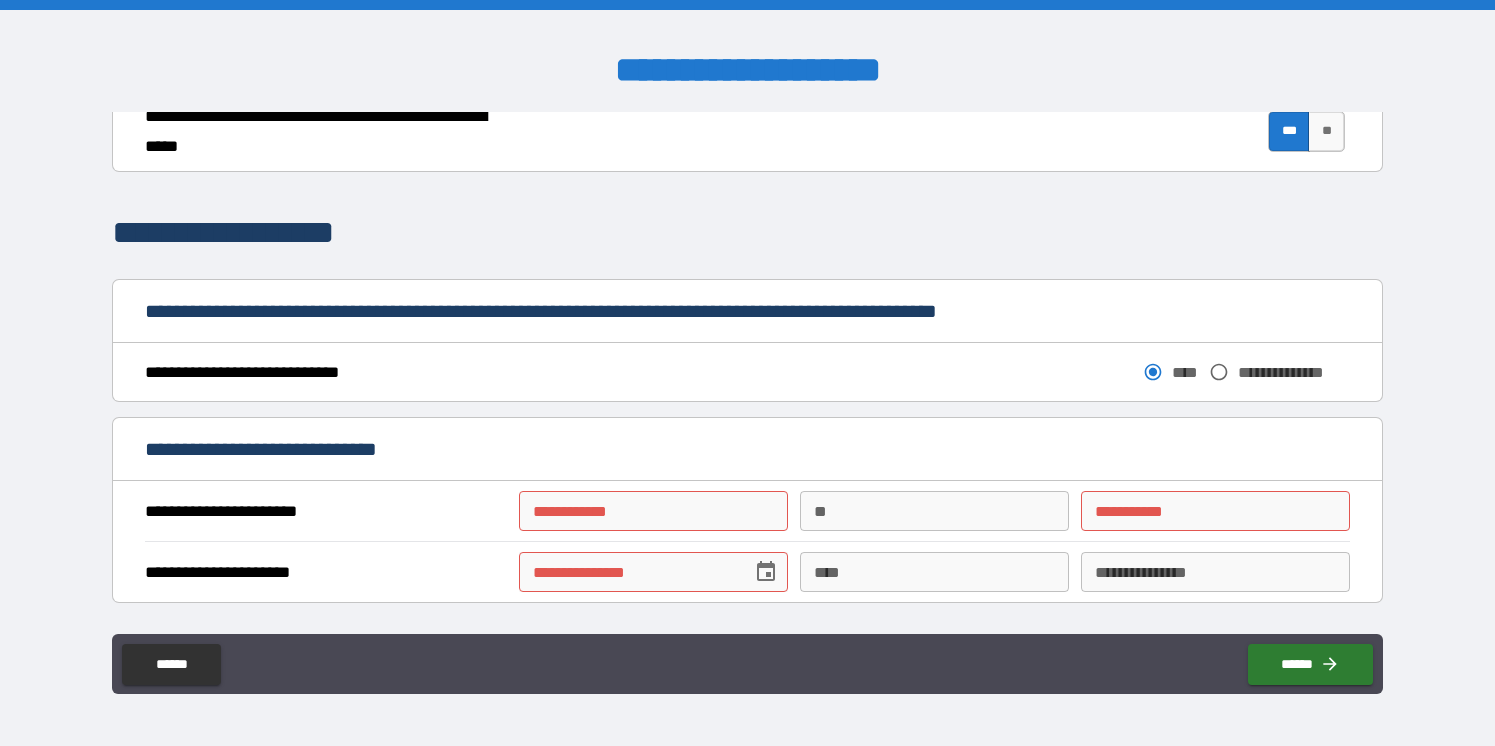 click on "**********" at bounding box center (653, 511) 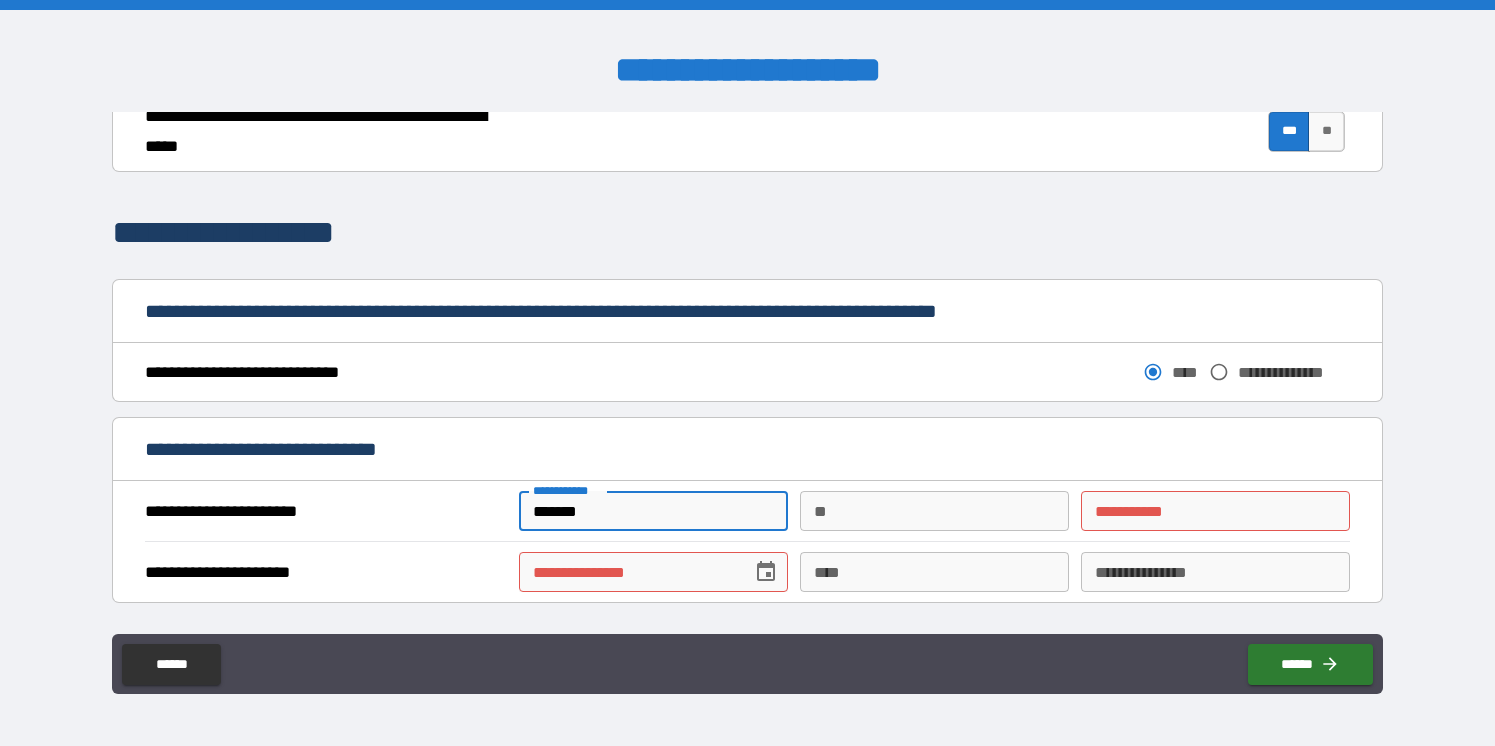 type on "*******" 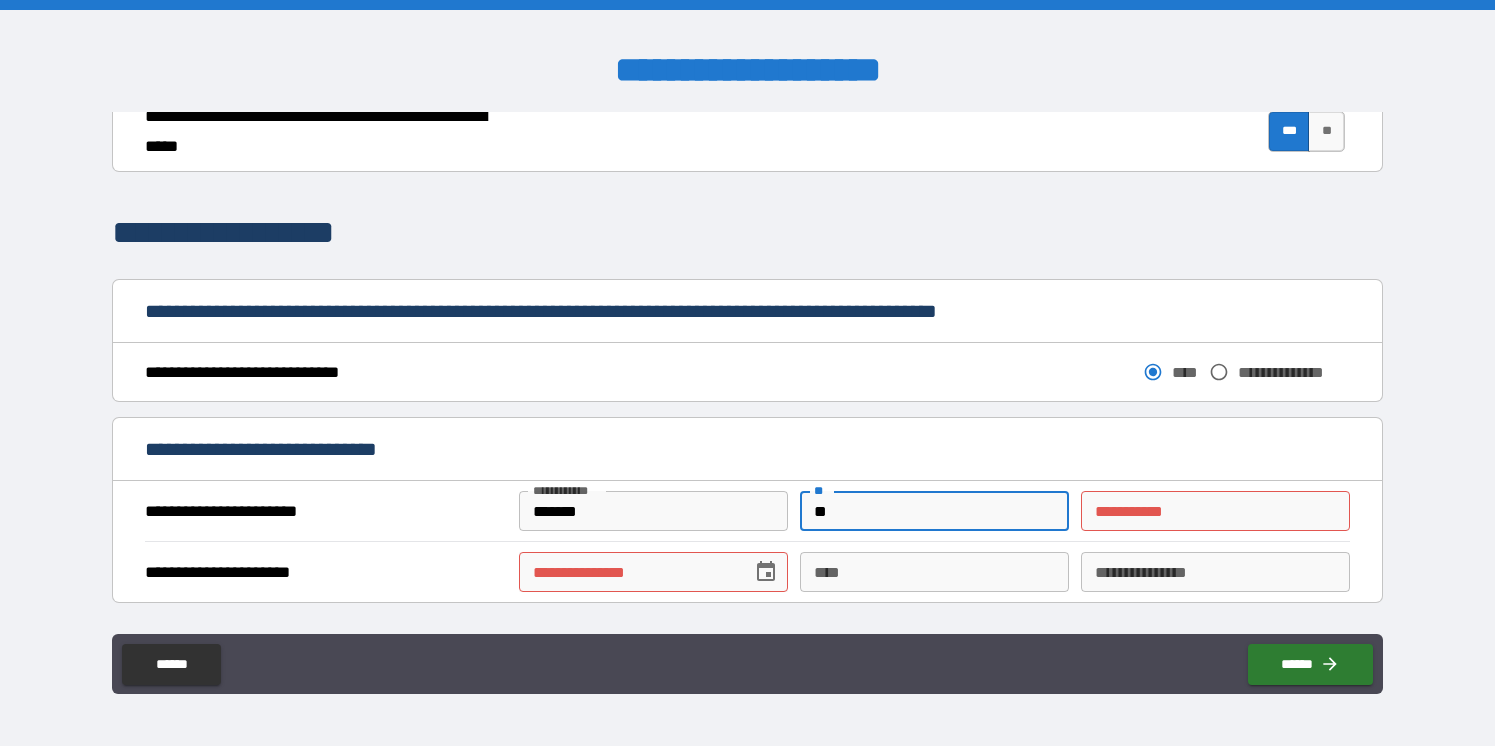 type on "*" 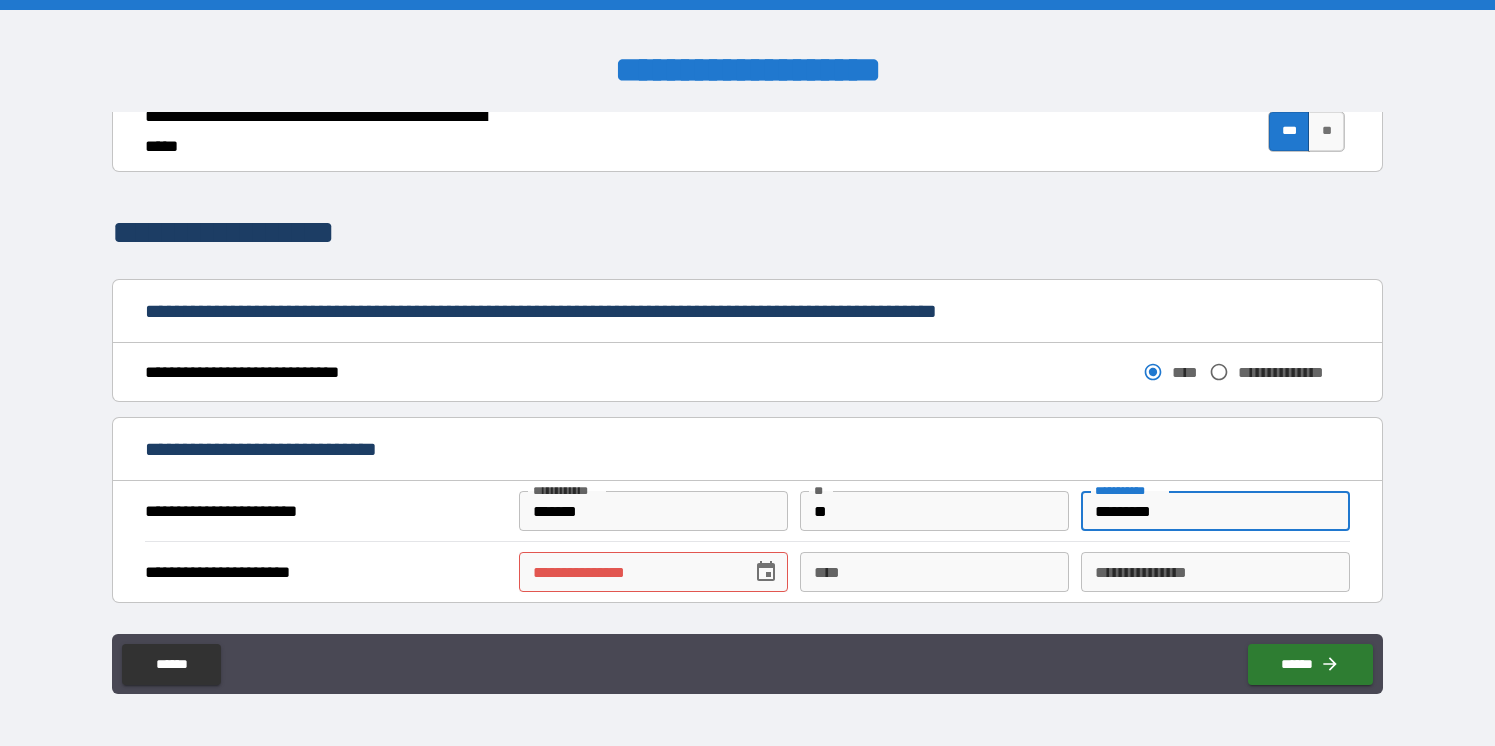 type on "*********" 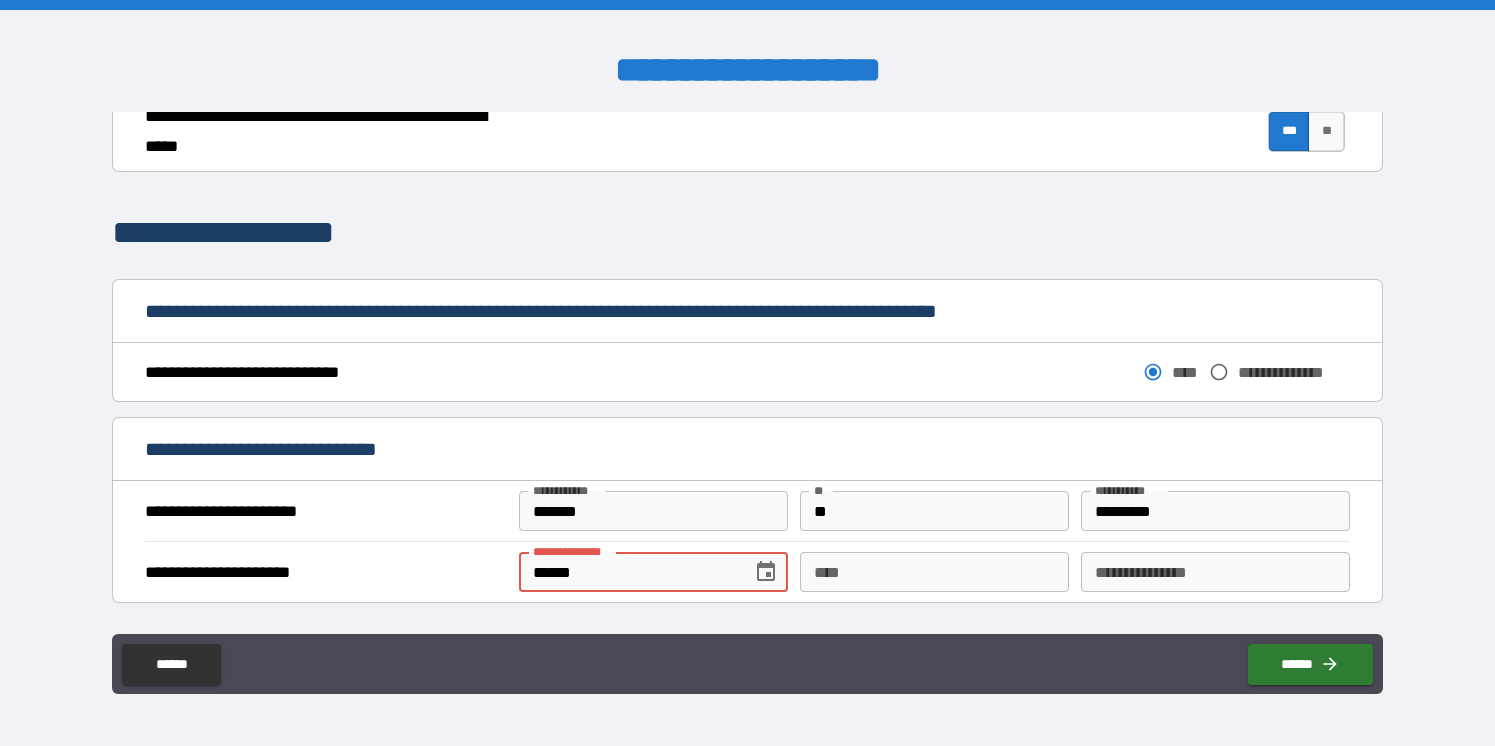 type on "******" 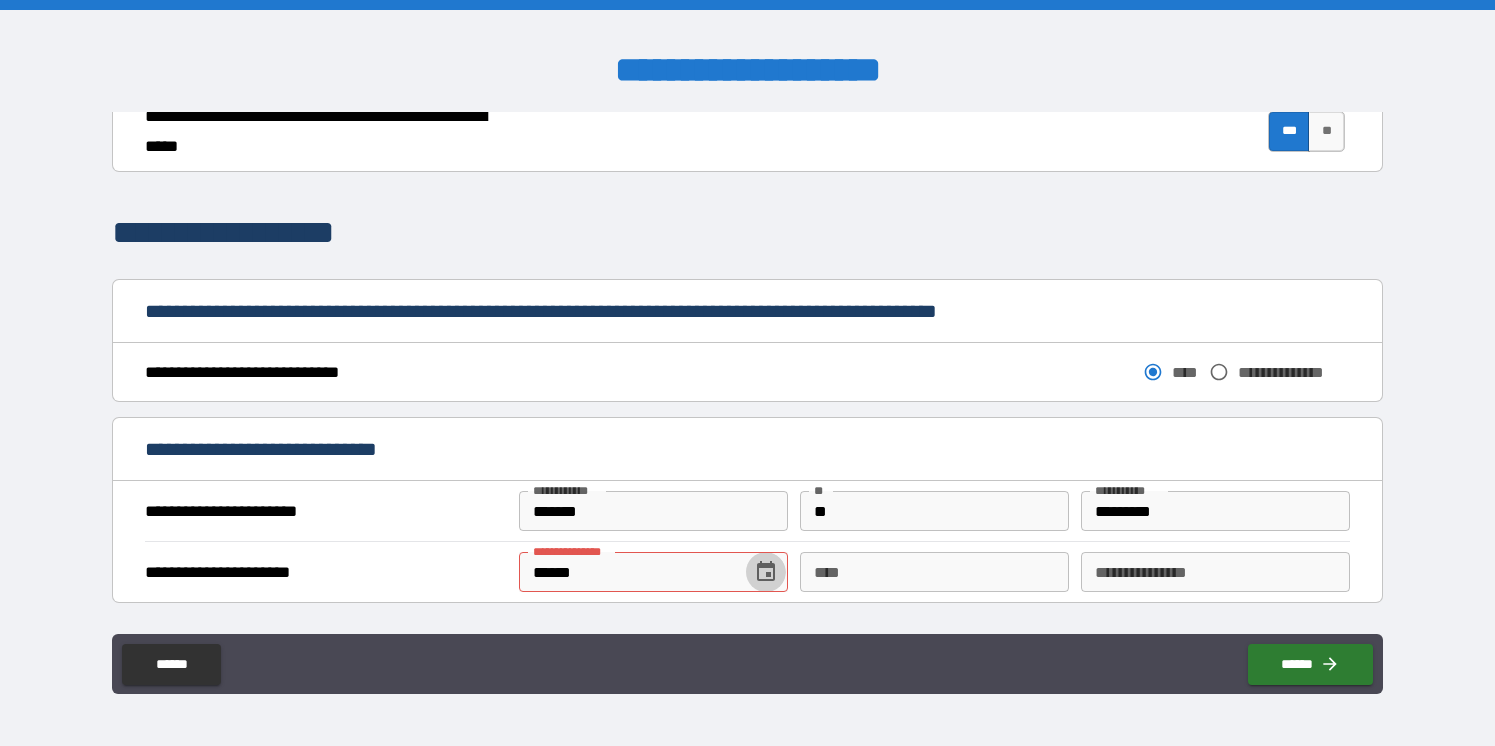 type 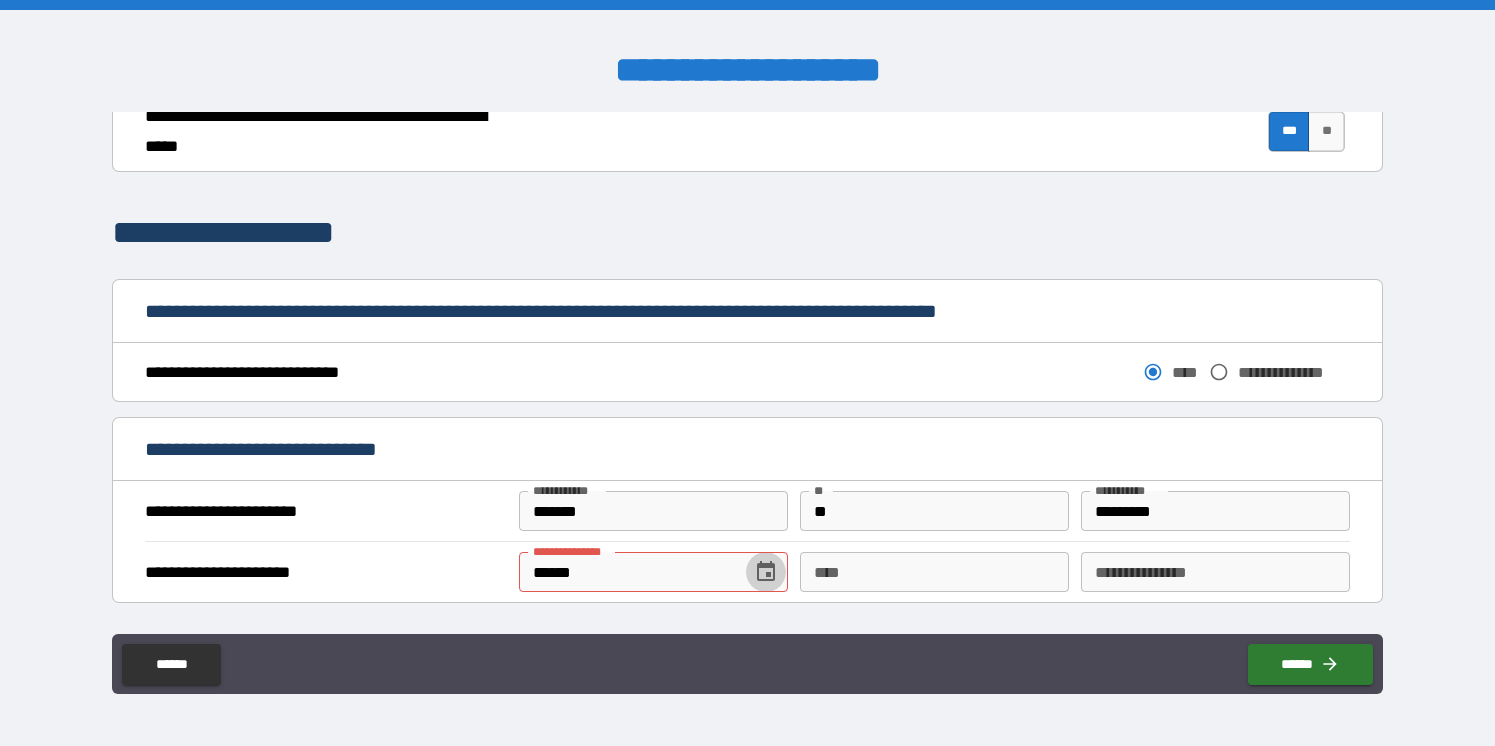 click on "******" at bounding box center [628, 572] 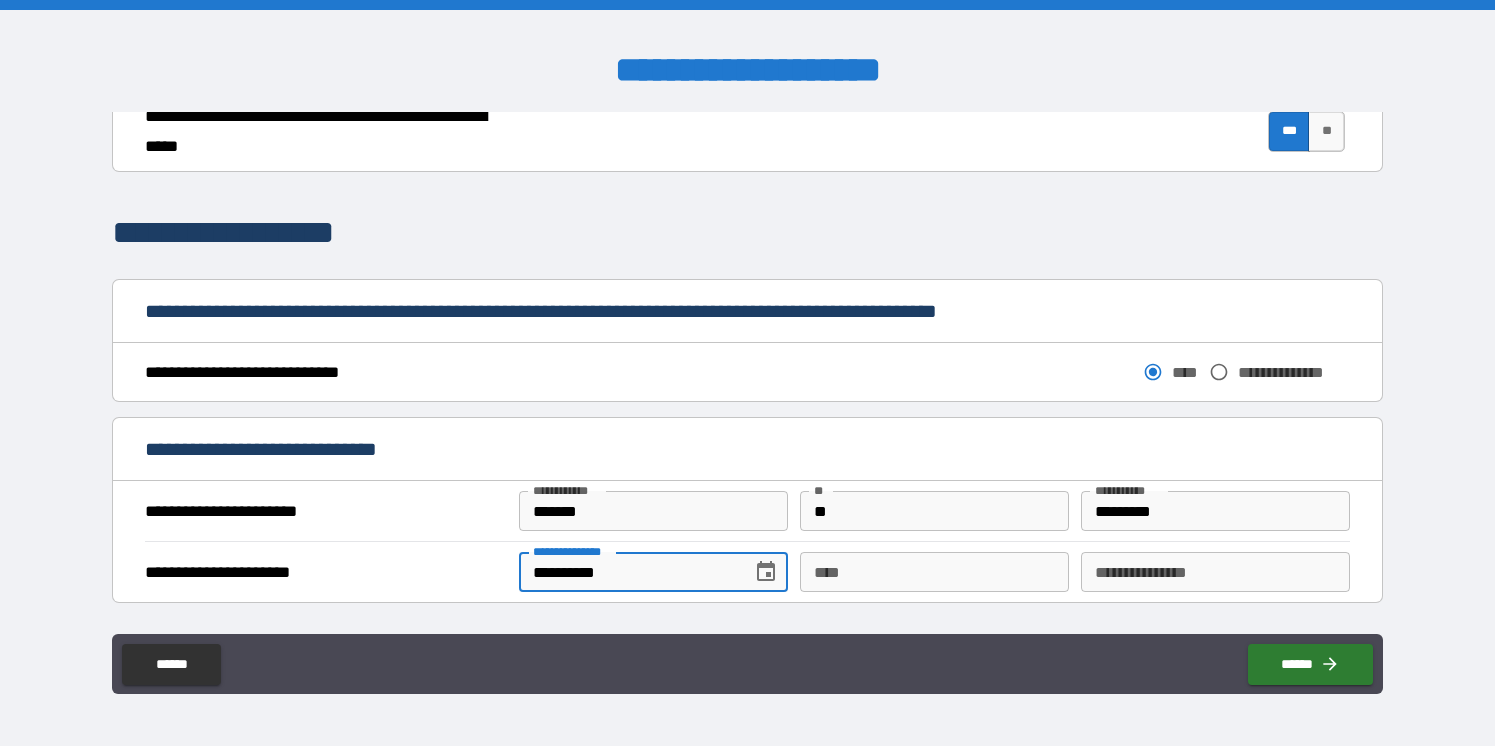 type on "**********" 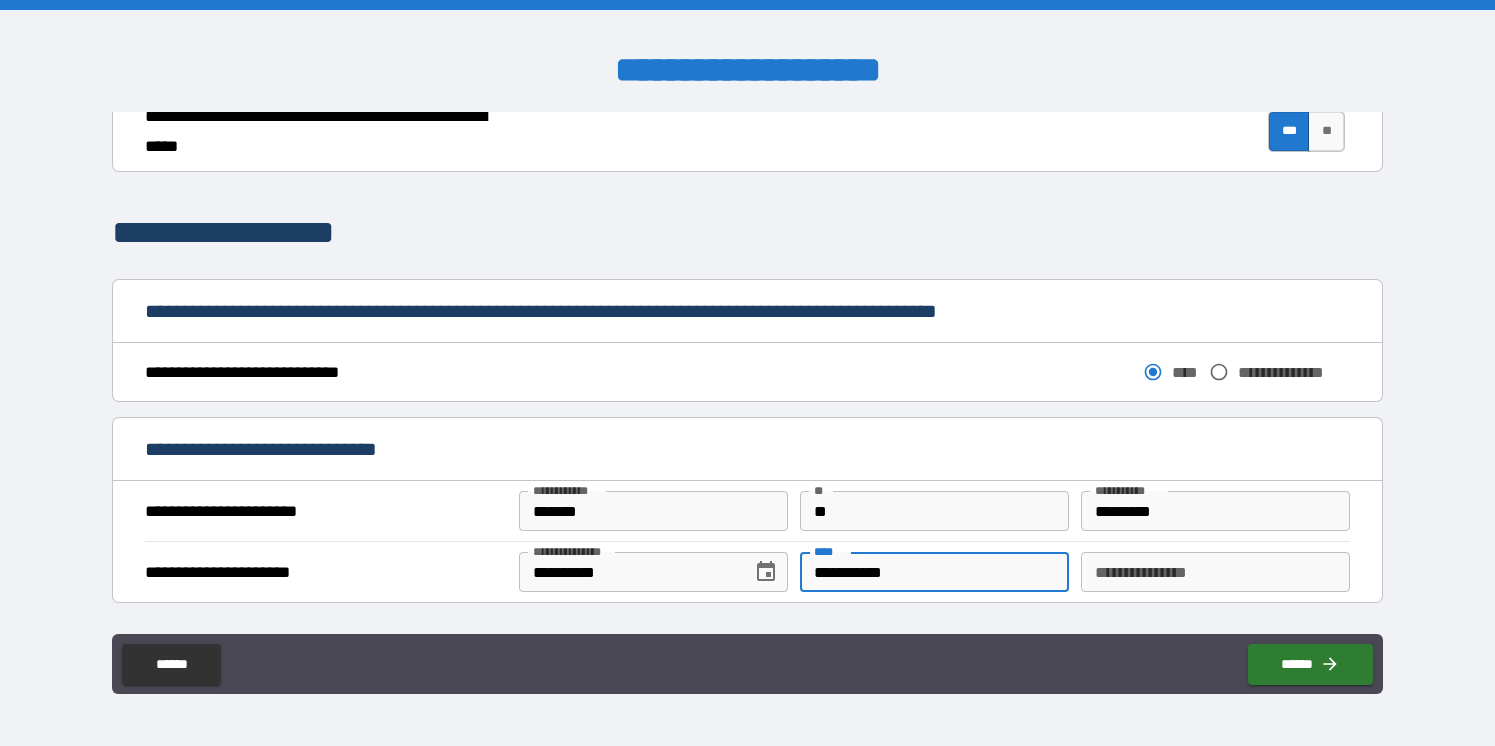 type on "**********" 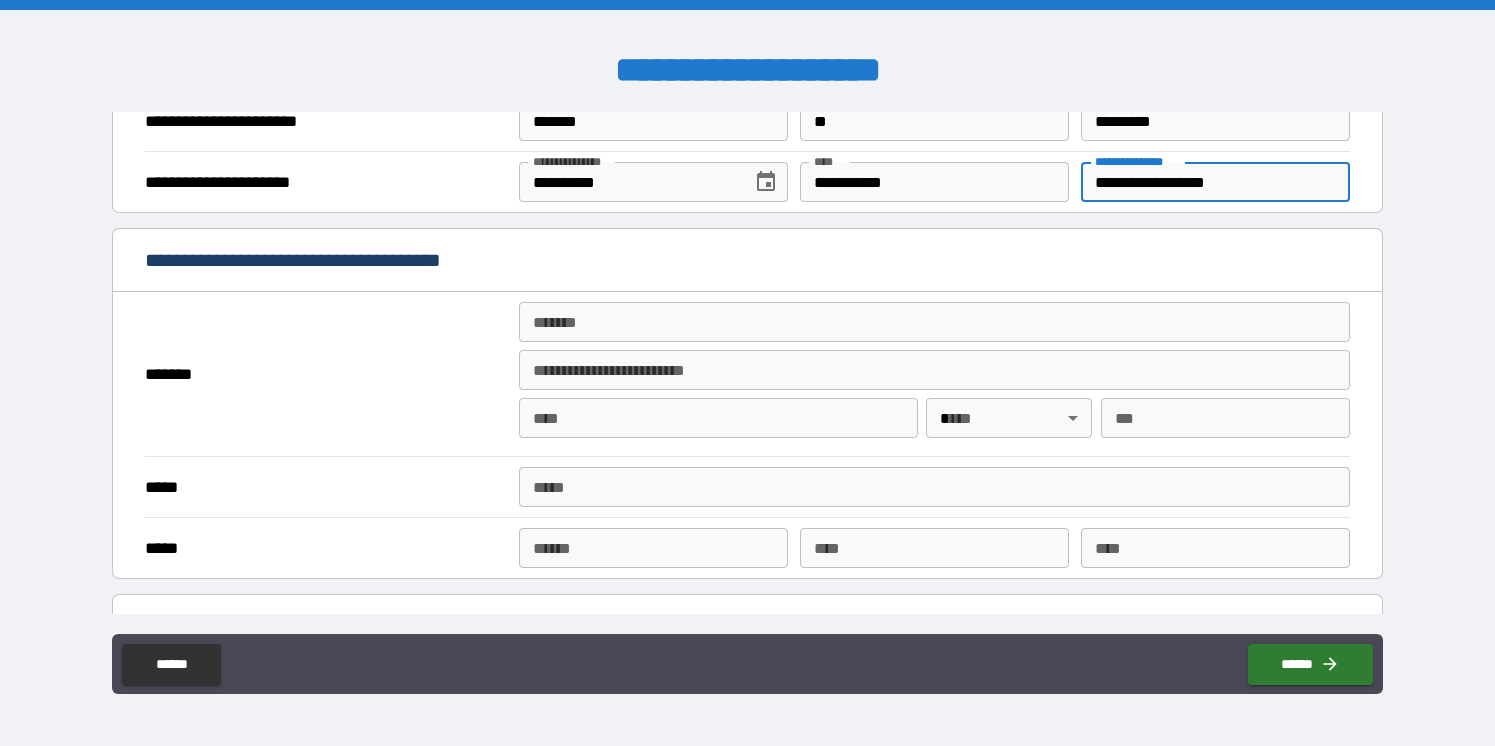 scroll, scrollTop: 1407, scrollLeft: 0, axis: vertical 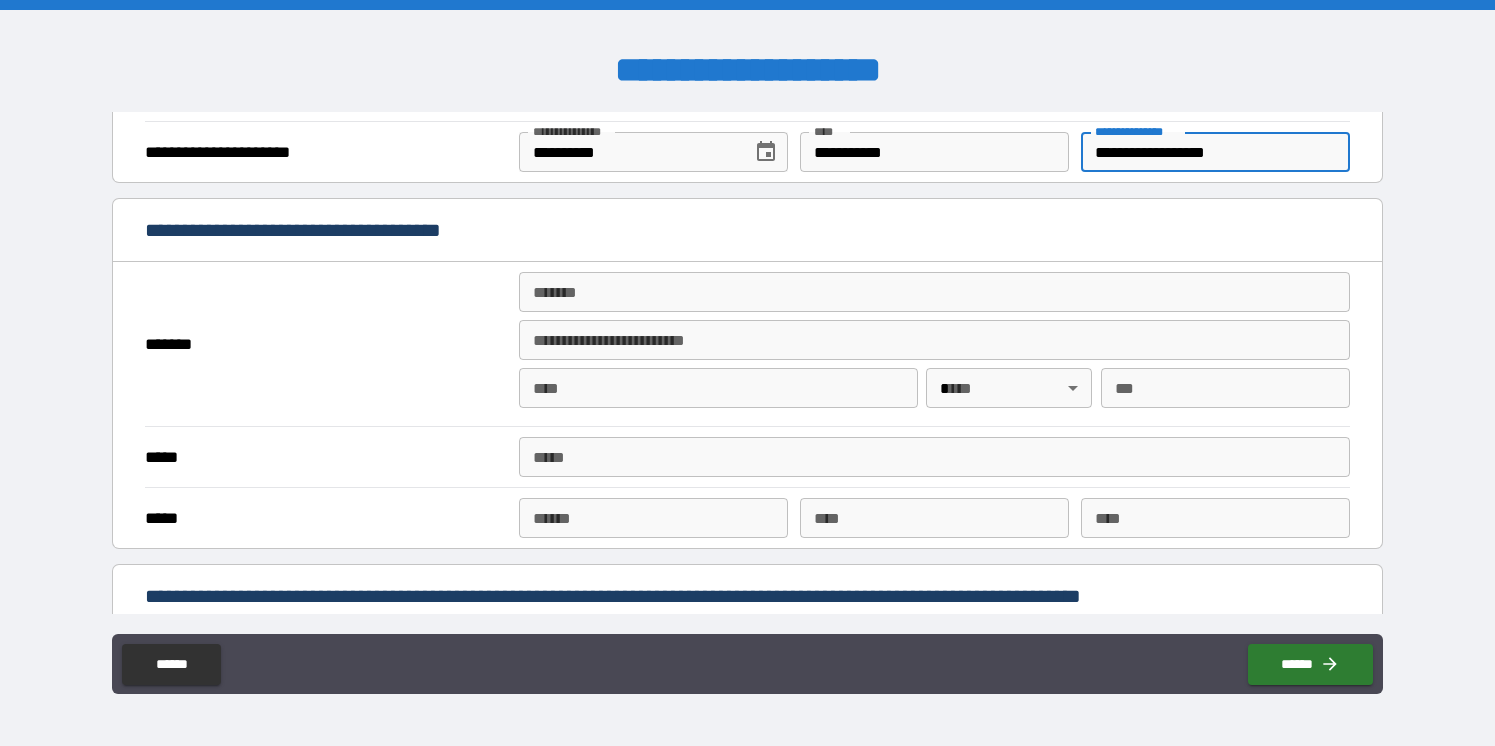 type on "**********" 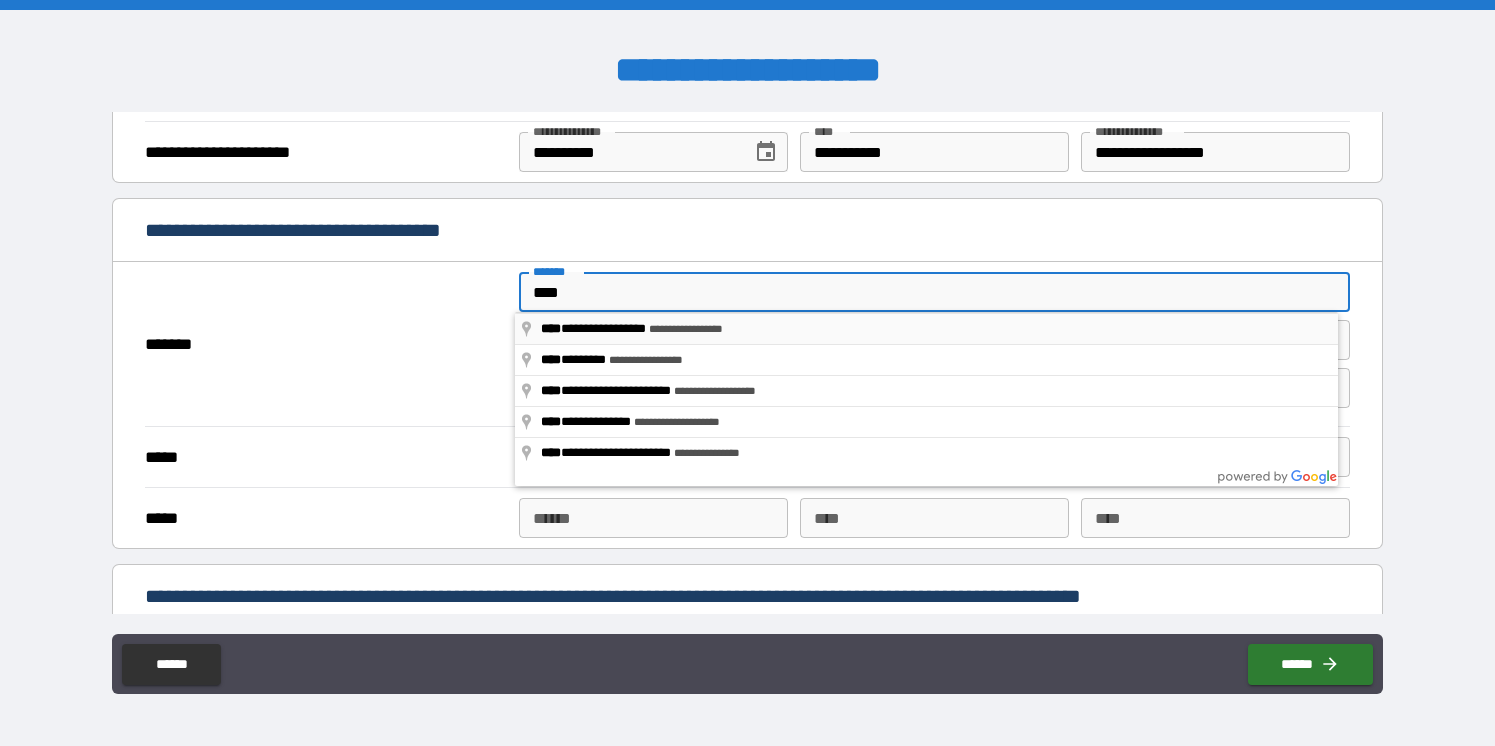 type on "**********" 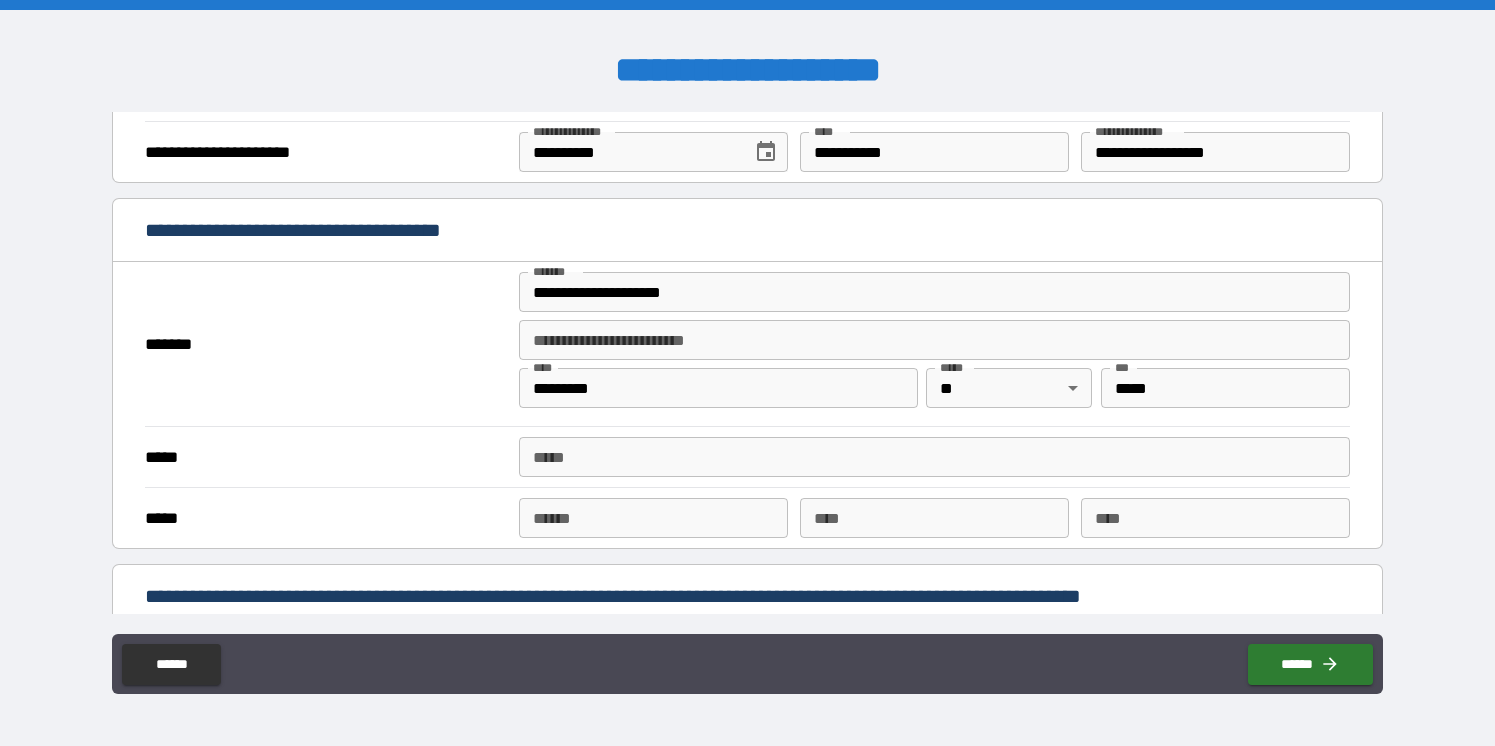 click on "*****" at bounding box center (935, 457) 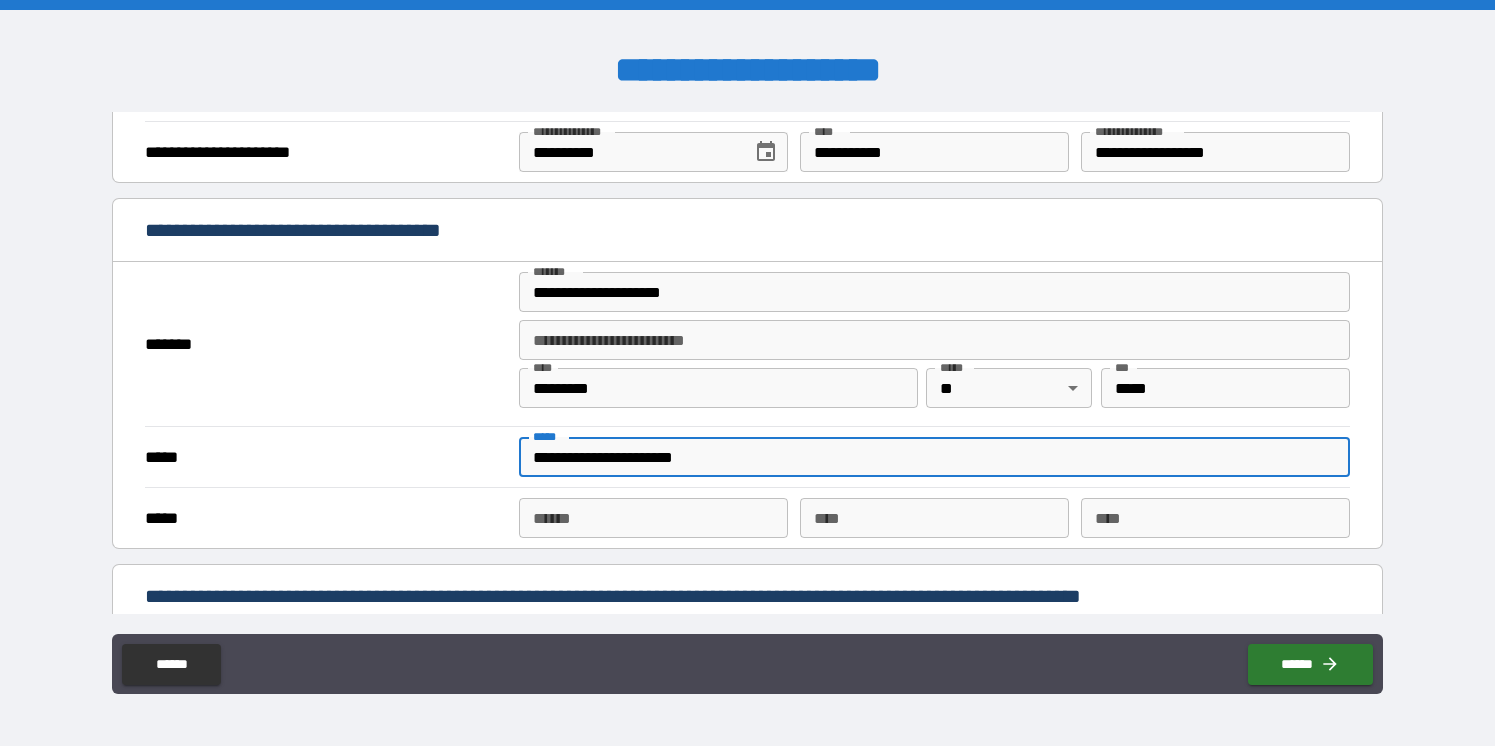type on "**********" 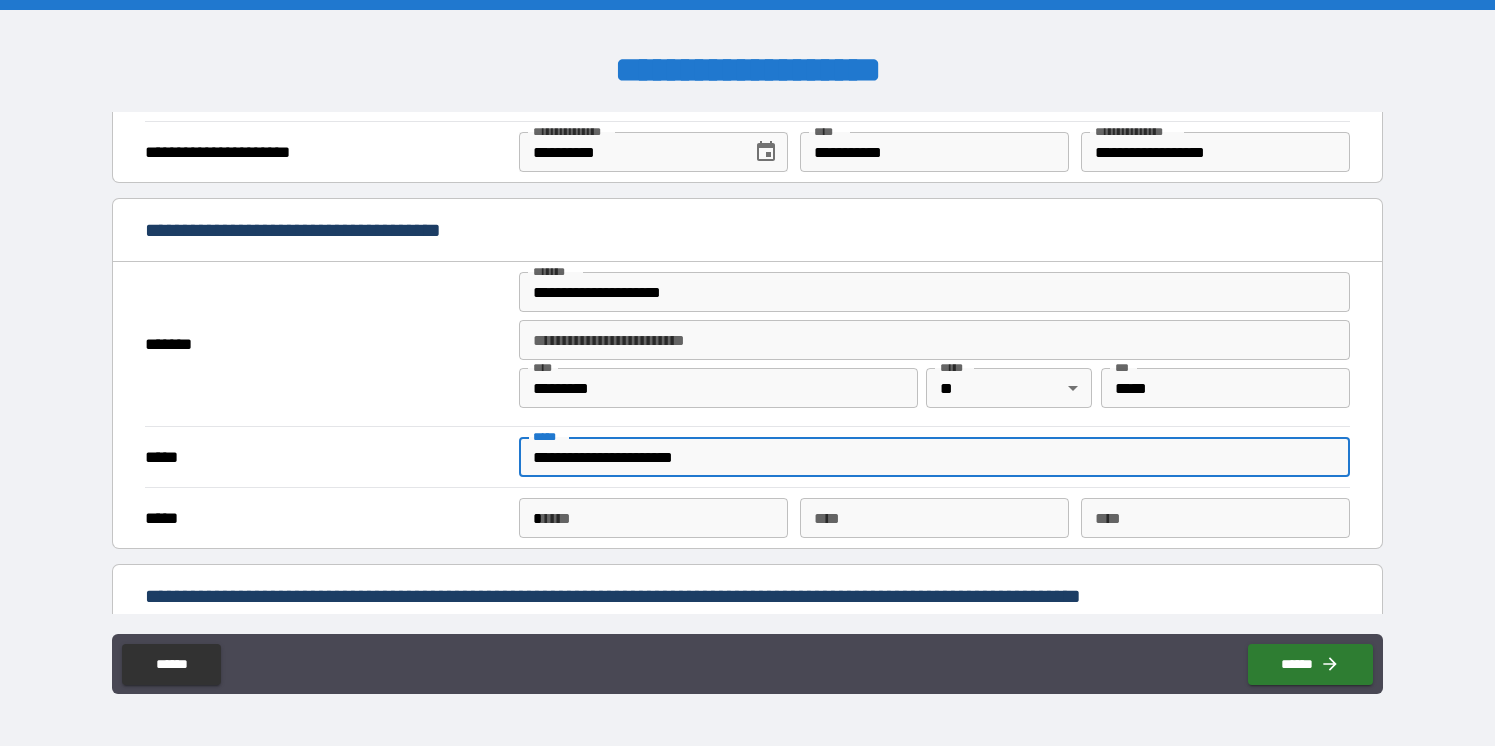 click on "*" at bounding box center [653, 518] 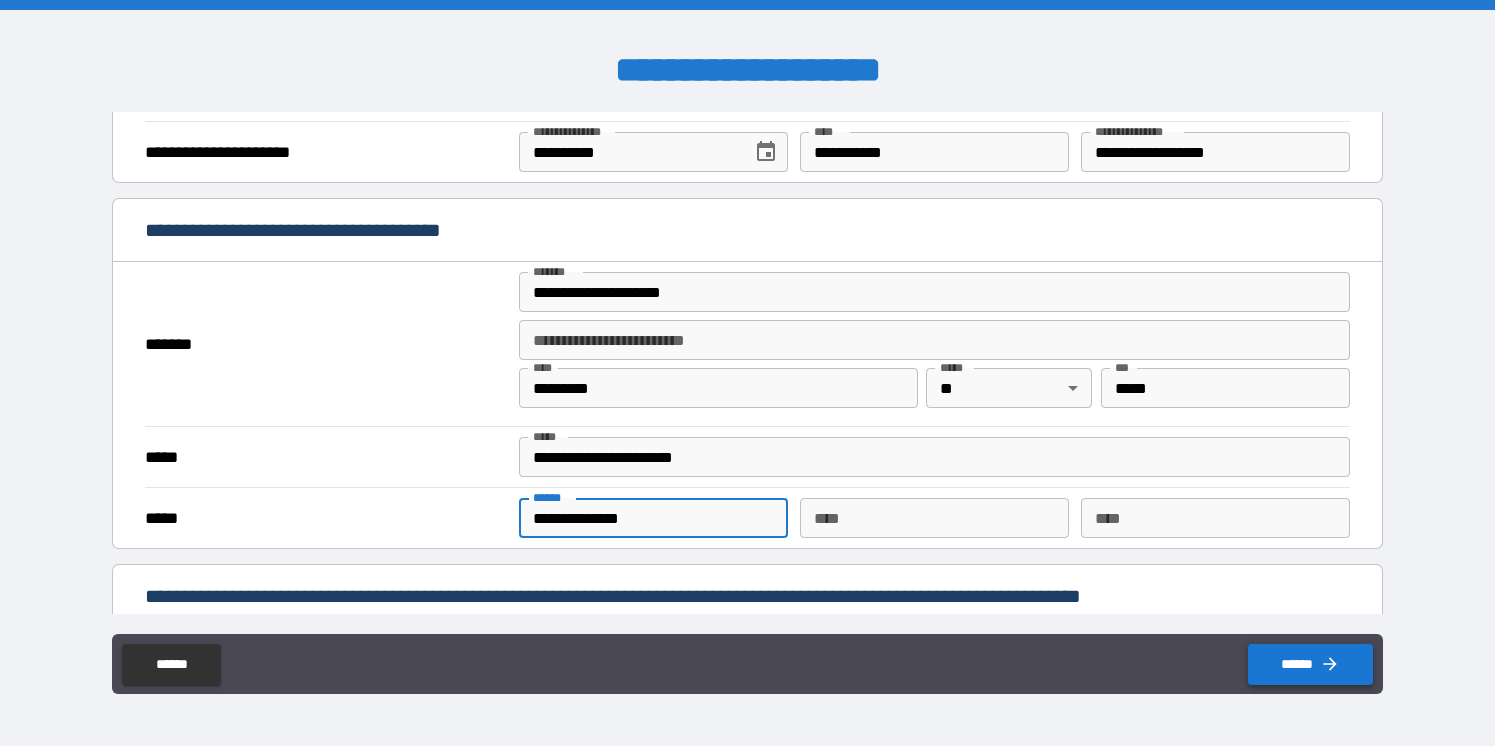 type on "**********" 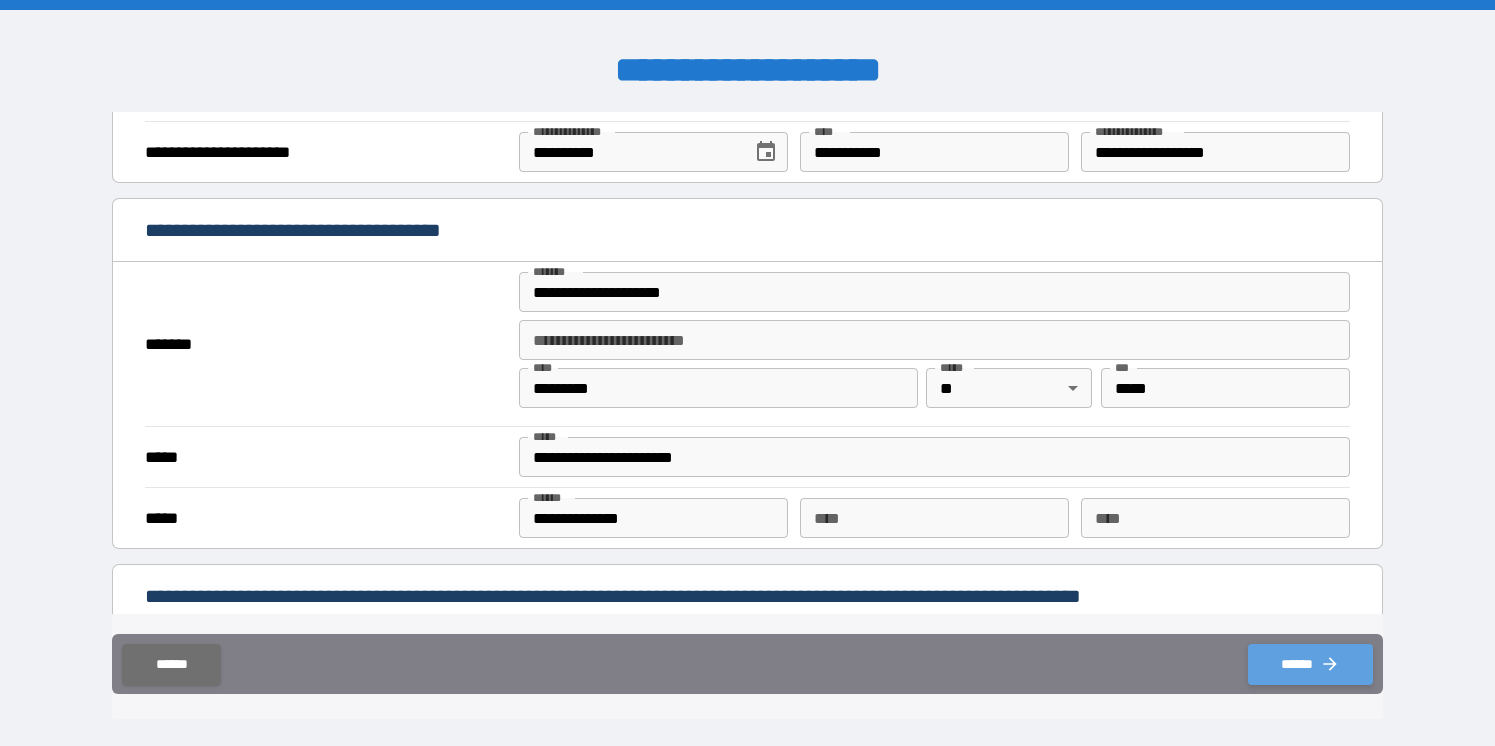 click on "******" at bounding box center (1310, 664) 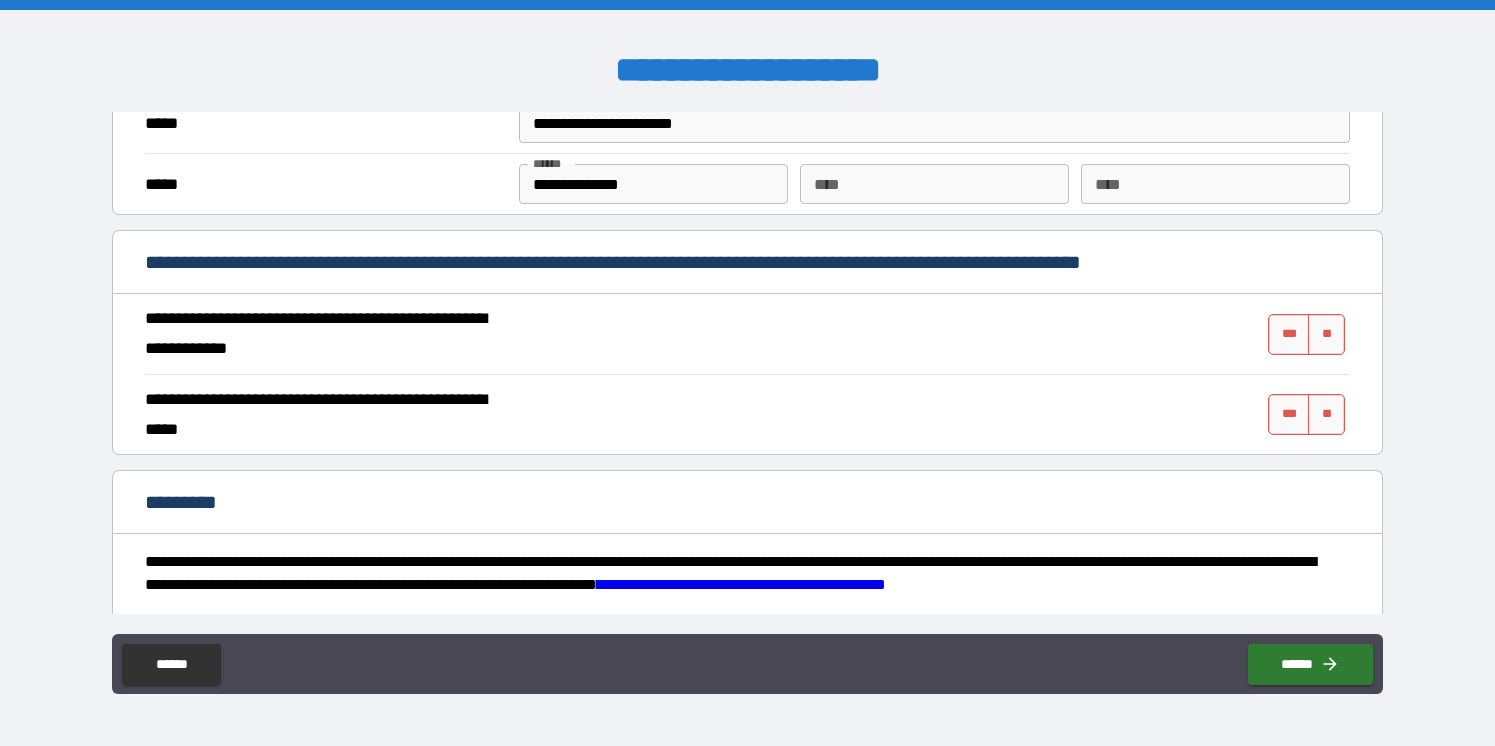 scroll, scrollTop: 1748, scrollLeft: 0, axis: vertical 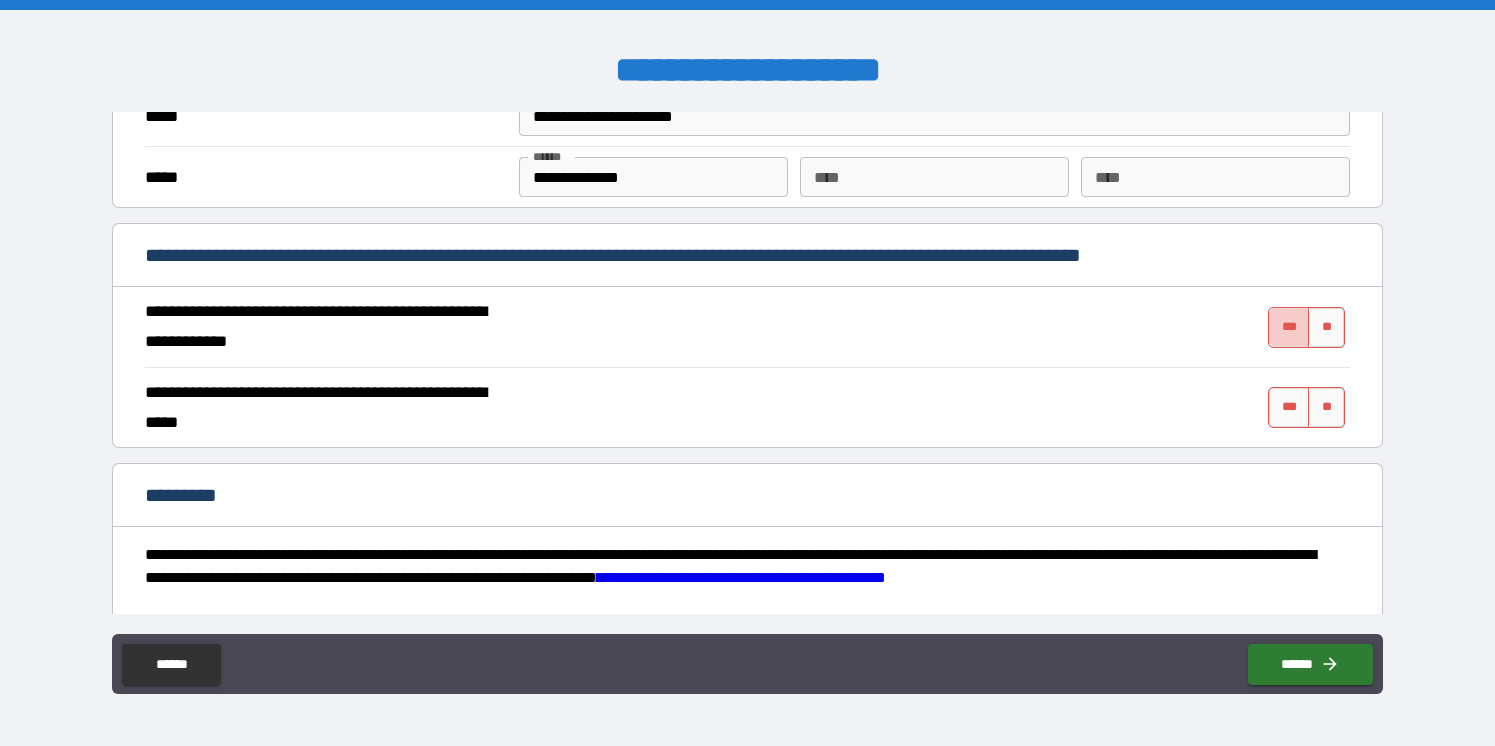 click on "***" at bounding box center [1289, 327] 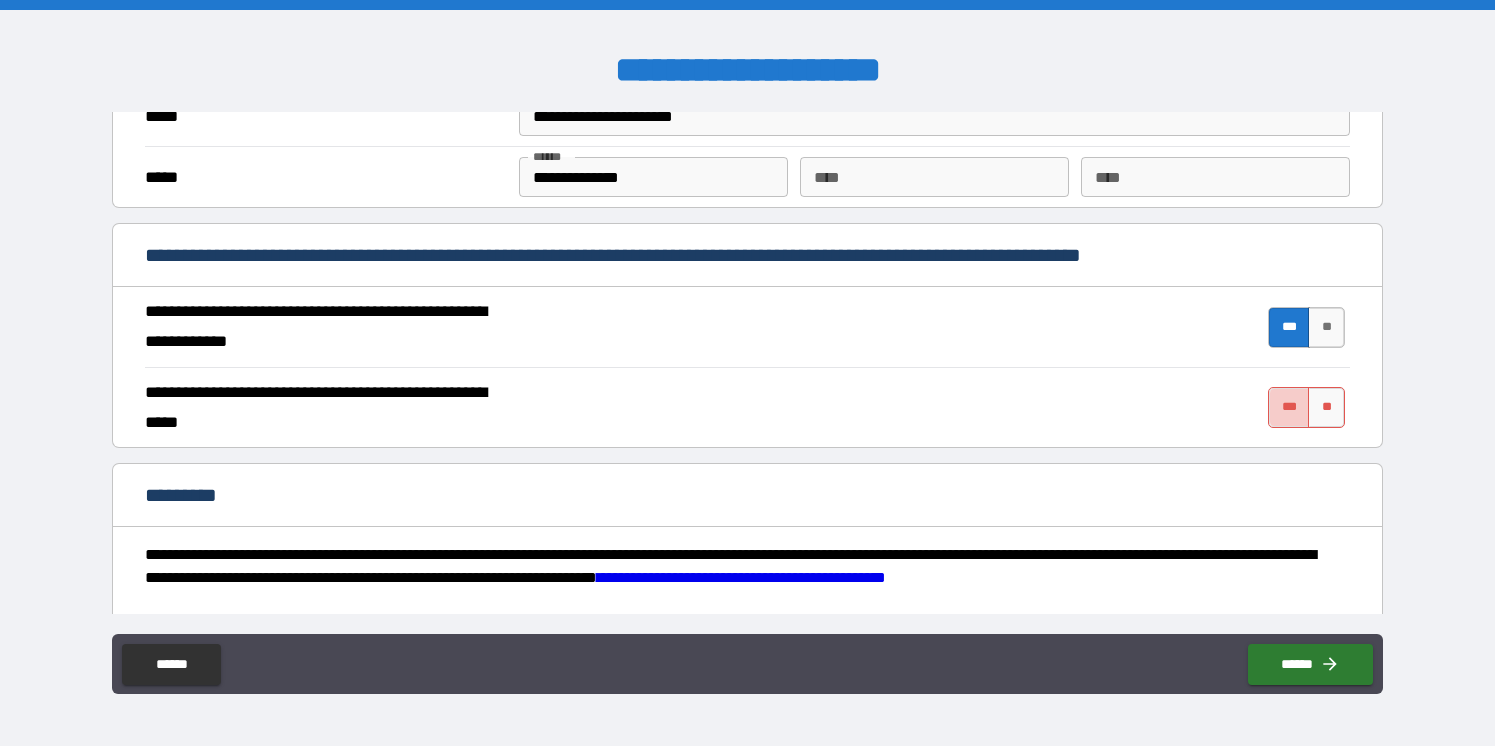 click on "***" at bounding box center (1289, 407) 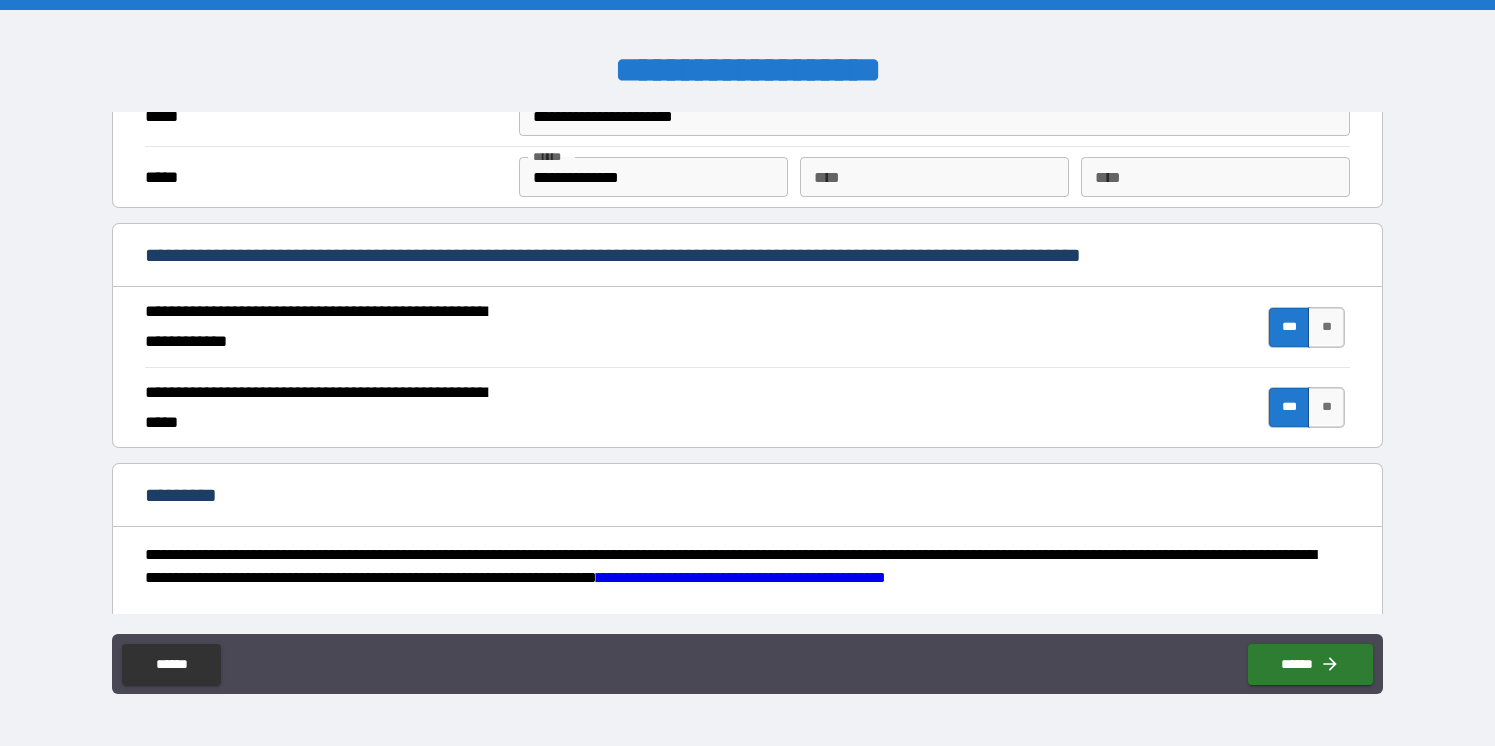 click on "**********" at bounding box center [747, 375] 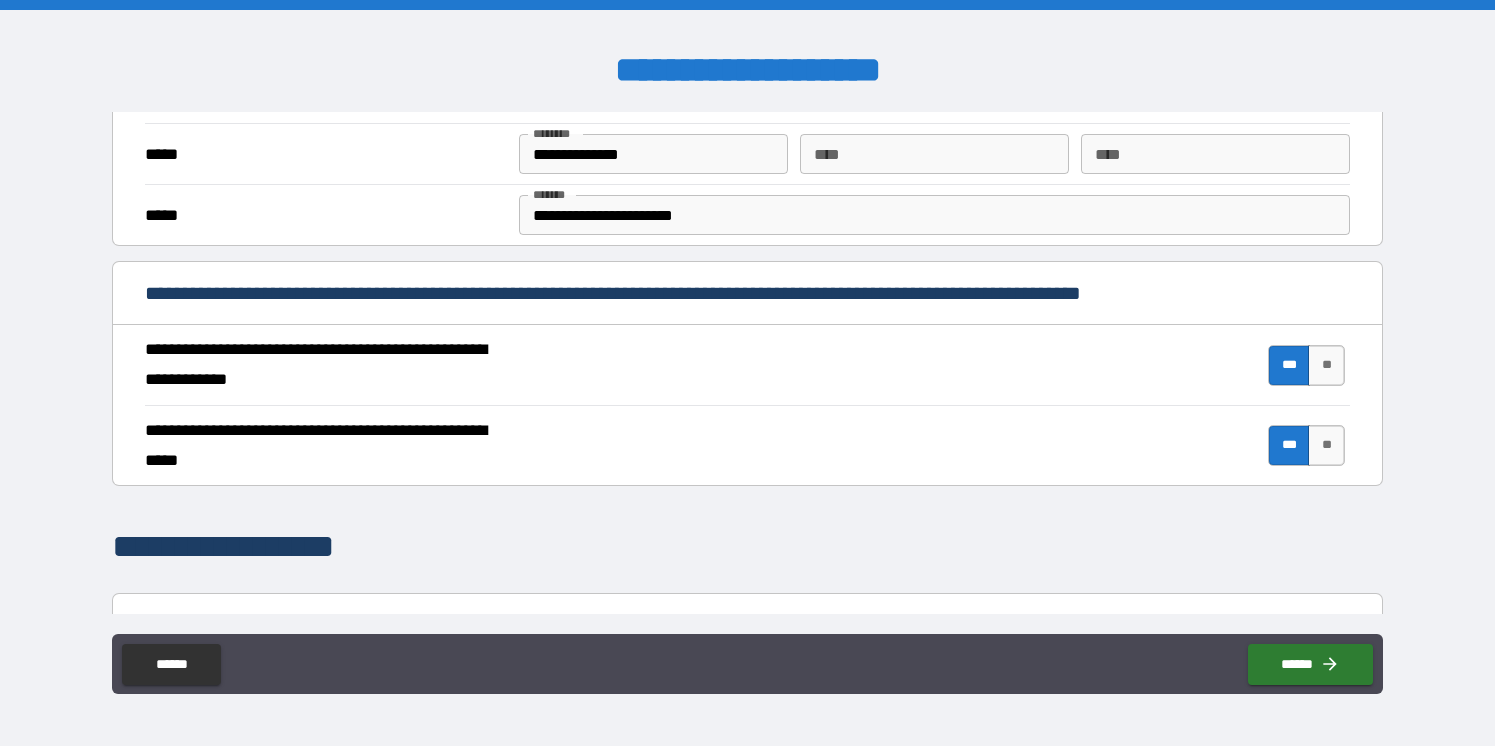 scroll, scrollTop: 938, scrollLeft: 0, axis: vertical 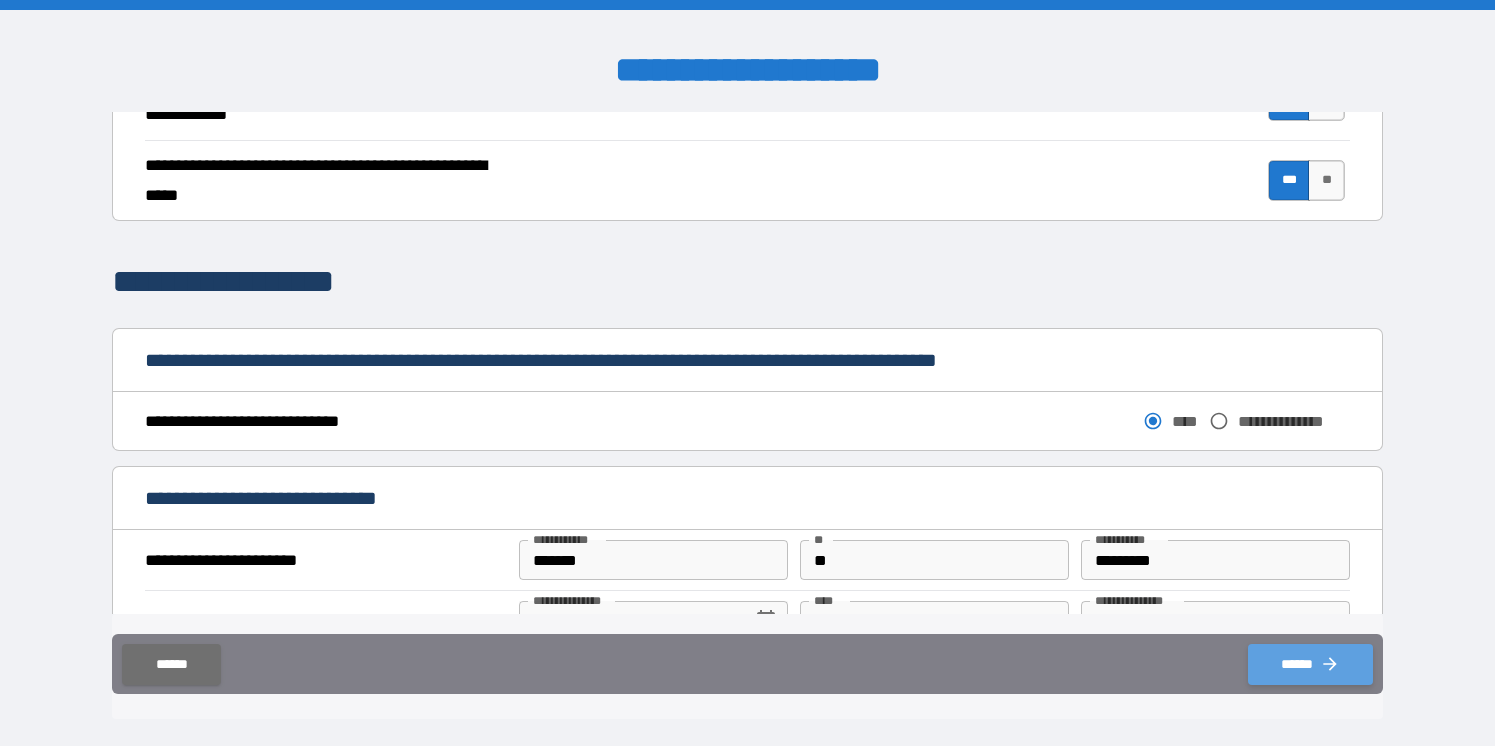 click on "******" at bounding box center (1310, 664) 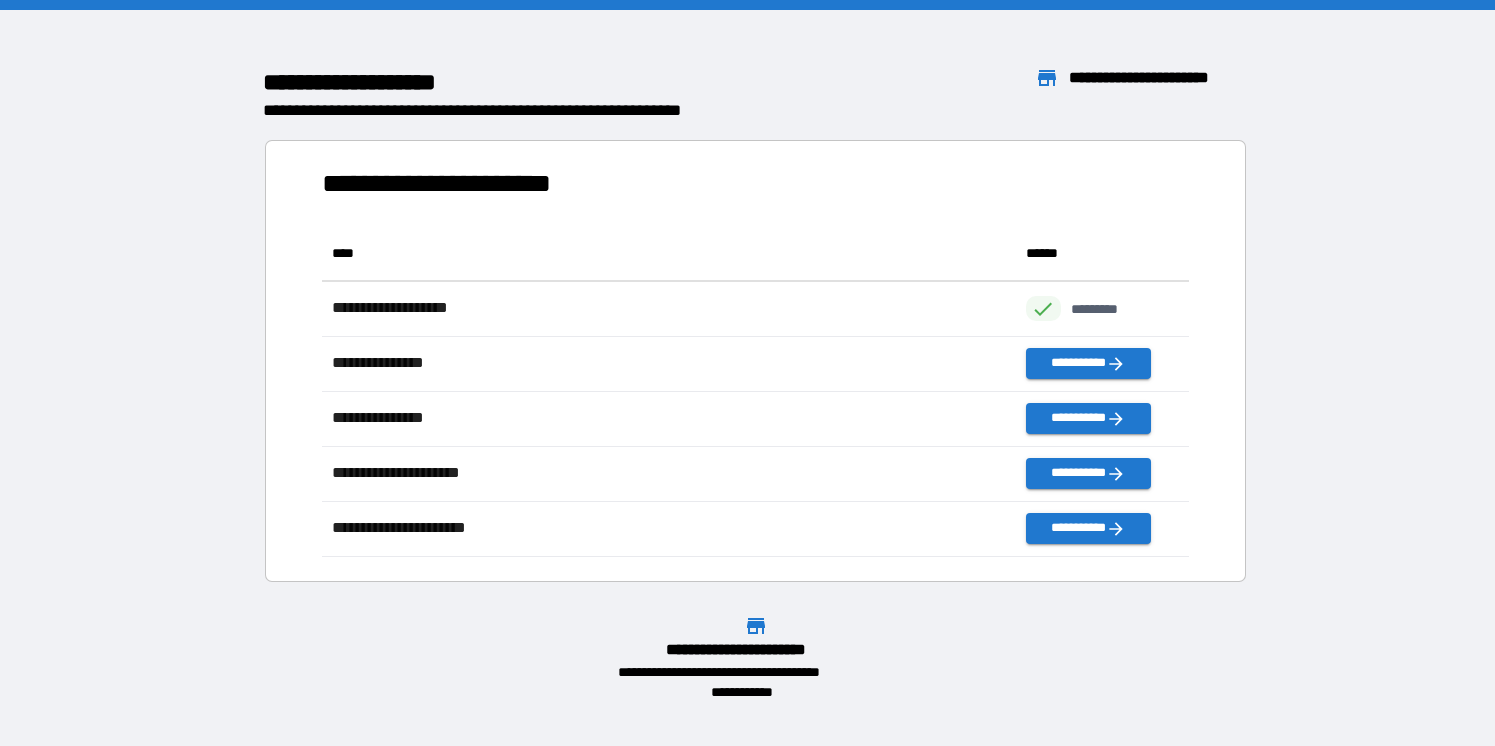scroll, scrollTop: 16, scrollLeft: 16, axis: both 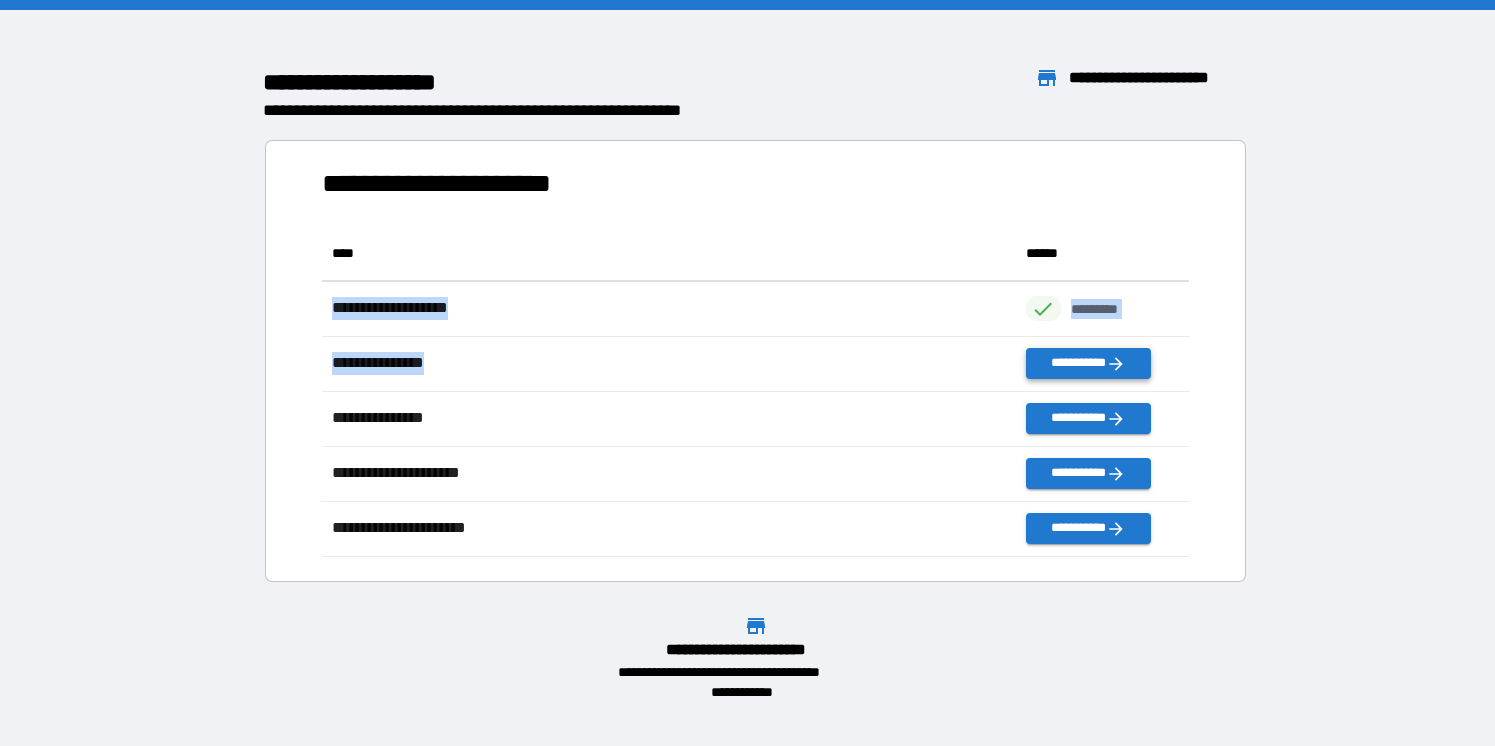 drag, startPoint x: 1243, startPoint y: 572, endPoint x: 1073, endPoint y: 368, distance: 265.5485 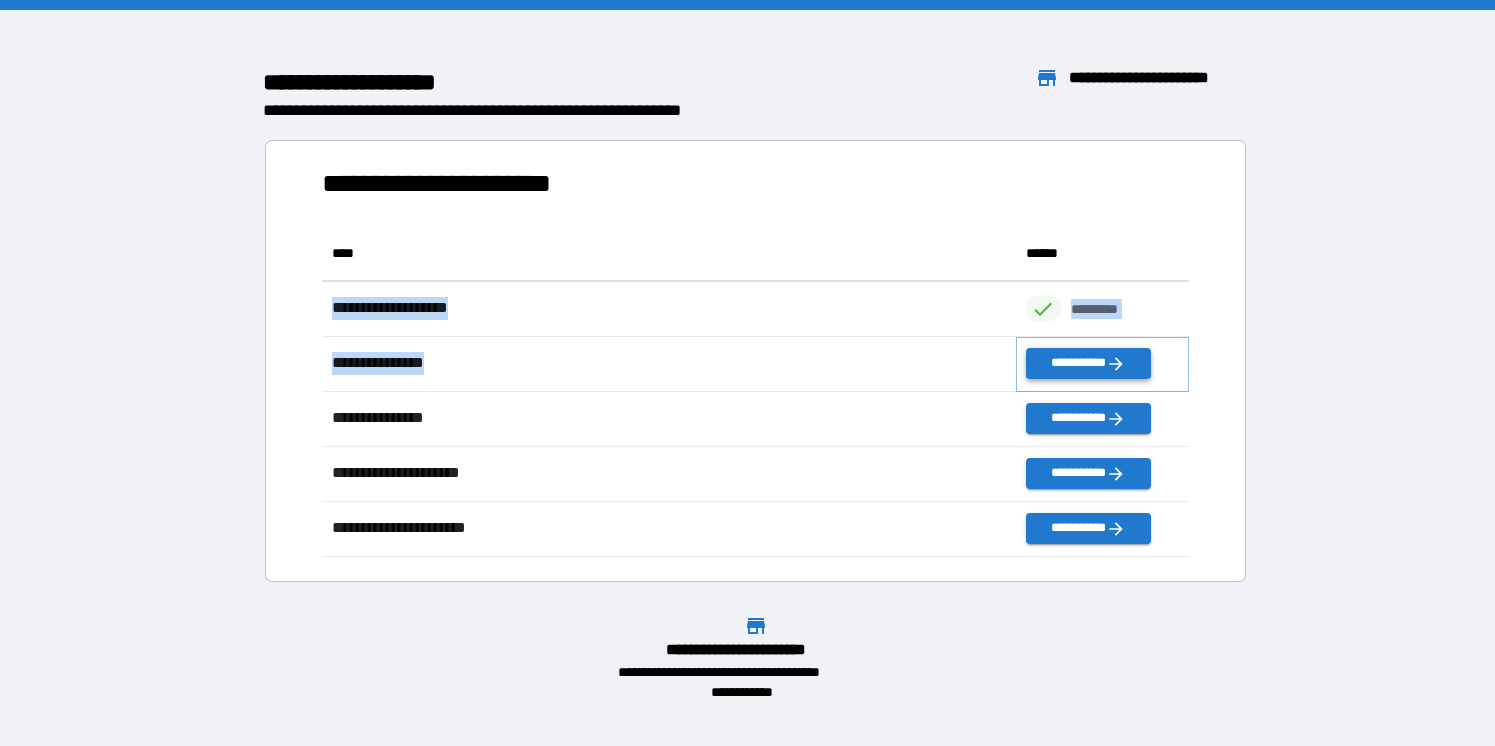 click on "**********" at bounding box center (1088, 363) 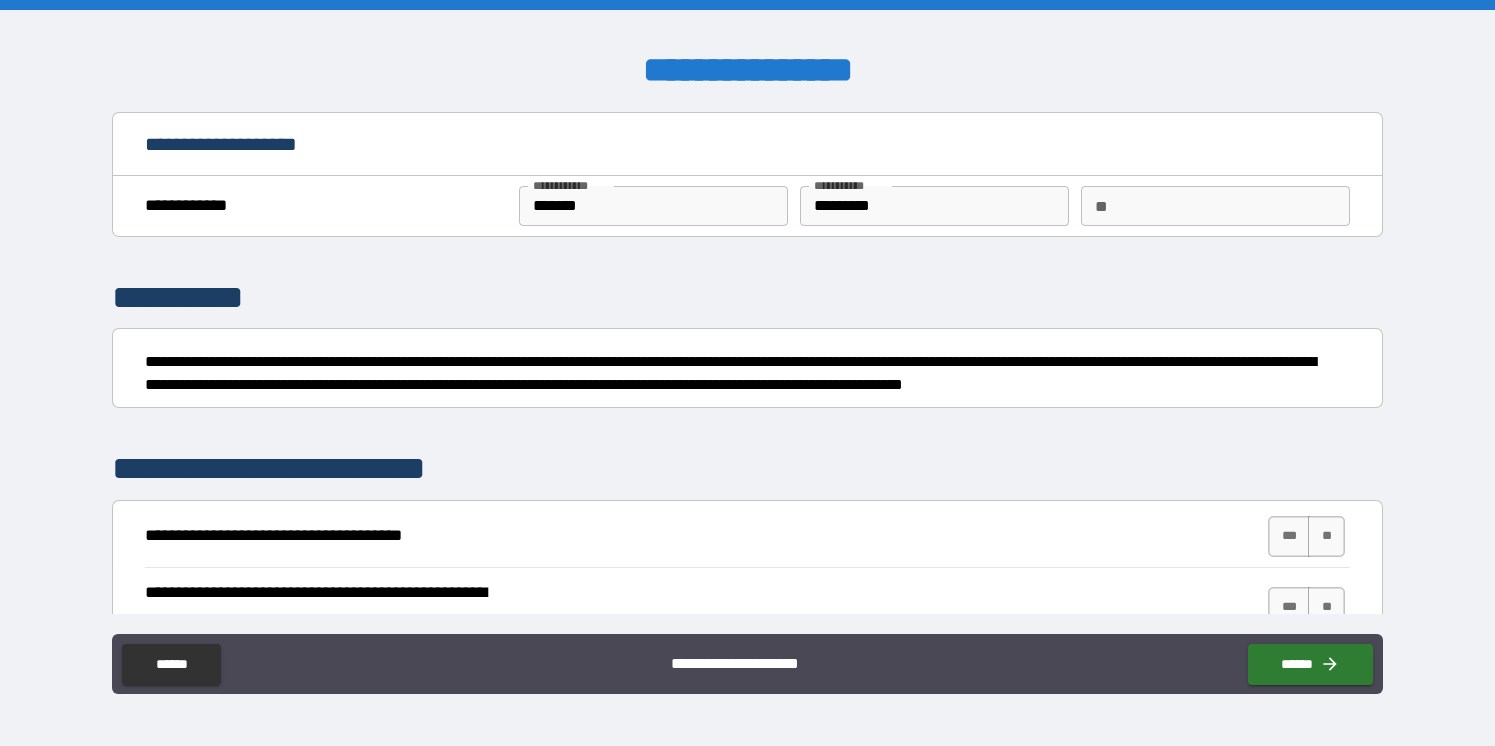 click on "**" at bounding box center (1215, 206) 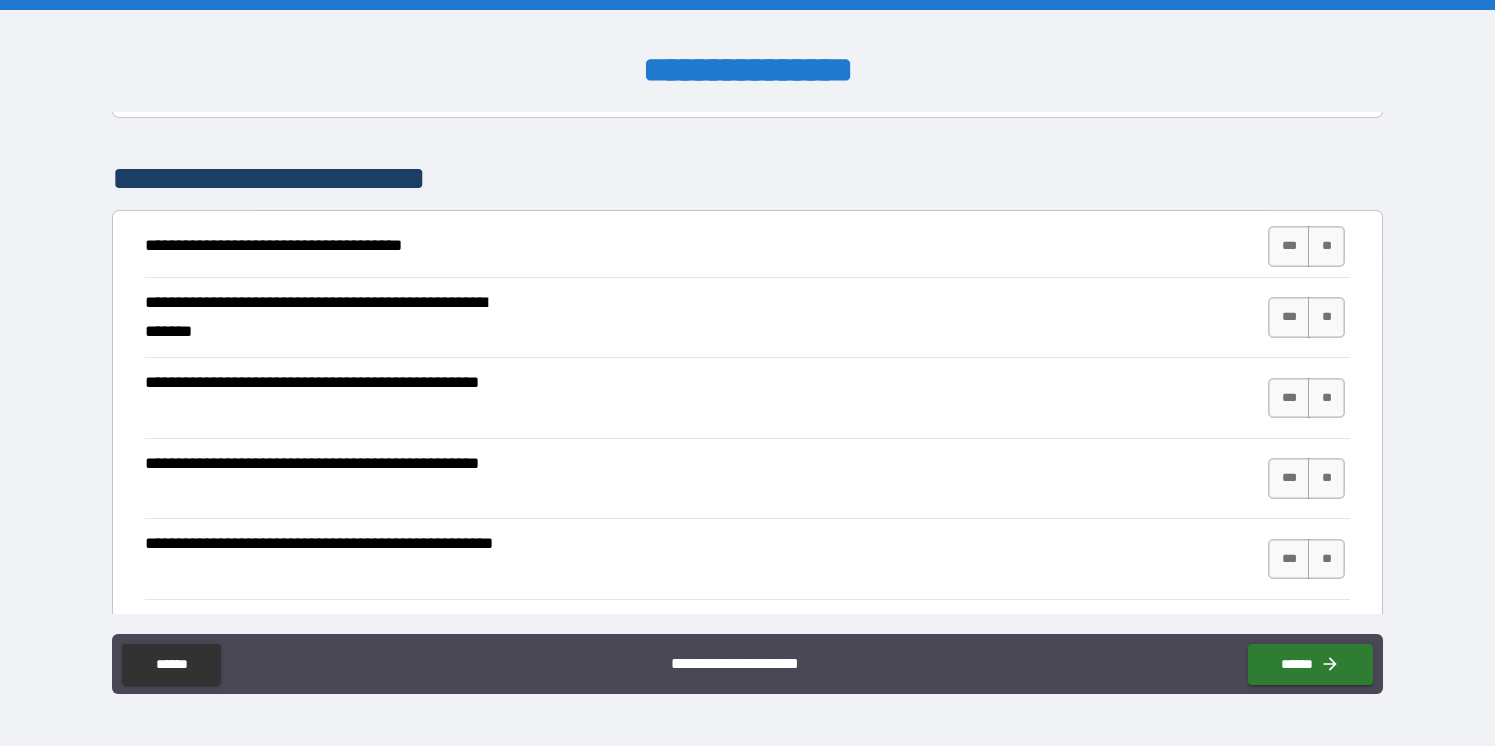 scroll, scrollTop: 311, scrollLeft: 0, axis: vertical 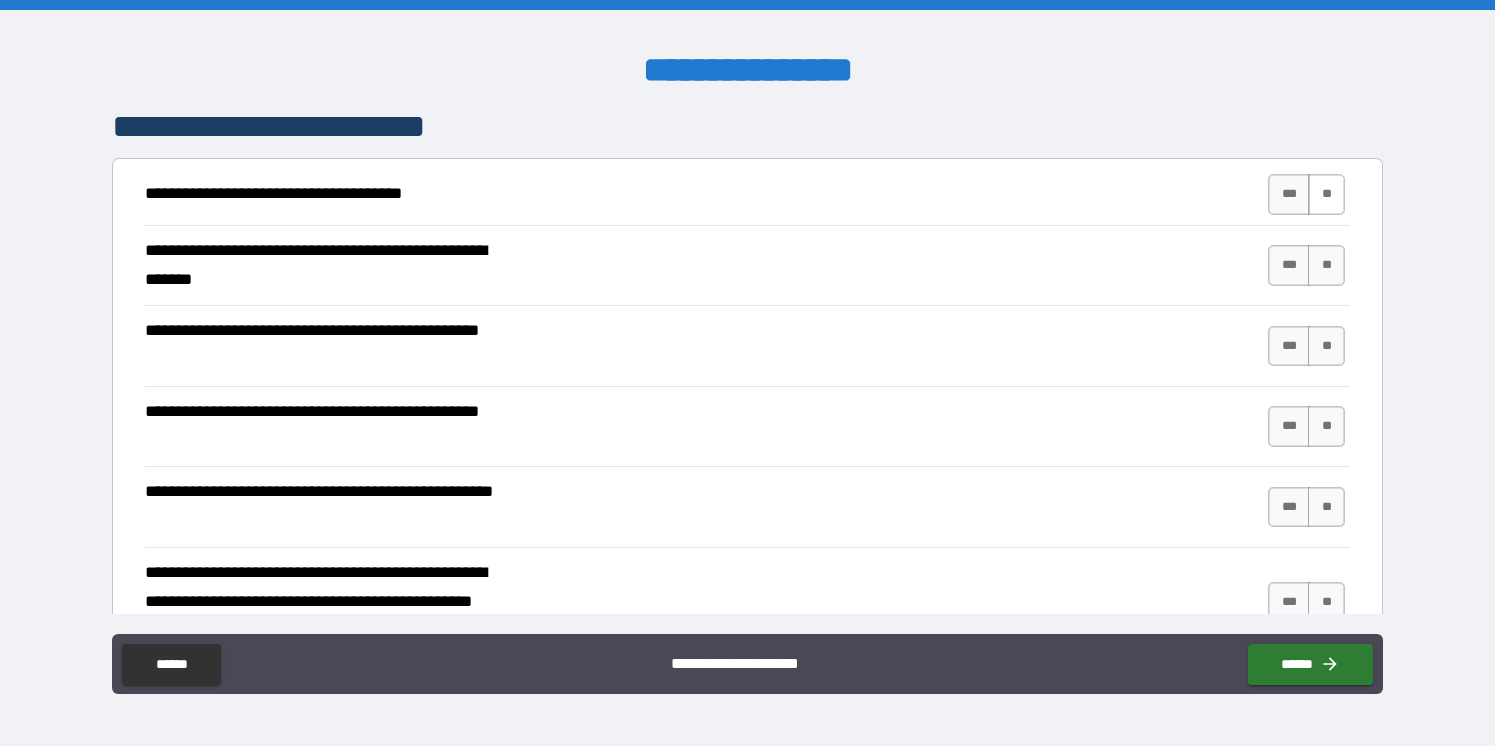 type on "*" 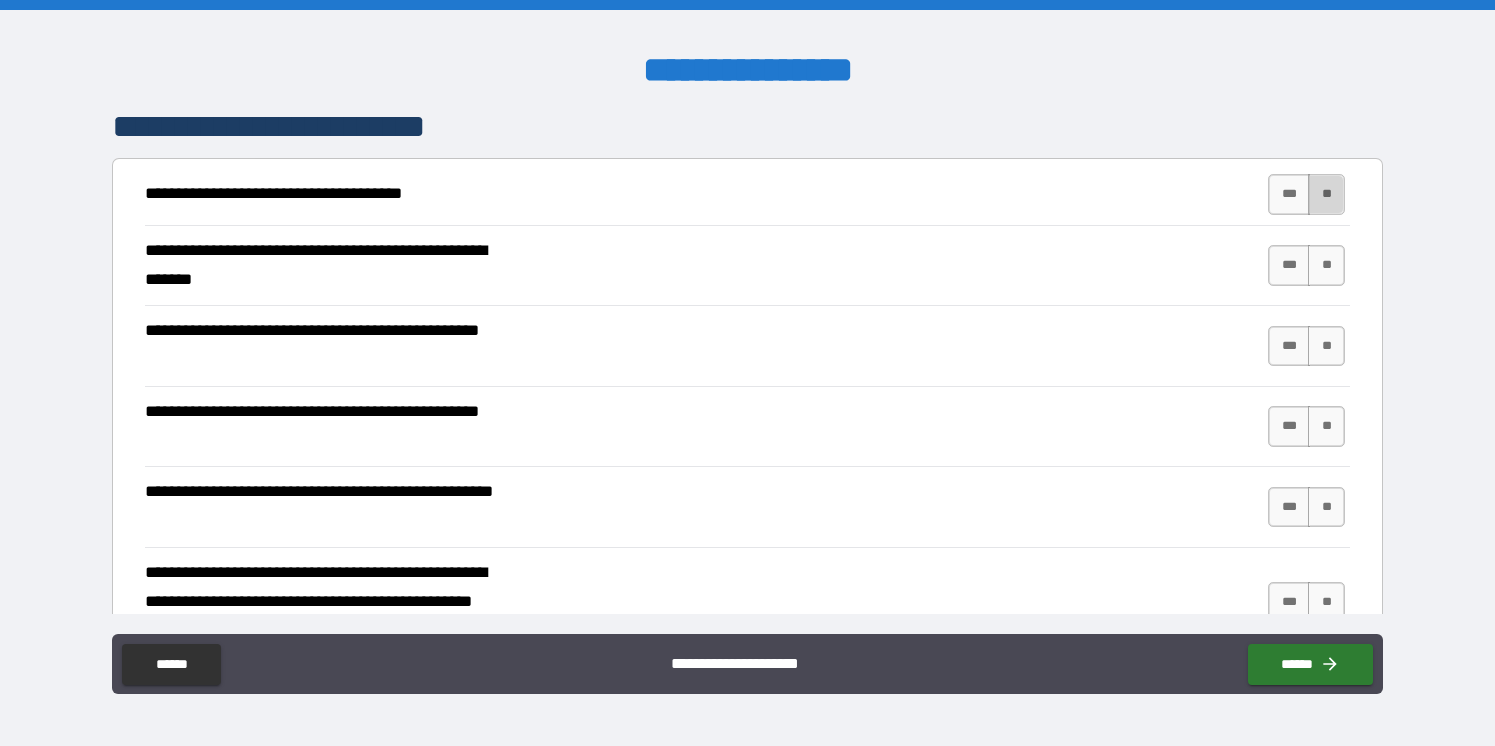 click on "**" at bounding box center (1326, 194) 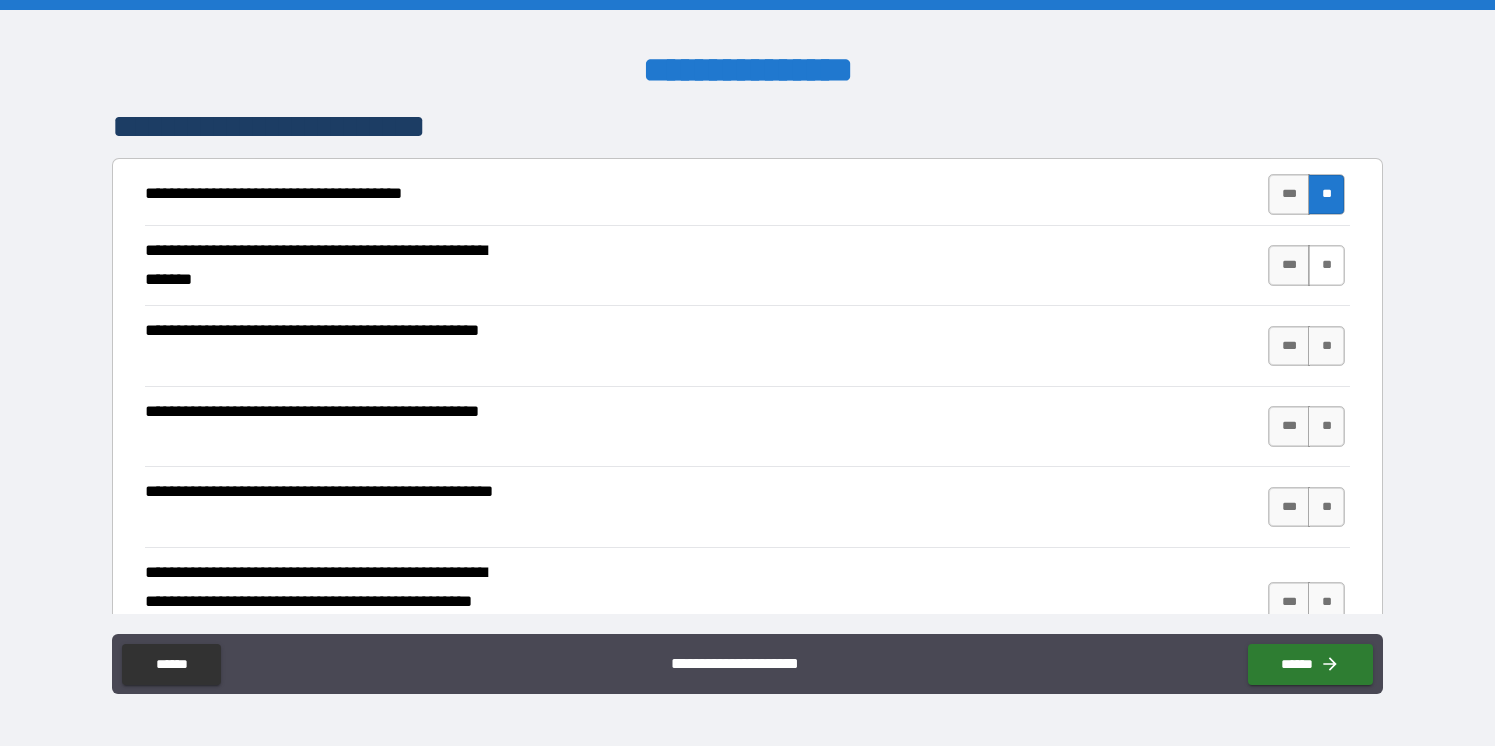 click on "**" at bounding box center (1326, 265) 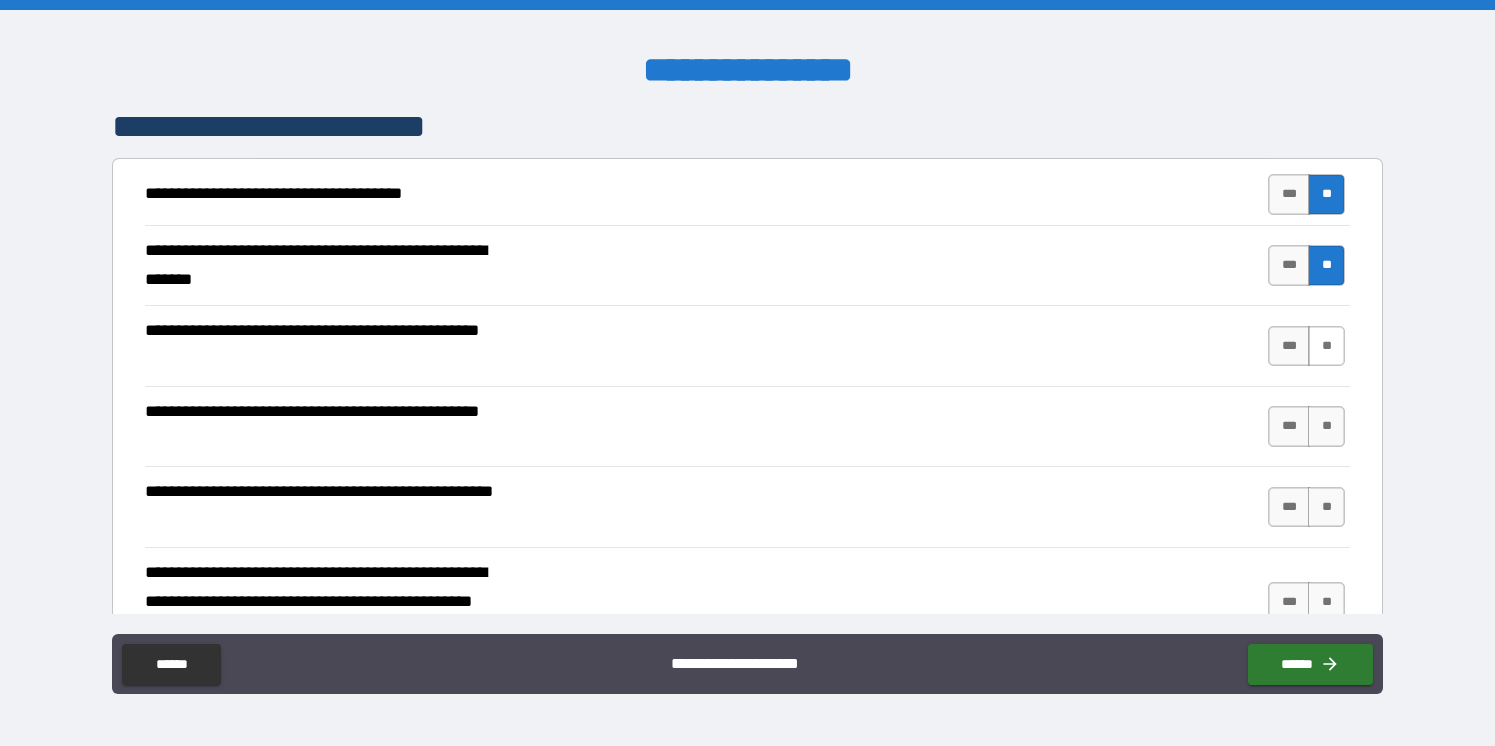 click on "**" at bounding box center [1326, 346] 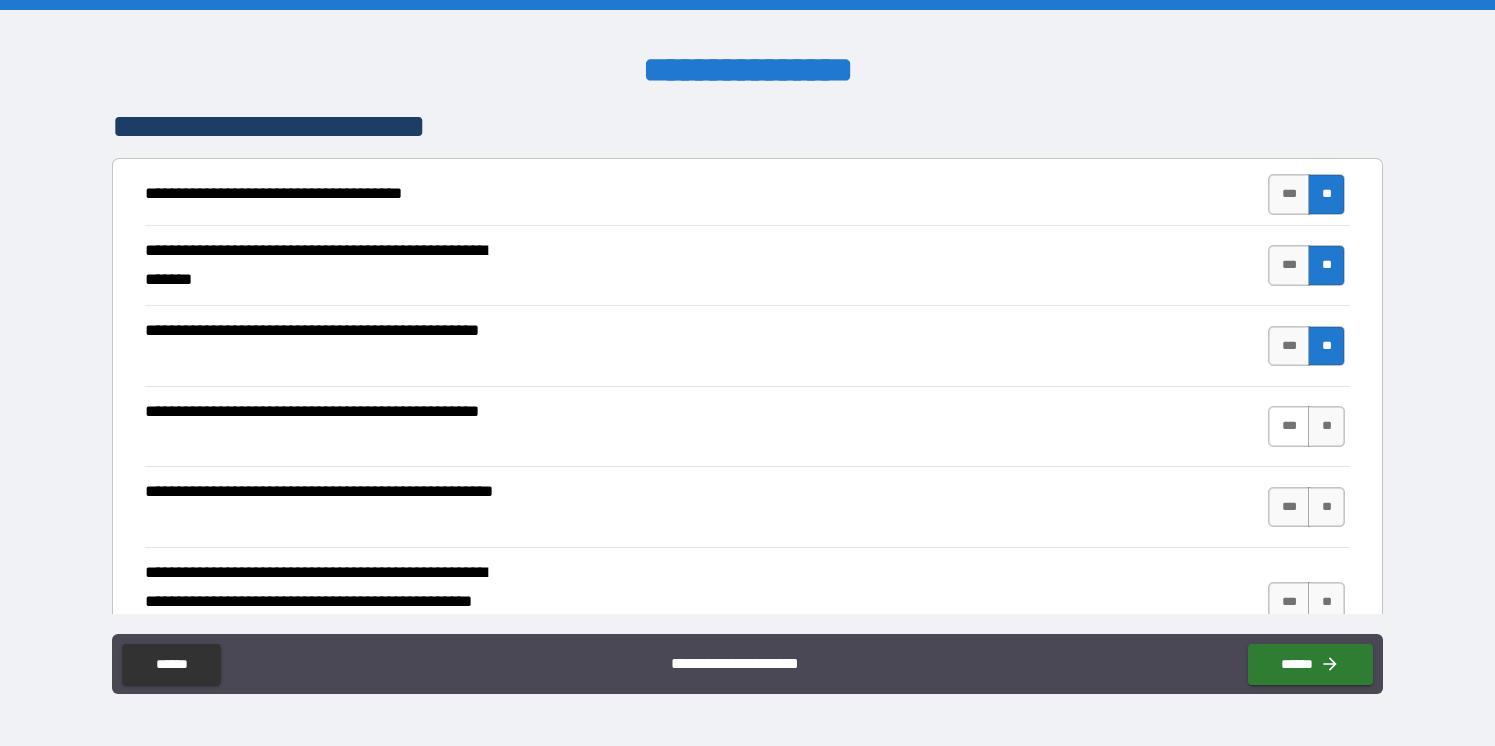 click on "***" at bounding box center [1289, 426] 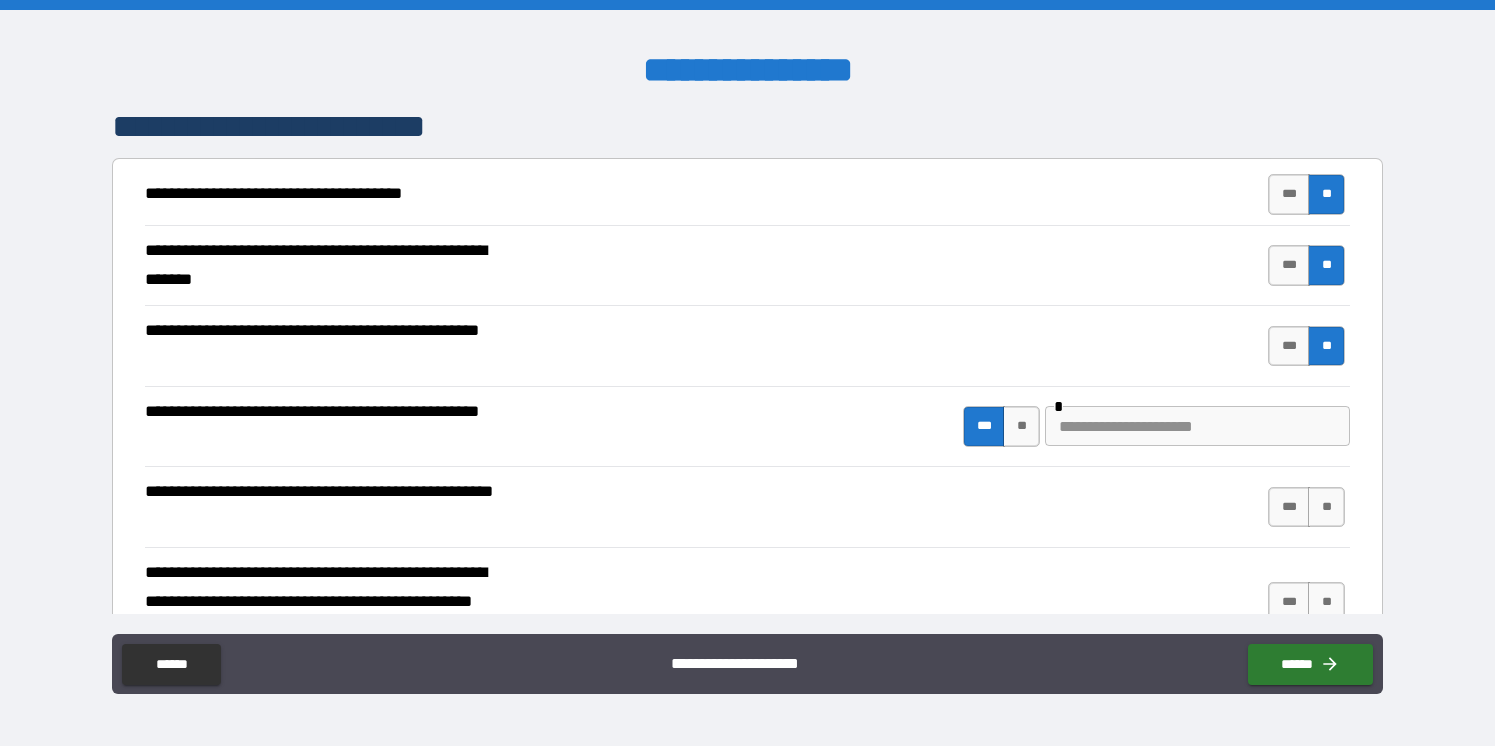 click at bounding box center (1197, 426) 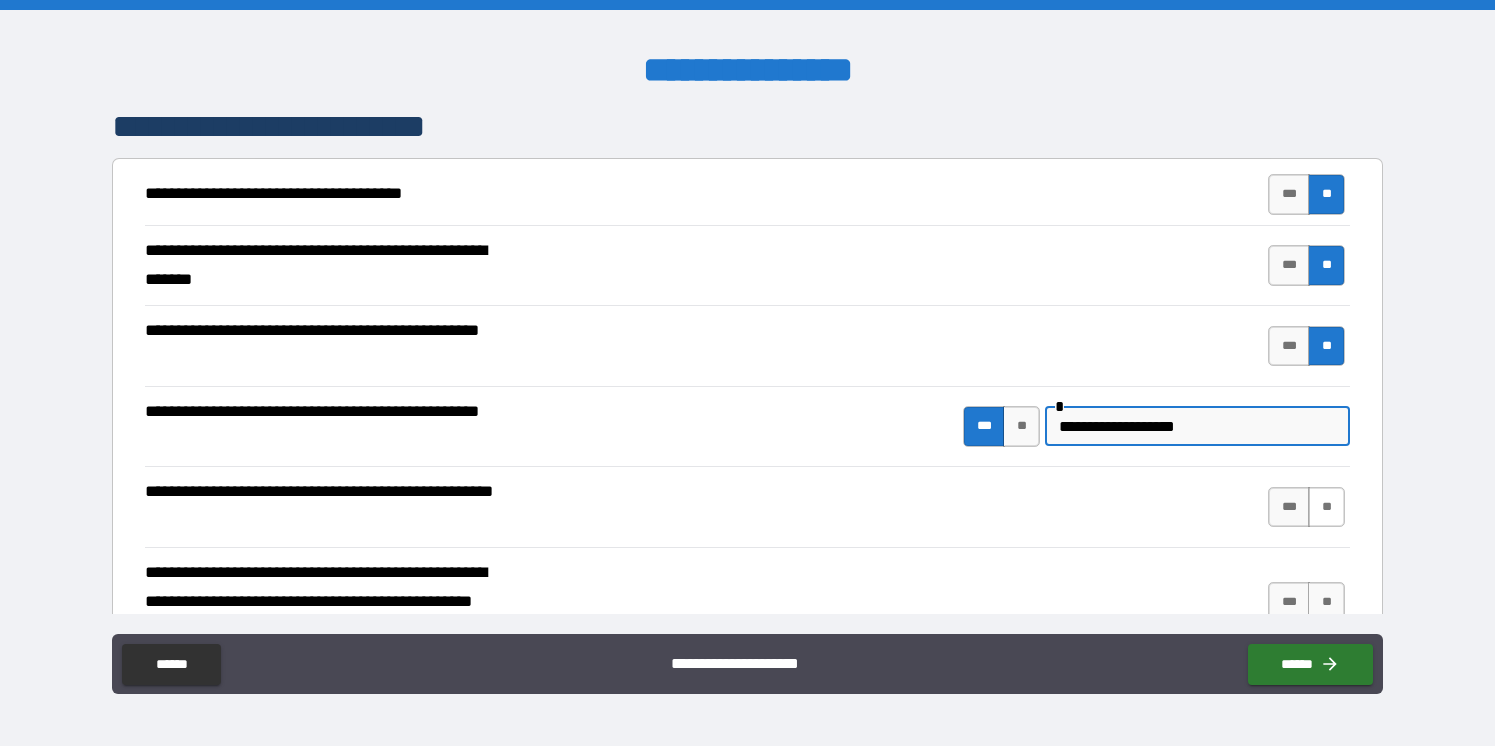type on "**********" 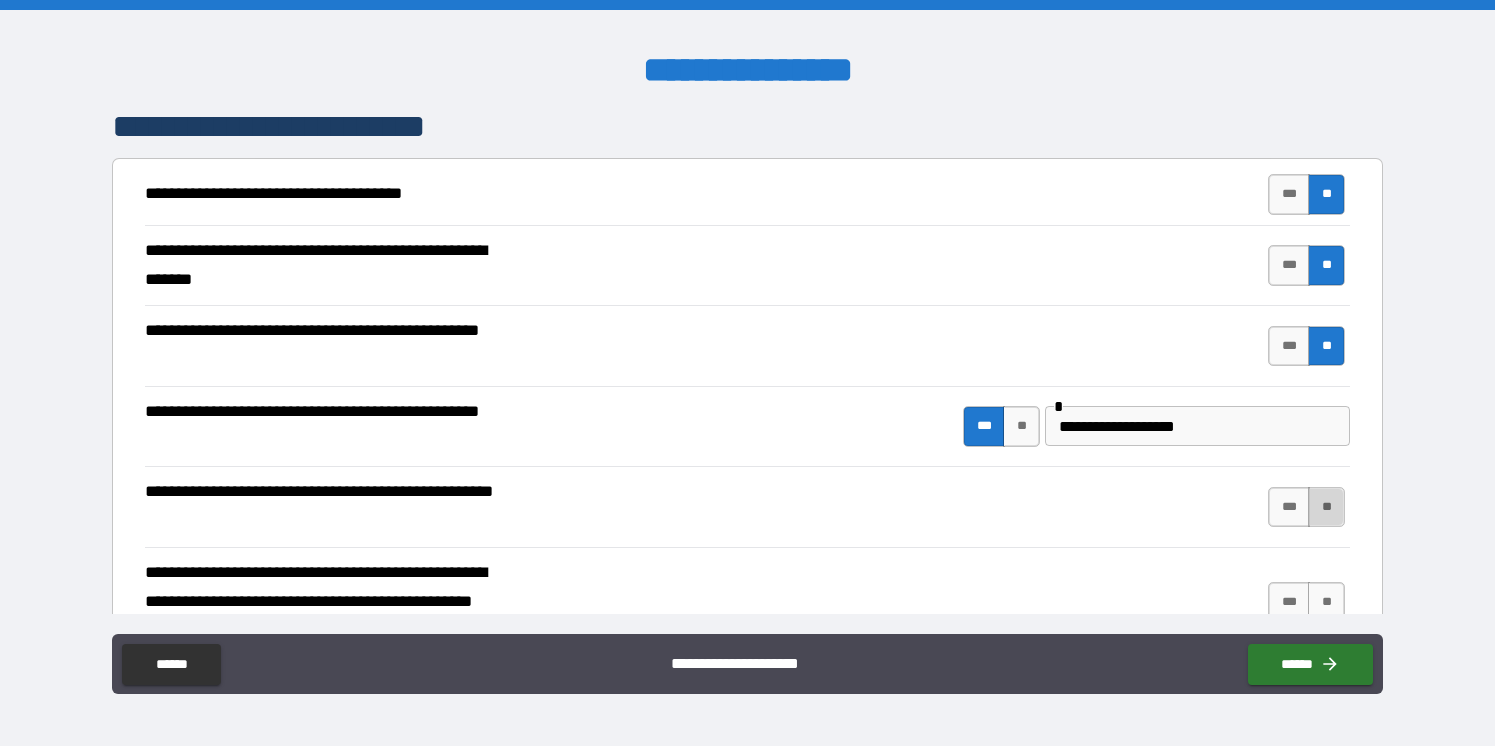 click on "**" at bounding box center [1326, 507] 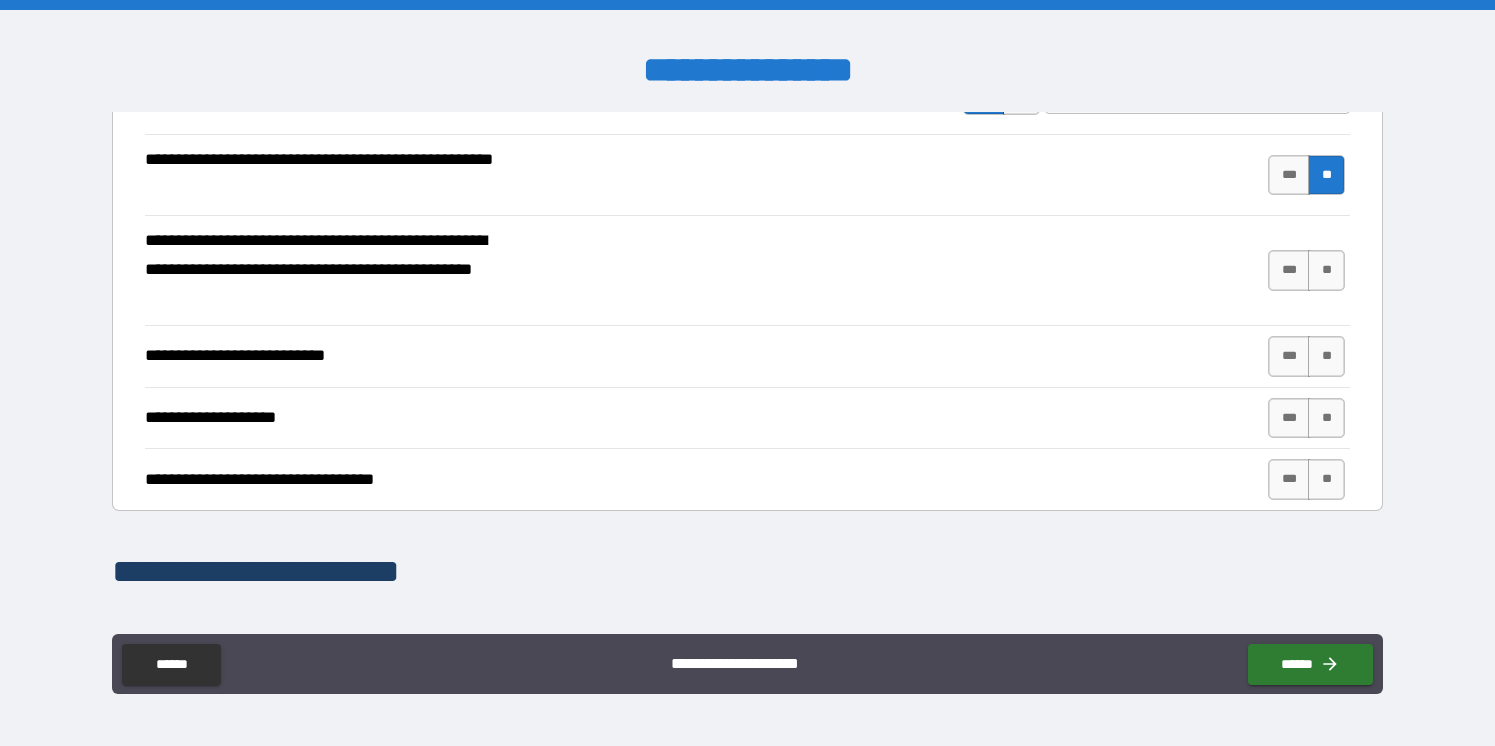 scroll, scrollTop: 673, scrollLeft: 0, axis: vertical 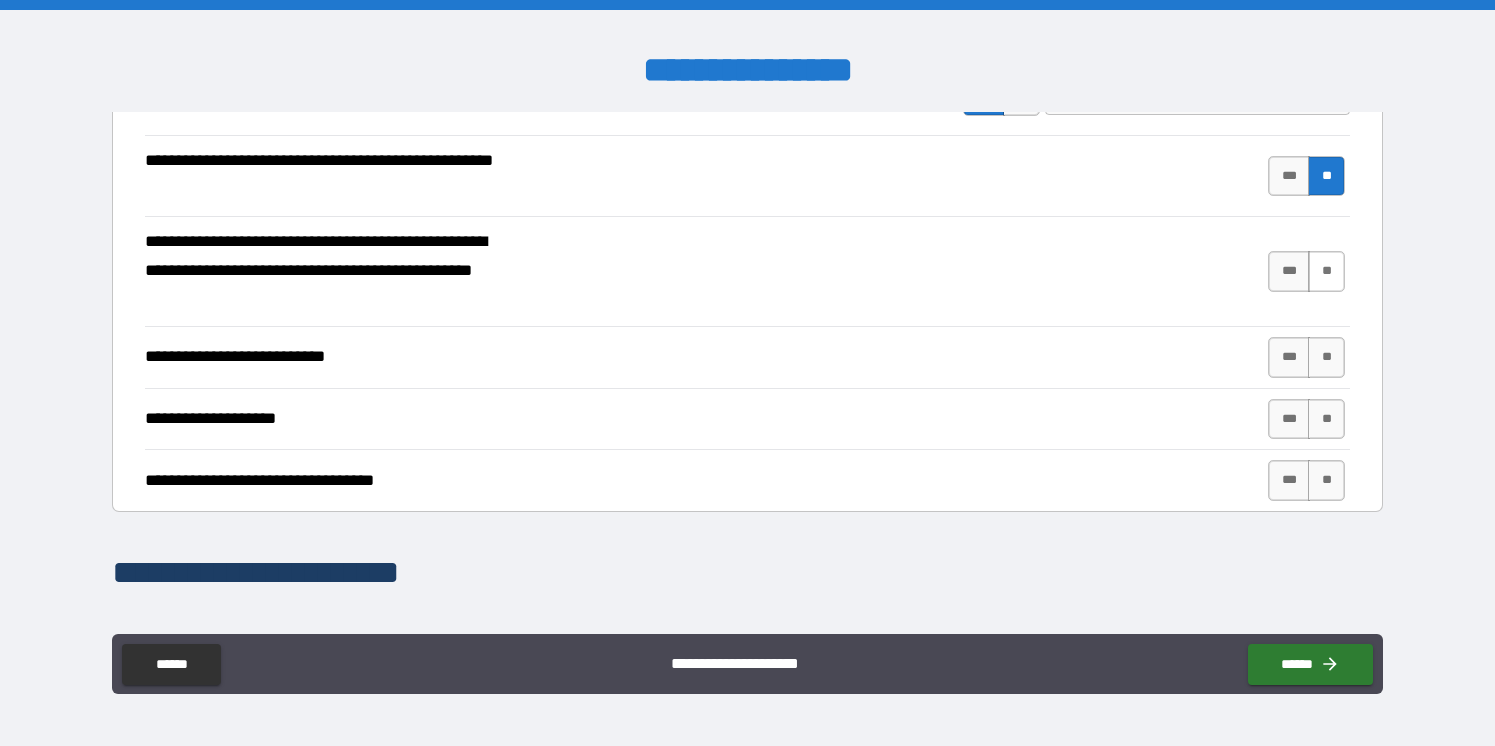 click on "**" at bounding box center (1326, 271) 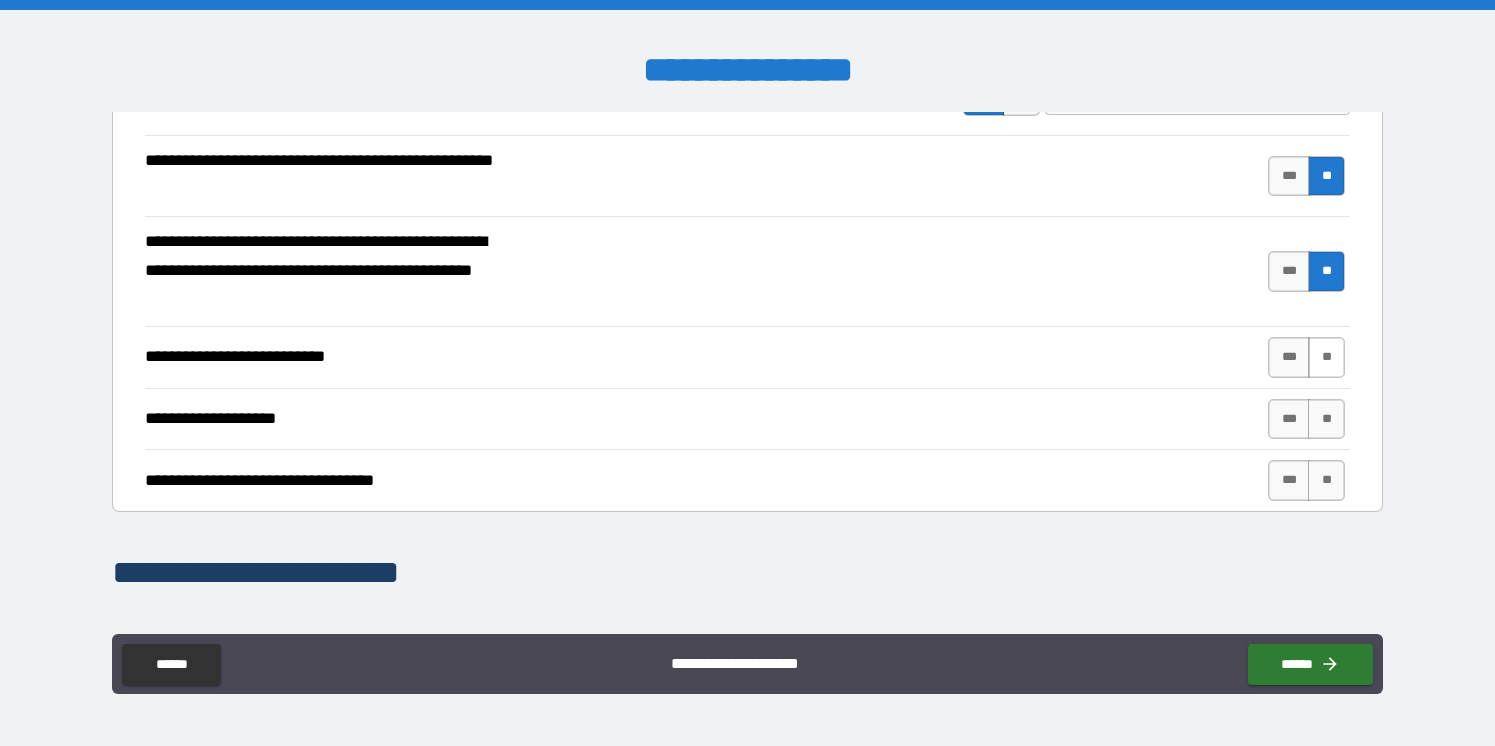 click on "**" at bounding box center (1326, 357) 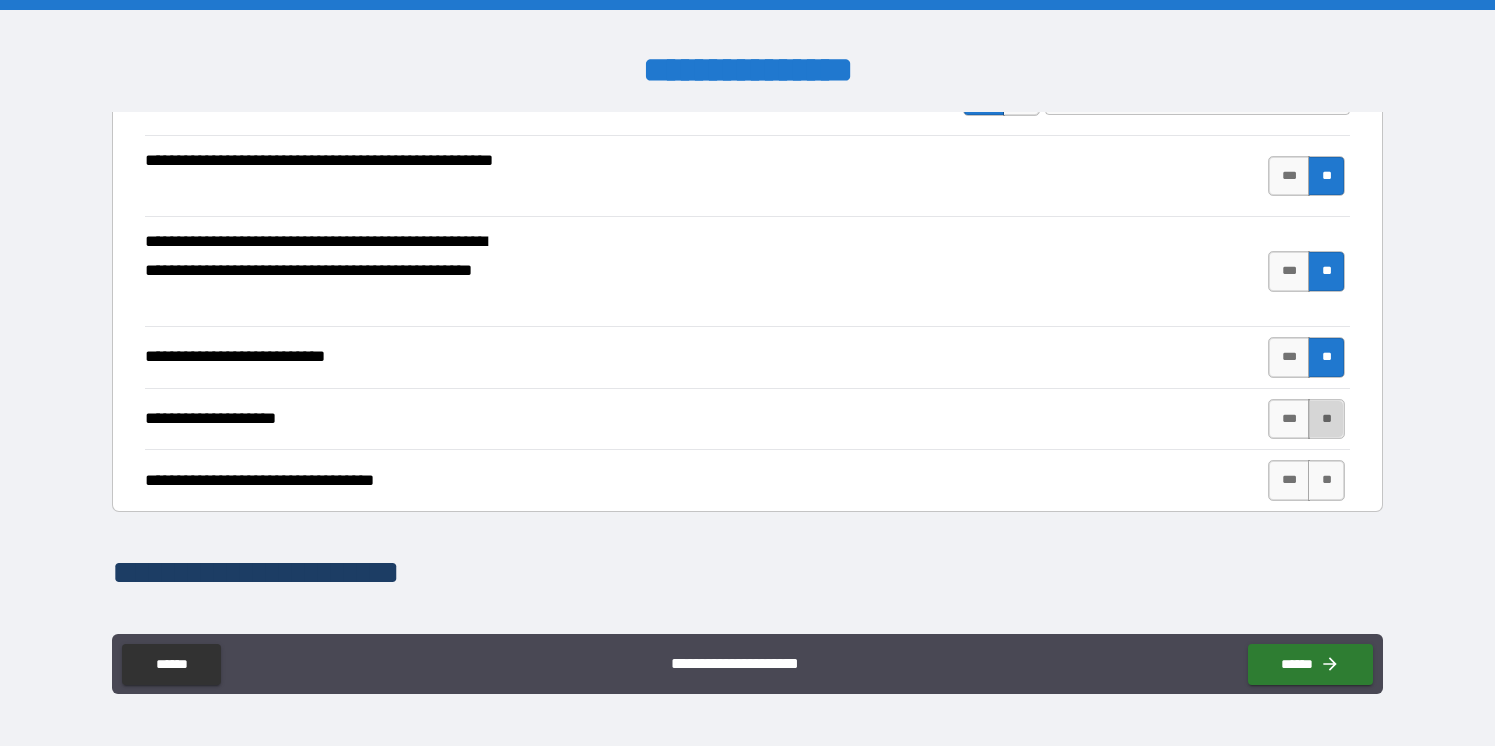 click on "**" at bounding box center (1326, 419) 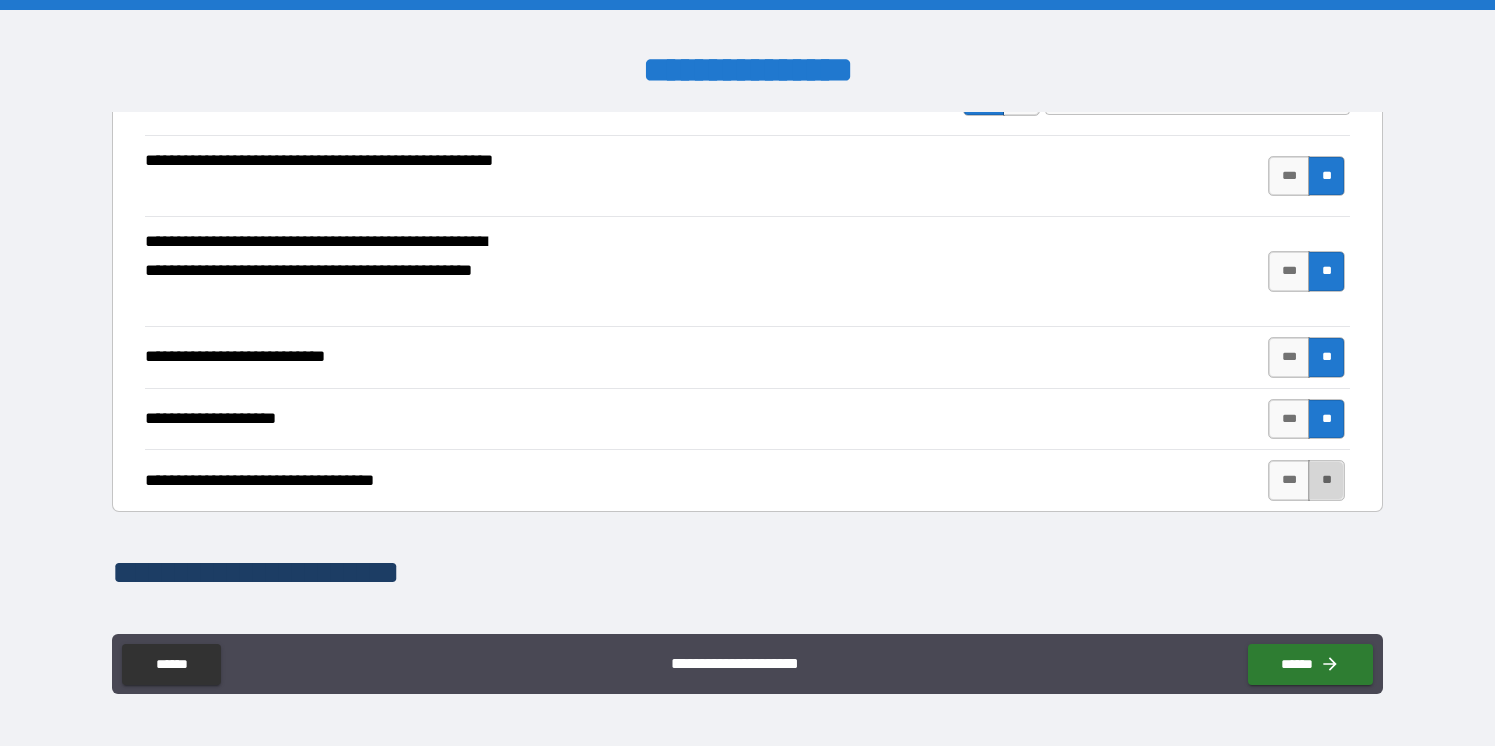 click on "**" at bounding box center [1326, 480] 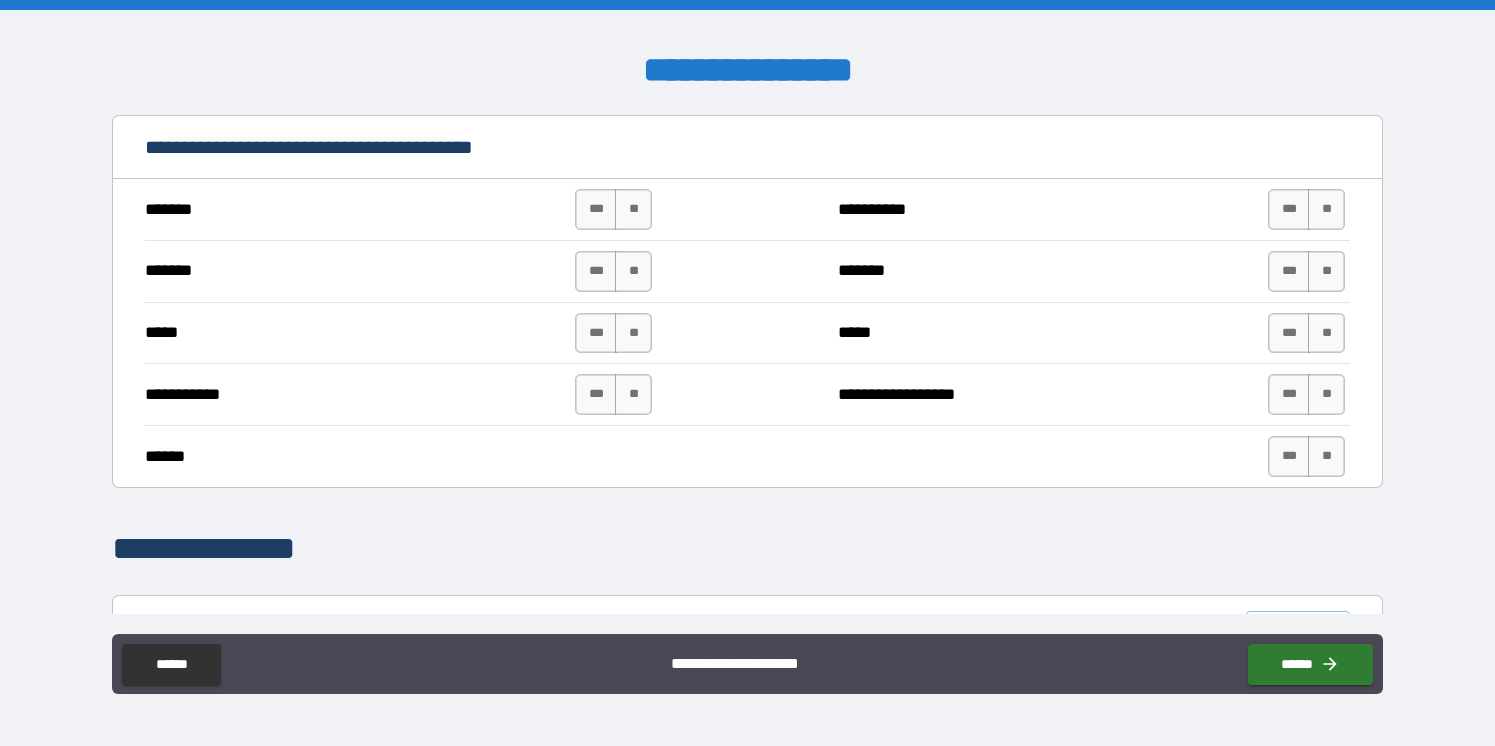 scroll, scrollTop: 1419, scrollLeft: 0, axis: vertical 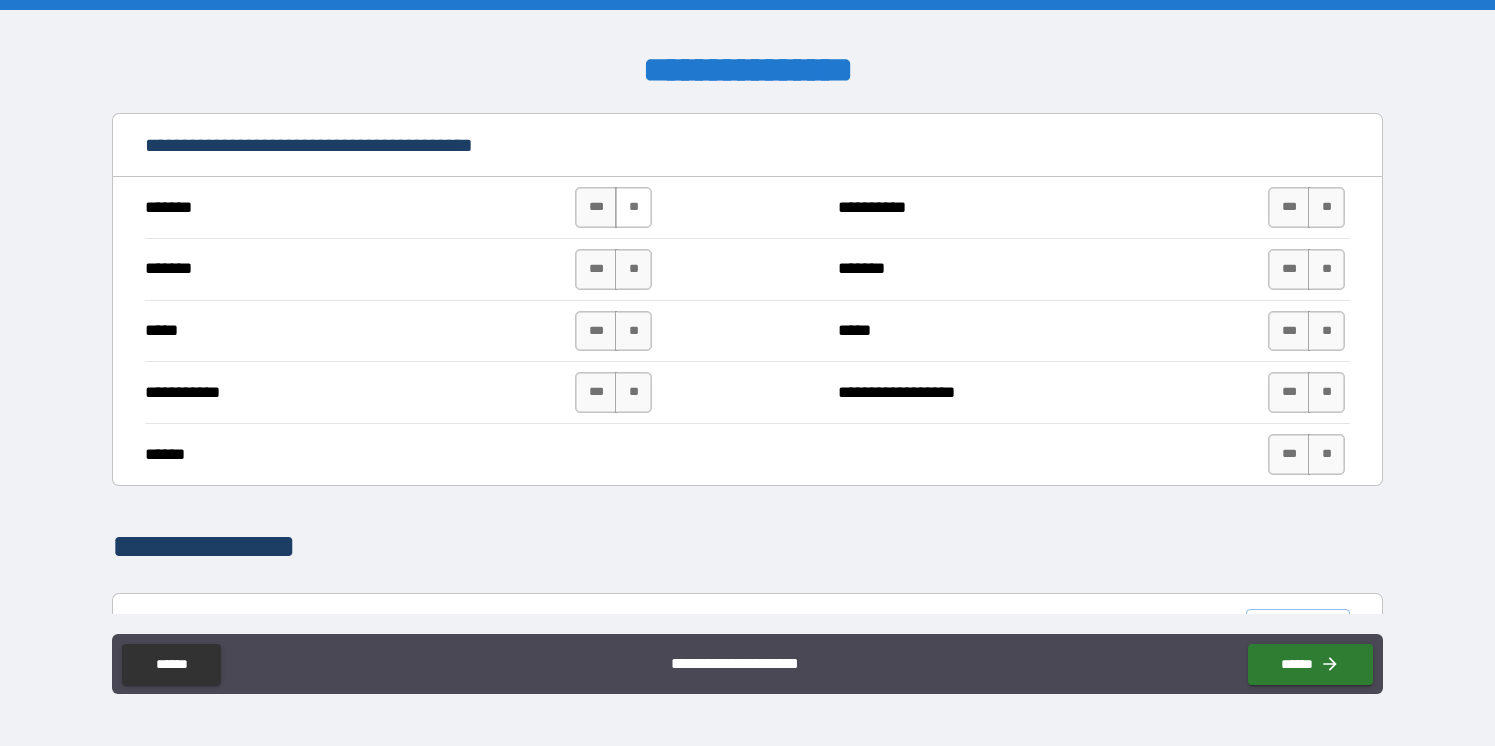click on "**" at bounding box center (633, 207) 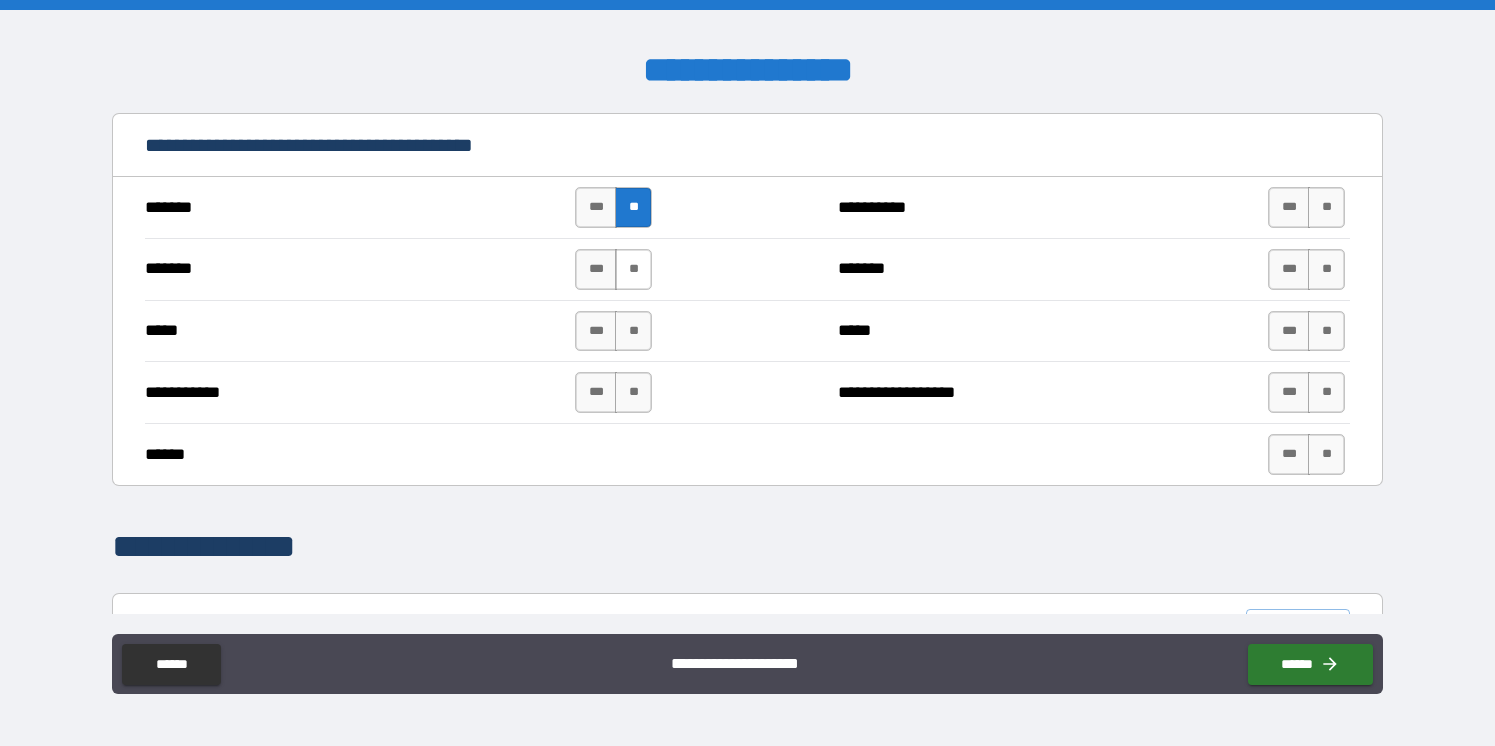 click on "**" at bounding box center (633, 269) 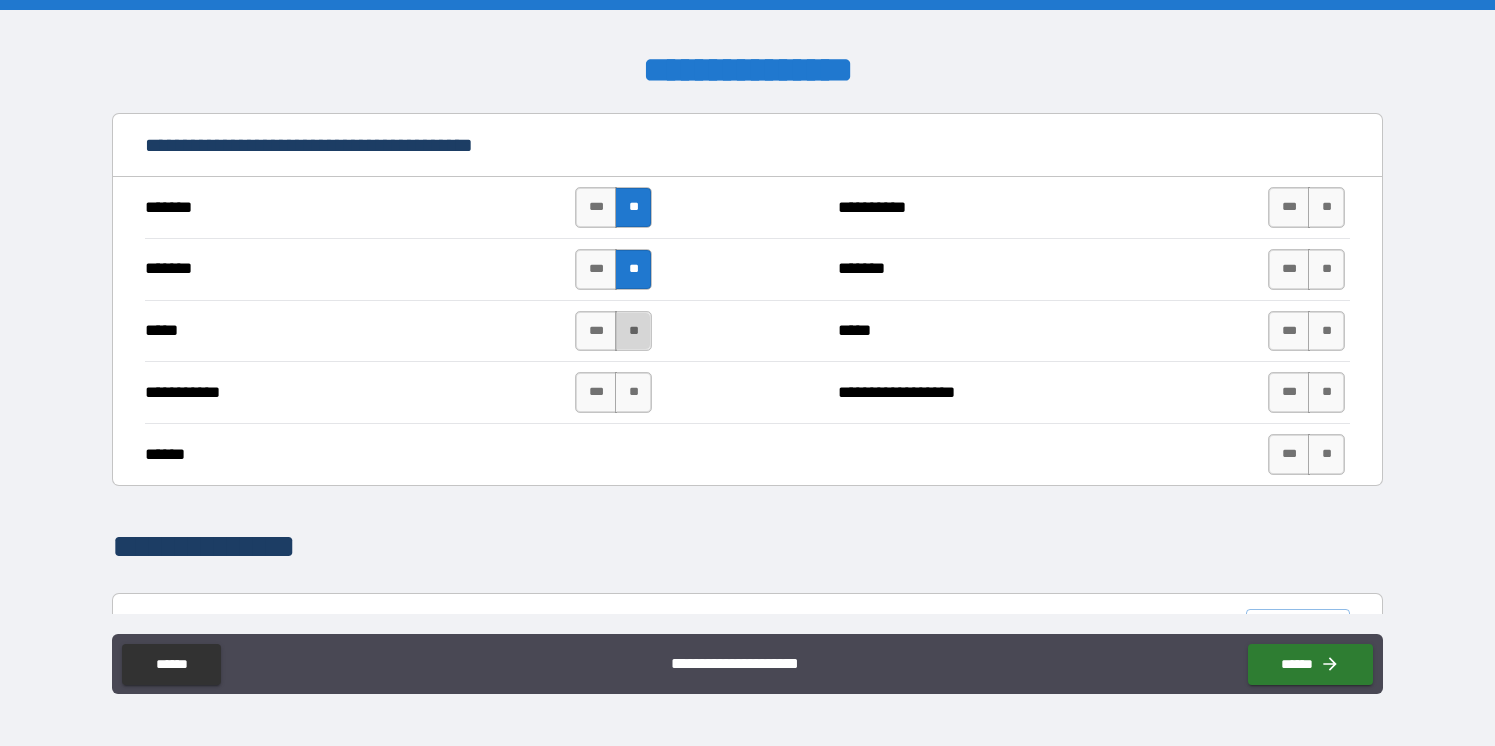 click on "**" at bounding box center (633, 331) 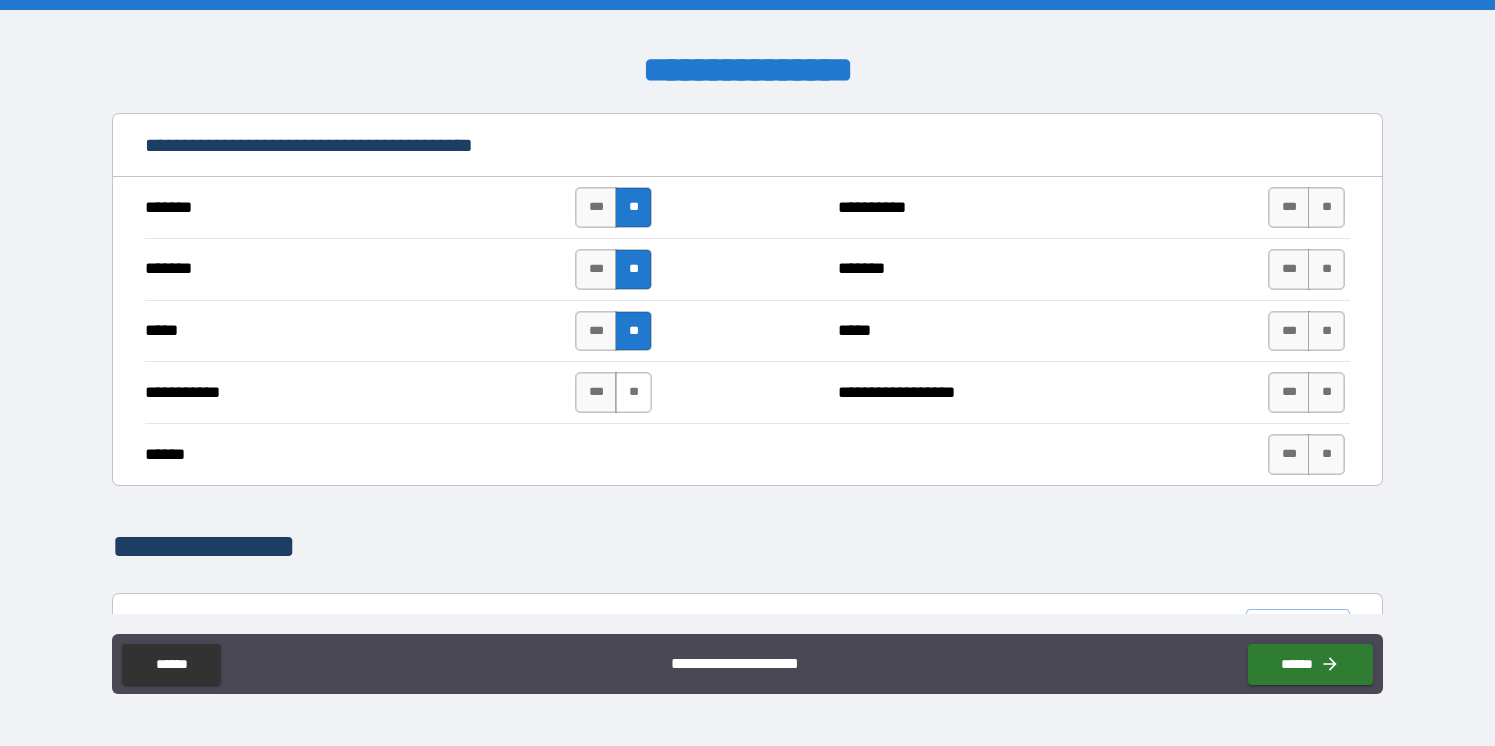 click on "**" at bounding box center [633, 392] 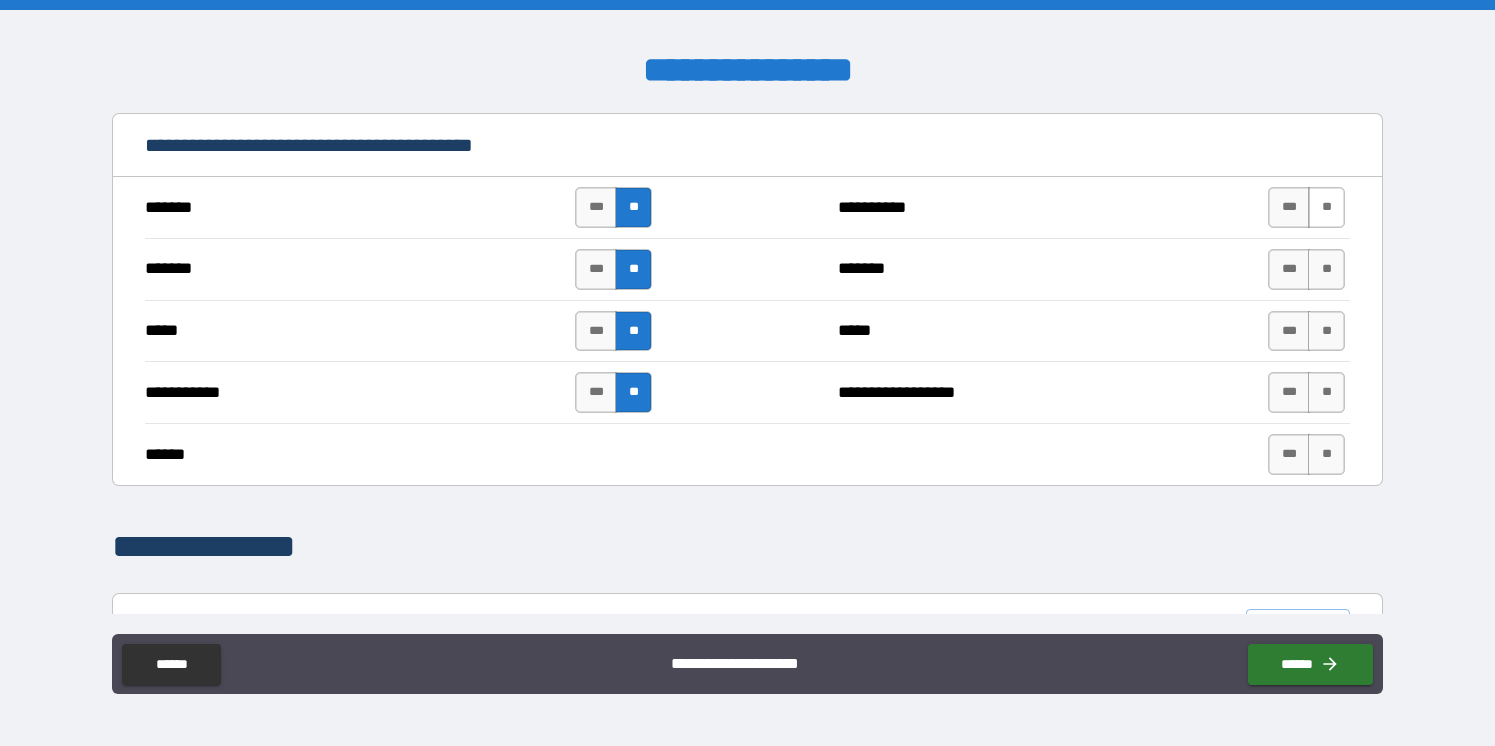 click on "**" at bounding box center [1326, 207] 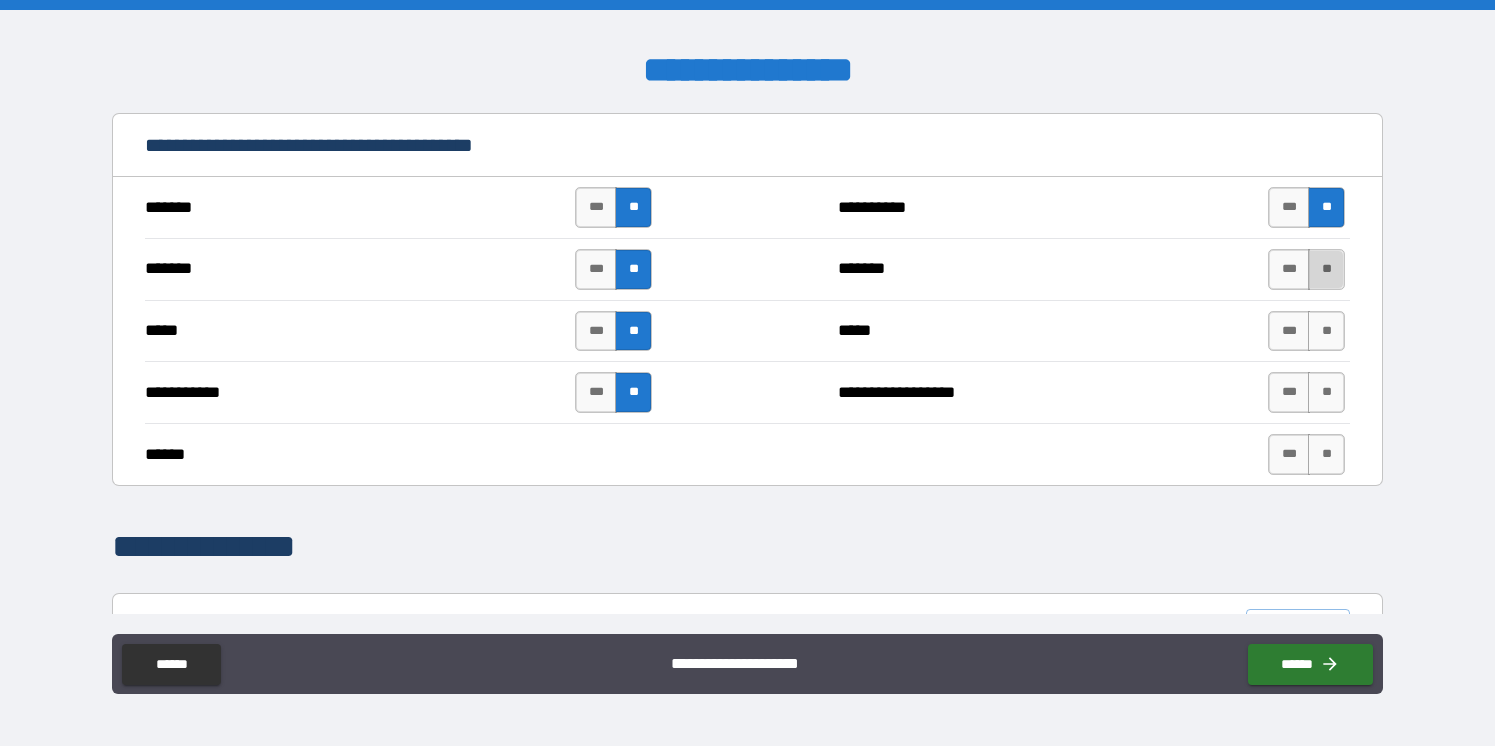 click on "**" at bounding box center [1326, 269] 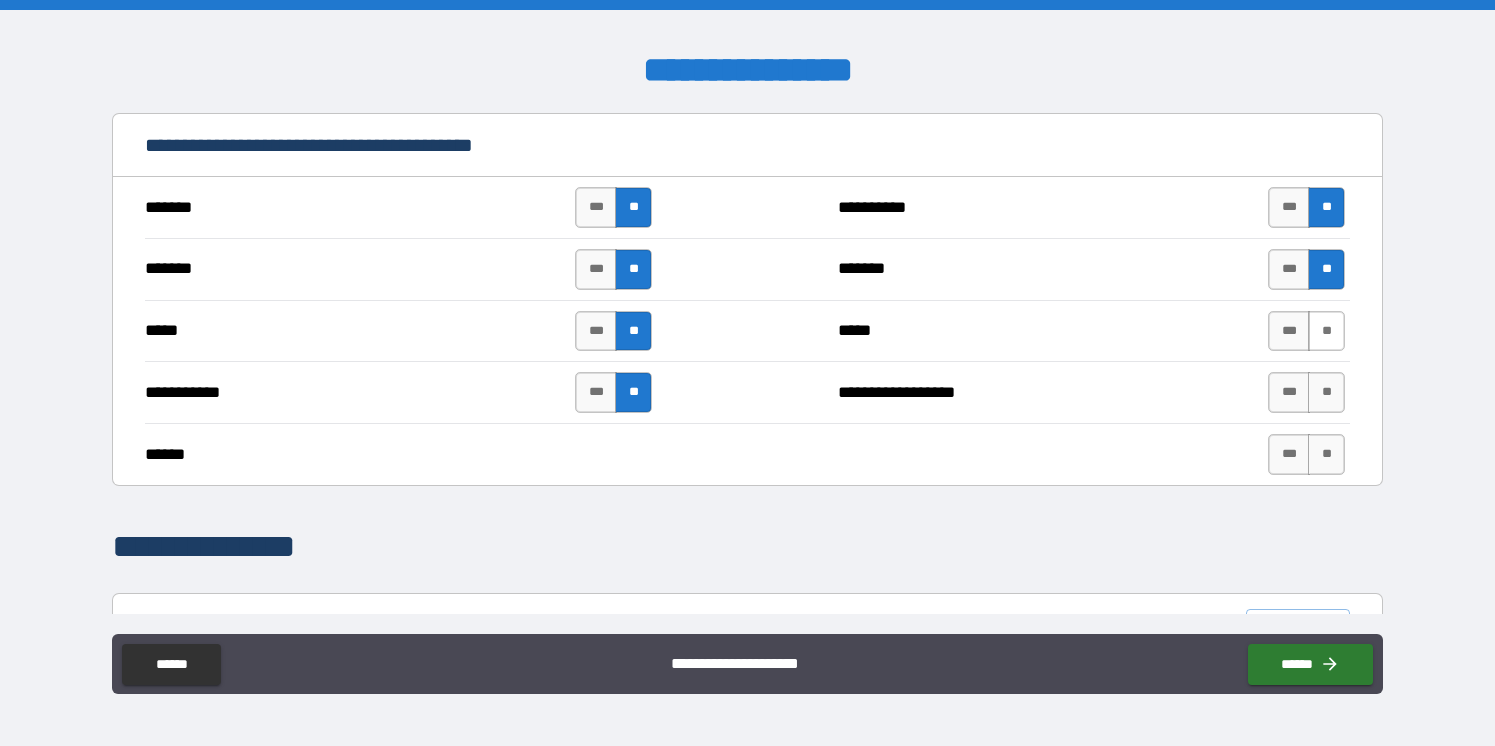 click on "**" at bounding box center [1326, 331] 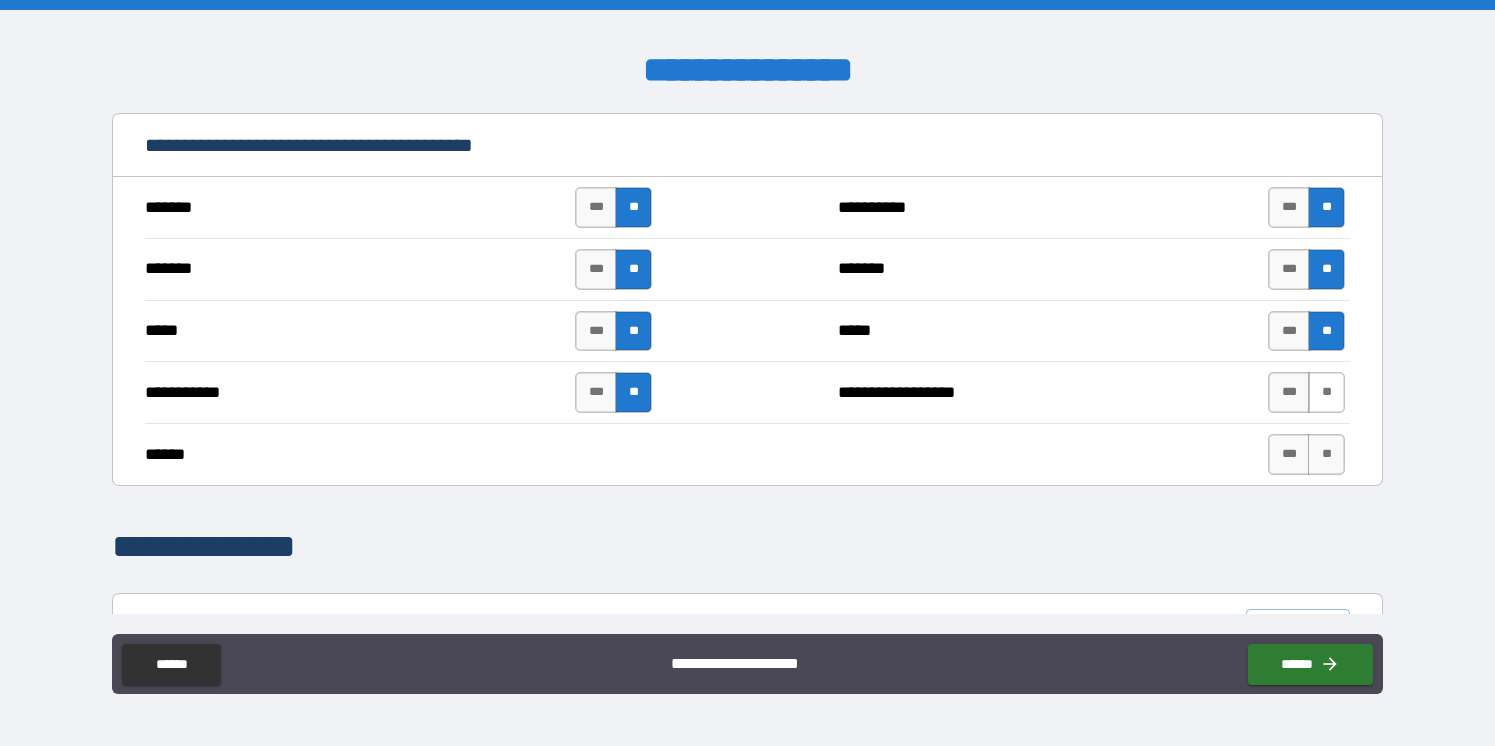 click on "**" at bounding box center (1326, 392) 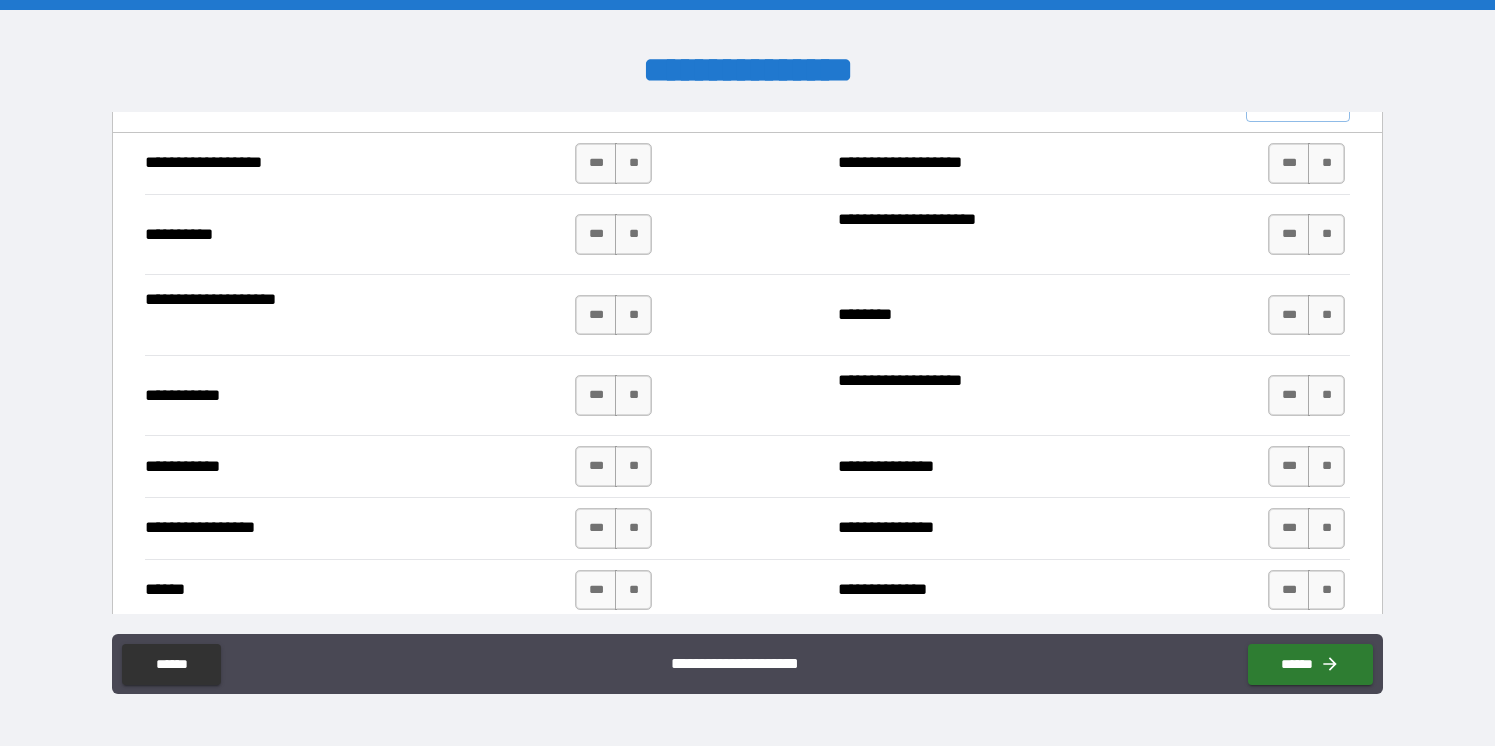 scroll, scrollTop: 1945, scrollLeft: 0, axis: vertical 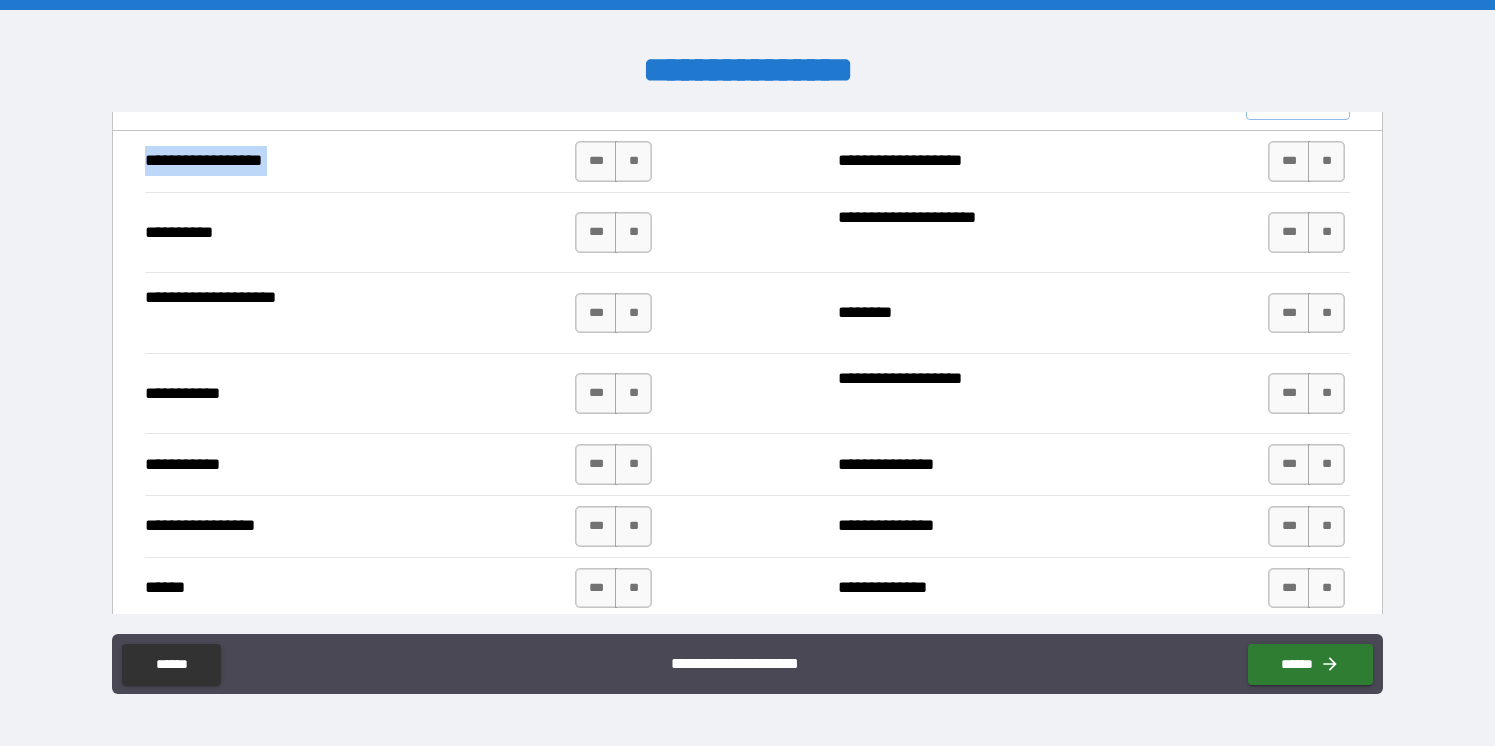 drag, startPoint x: 661, startPoint y: 156, endPoint x: 661, endPoint y: 123, distance: 33 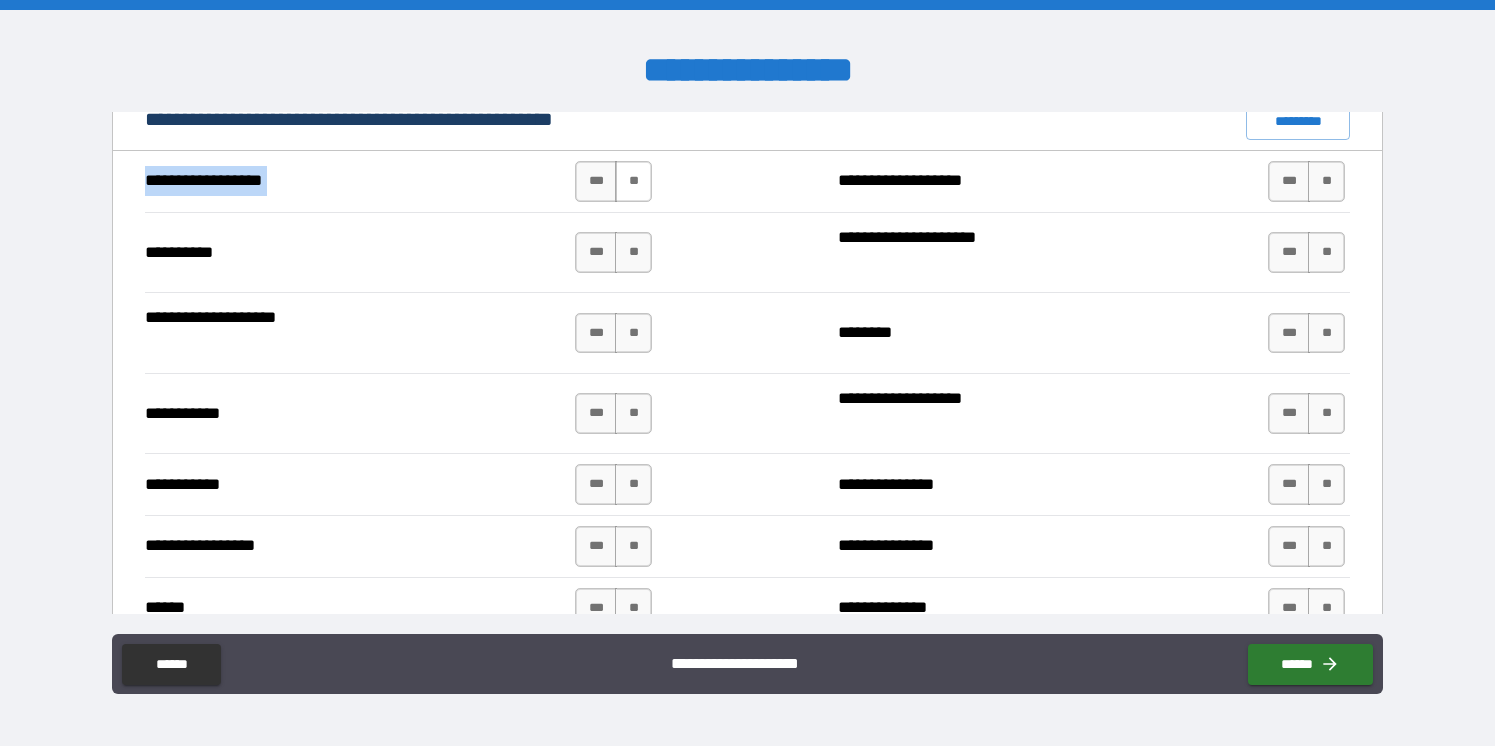 click on "**" at bounding box center (633, 181) 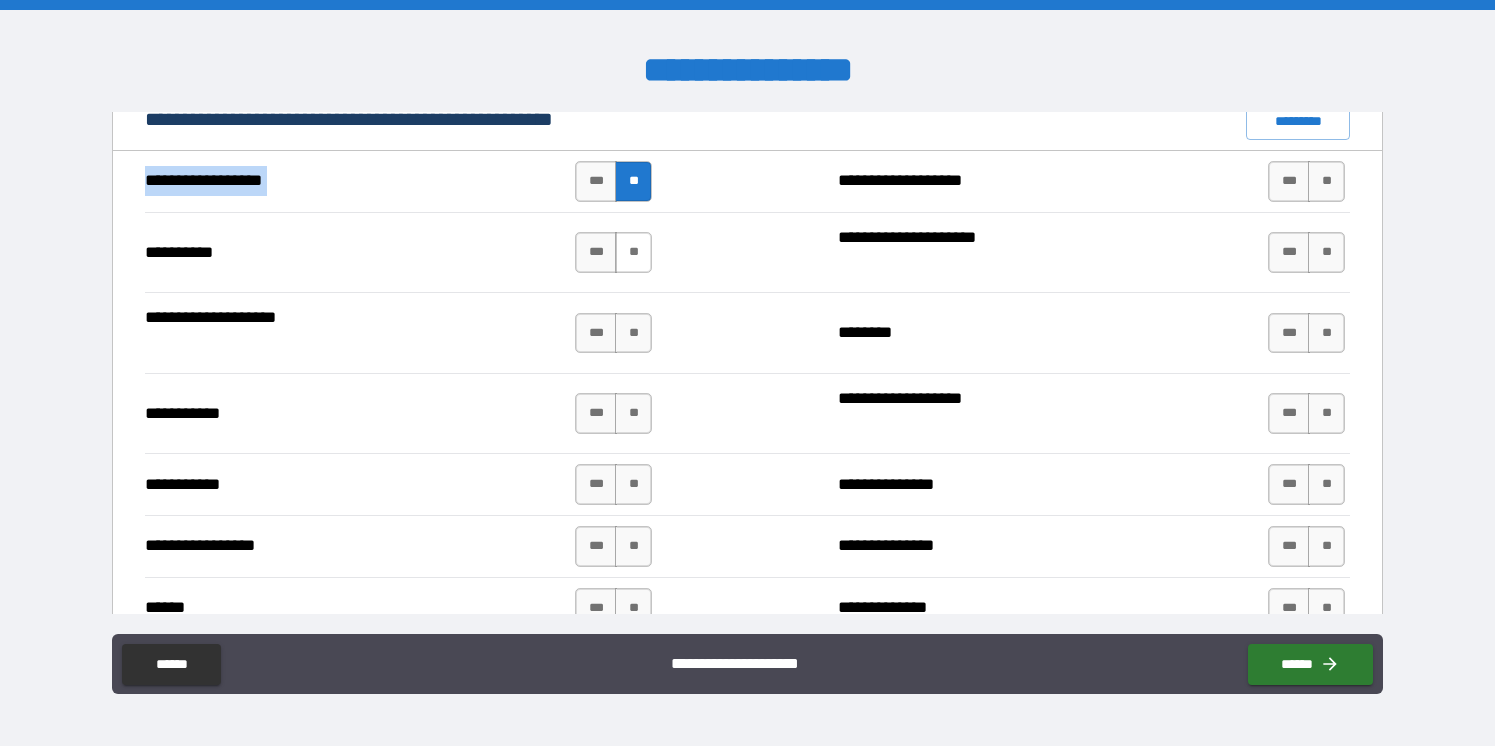 click on "**" at bounding box center (633, 252) 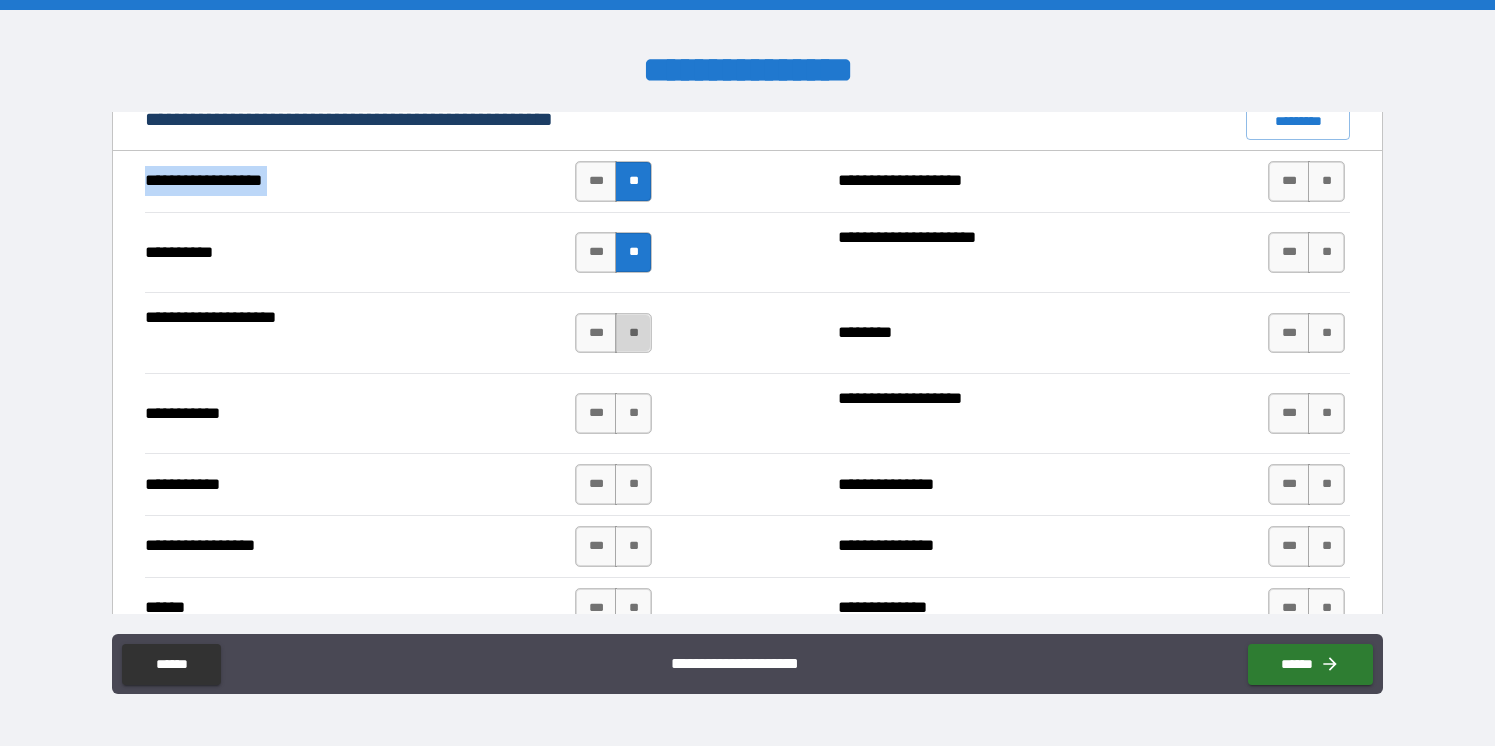 click on "**" at bounding box center (633, 333) 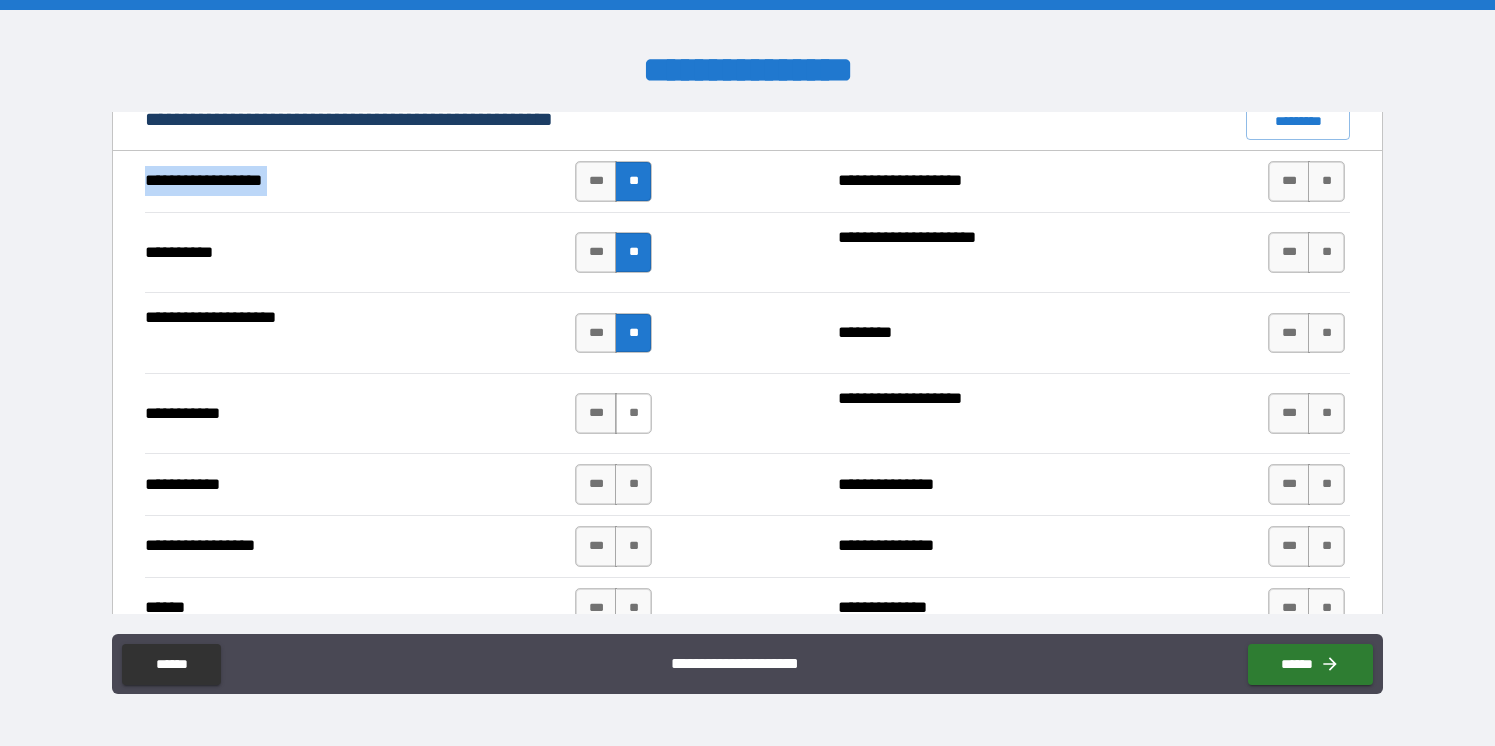 click on "**" at bounding box center (633, 413) 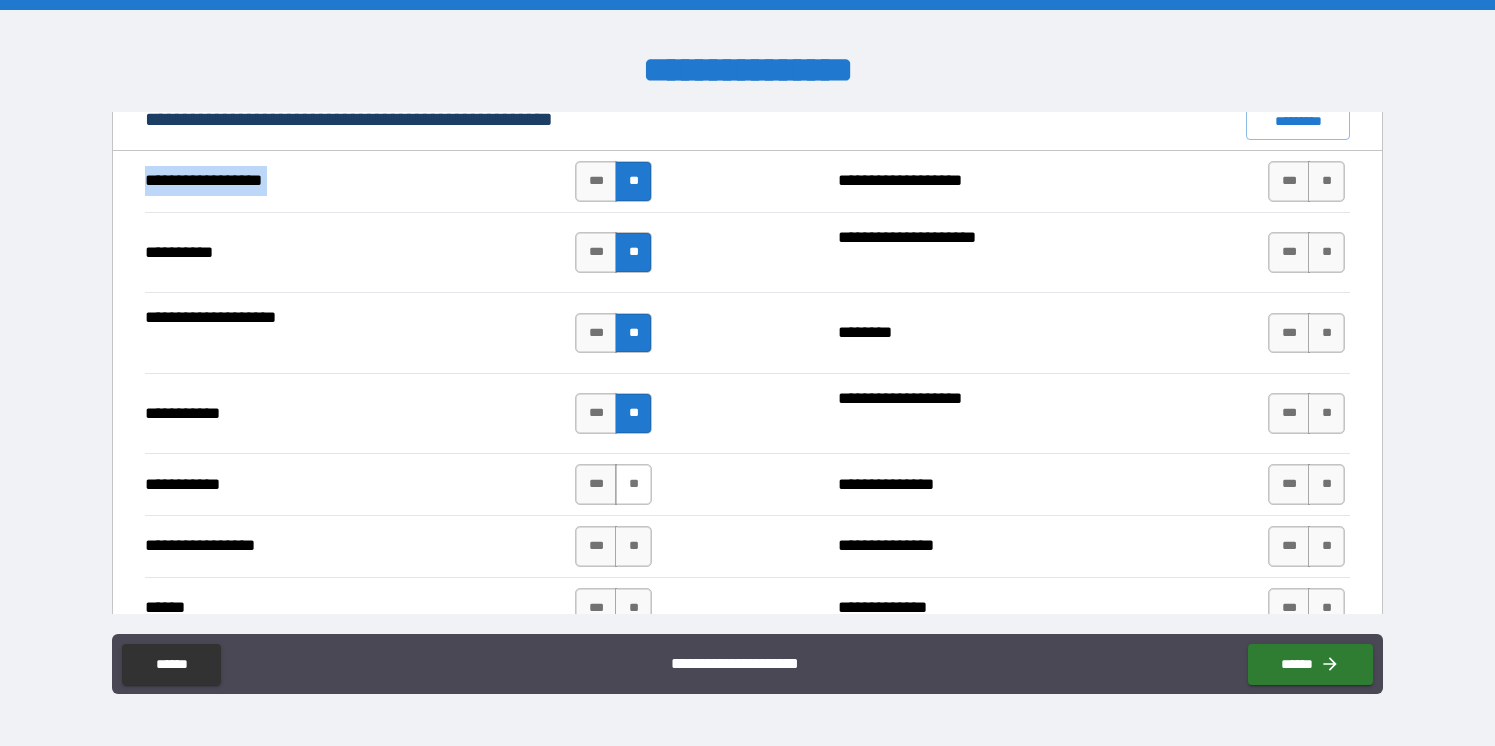click on "**" at bounding box center [633, 484] 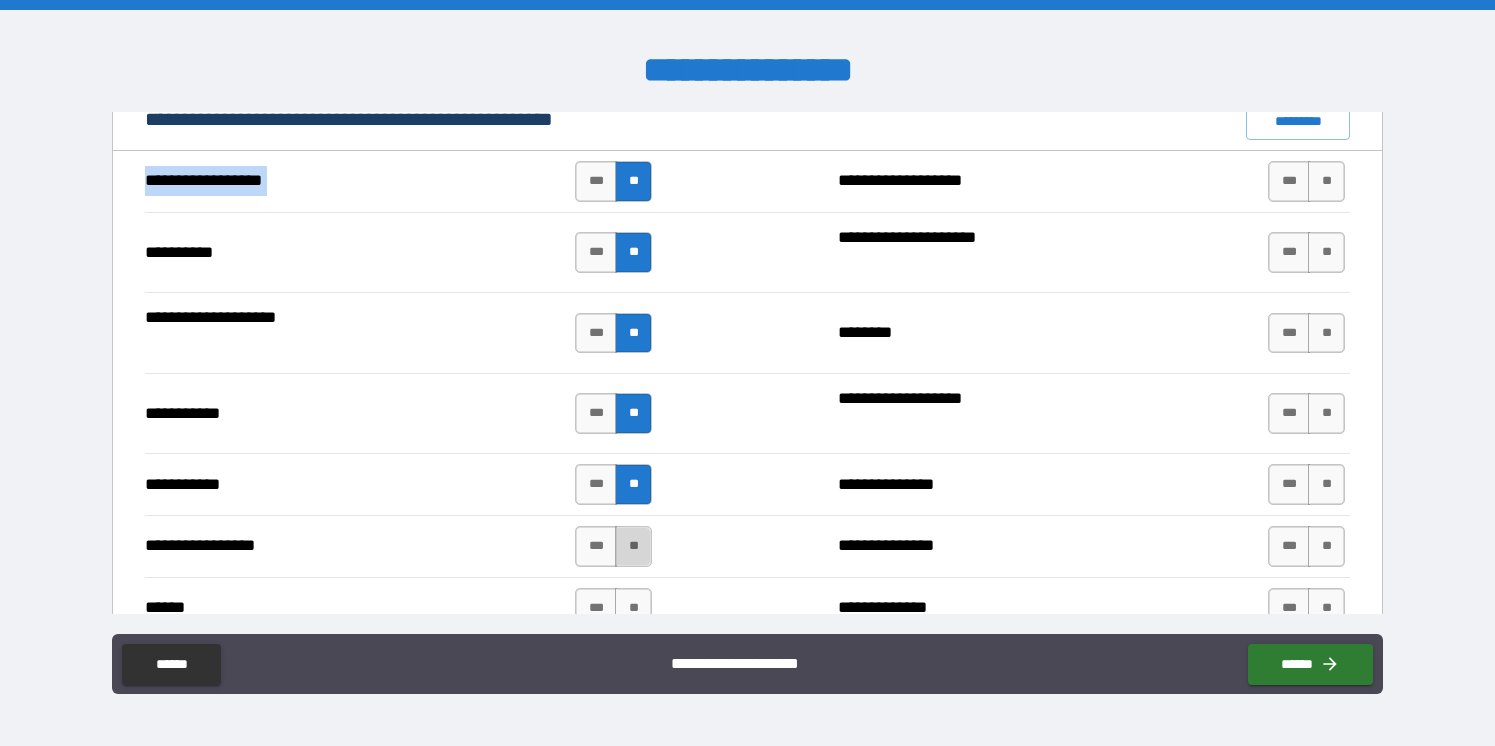 click on "**" at bounding box center [633, 546] 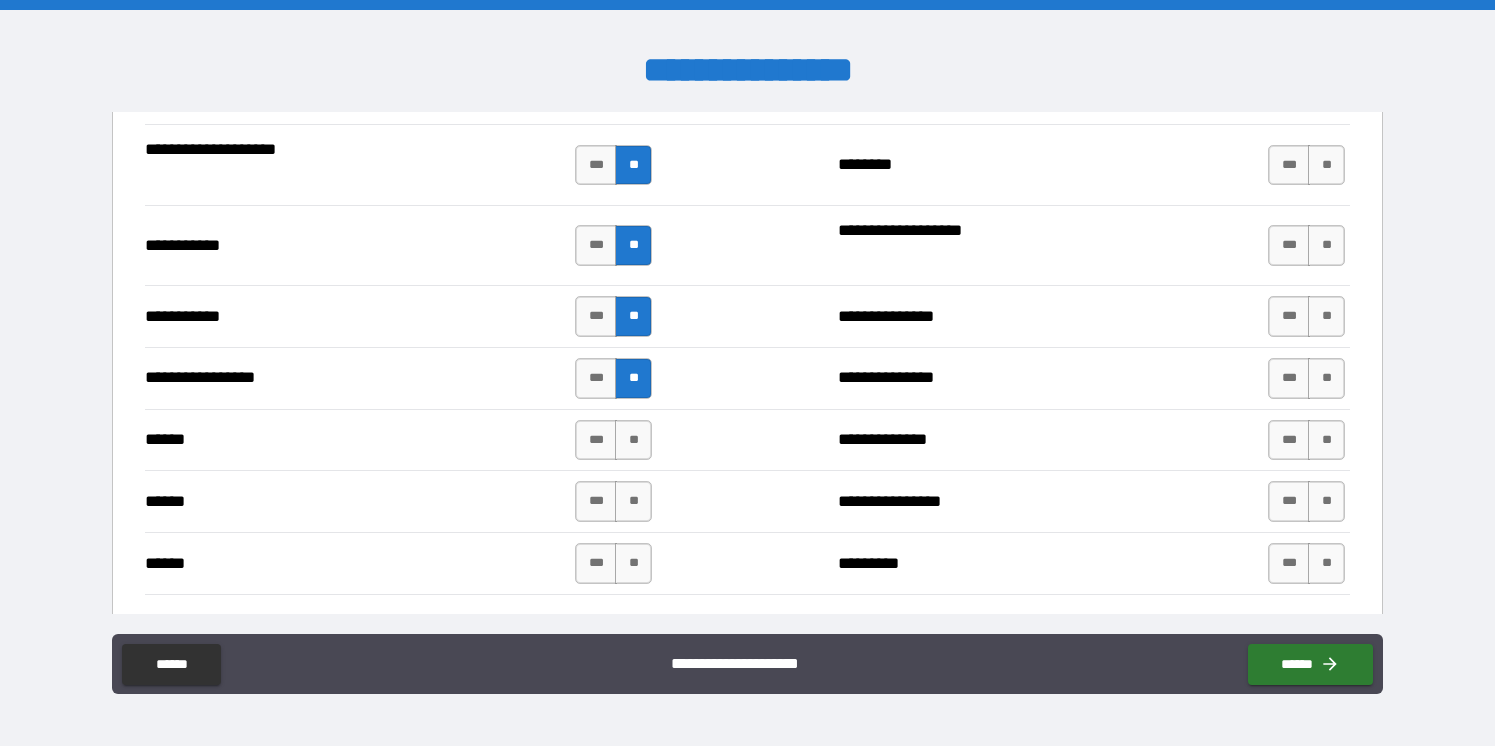 scroll, scrollTop: 2094, scrollLeft: 0, axis: vertical 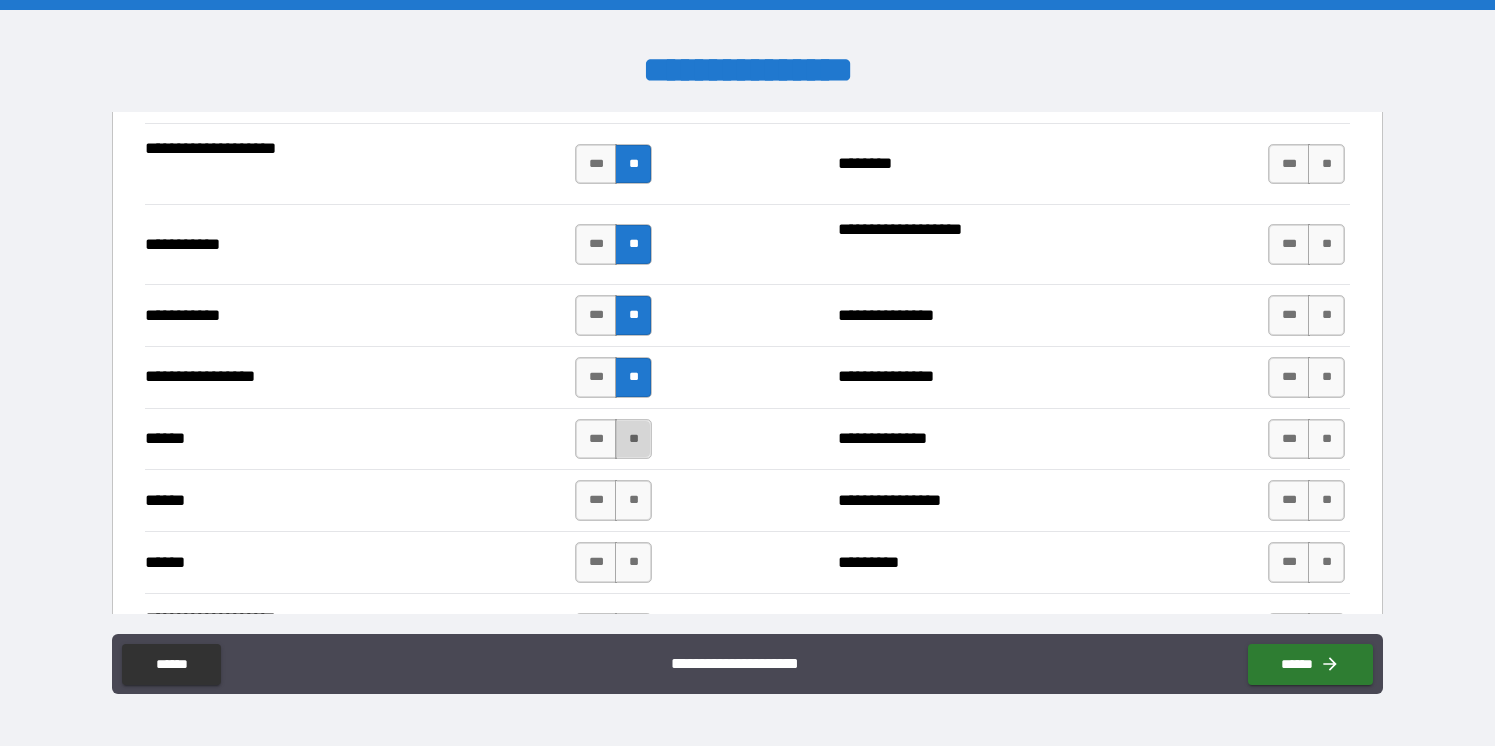 click on "**" at bounding box center (633, 439) 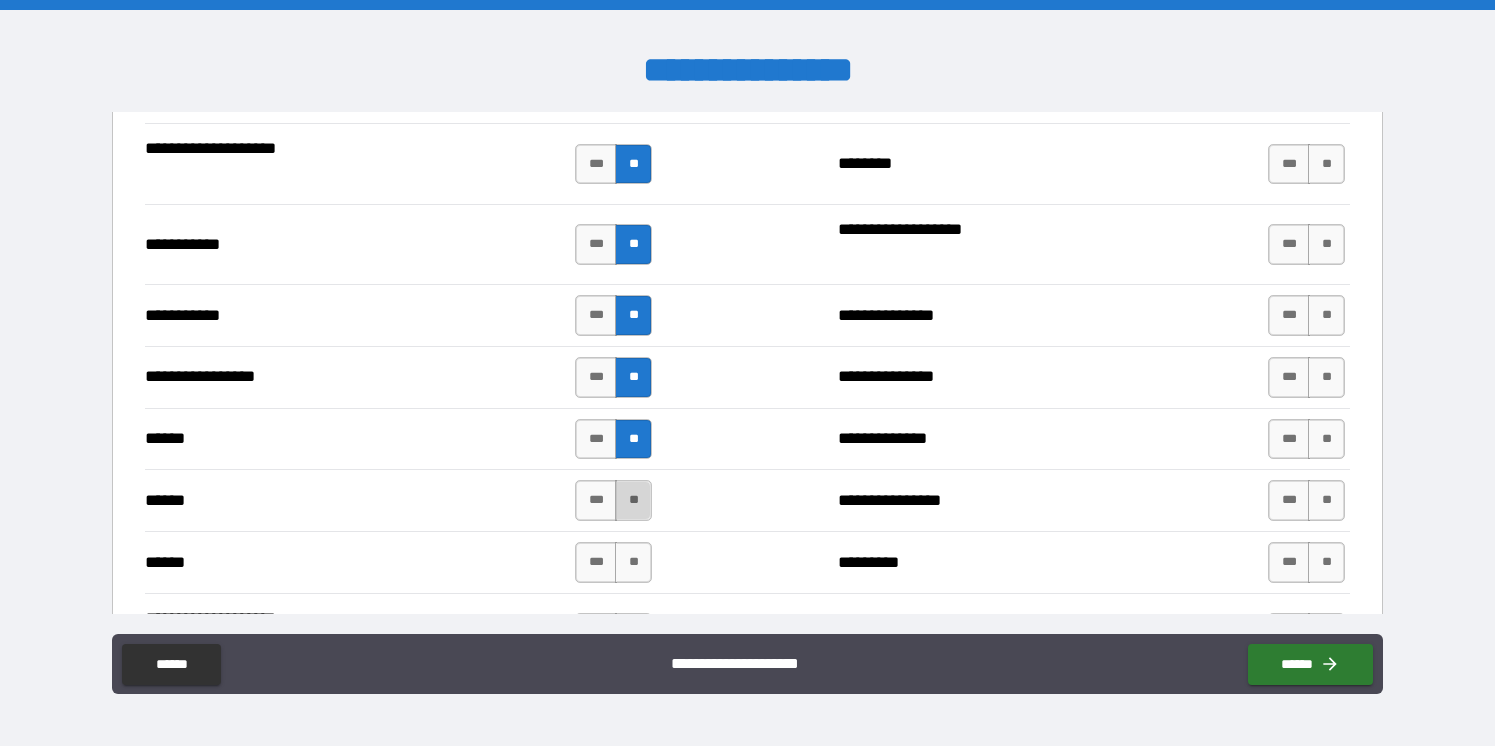 click on "**" at bounding box center [633, 500] 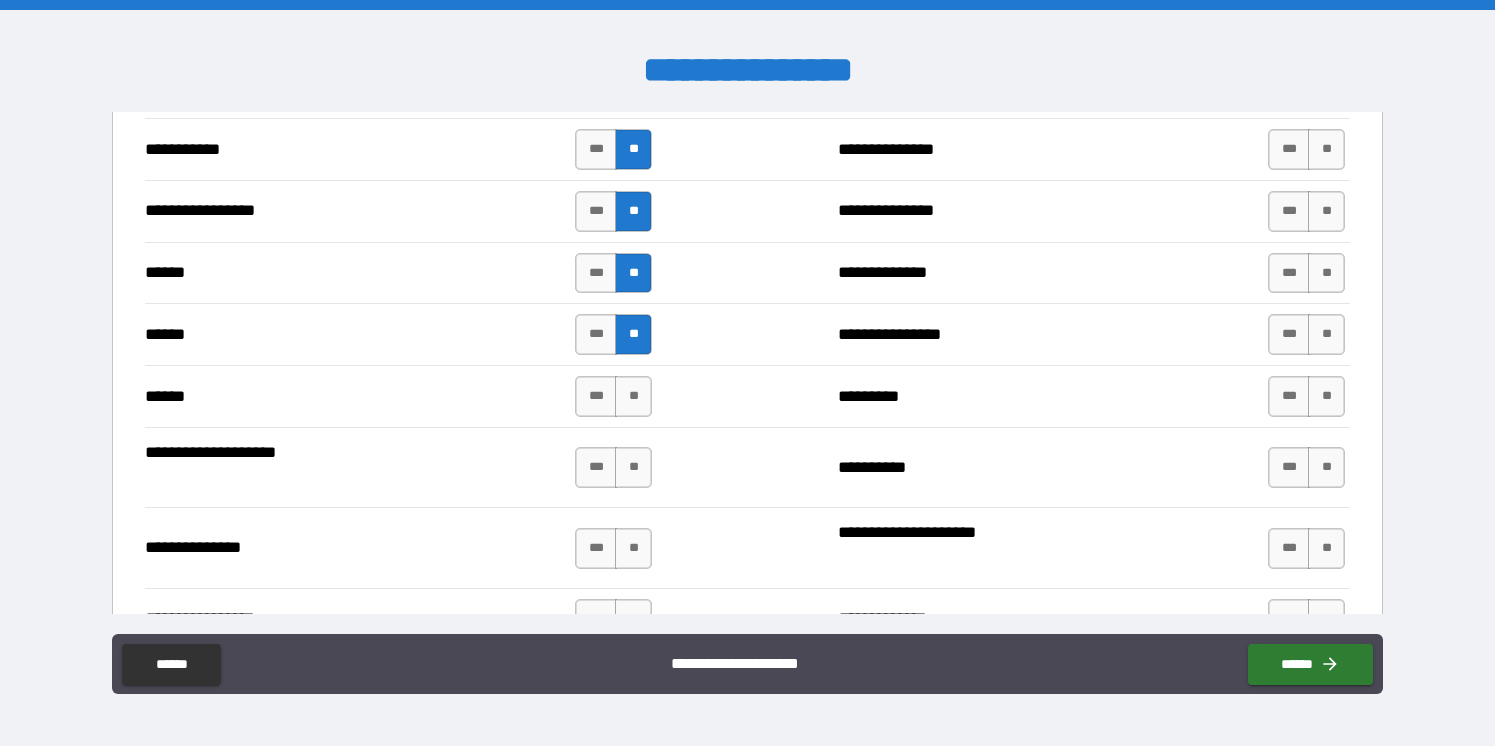 scroll, scrollTop: 2264, scrollLeft: 0, axis: vertical 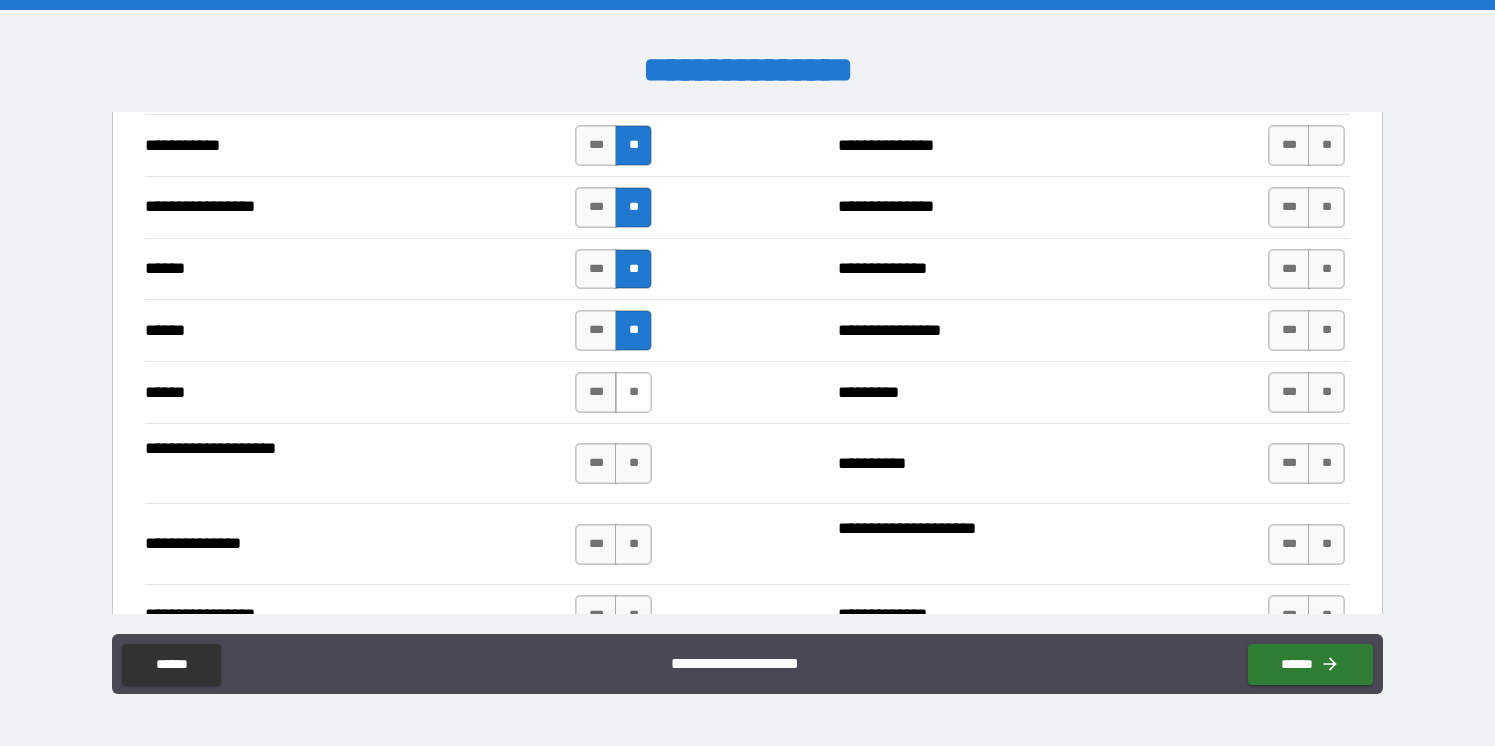 click on "**" at bounding box center (633, 392) 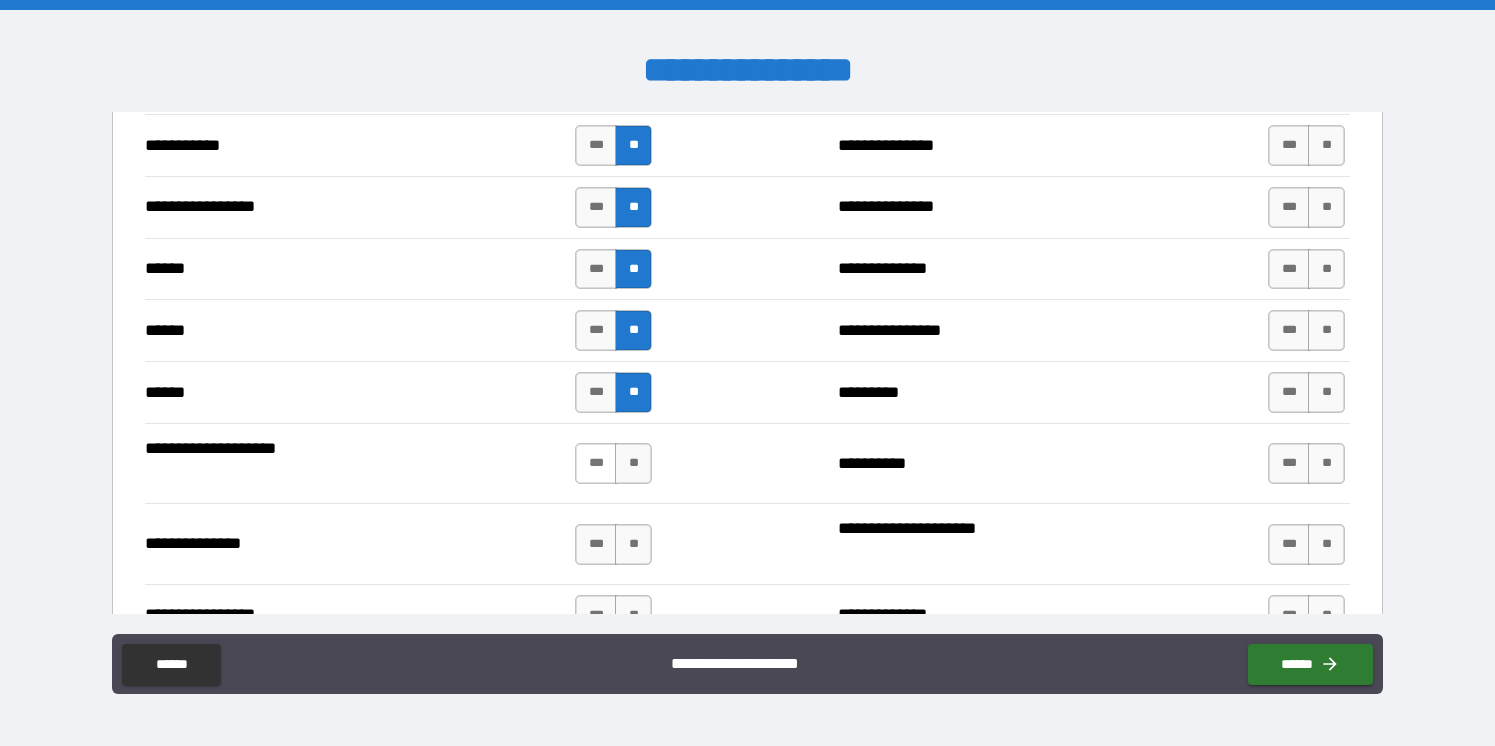 click on "***" at bounding box center [596, 463] 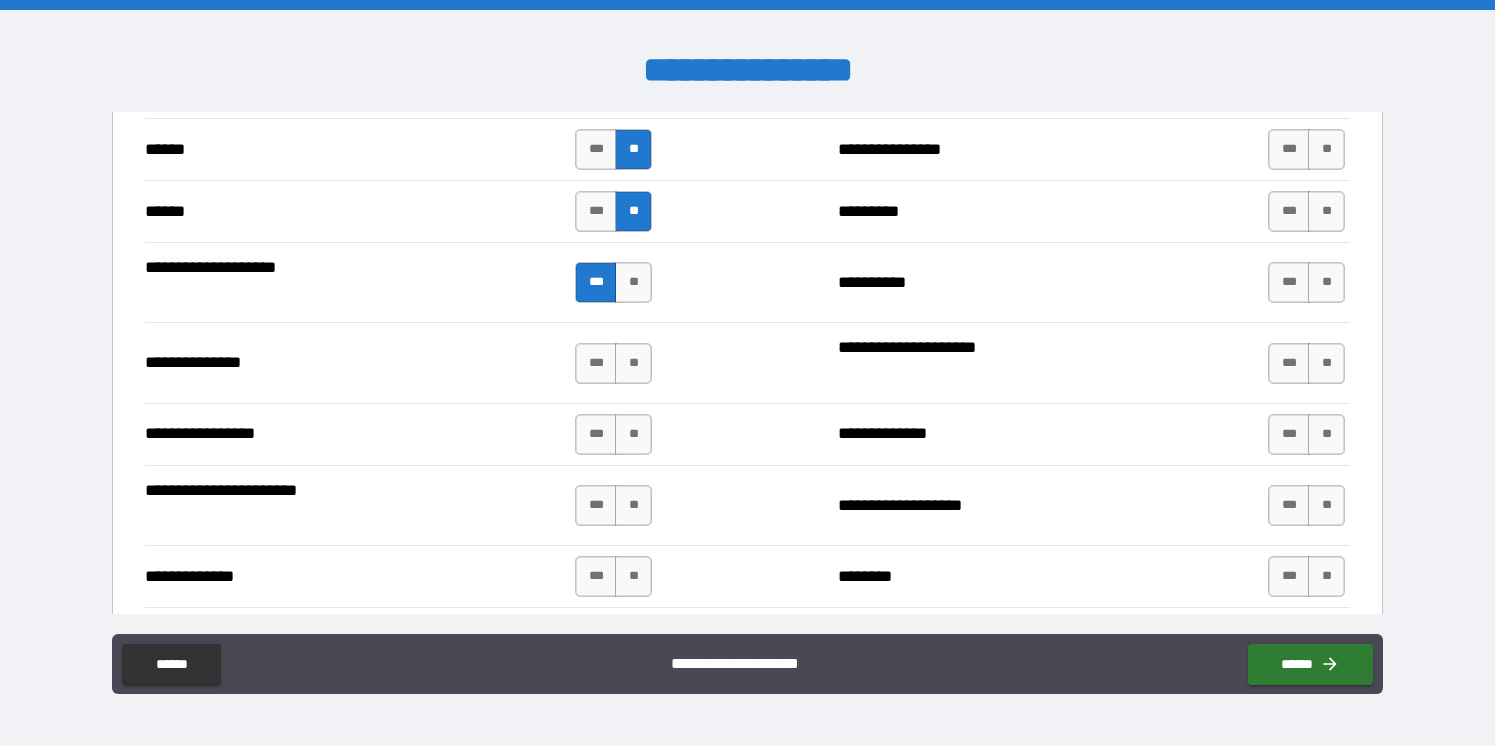 scroll, scrollTop: 2448, scrollLeft: 0, axis: vertical 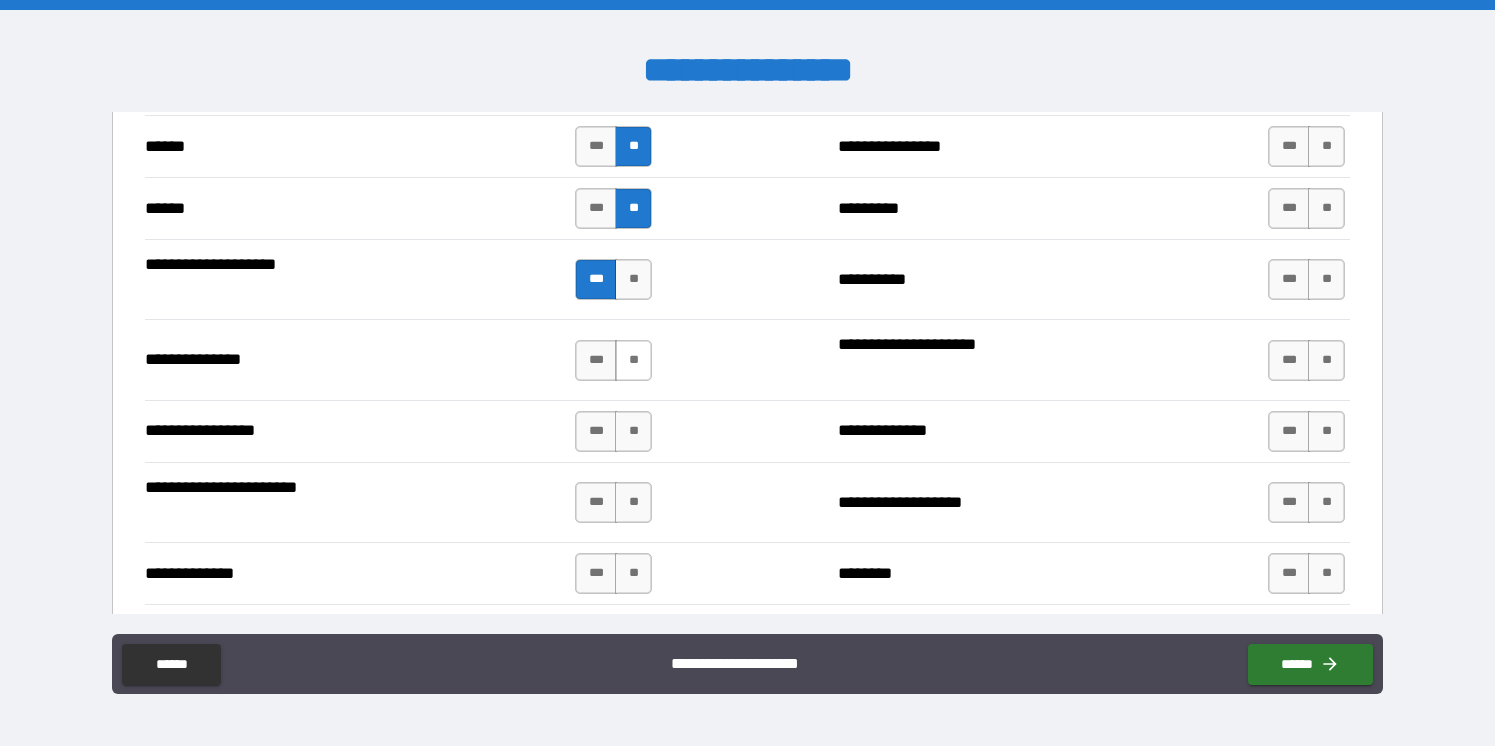 click on "**" at bounding box center [633, 360] 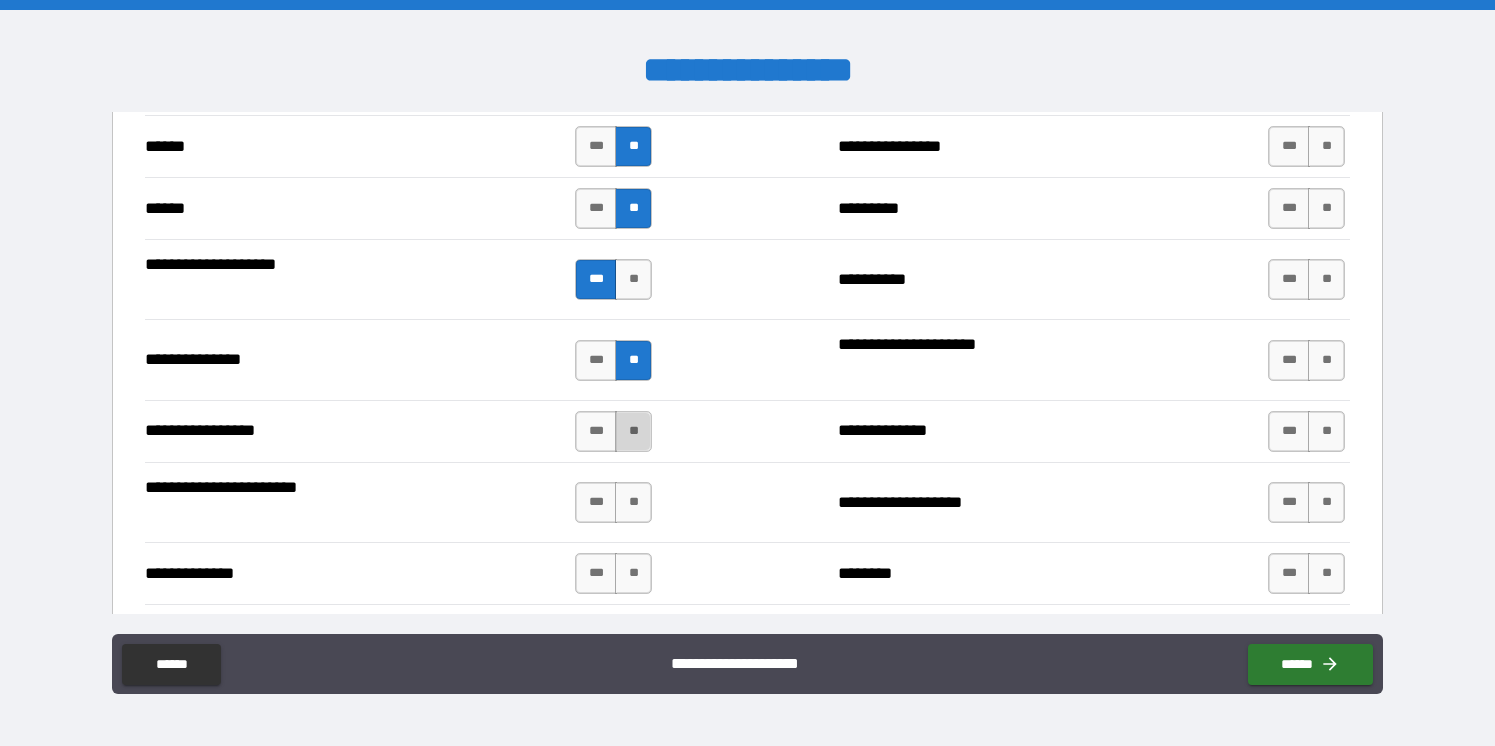 click on "**" at bounding box center [633, 431] 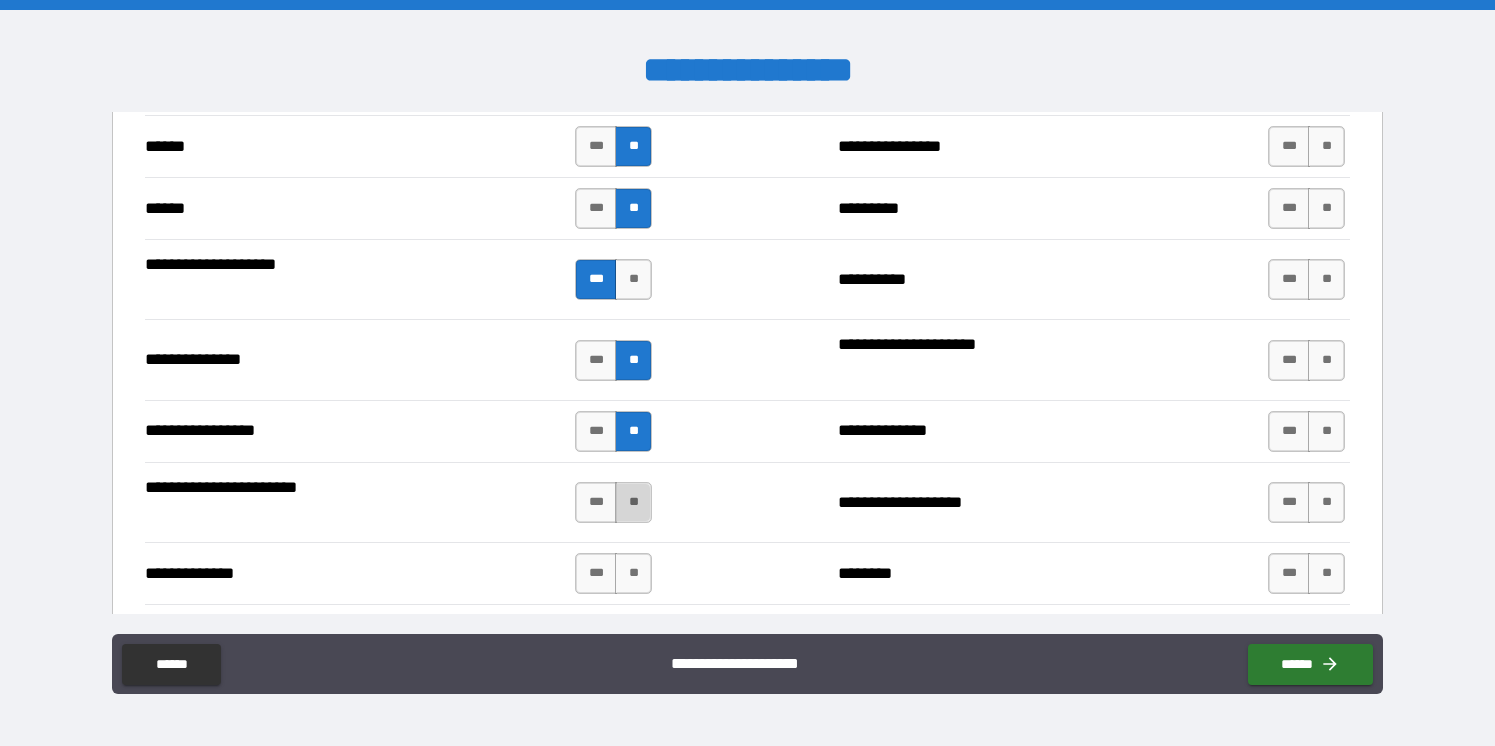 click on "**" at bounding box center (633, 502) 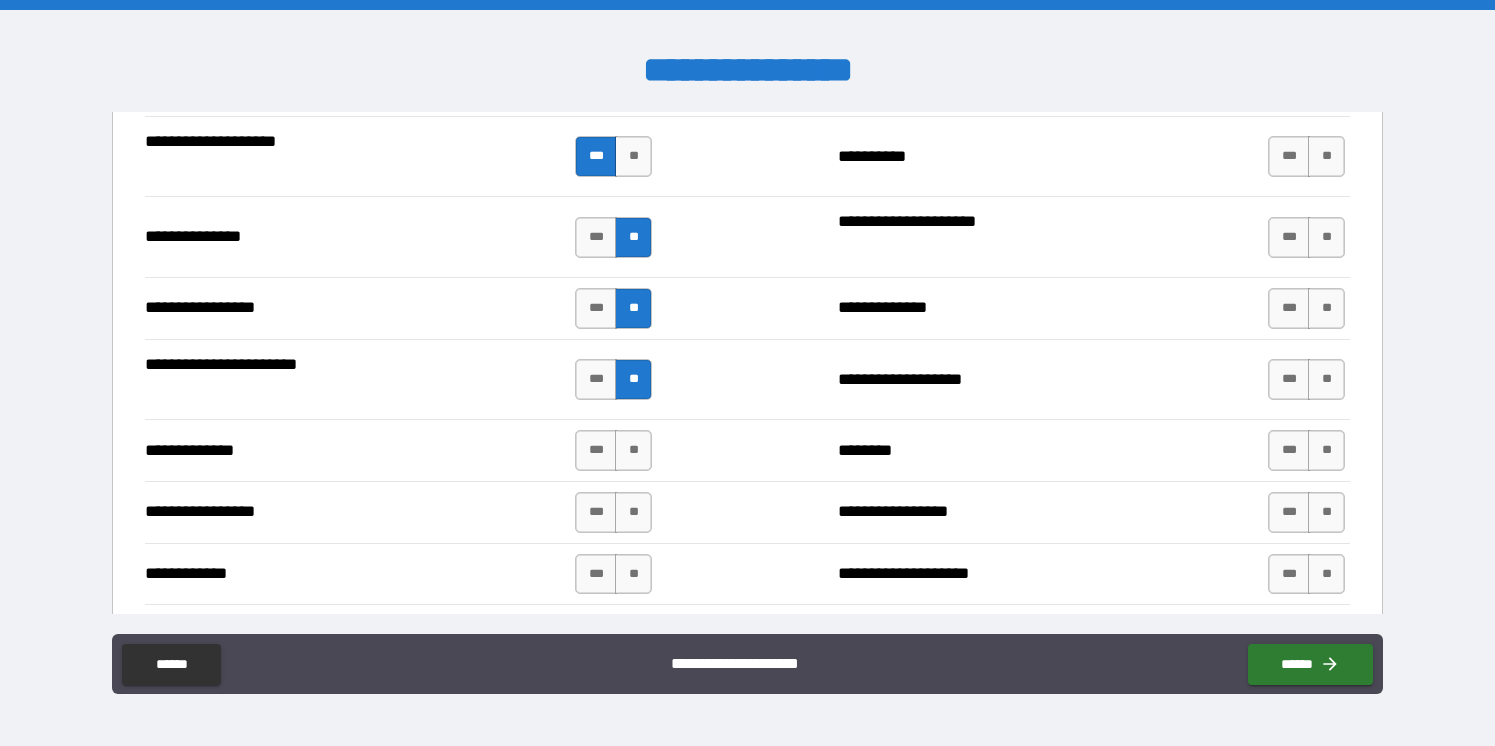 scroll, scrollTop: 2572, scrollLeft: 0, axis: vertical 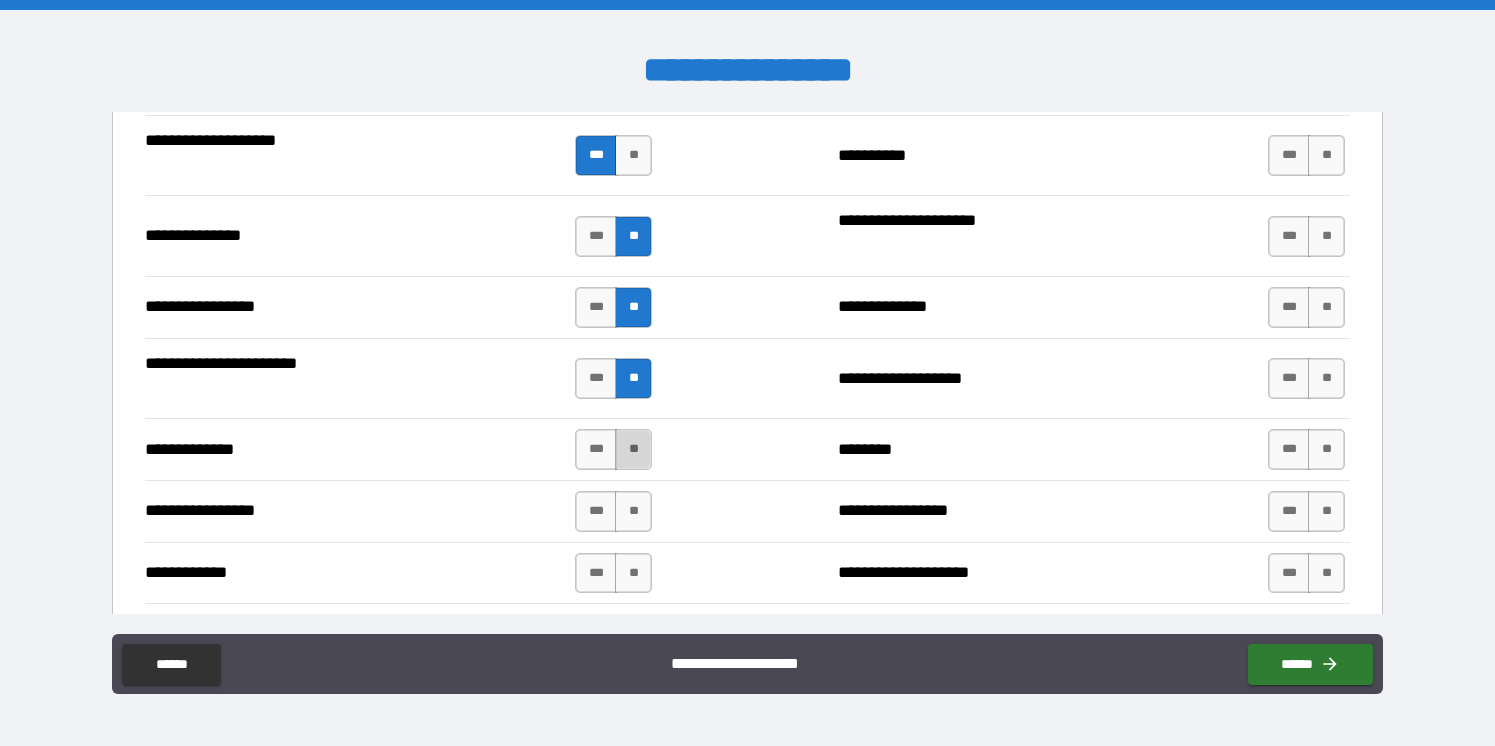click on "**" at bounding box center [633, 449] 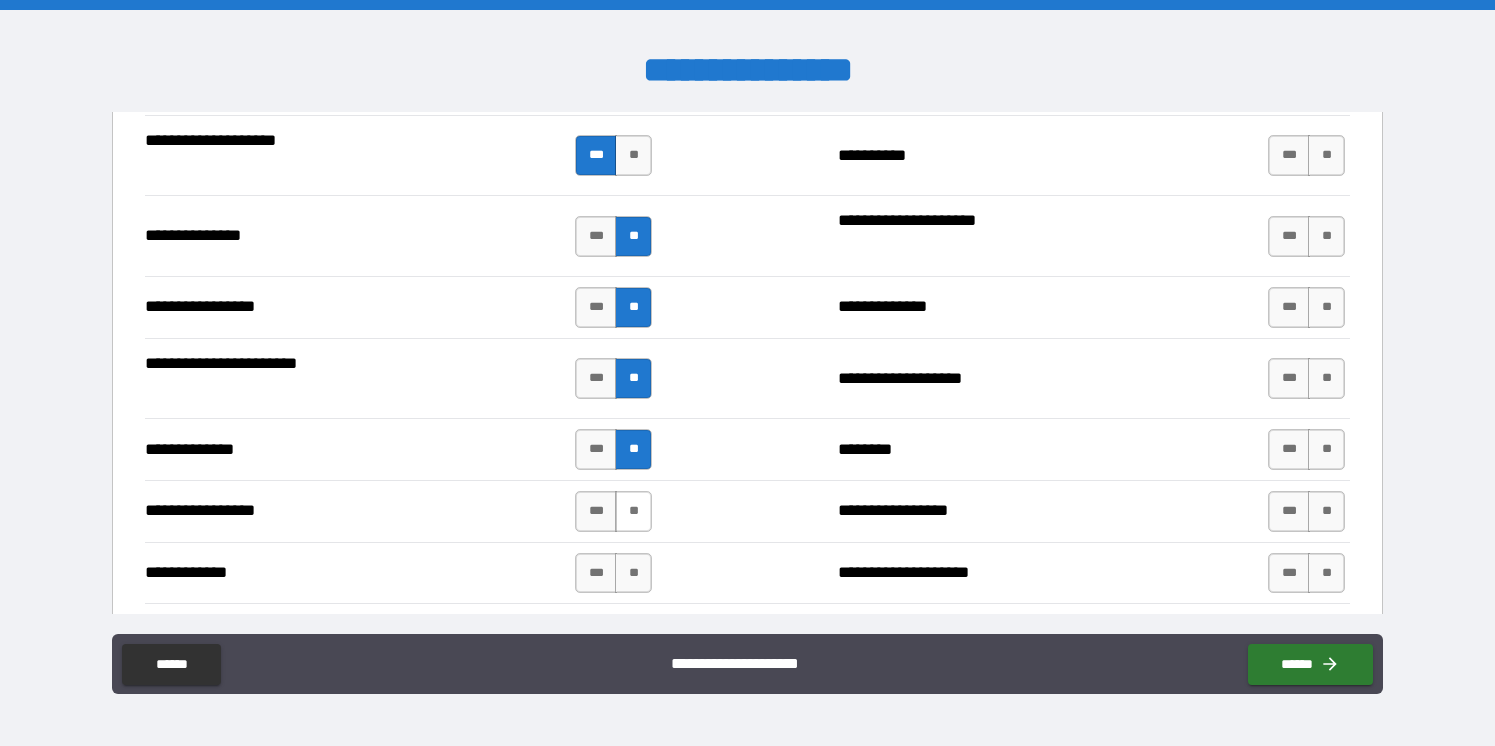 click on "**" at bounding box center [633, 511] 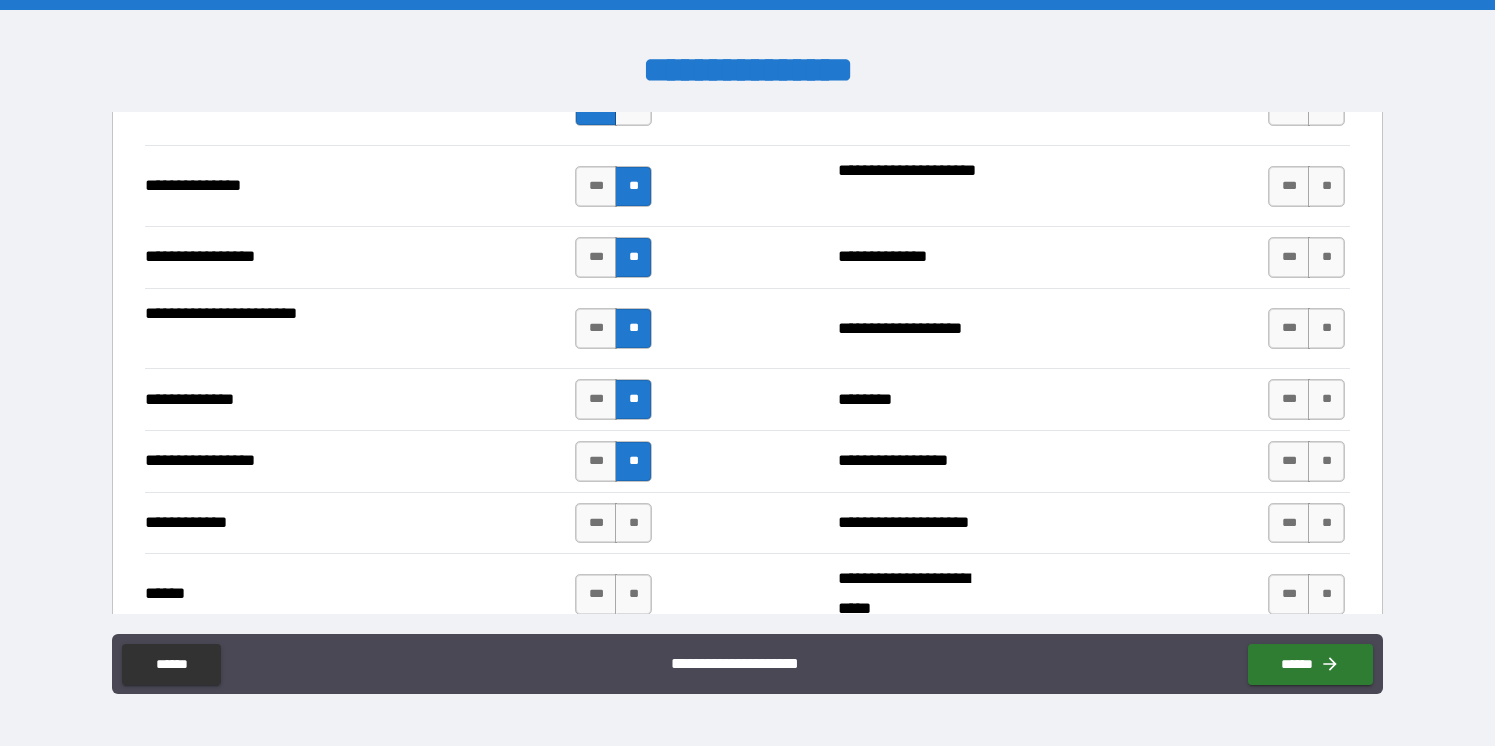 scroll, scrollTop: 2632, scrollLeft: 0, axis: vertical 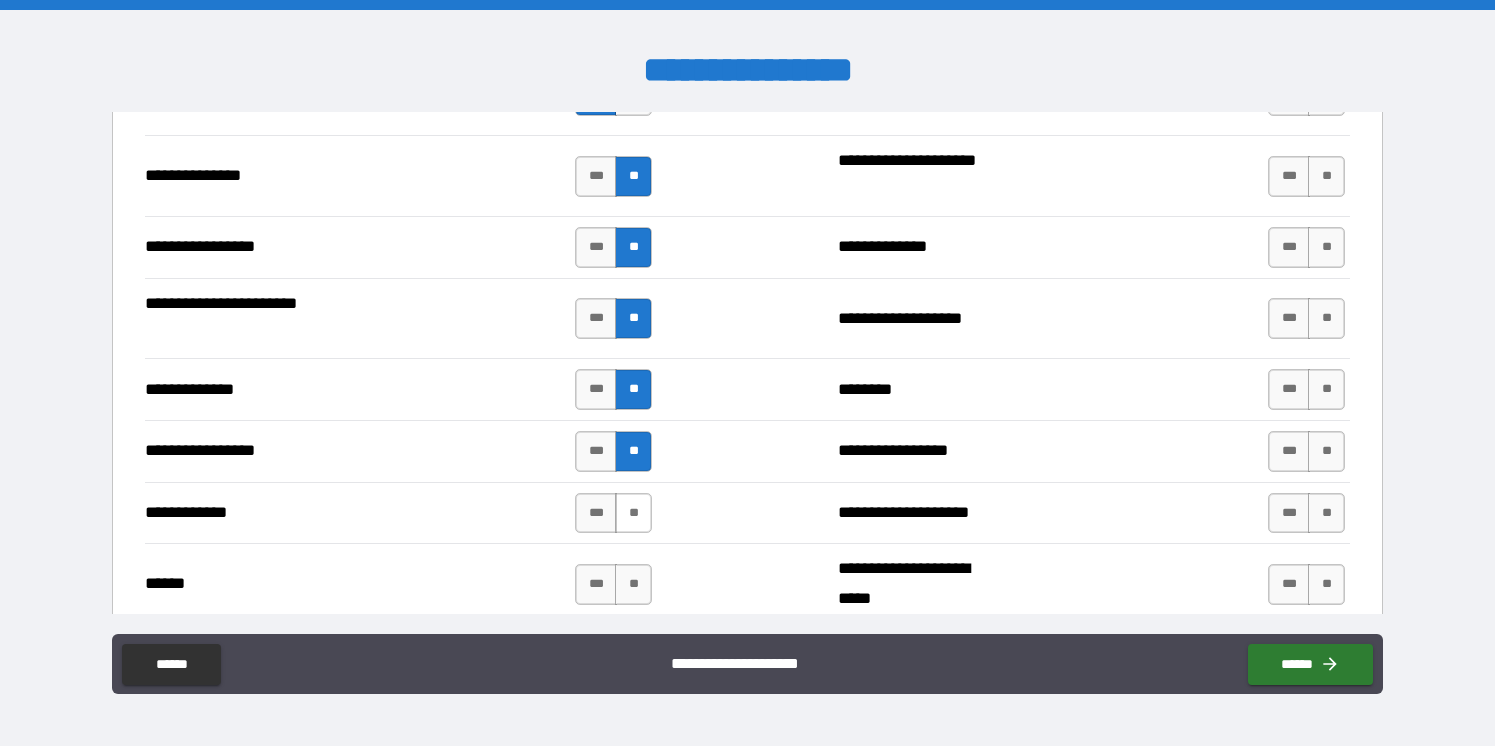 click on "**" at bounding box center [633, 513] 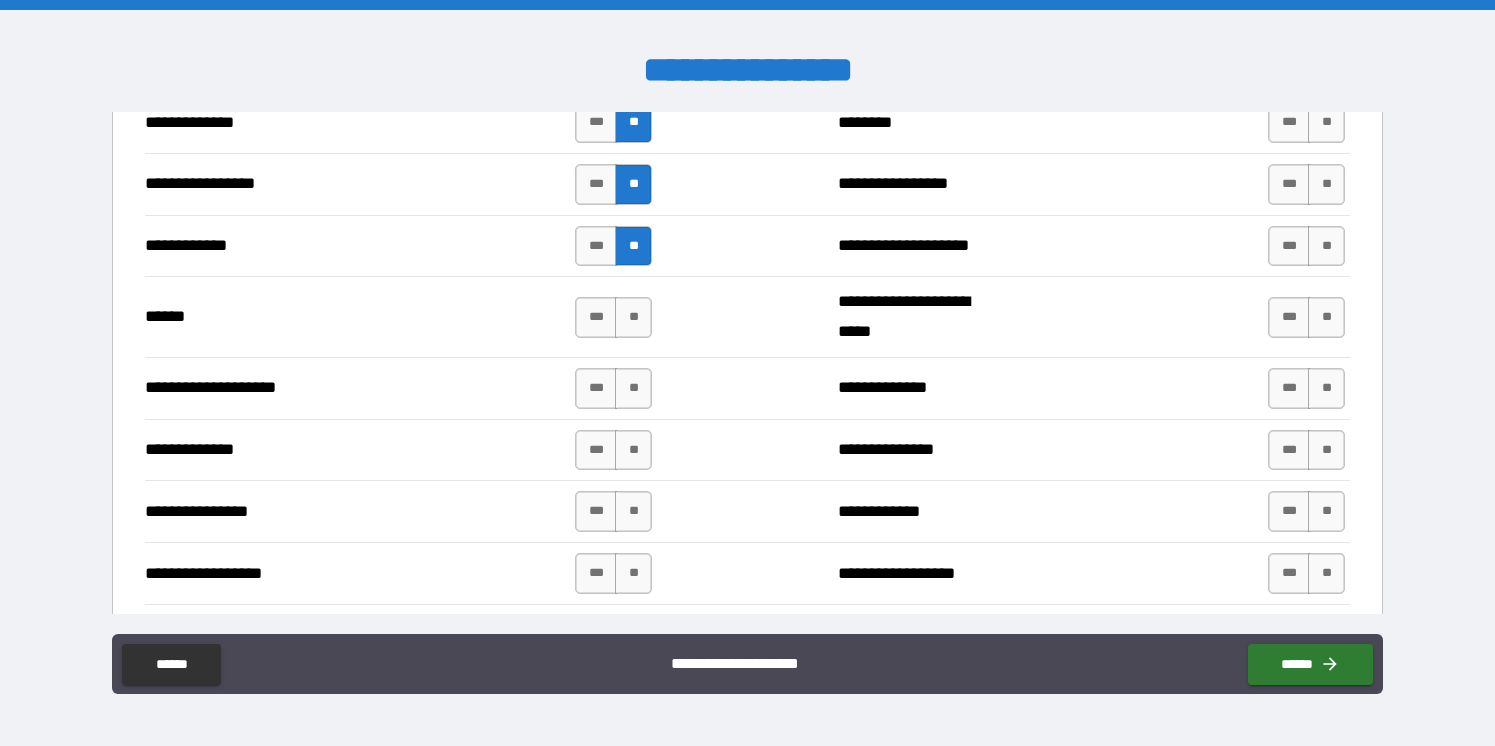 scroll, scrollTop: 2900, scrollLeft: 0, axis: vertical 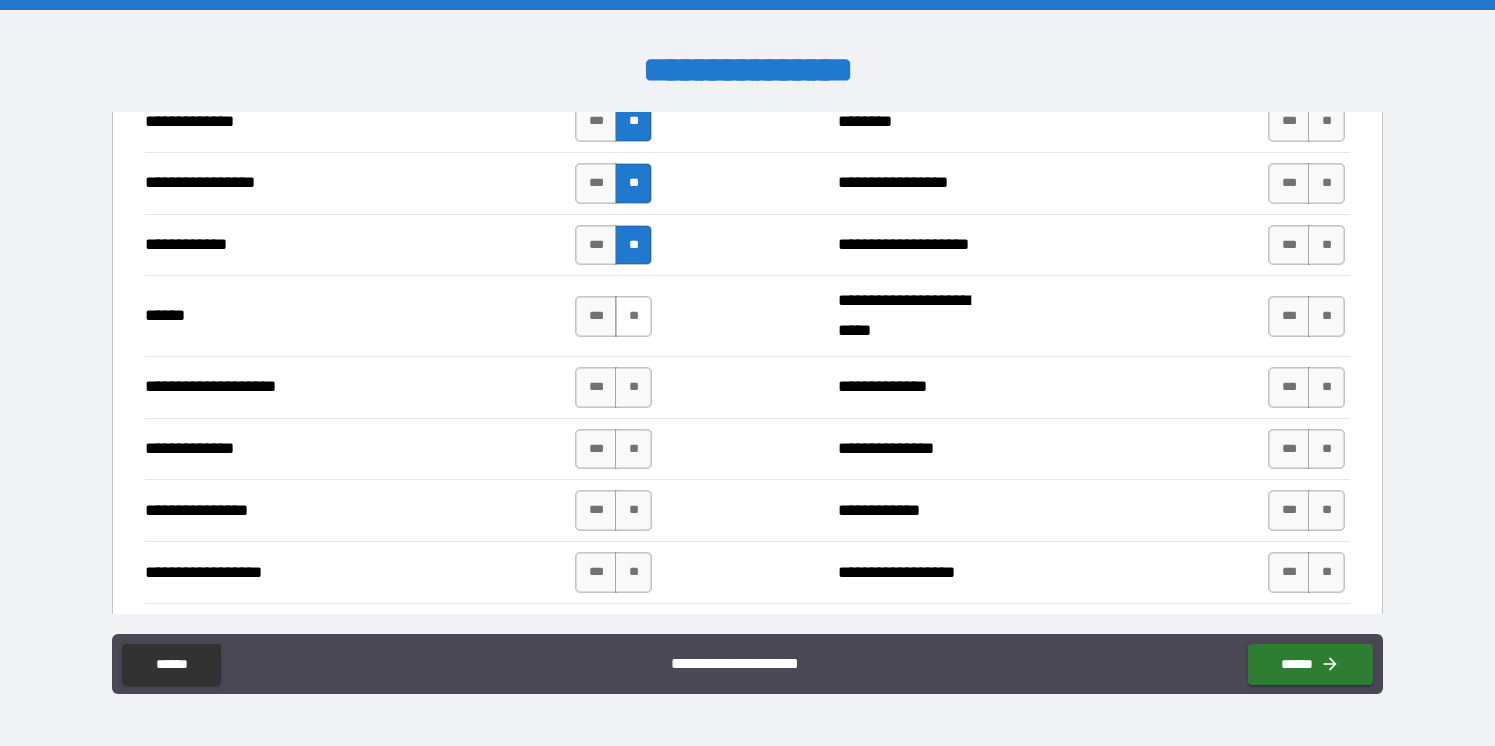 click on "**" at bounding box center (633, 316) 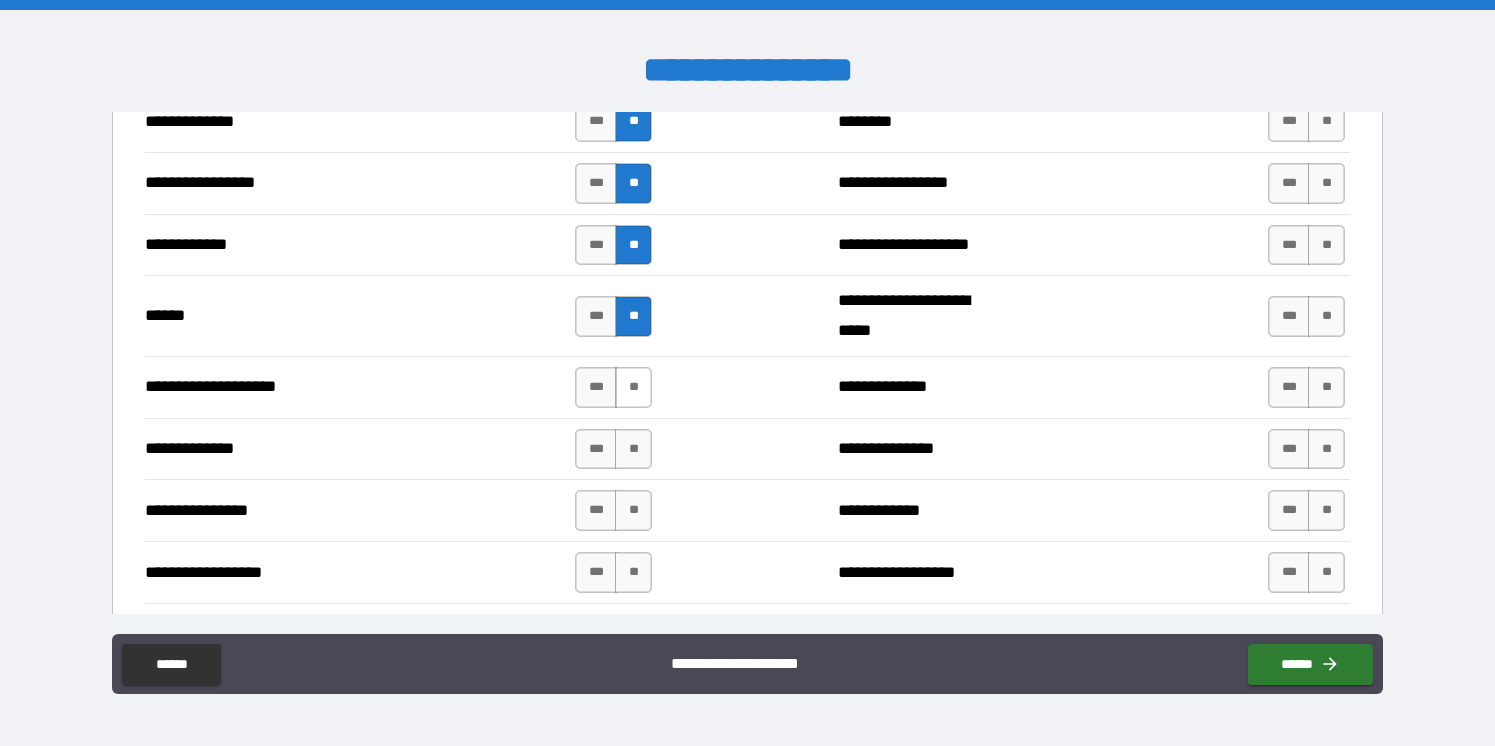 click on "**" at bounding box center (633, 387) 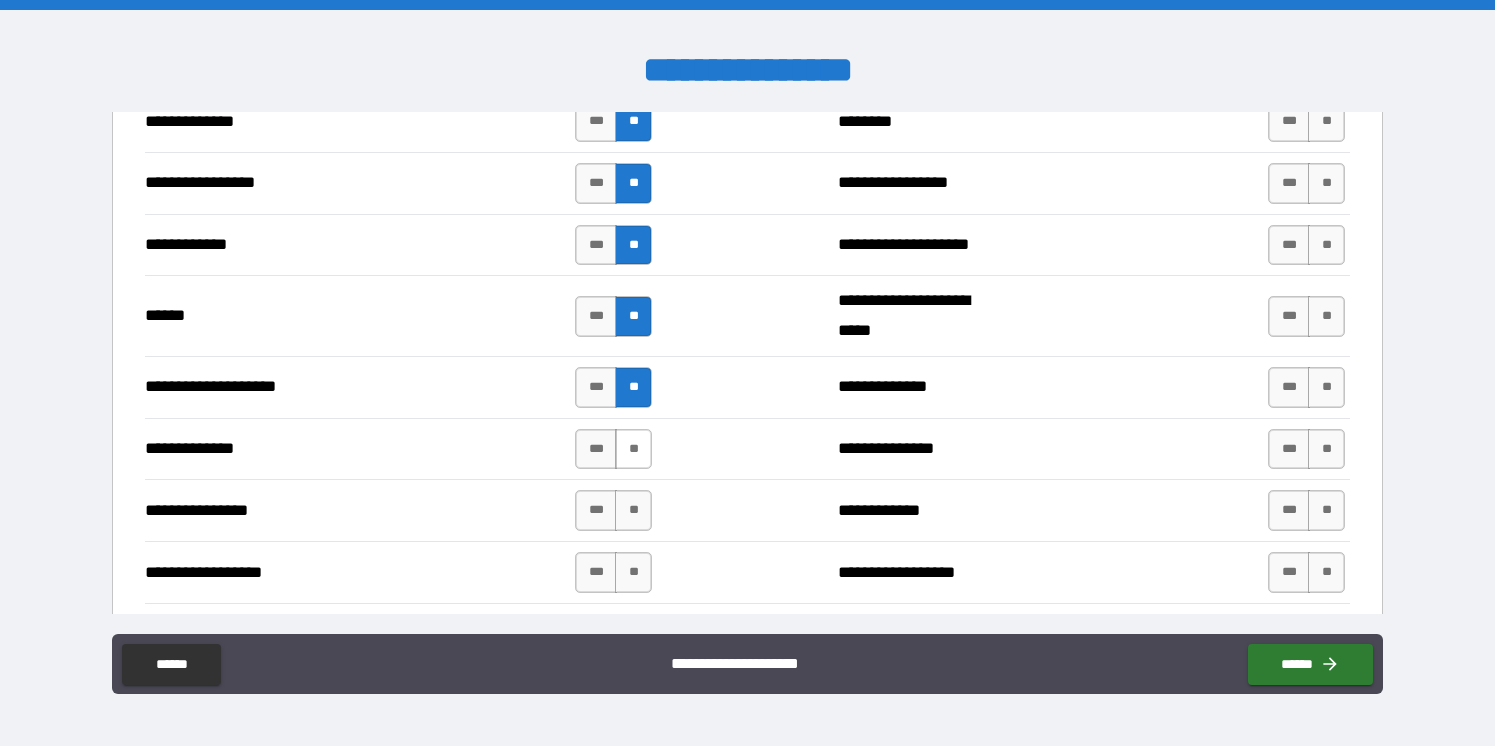 click on "**" at bounding box center [633, 449] 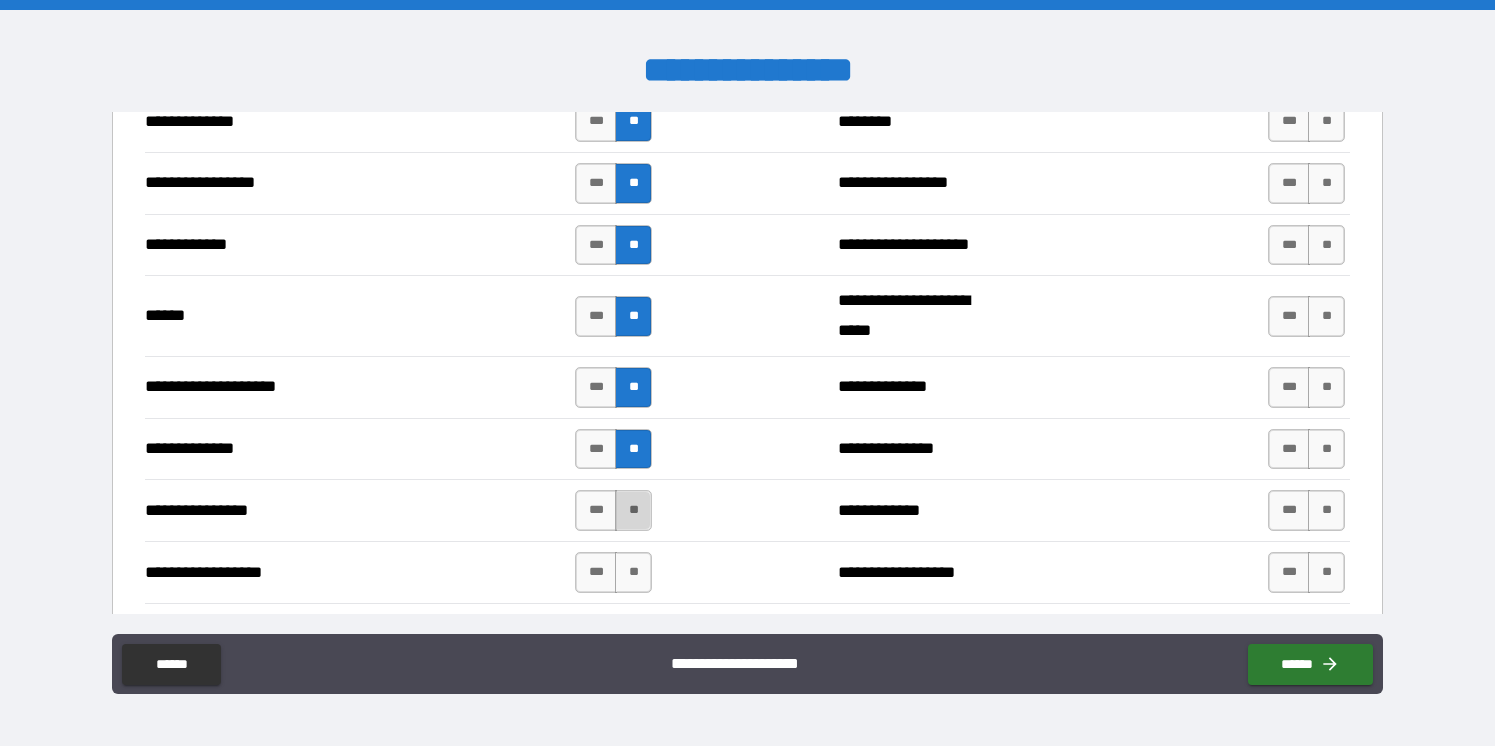 click on "**" at bounding box center (633, 510) 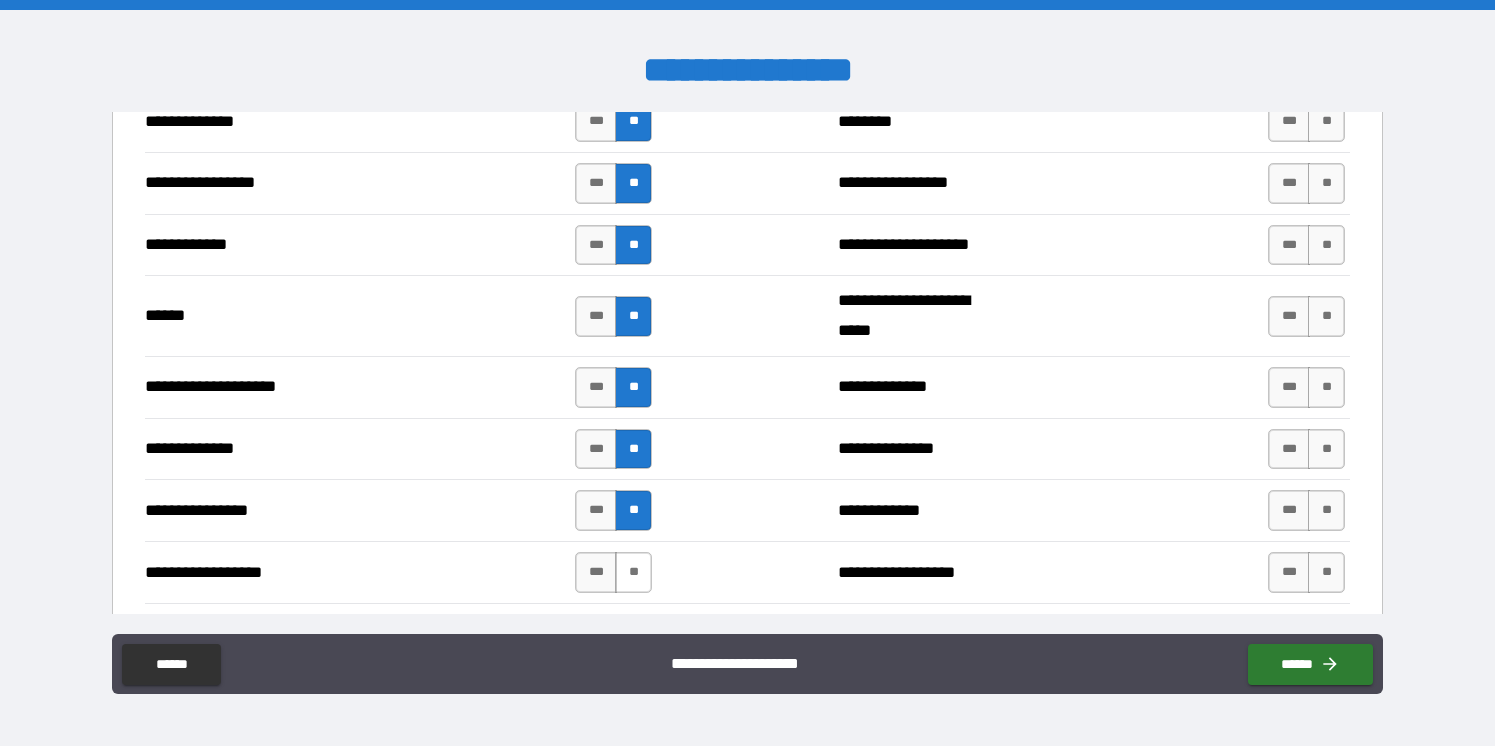 click on "**" at bounding box center (633, 572) 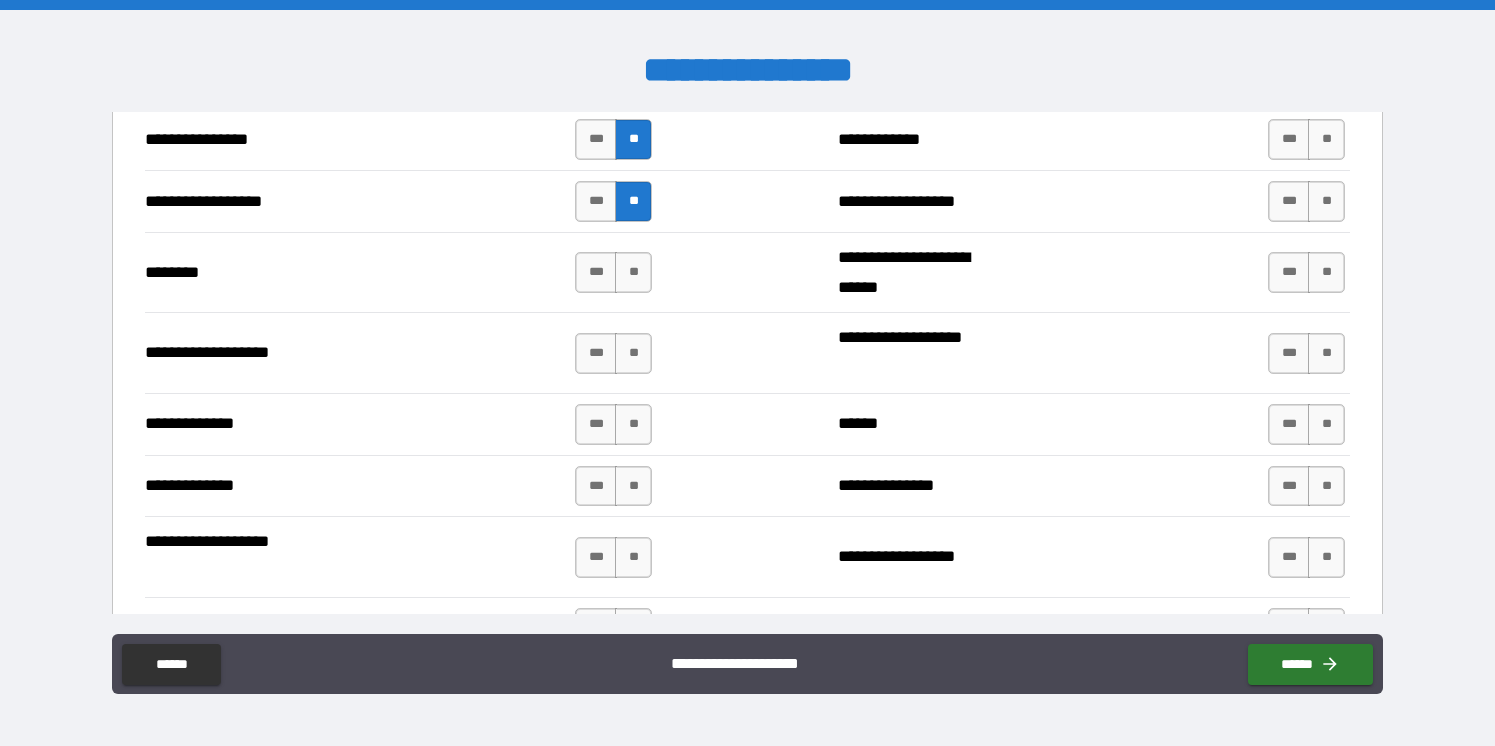 scroll, scrollTop: 3286, scrollLeft: 0, axis: vertical 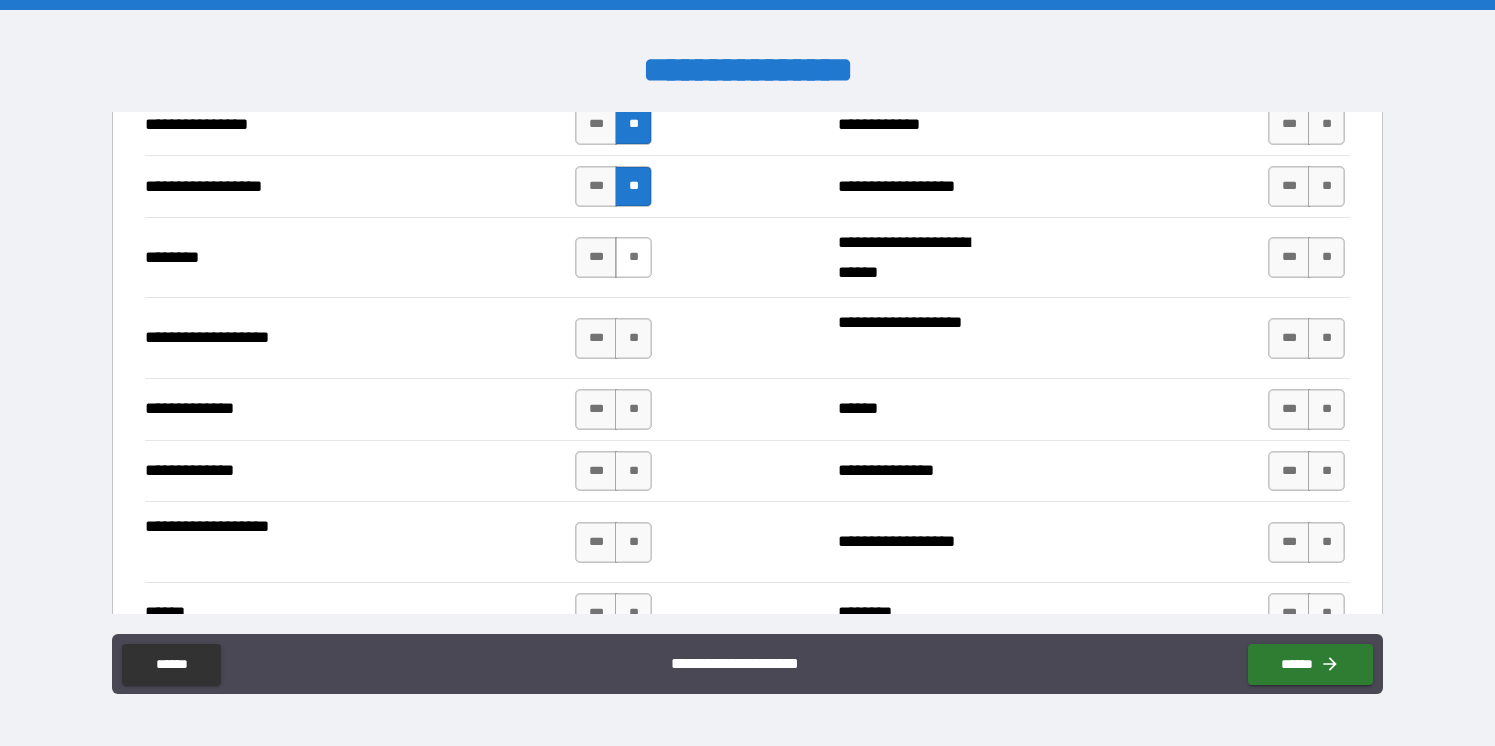 click on "**" at bounding box center [633, 257] 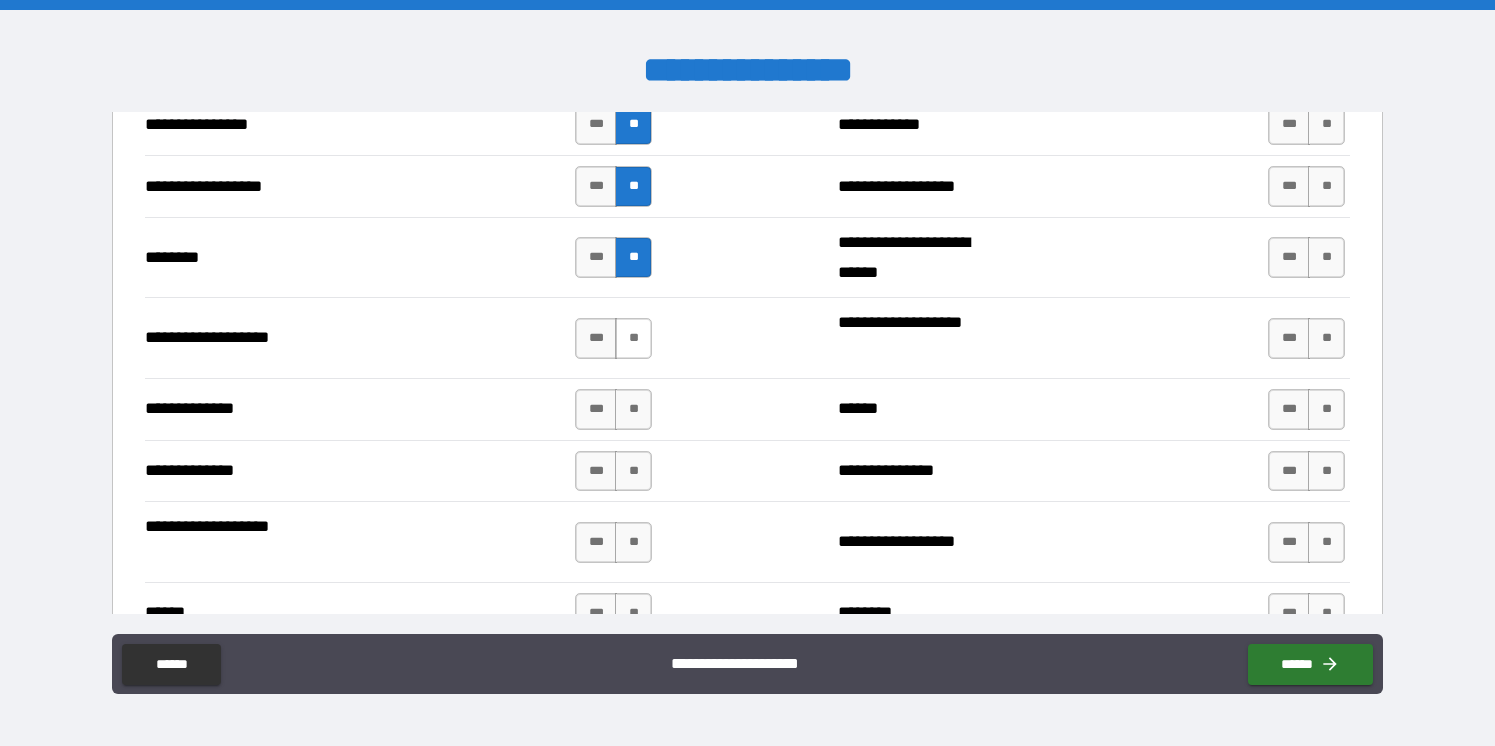 click on "**" at bounding box center (633, 338) 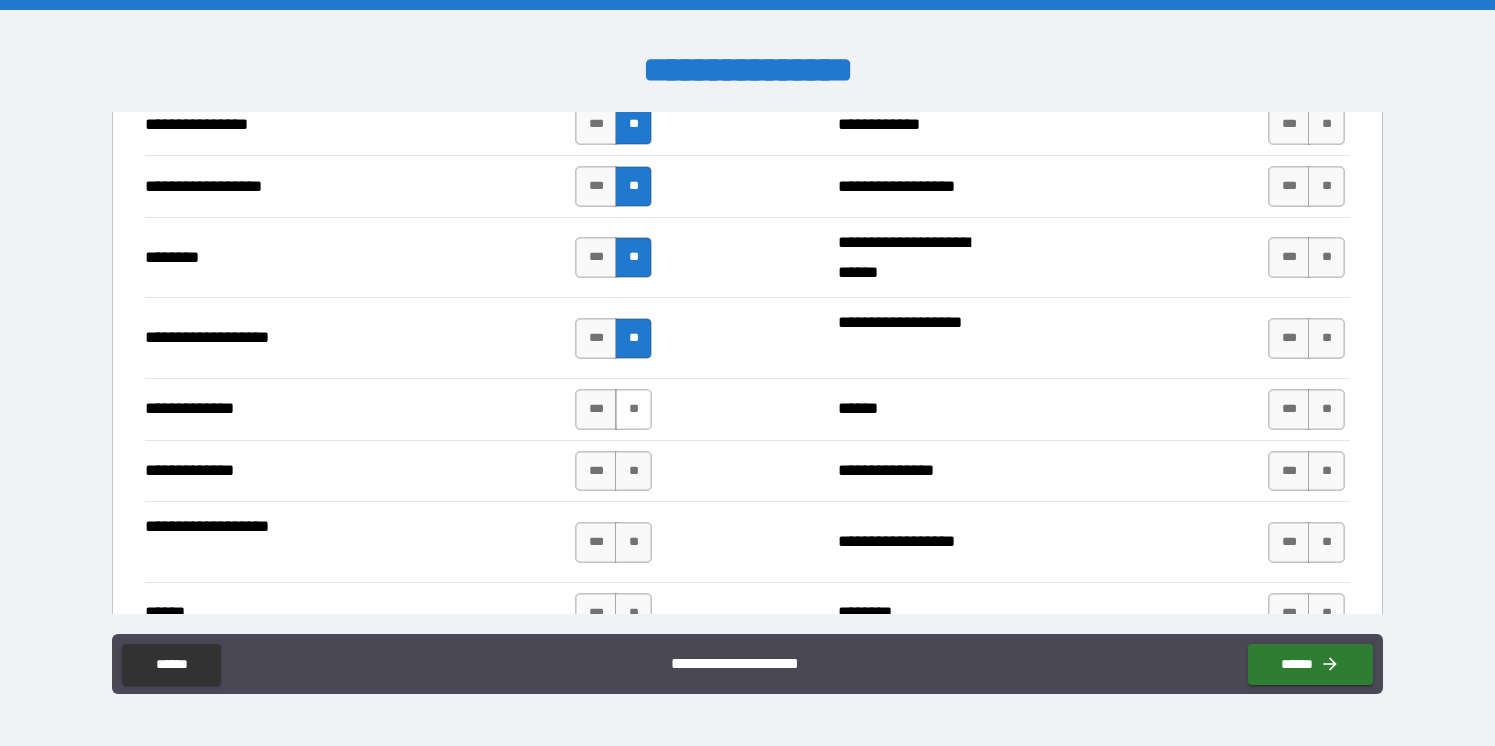click on "**" at bounding box center (633, 409) 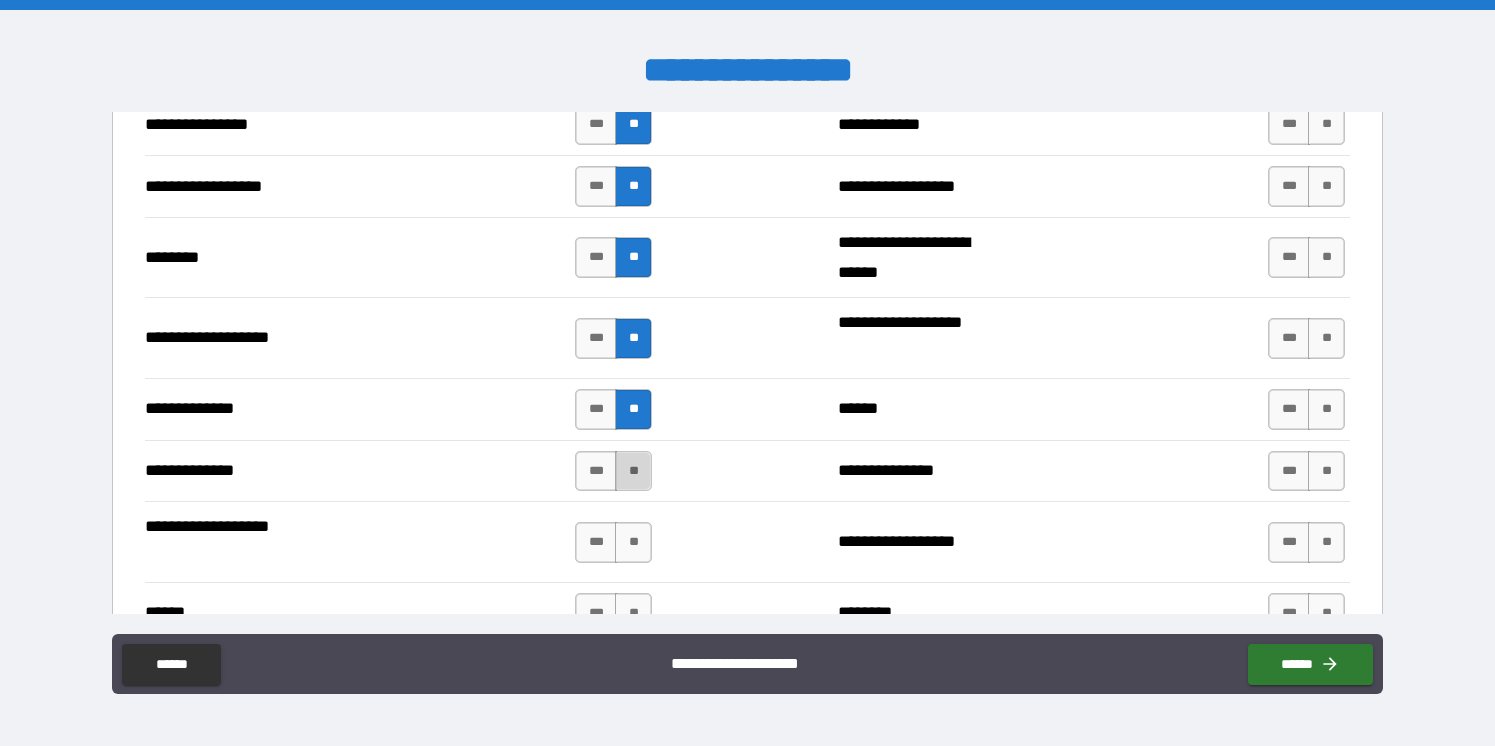 click on "**" at bounding box center (633, 471) 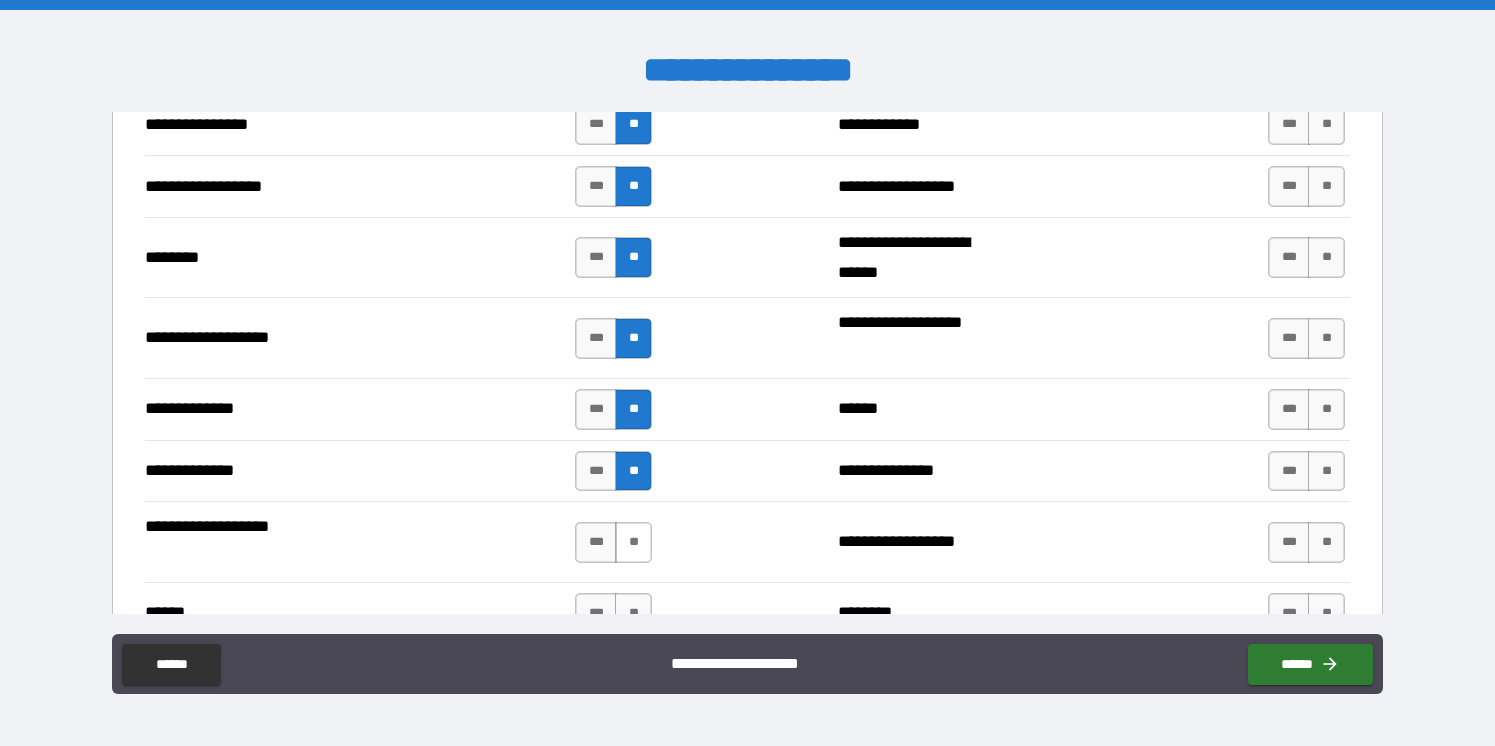 click on "**" at bounding box center [633, 542] 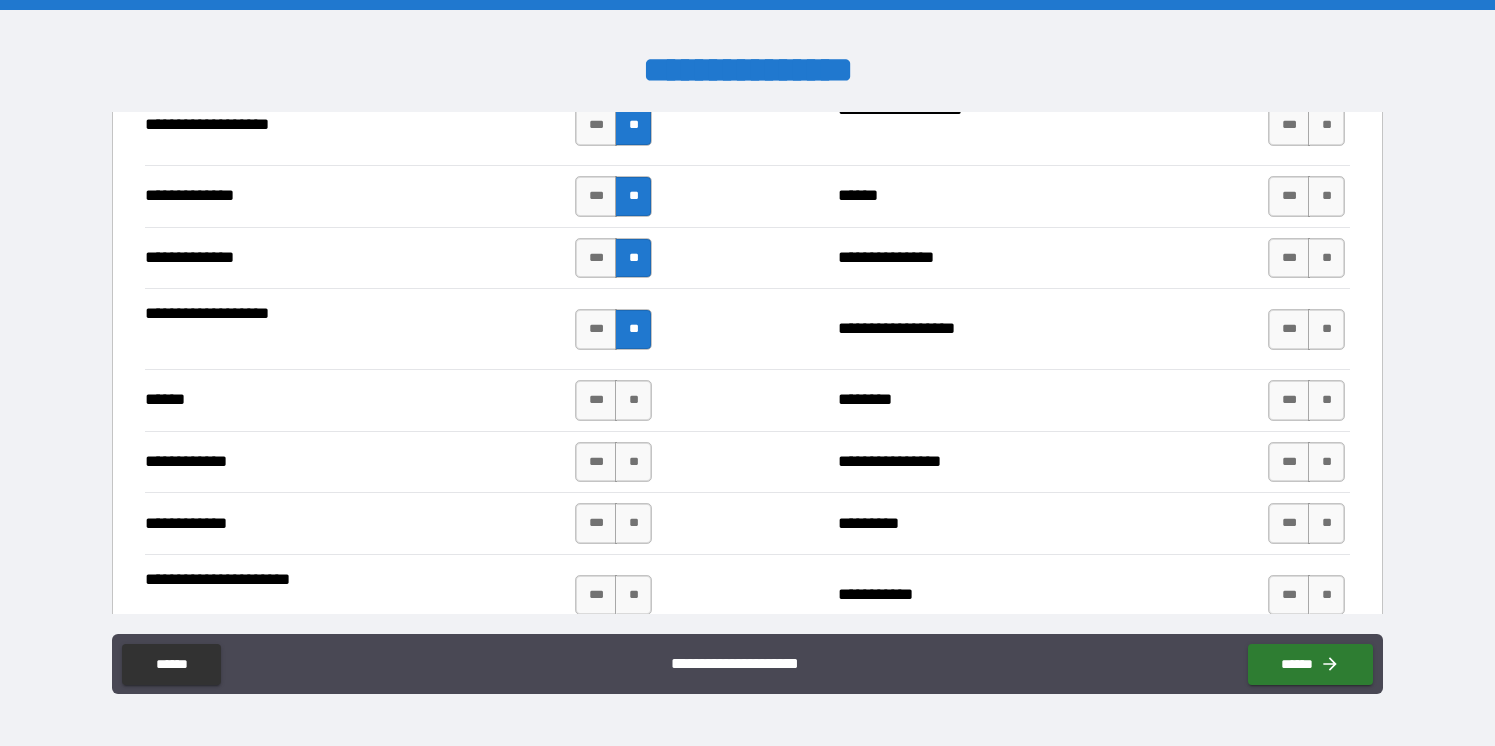 scroll, scrollTop: 3500, scrollLeft: 0, axis: vertical 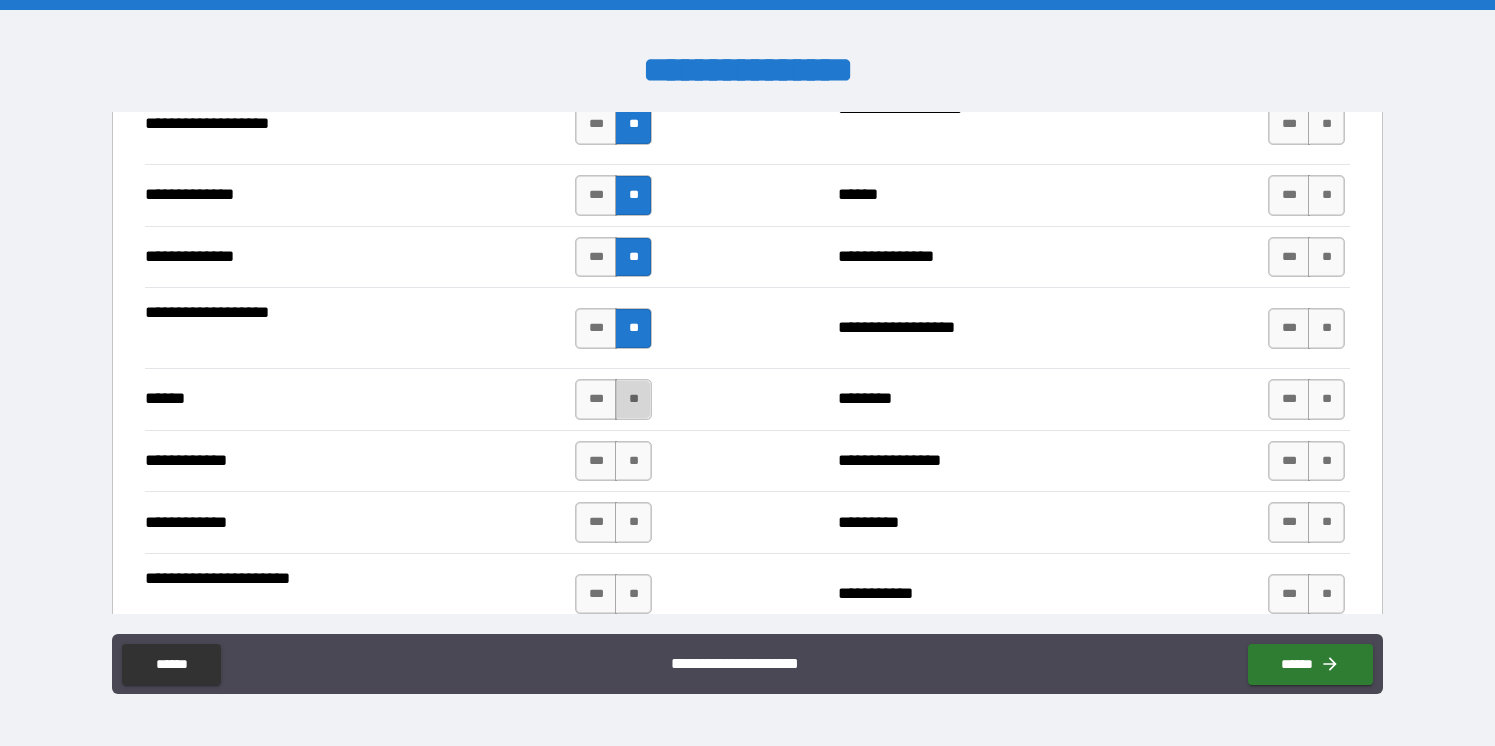 click on "**" at bounding box center (633, 399) 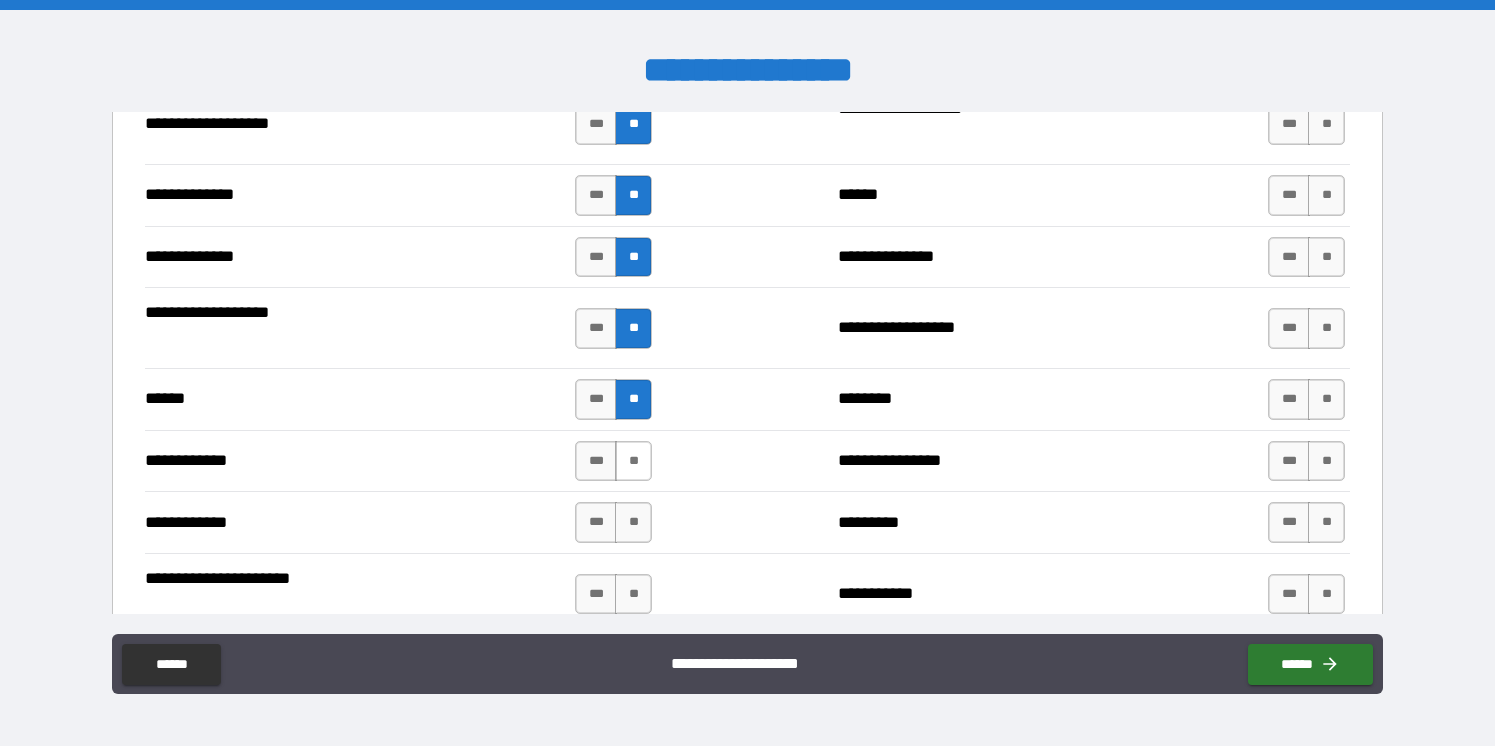click on "**" at bounding box center [633, 461] 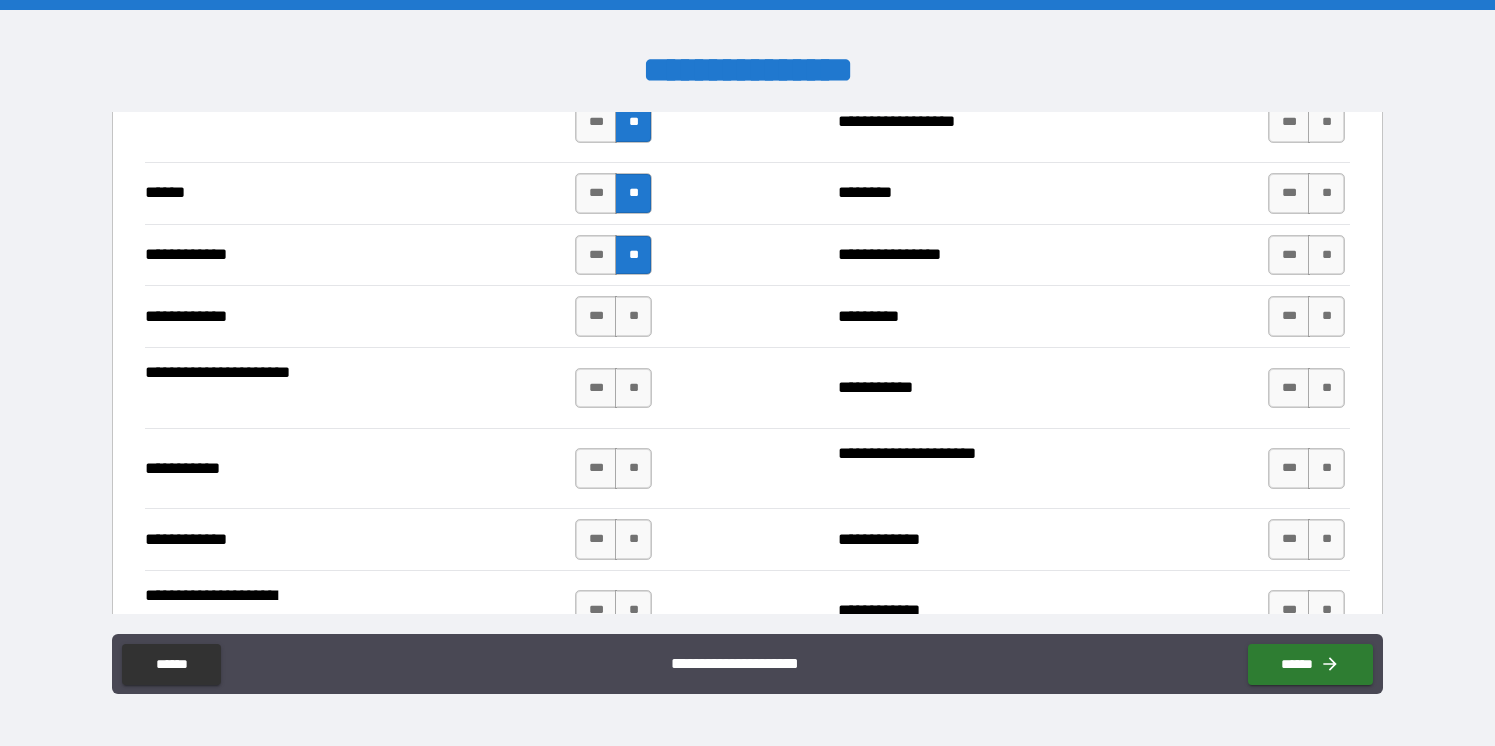 scroll, scrollTop: 3707, scrollLeft: 0, axis: vertical 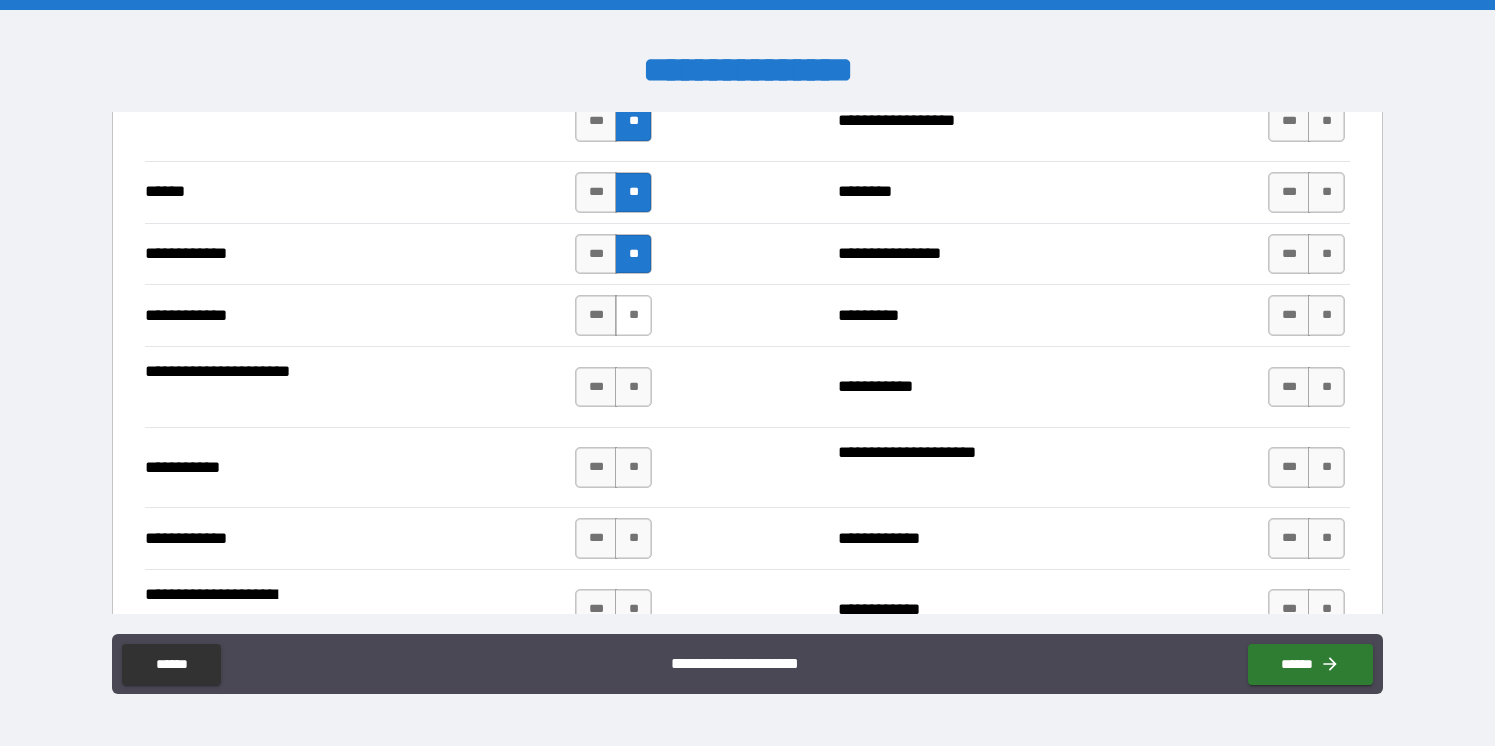click on "**" at bounding box center (633, 315) 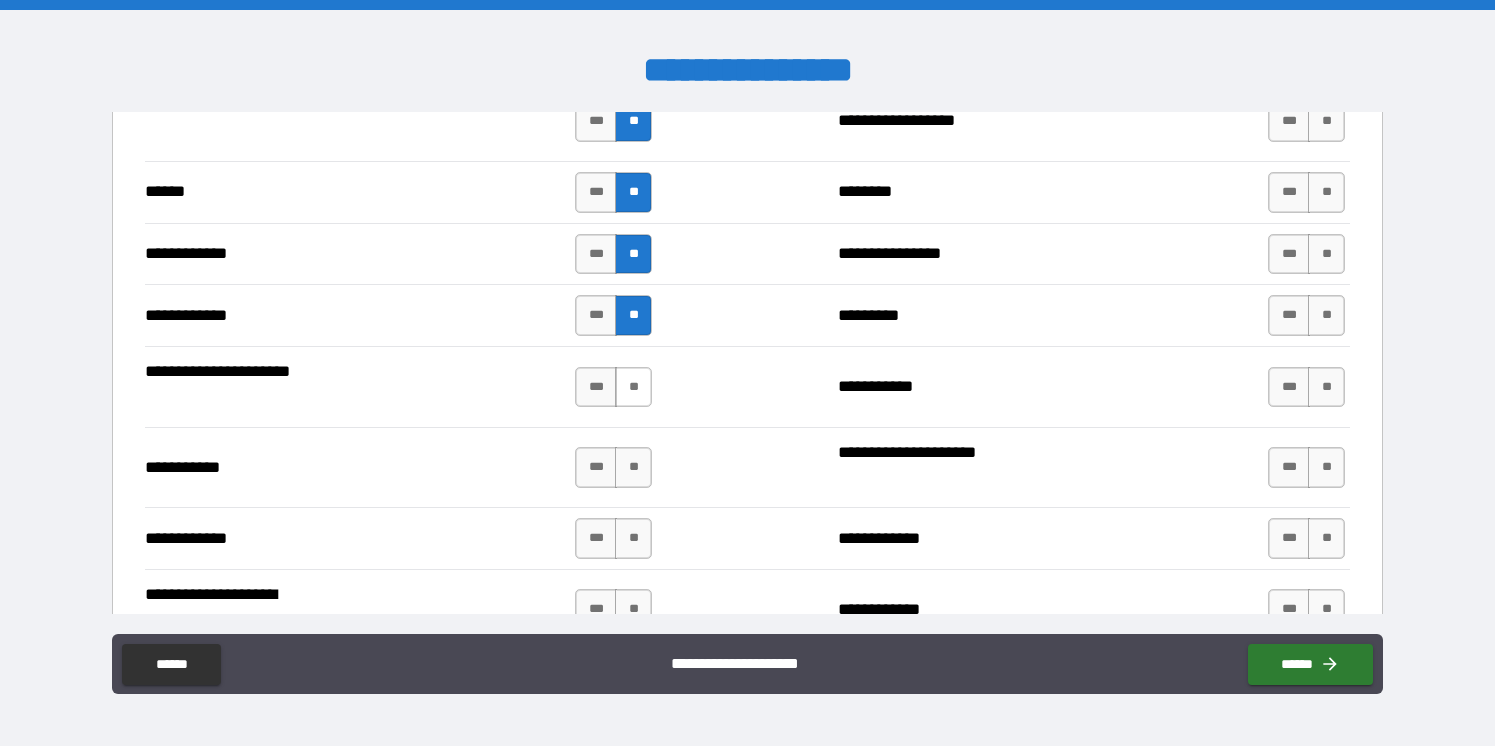 click on "**" at bounding box center (633, 387) 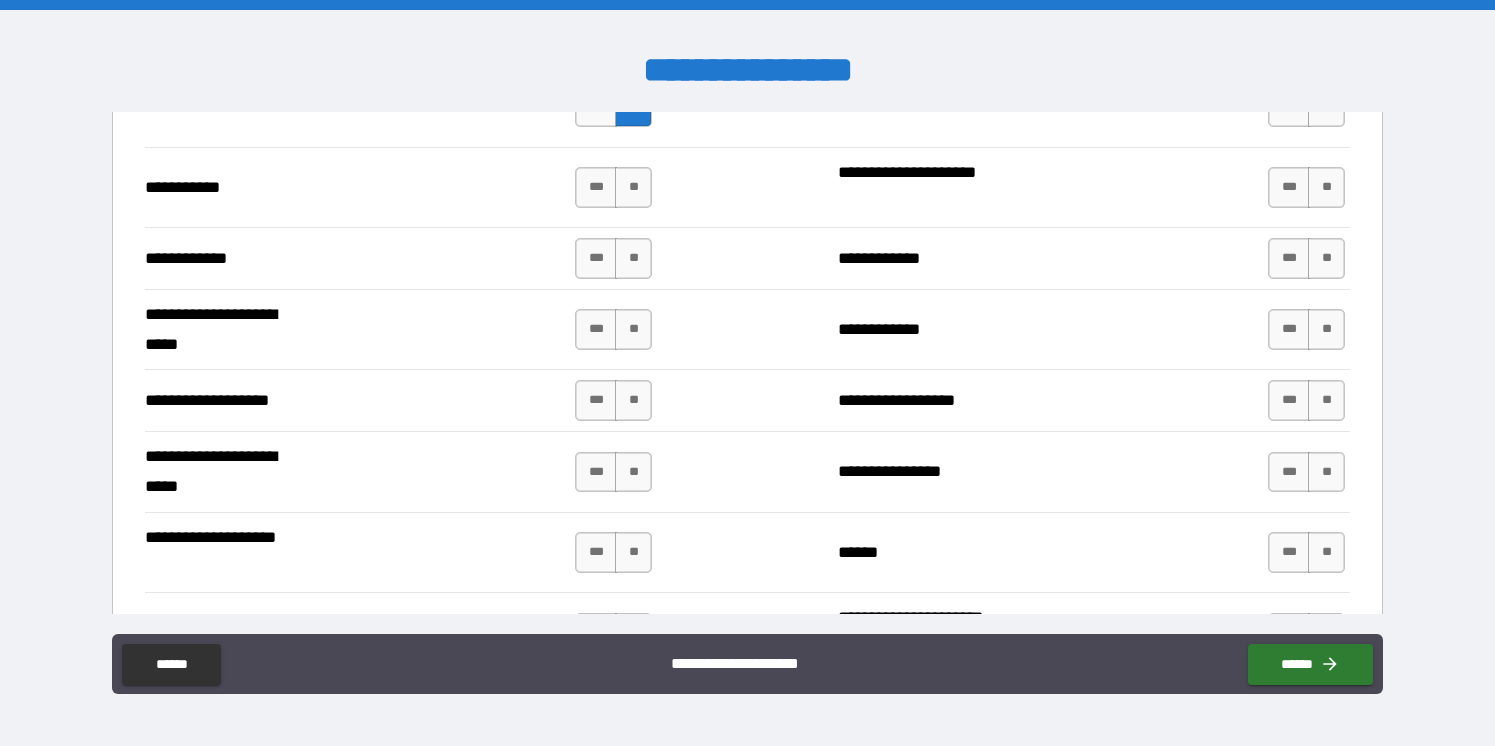 scroll, scrollTop: 3989, scrollLeft: 0, axis: vertical 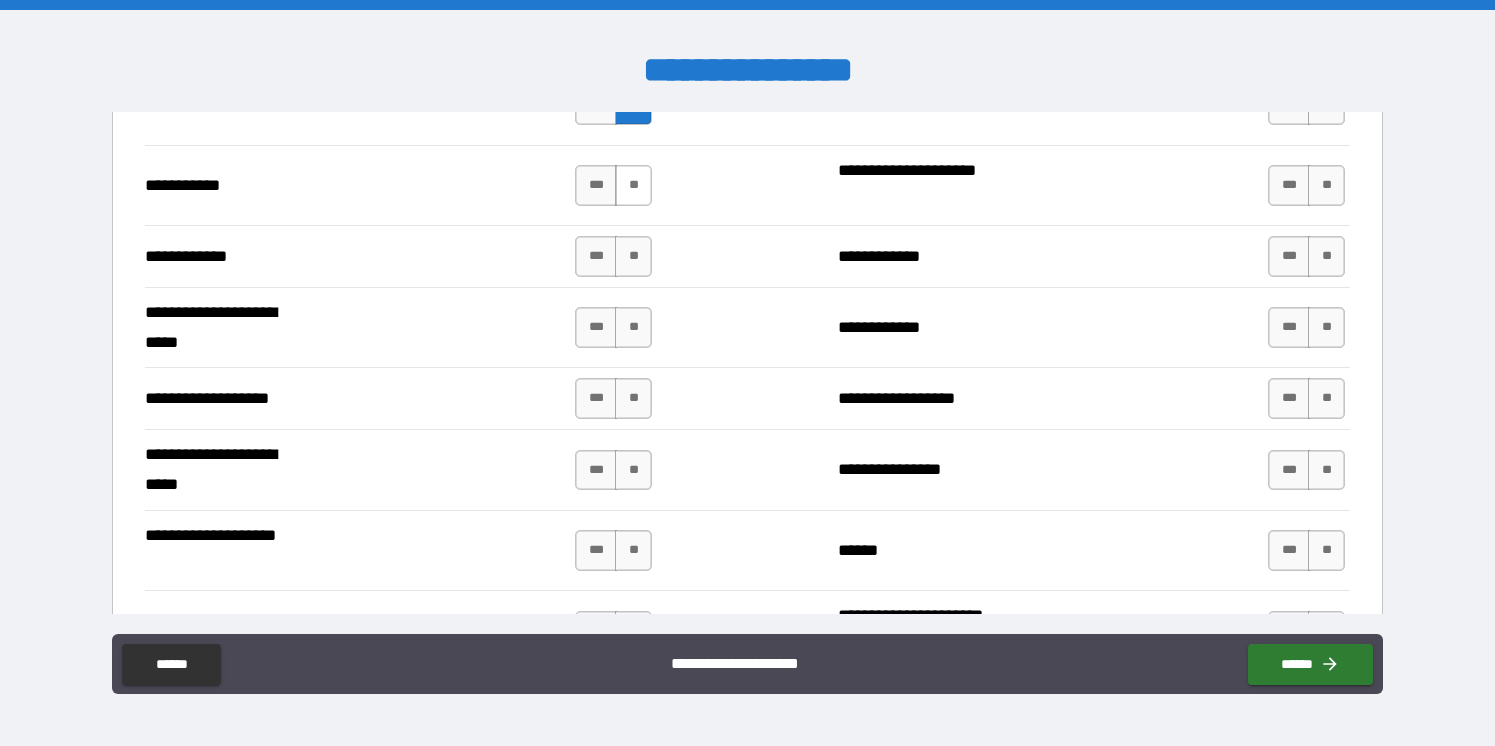 click on "**" at bounding box center (633, 185) 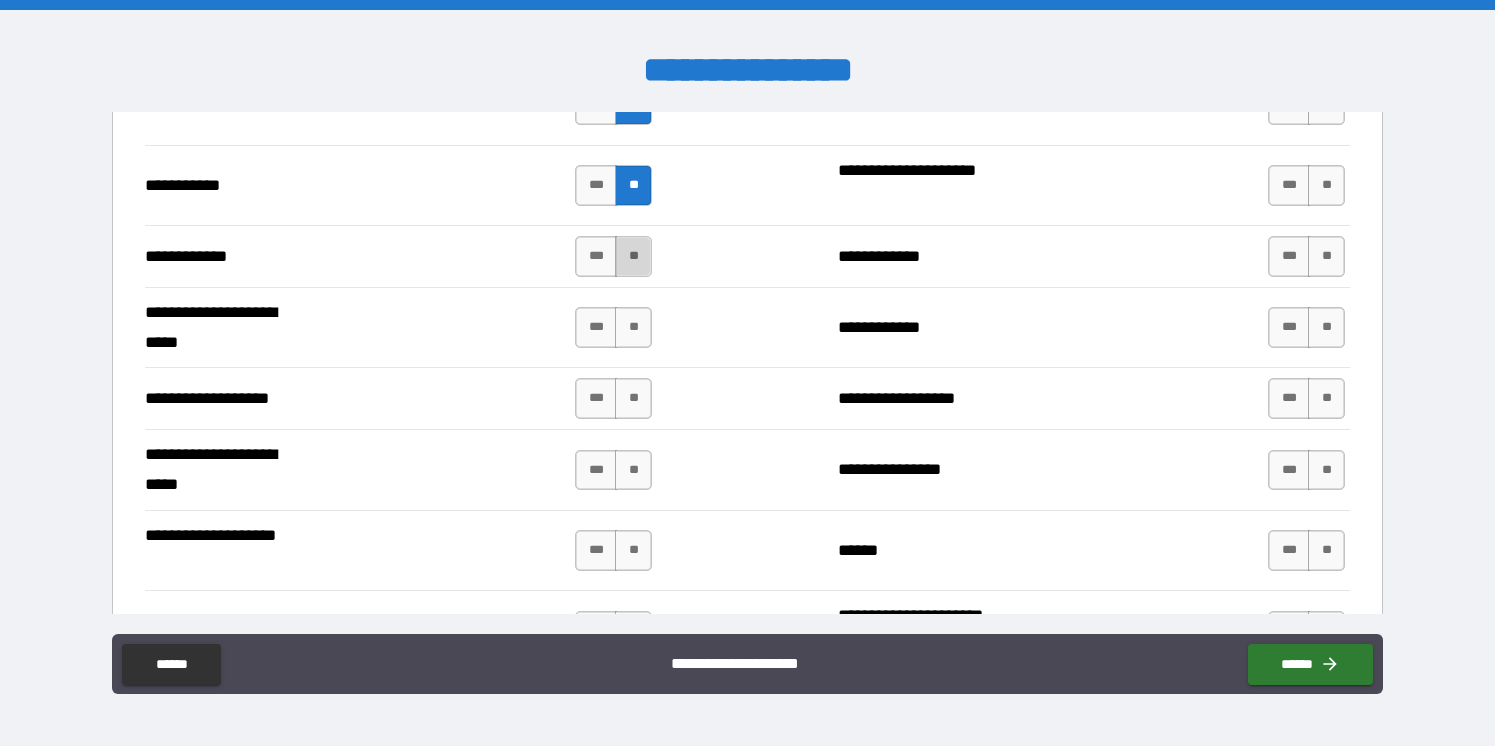 click on "**" at bounding box center [633, 256] 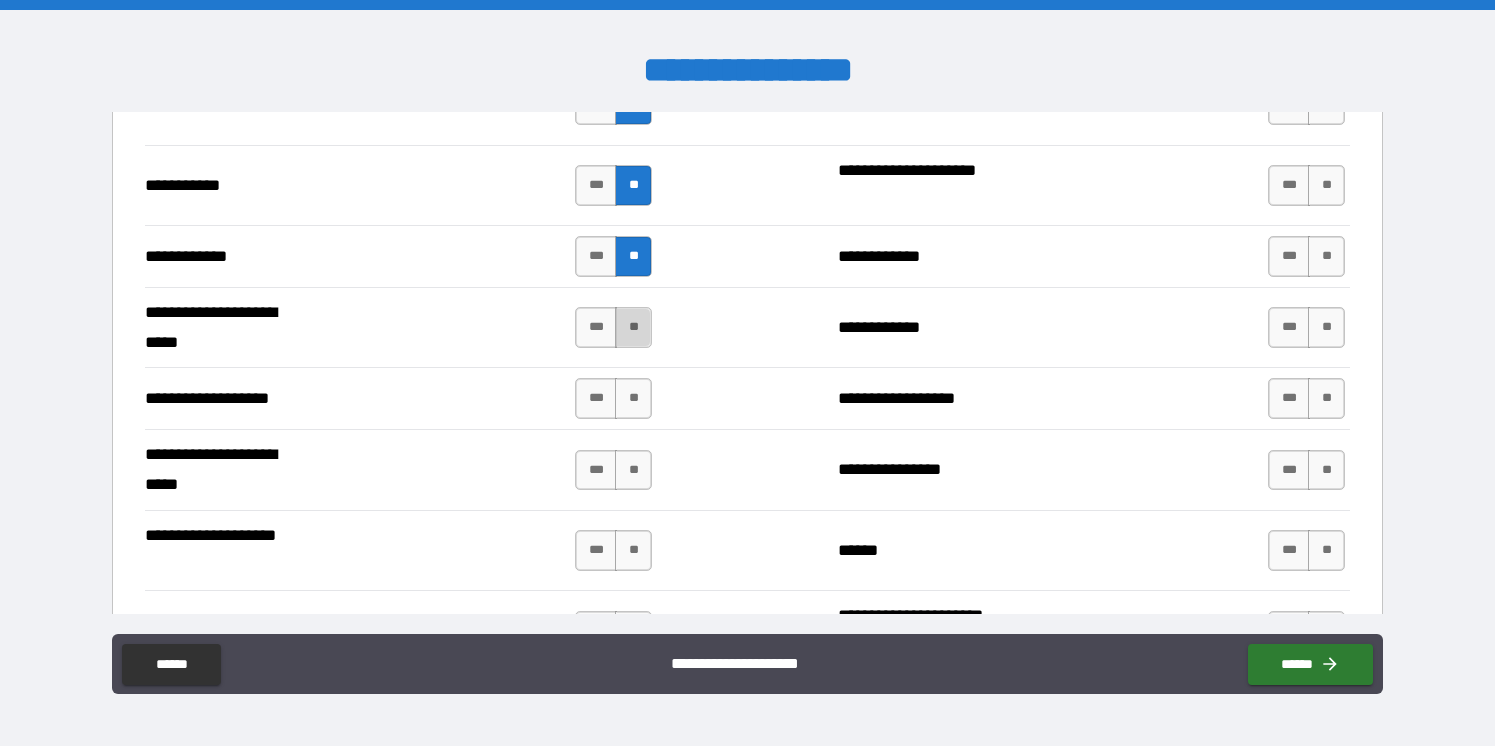 click on "**" at bounding box center [633, 327] 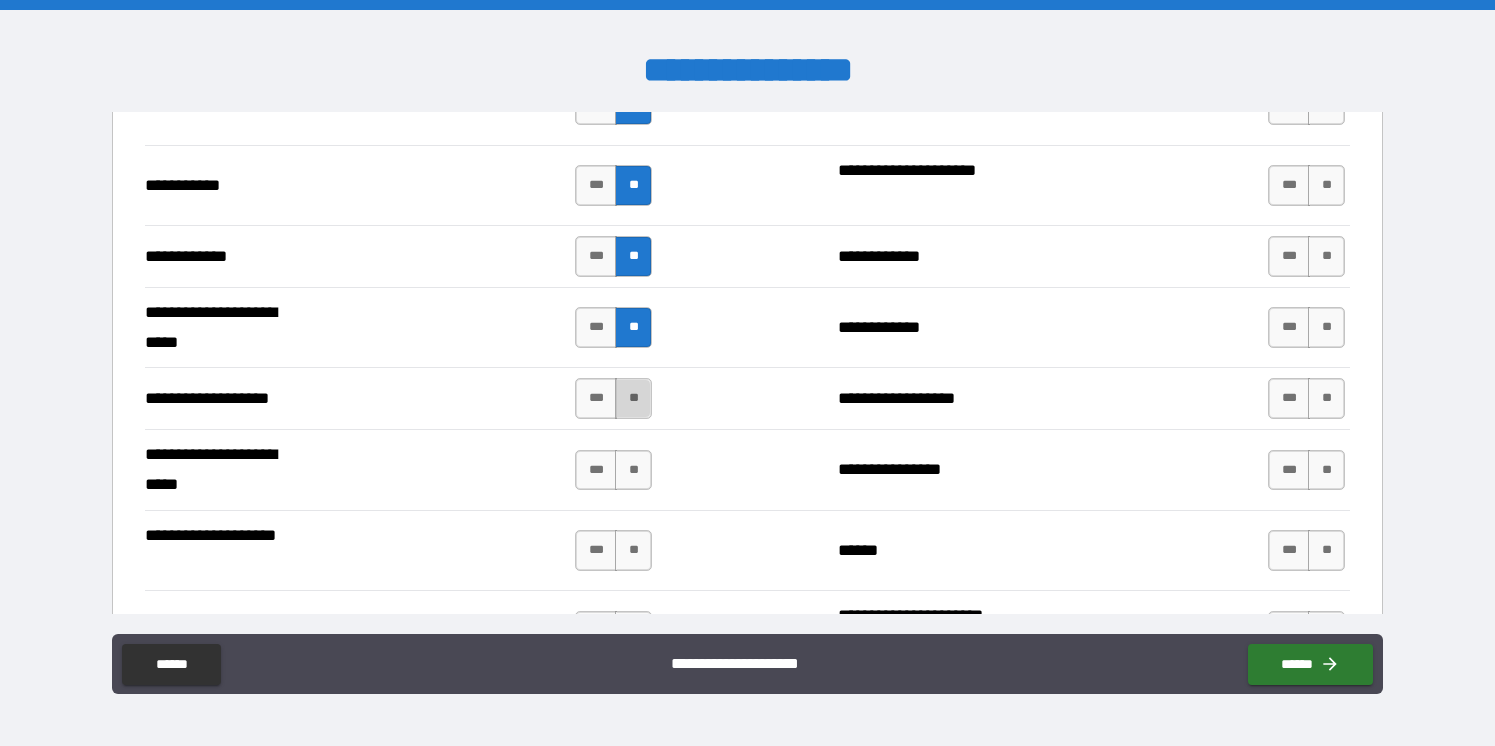 click on "**" at bounding box center (633, 398) 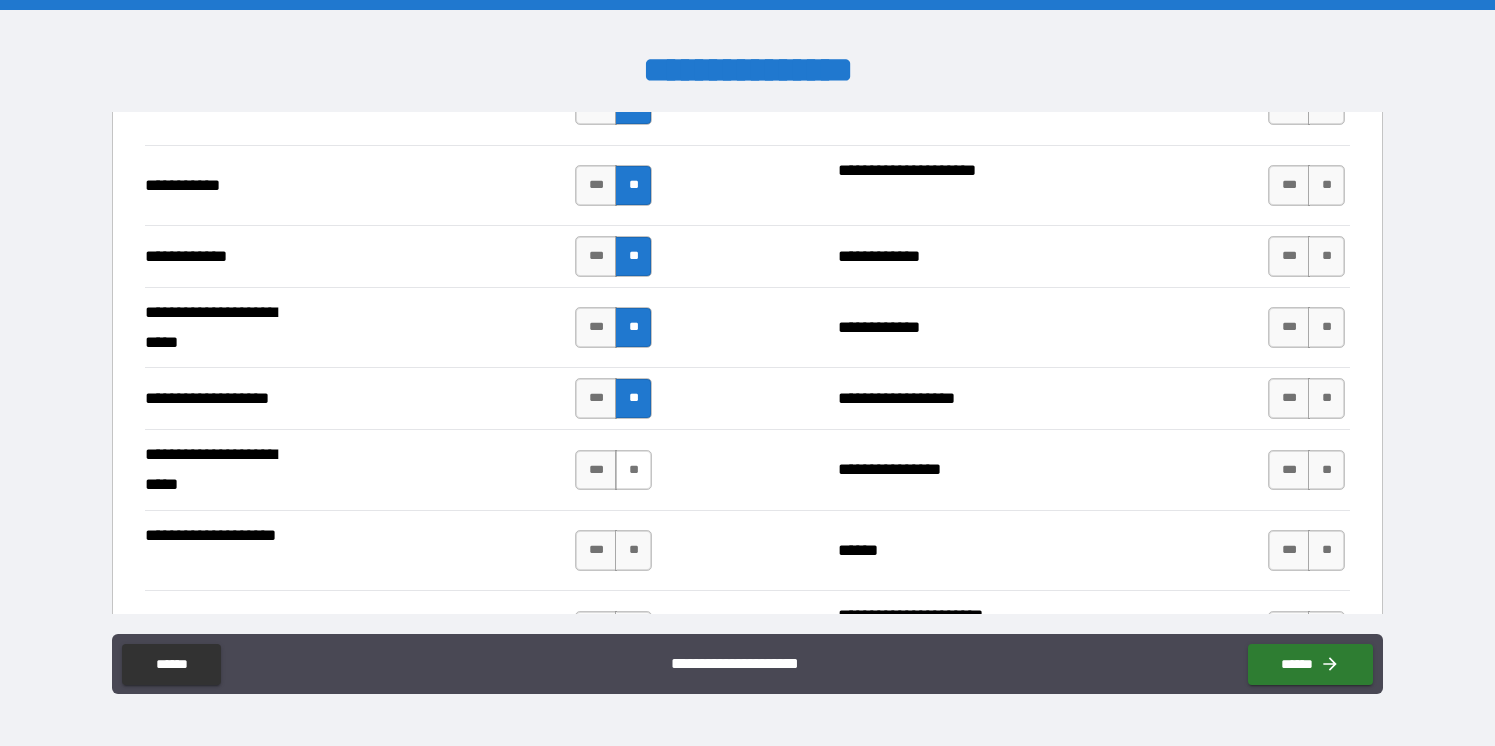 click on "**" at bounding box center (633, 470) 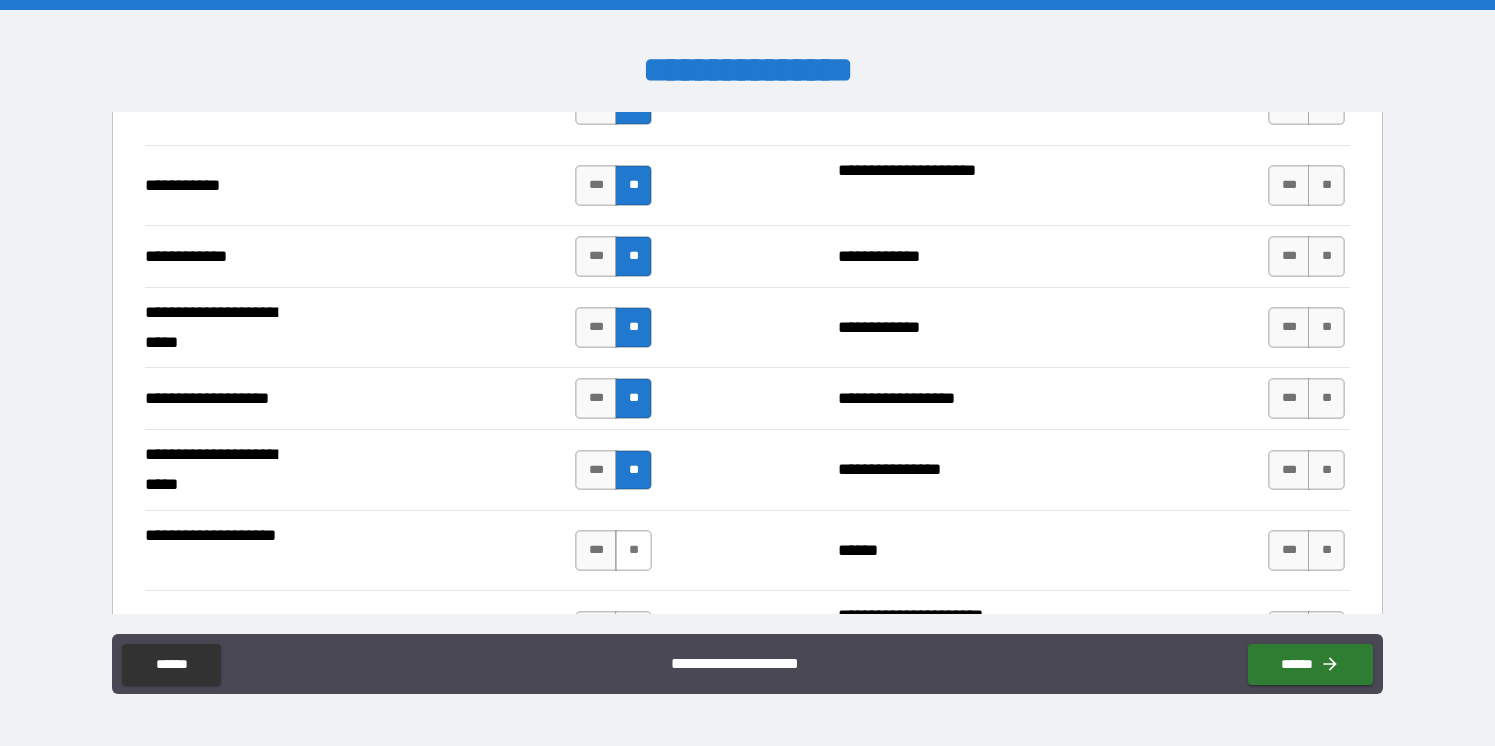 click on "**" at bounding box center [633, 550] 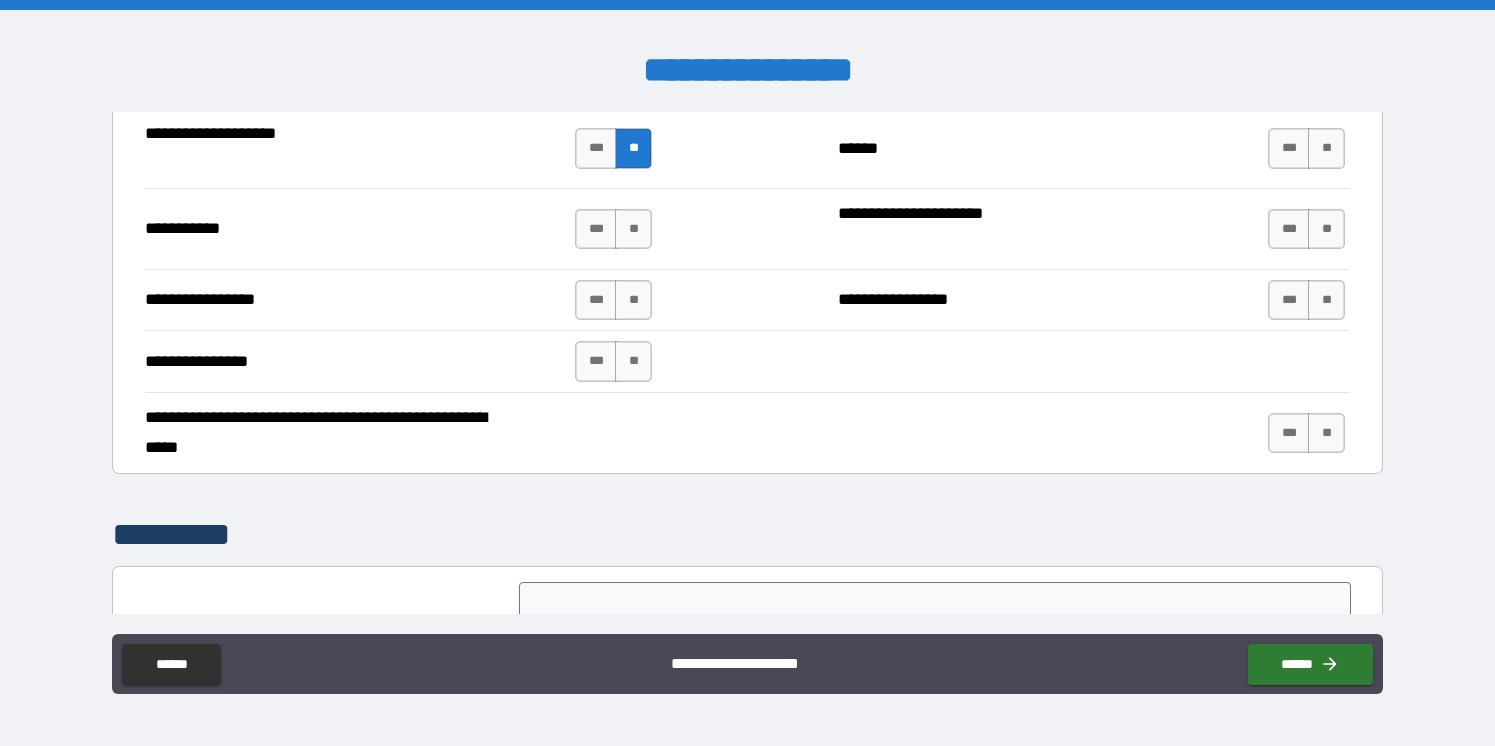 scroll, scrollTop: 4380, scrollLeft: 0, axis: vertical 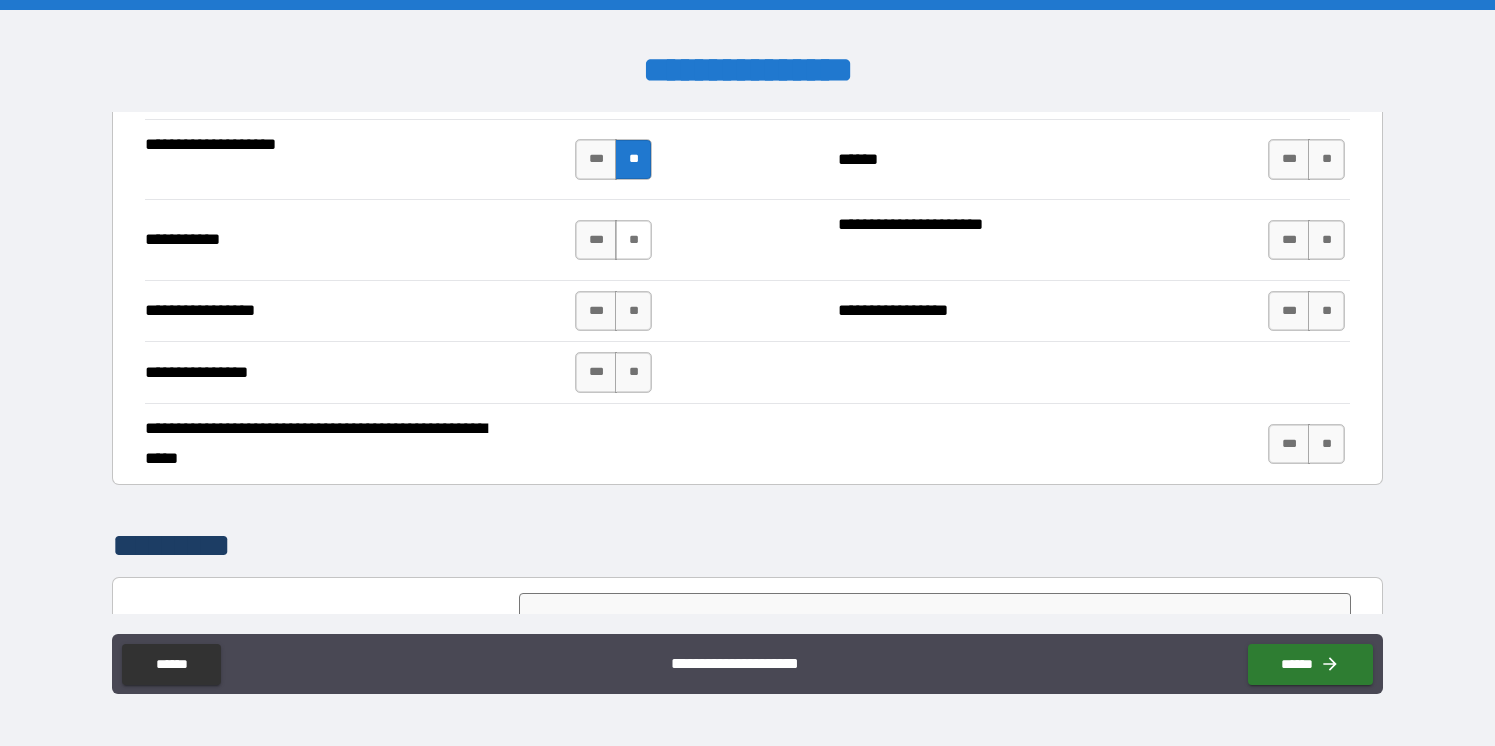 click on "**" at bounding box center [633, 240] 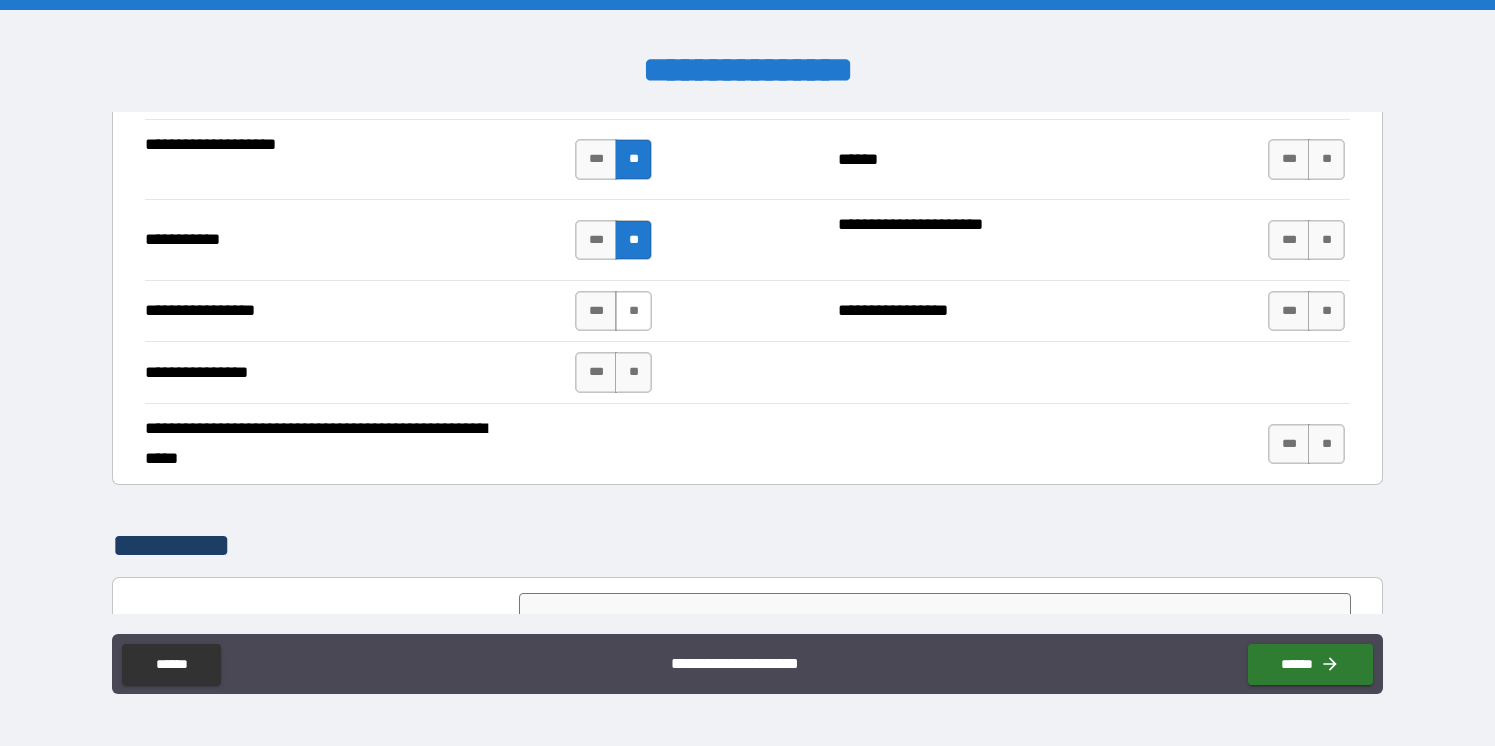 click on "**" at bounding box center (633, 311) 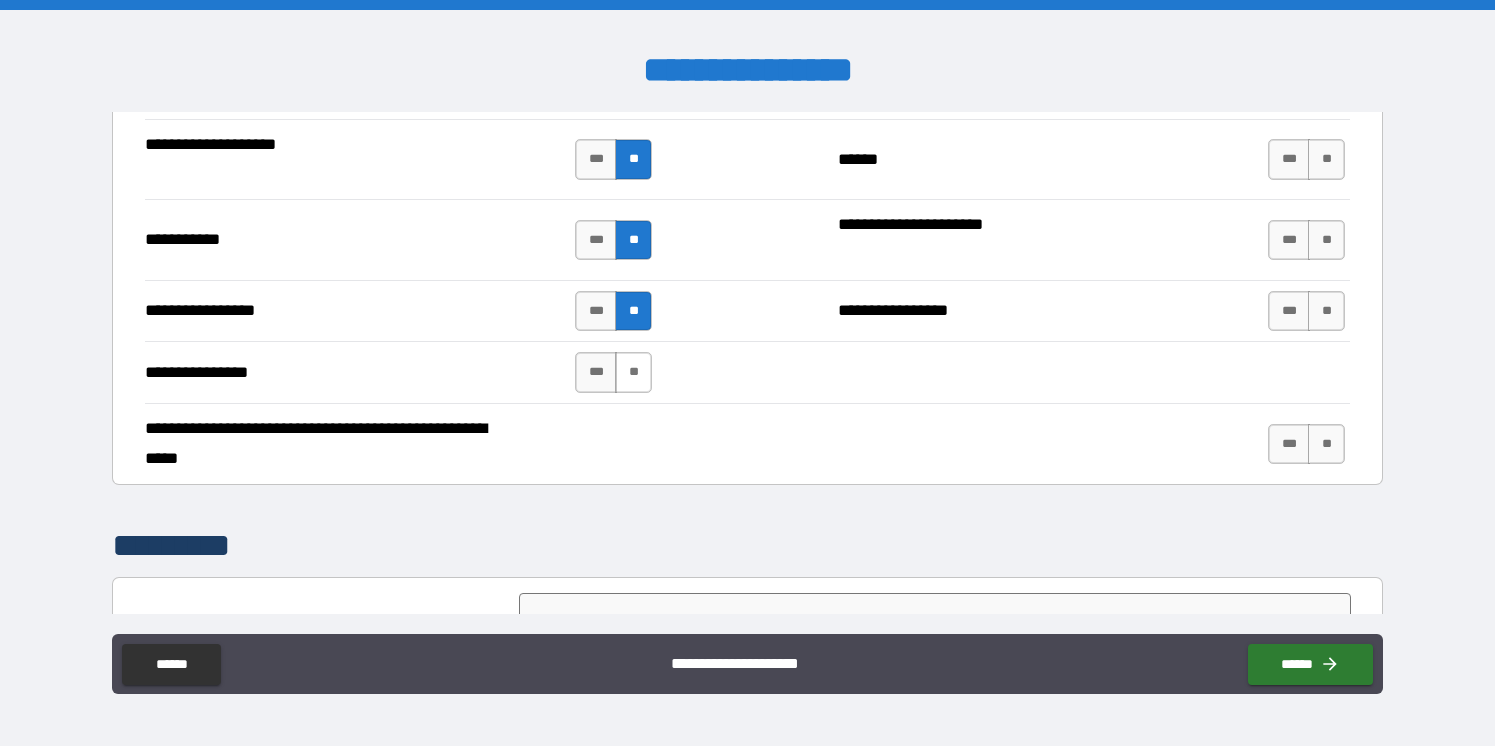 click on "**" at bounding box center (633, 372) 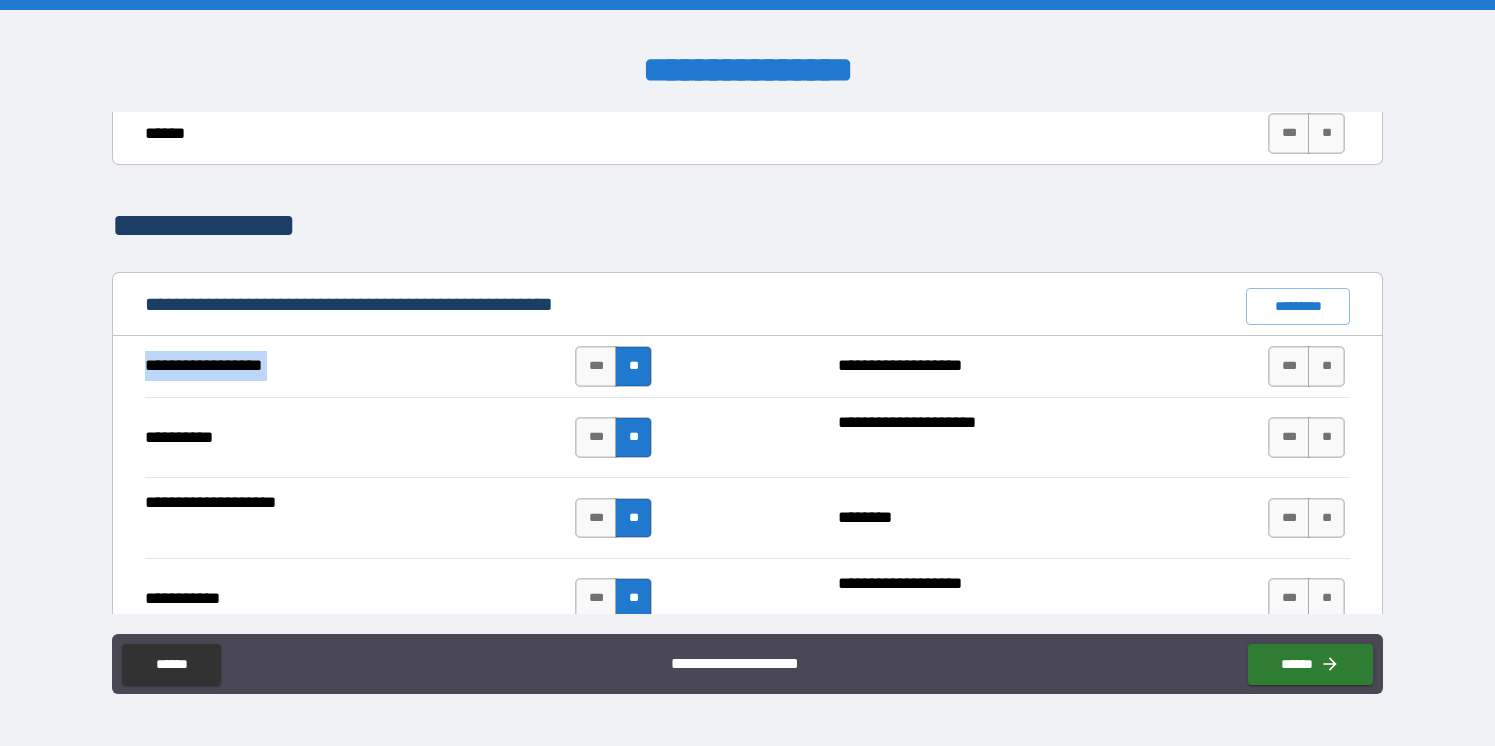 scroll, scrollTop: 1741, scrollLeft: 0, axis: vertical 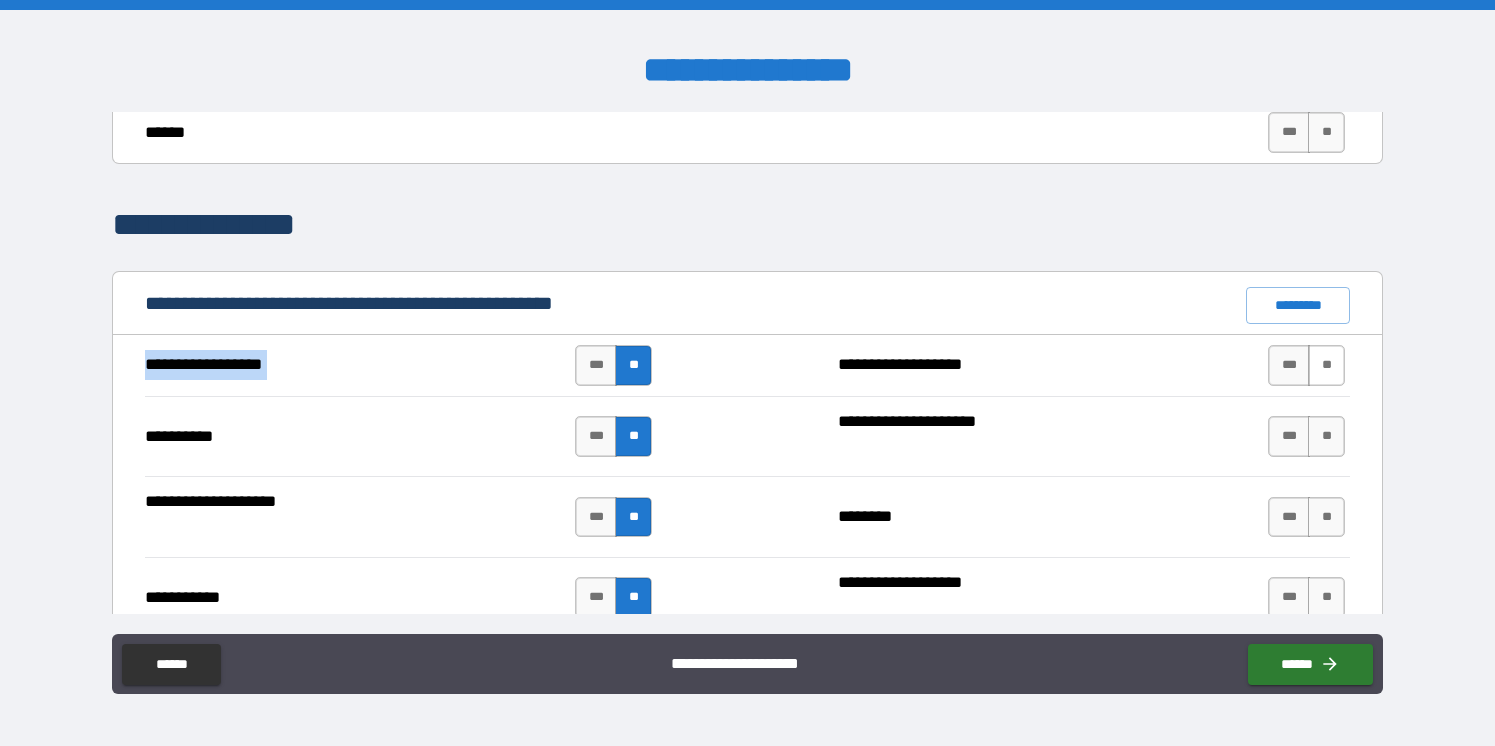 click on "**" at bounding box center (1326, 365) 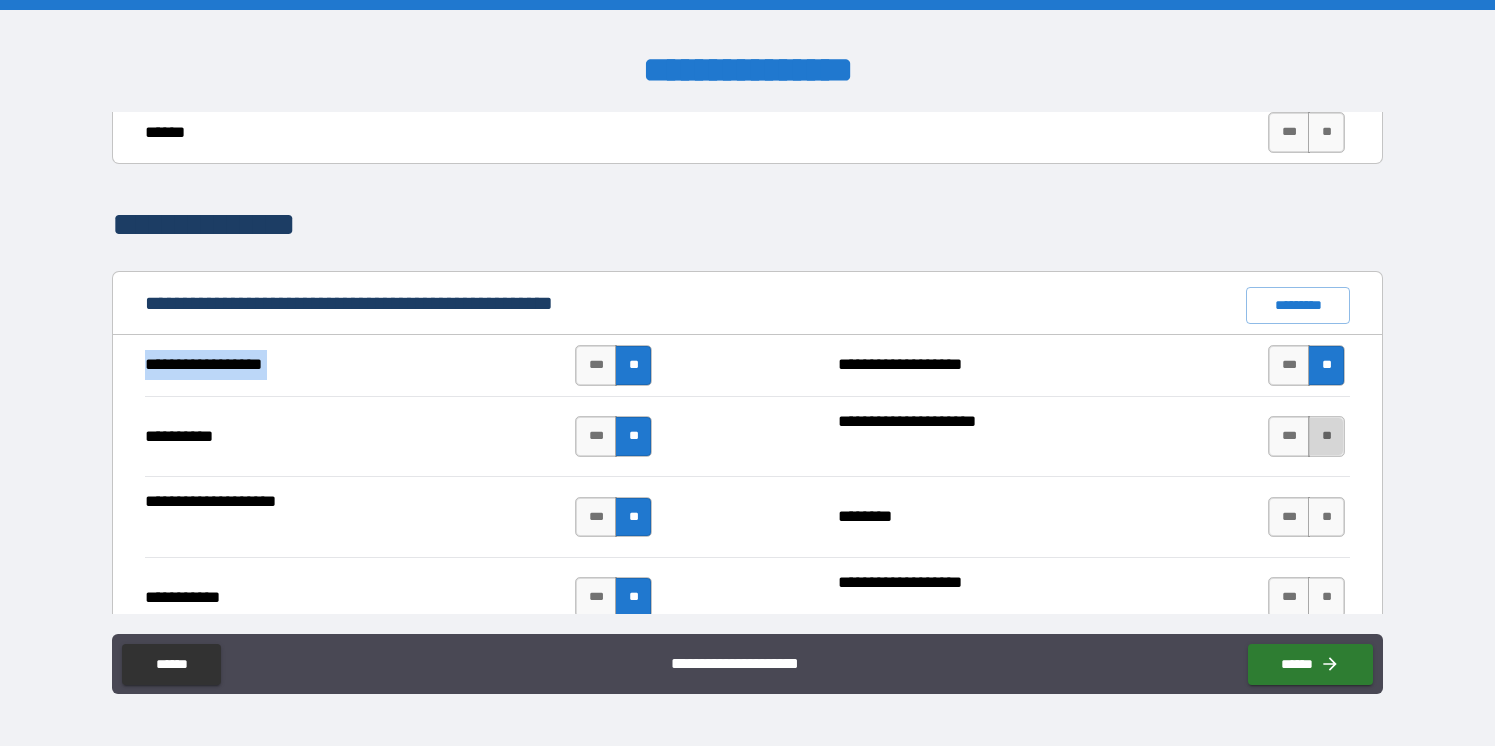 click on "**" at bounding box center [1326, 436] 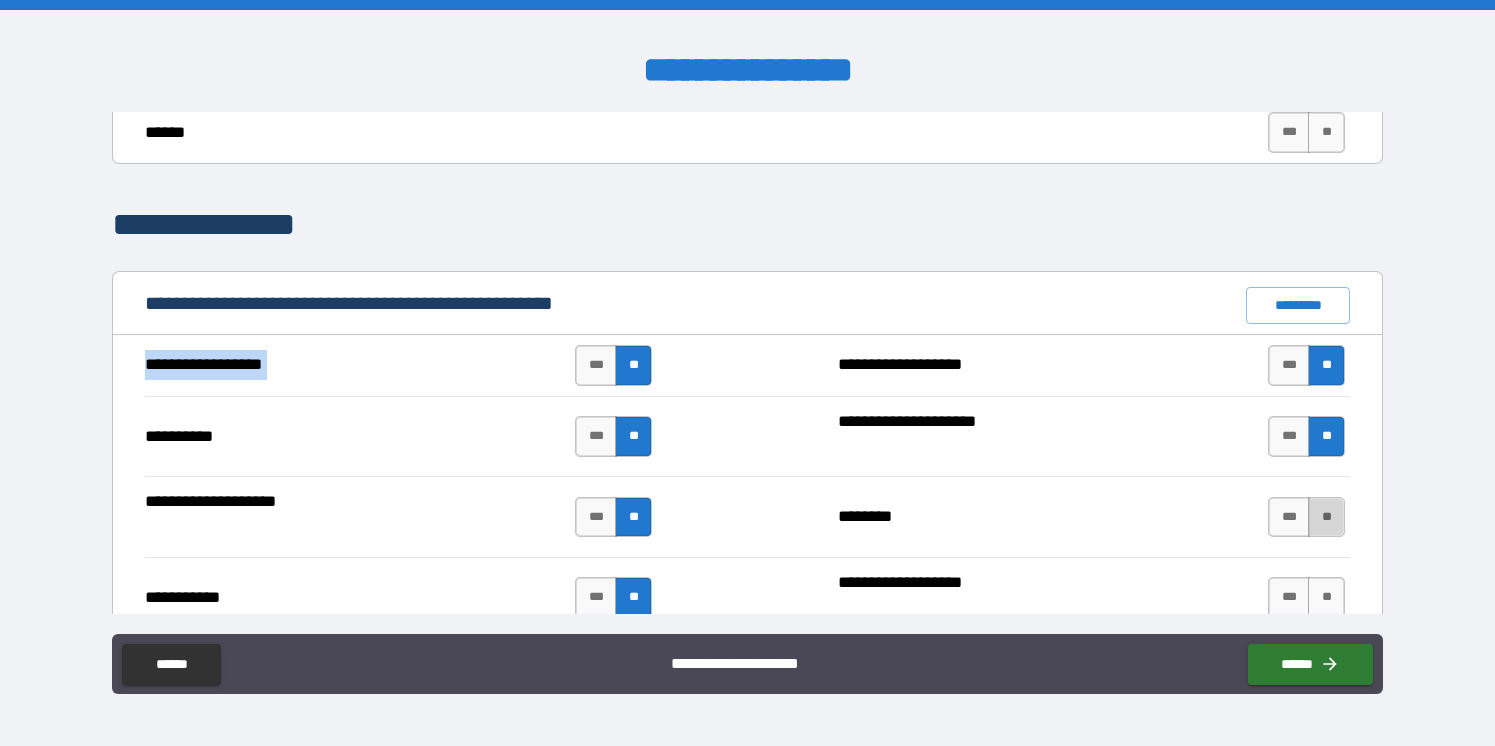 click on "**" at bounding box center [1326, 517] 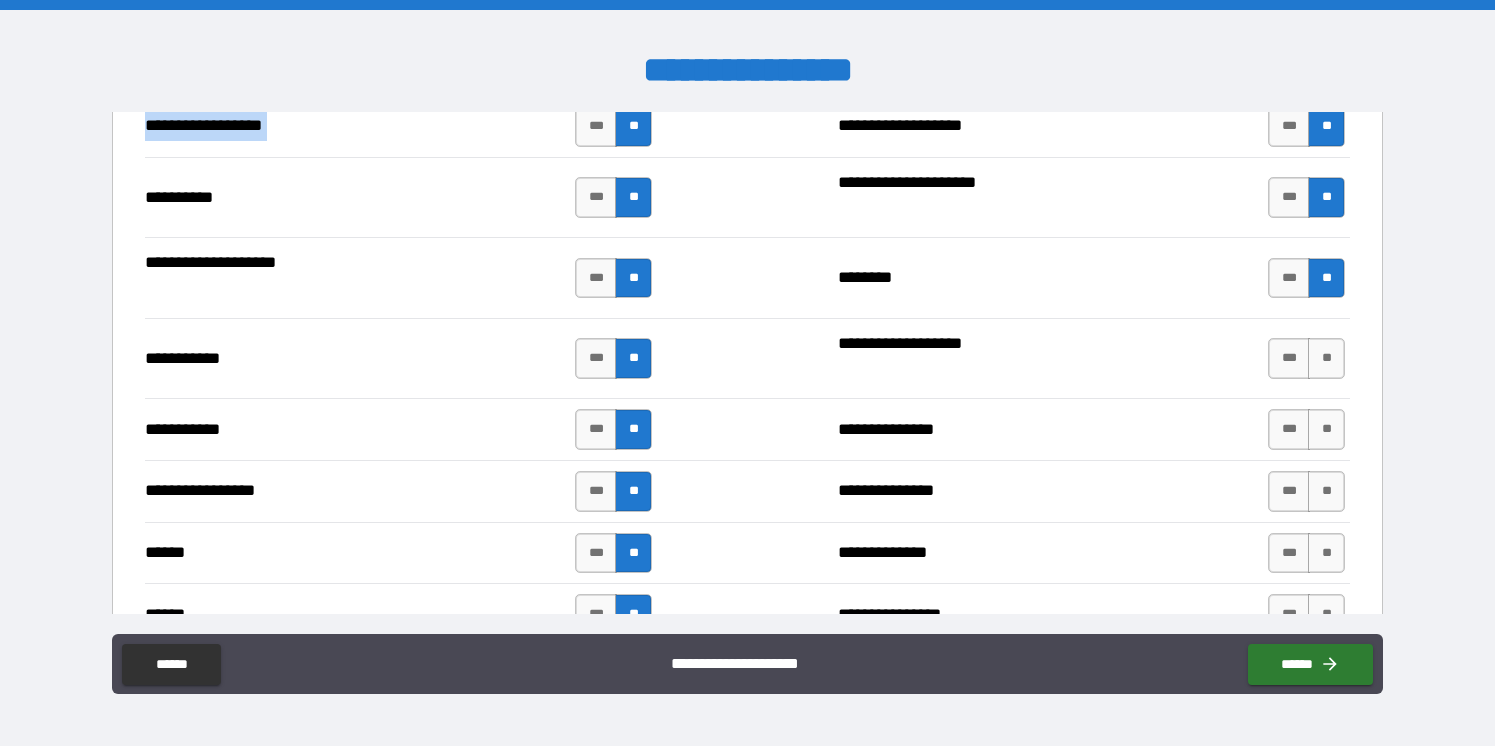 scroll, scrollTop: 1981, scrollLeft: 0, axis: vertical 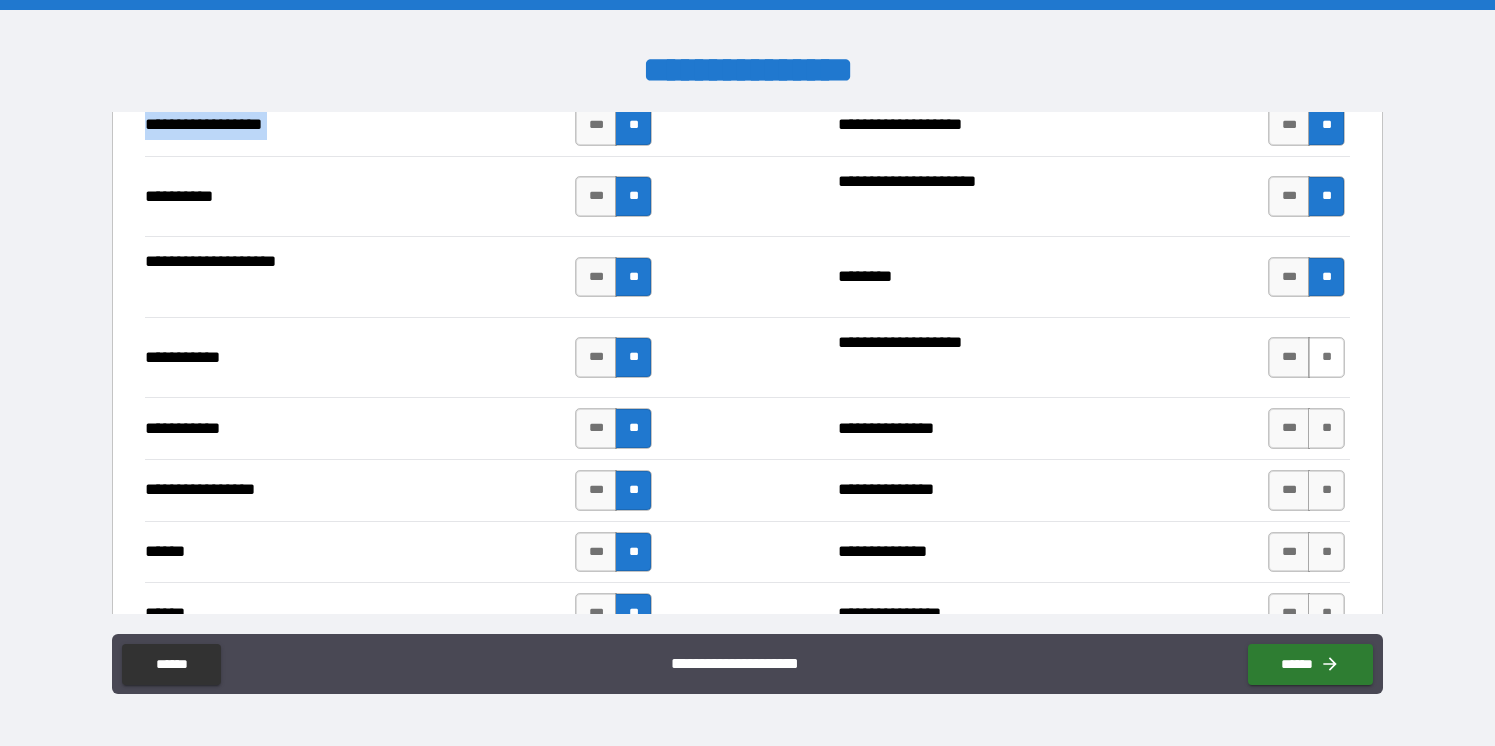 click on "**" at bounding box center [1326, 357] 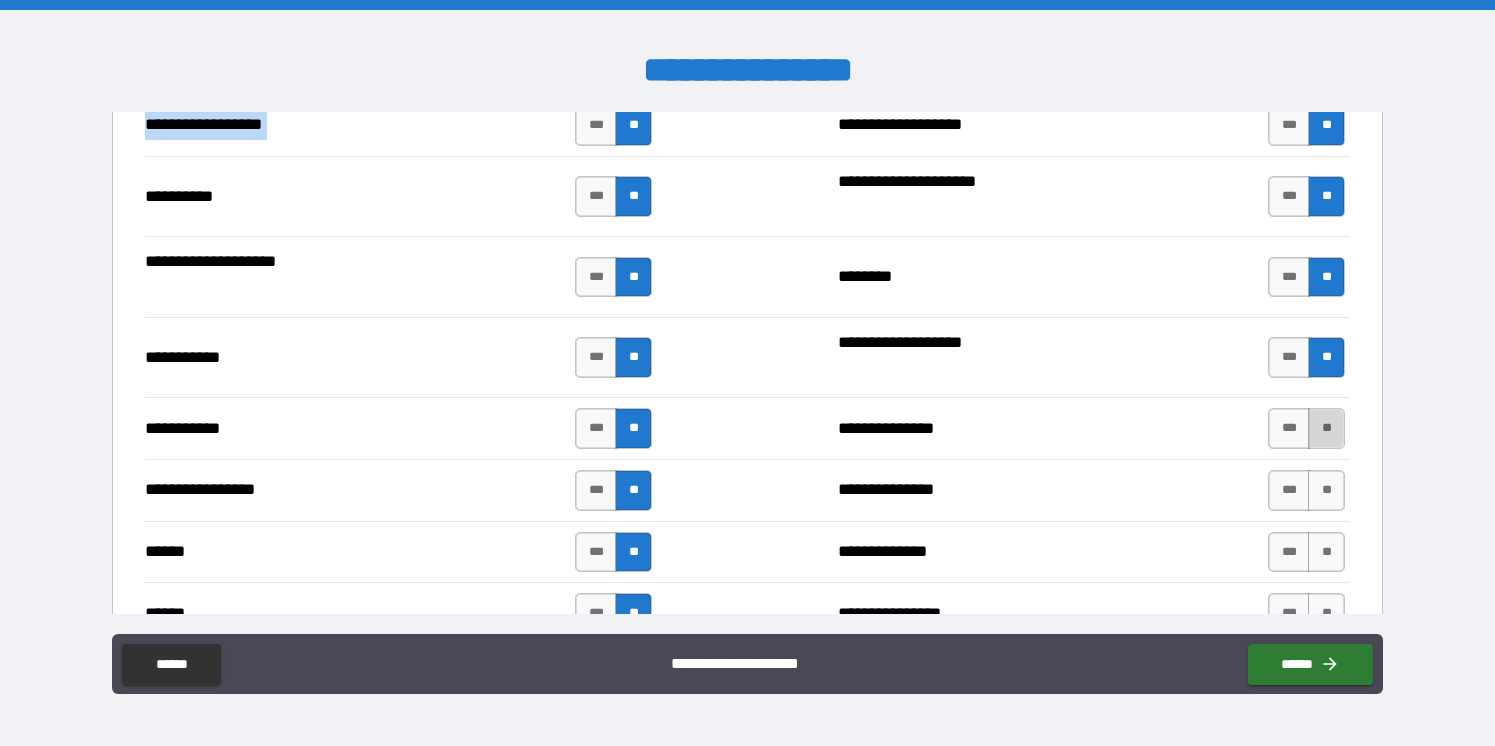 click on "**" at bounding box center (1326, 428) 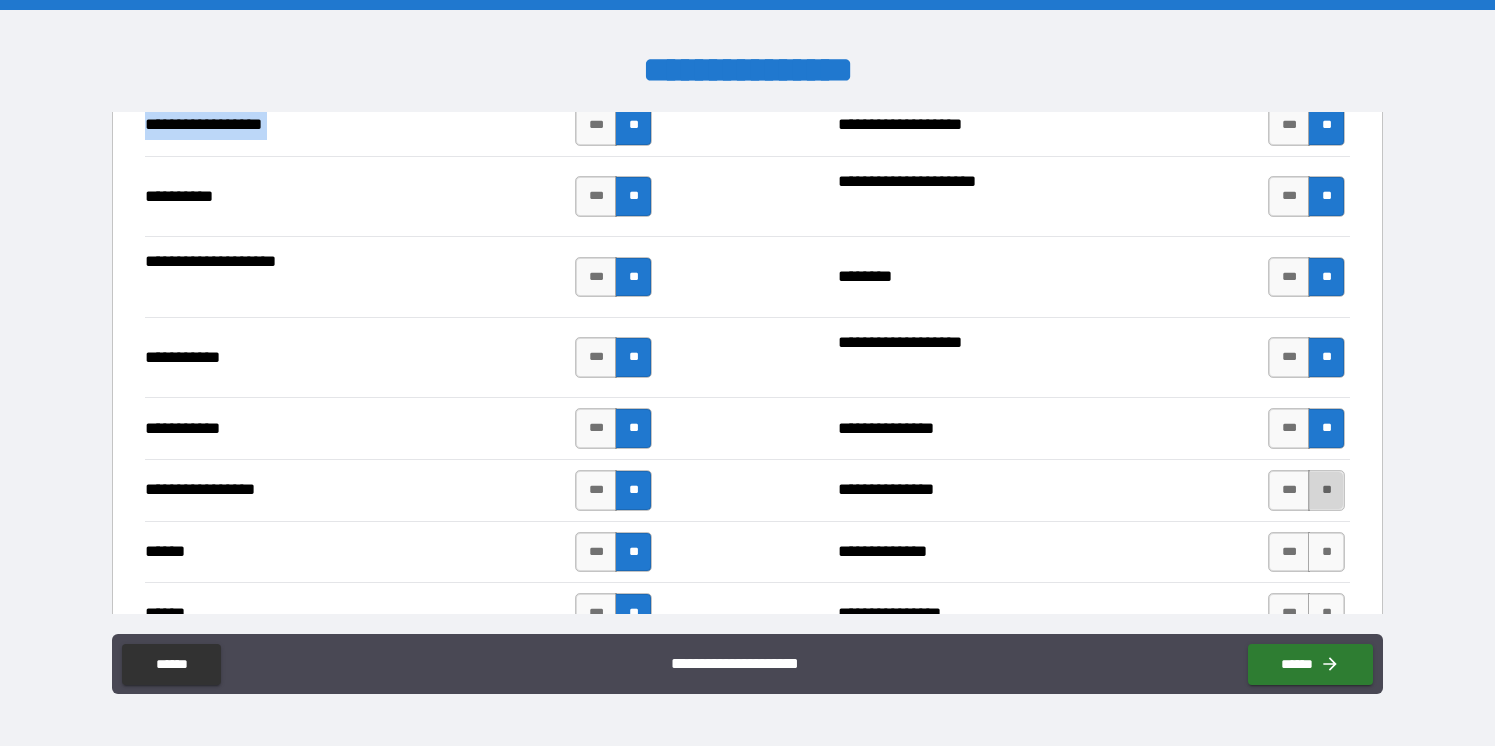 click on "**" at bounding box center [1326, 490] 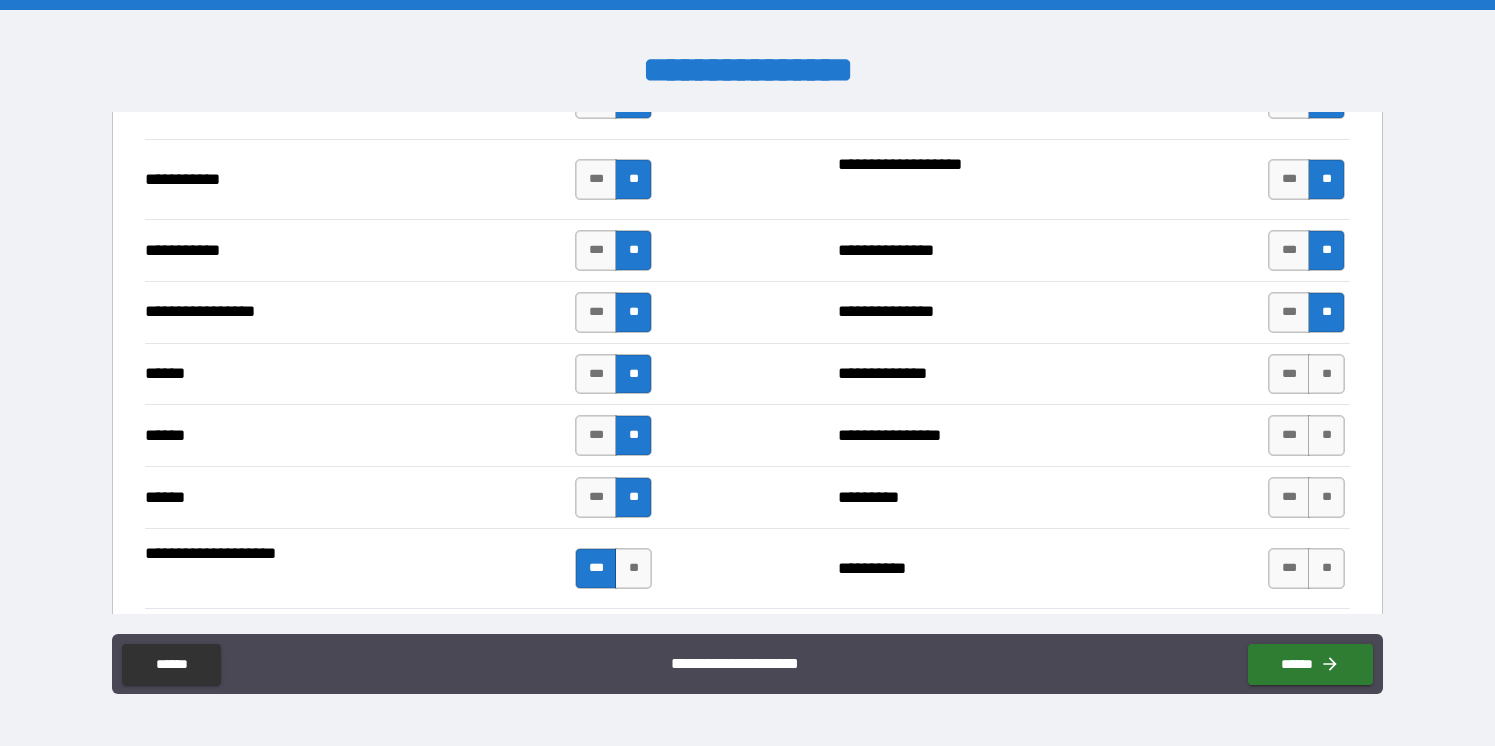 scroll, scrollTop: 2161, scrollLeft: 0, axis: vertical 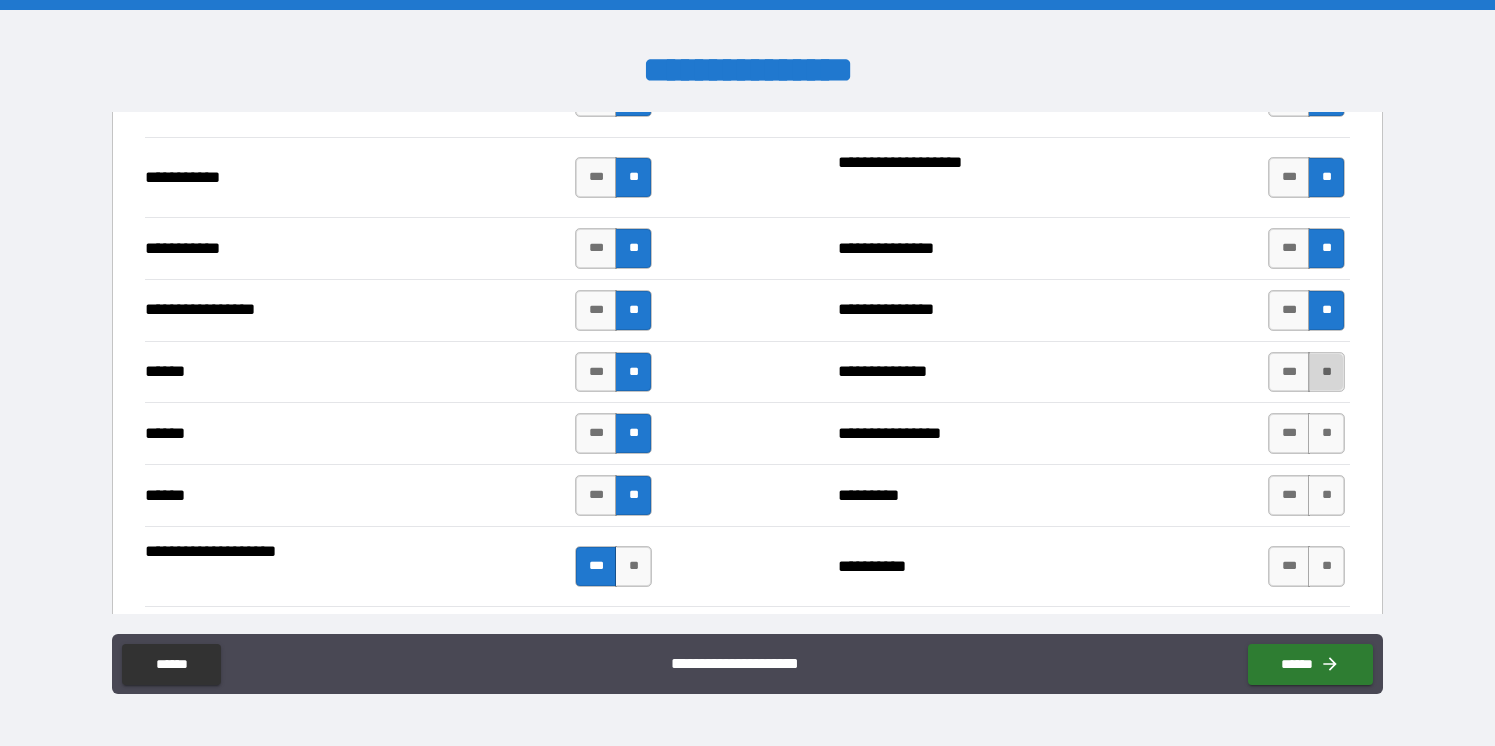 click on "**" at bounding box center [1326, 372] 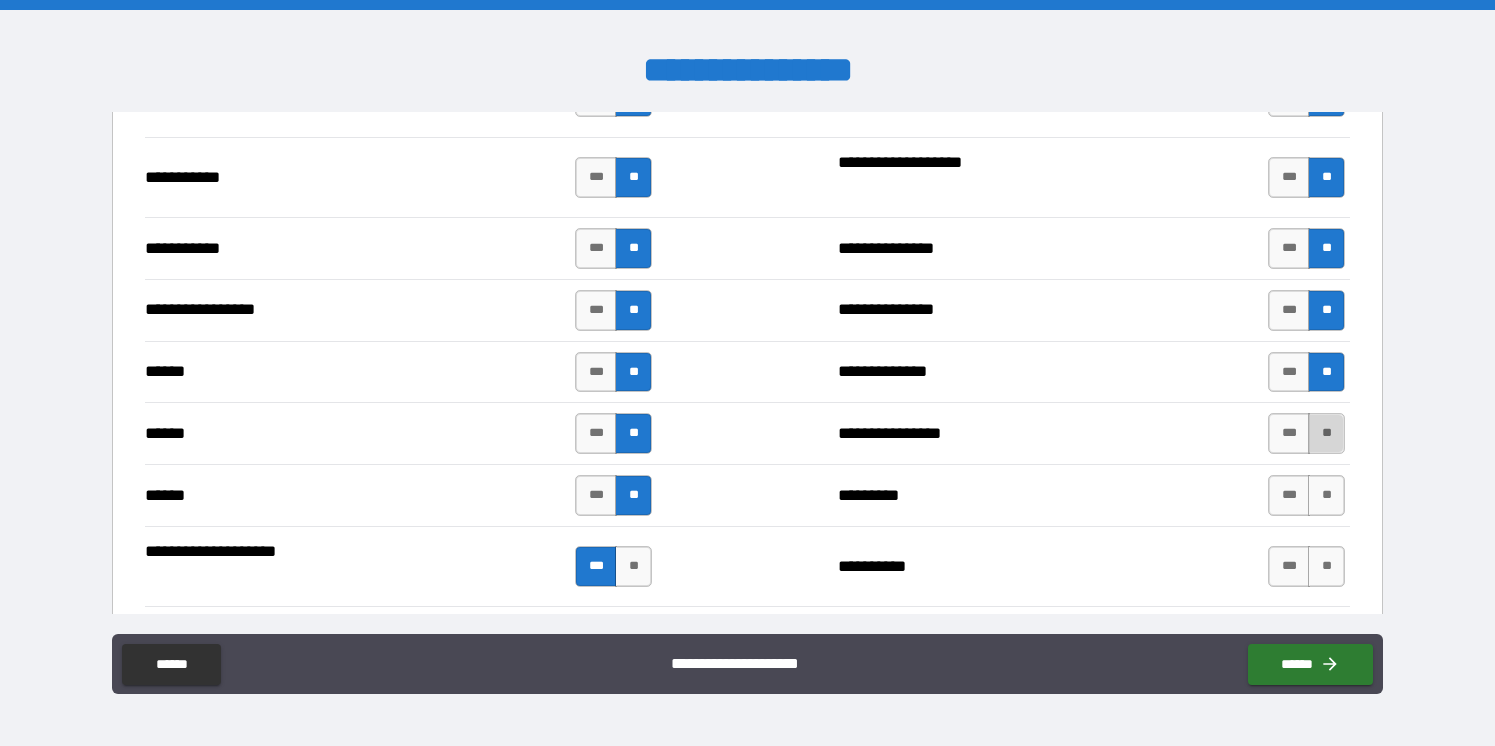 click on "**" at bounding box center [1326, 433] 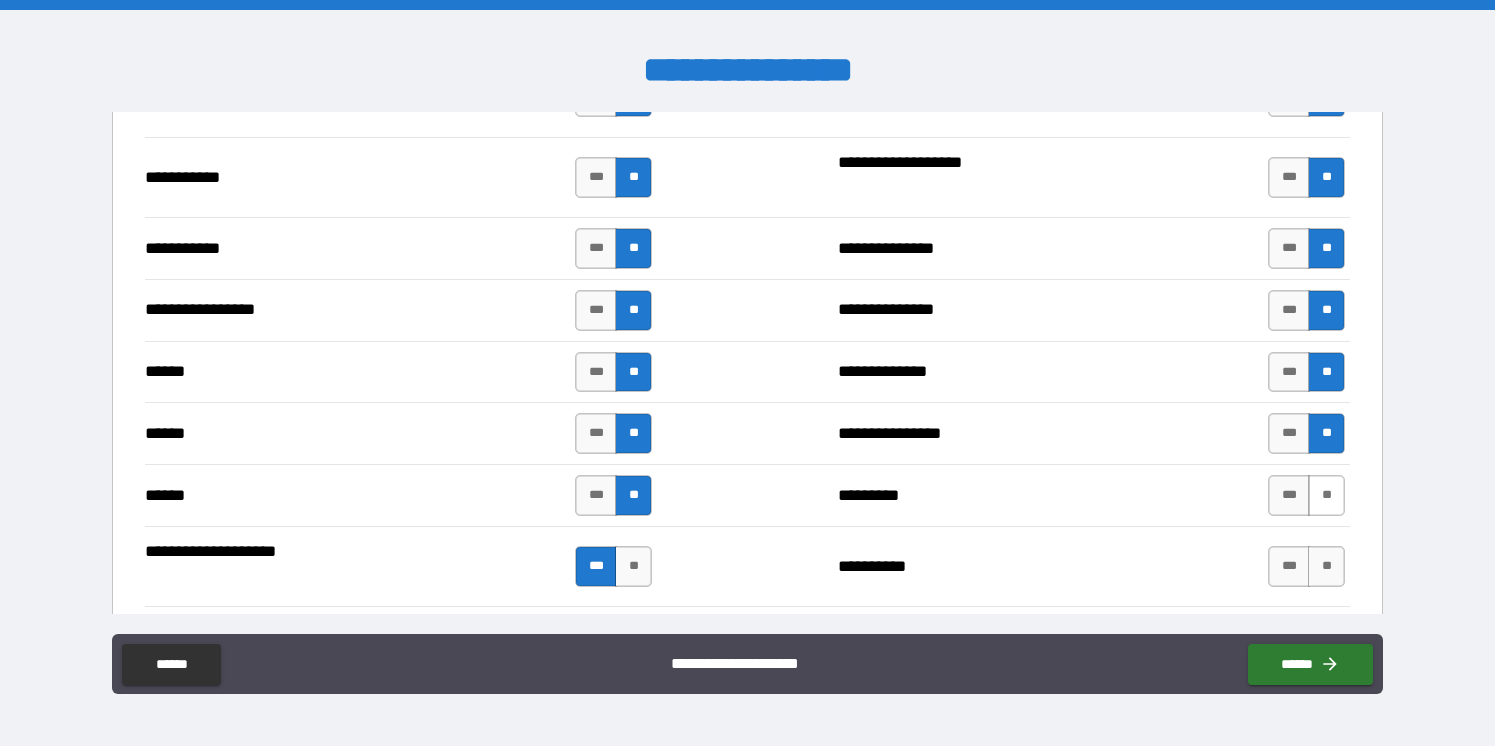 click on "**" at bounding box center [1326, 495] 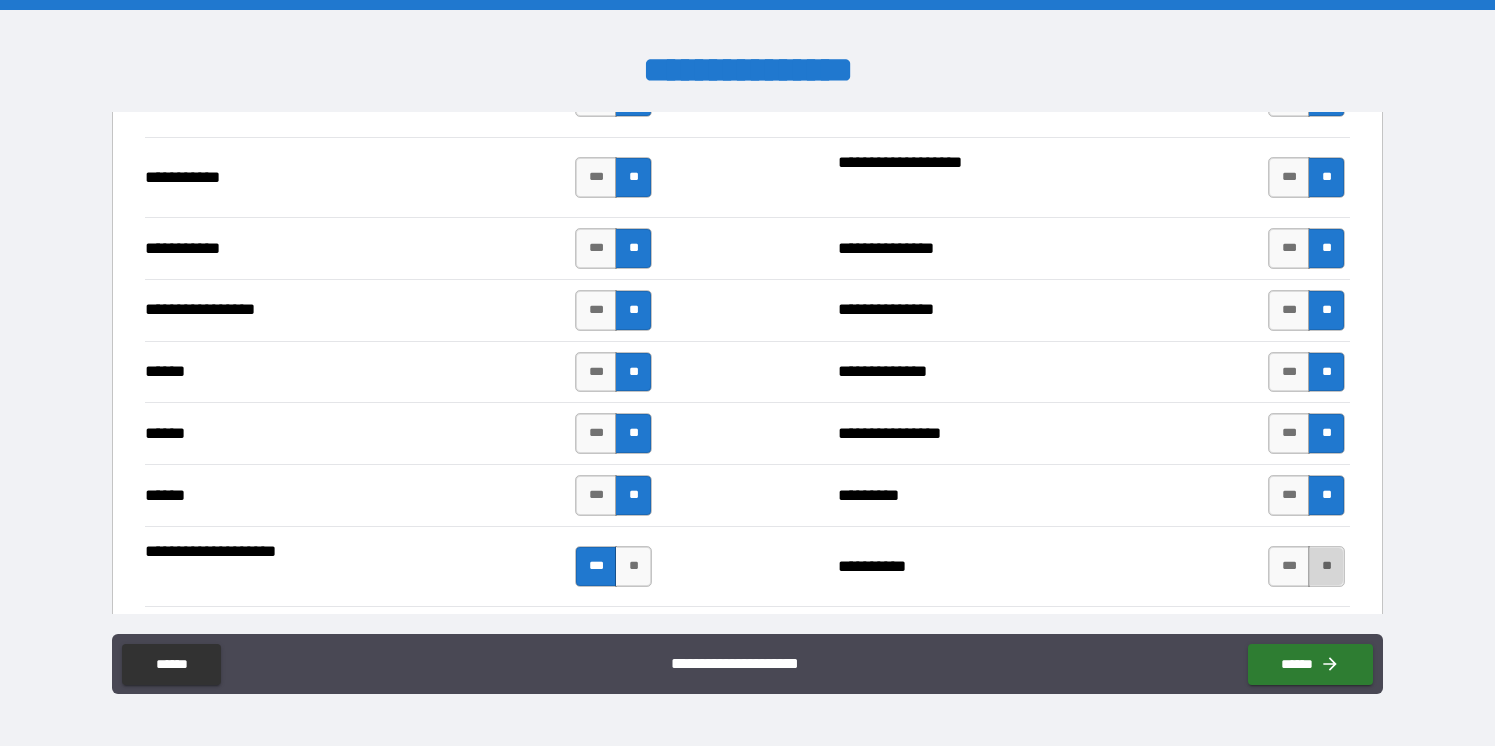 click on "**" at bounding box center (1326, 566) 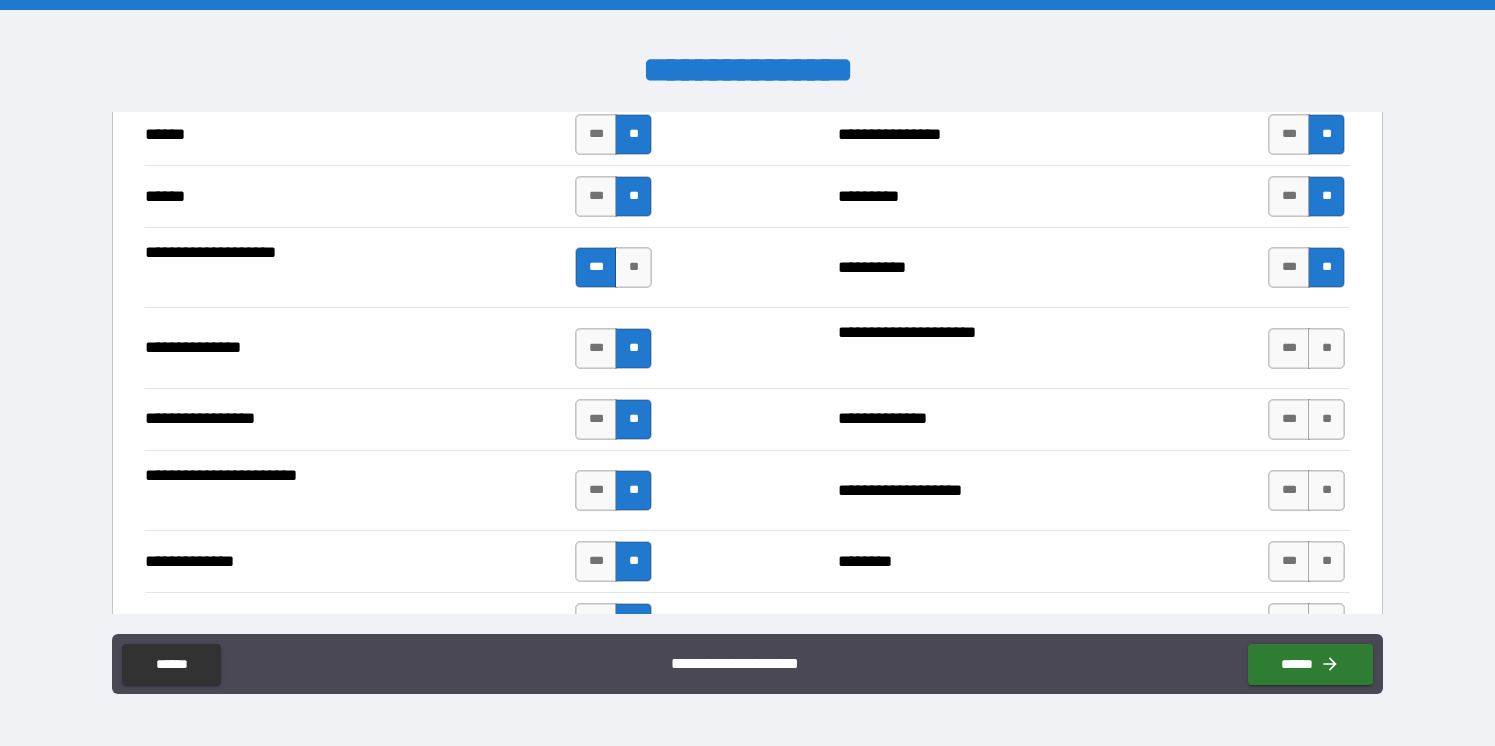 scroll, scrollTop: 2461, scrollLeft: 0, axis: vertical 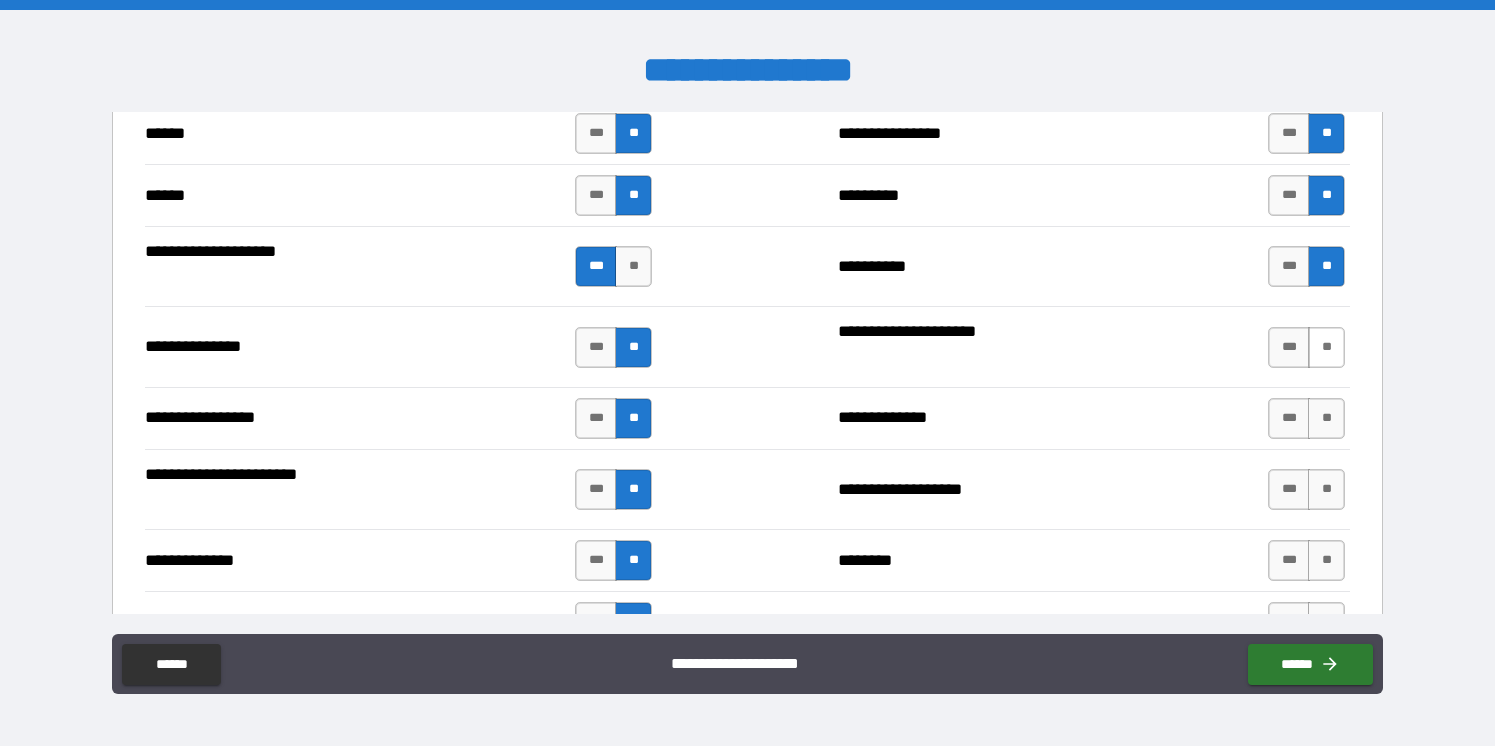 click on "**" at bounding box center (1326, 347) 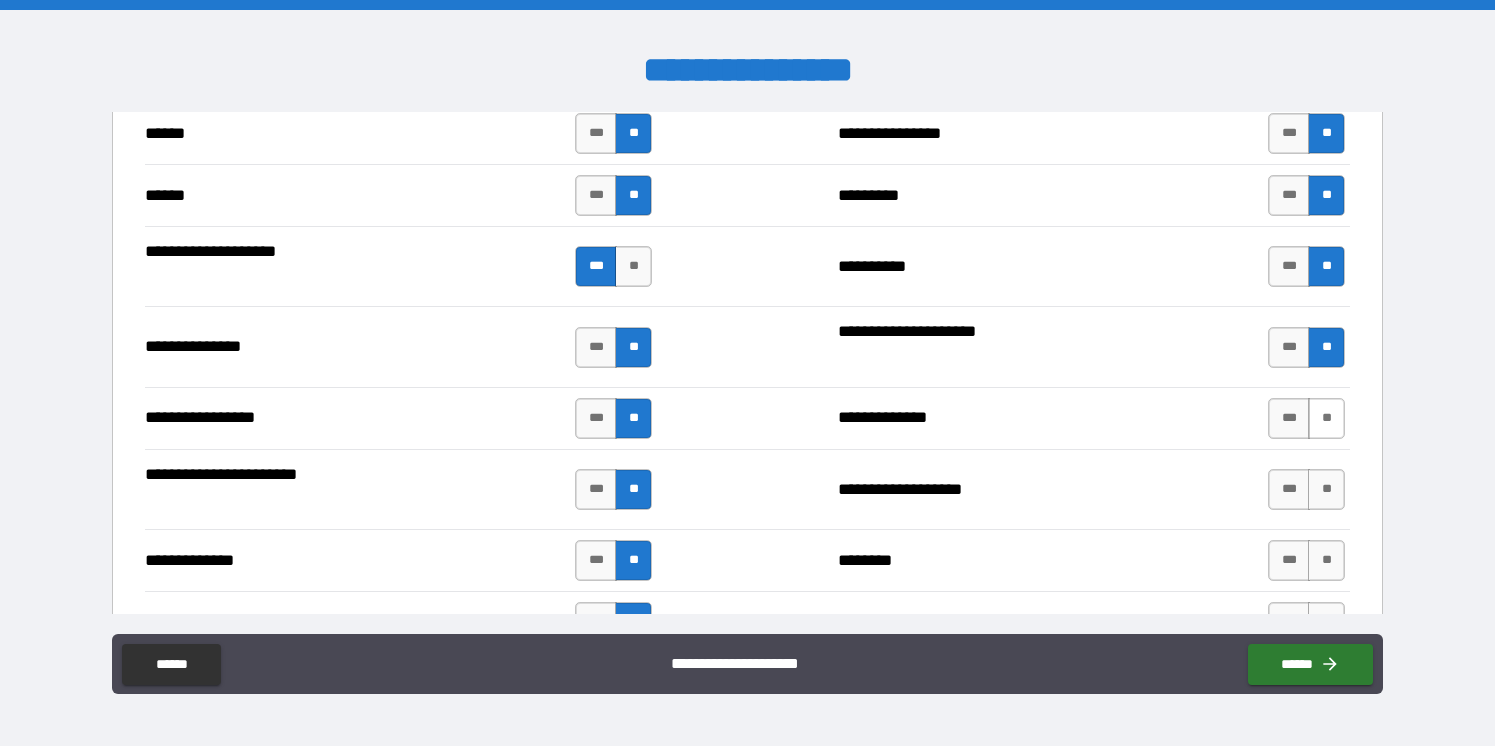 click on "**" at bounding box center [1326, 418] 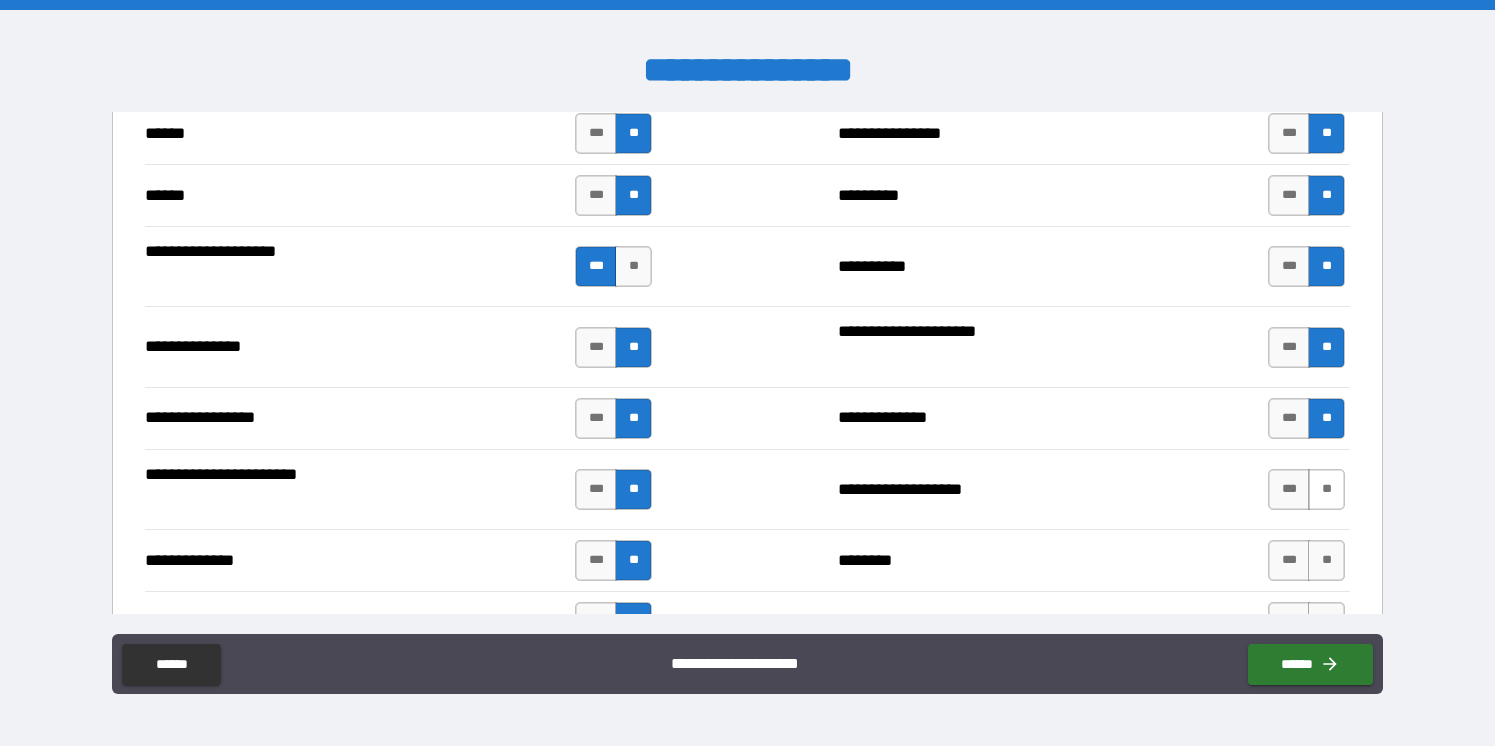 click on "**" at bounding box center (1326, 489) 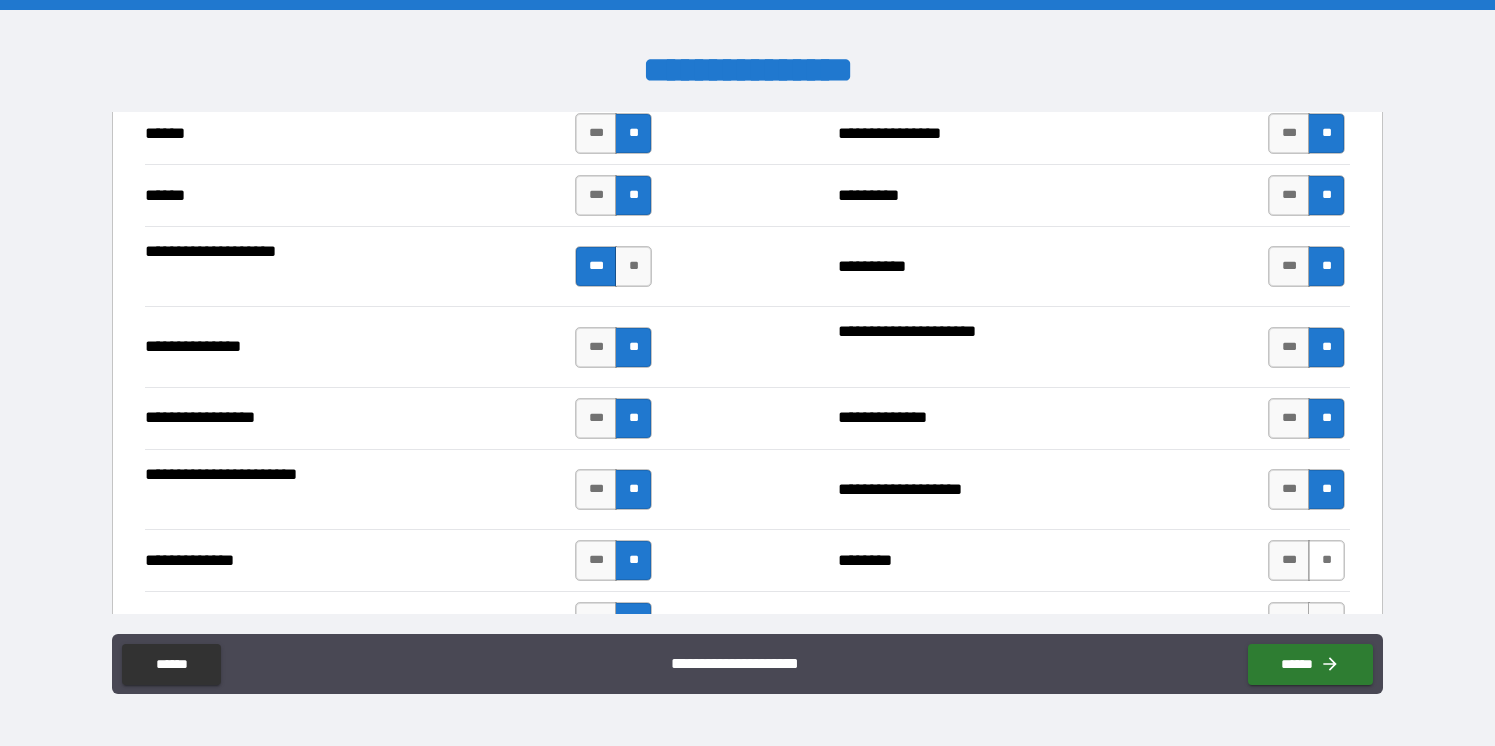 click on "**" at bounding box center (1326, 560) 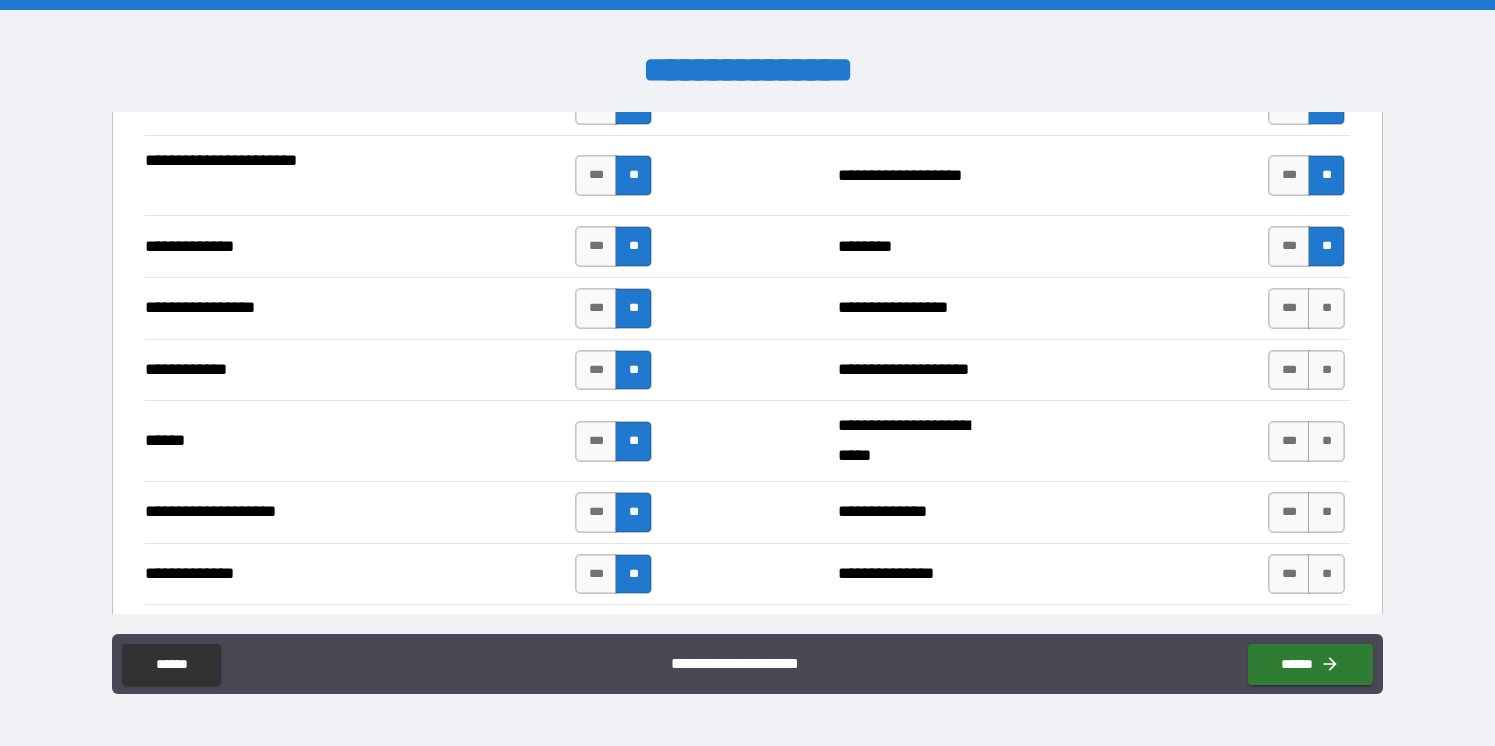 scroll, scrollTop: 2776, scrollLeft: 0, axis: vertical 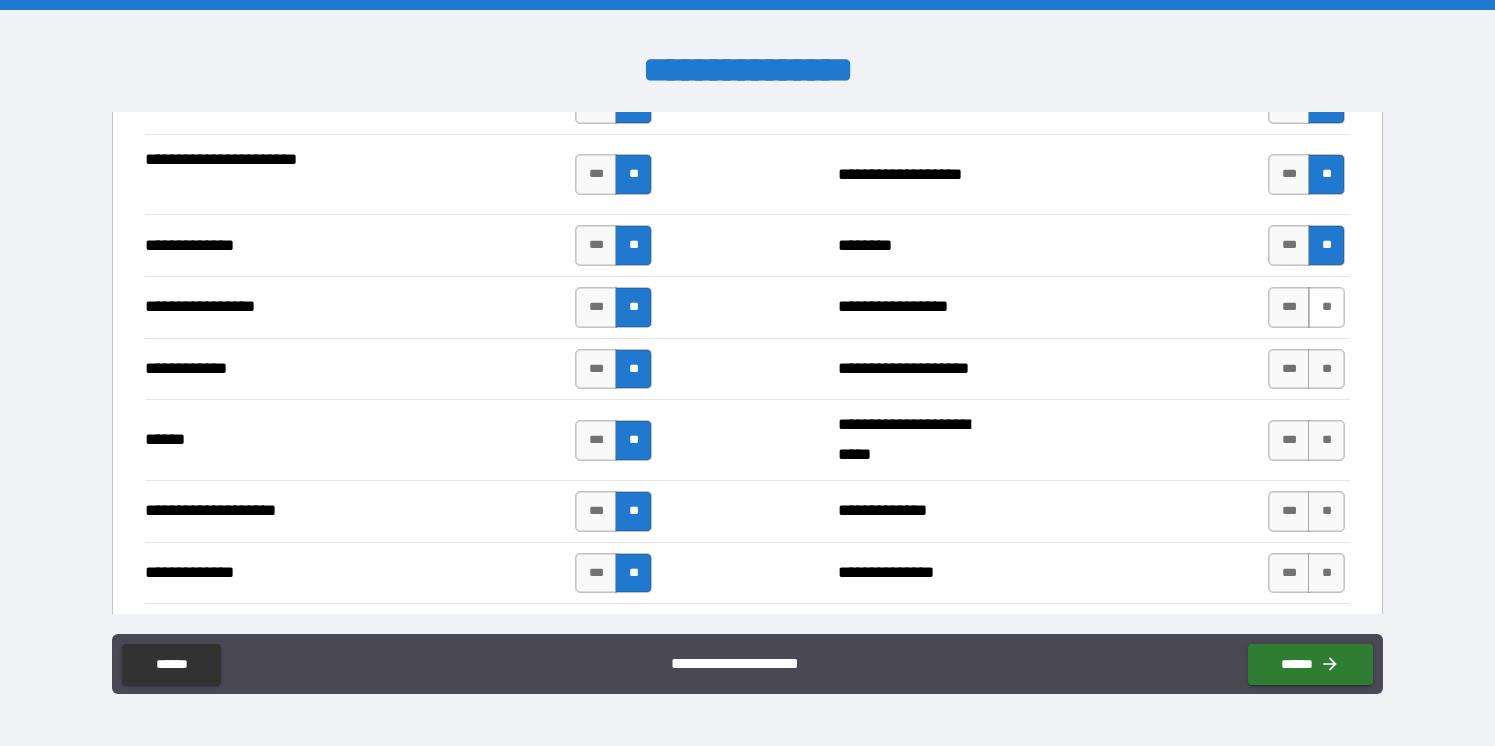 click on "**" at bounding box center [1326, 307] 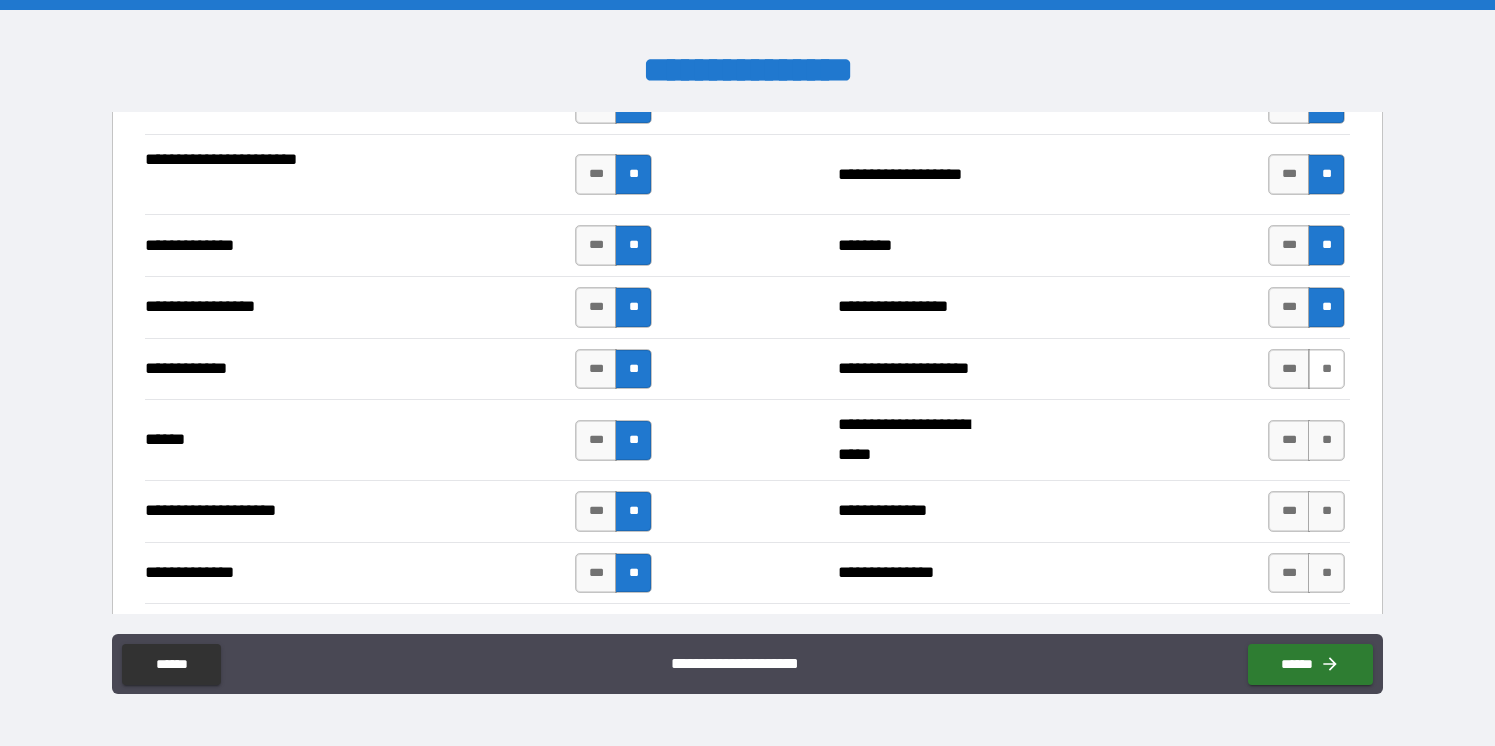 click on "**" at bounding box center (1326, 369) 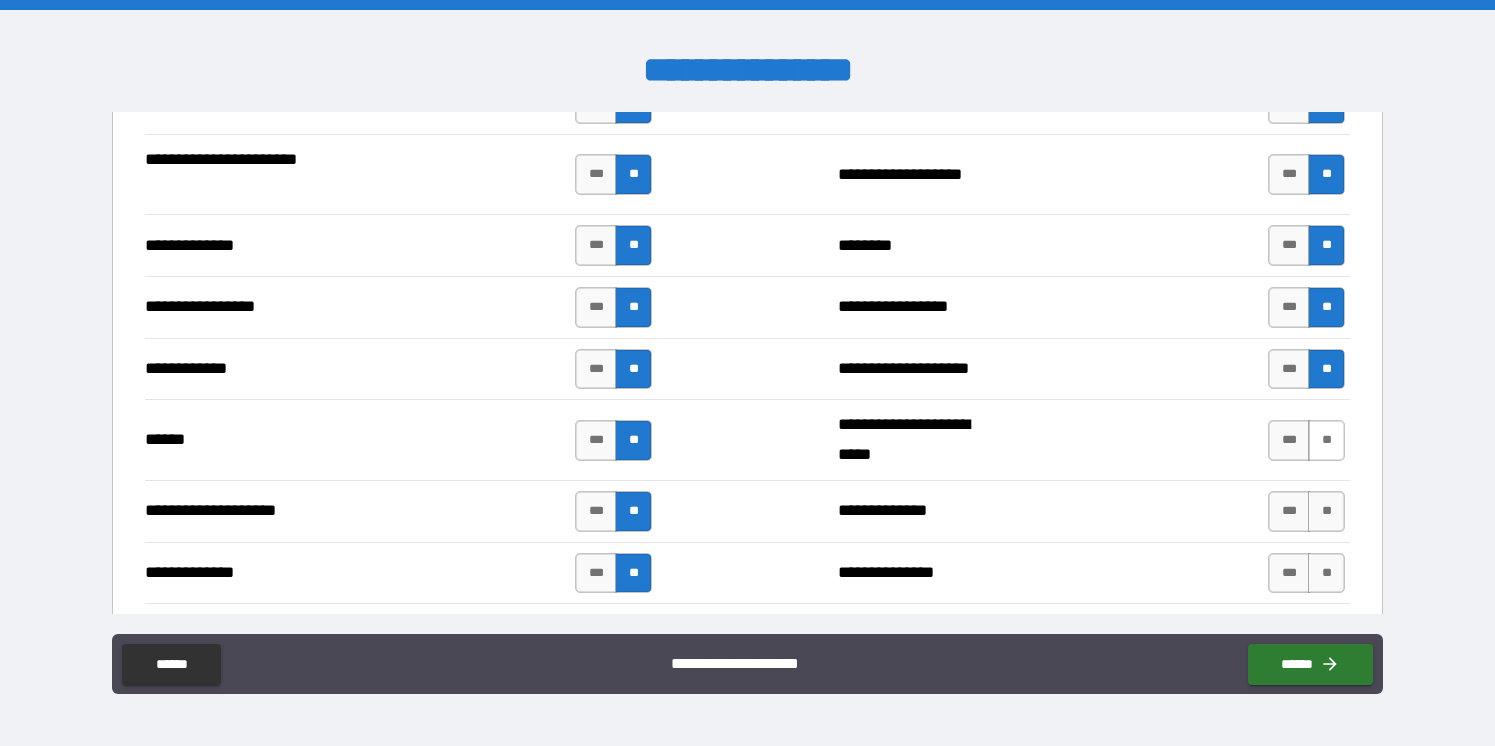 click on "**" at bounding box center (1326, 440) 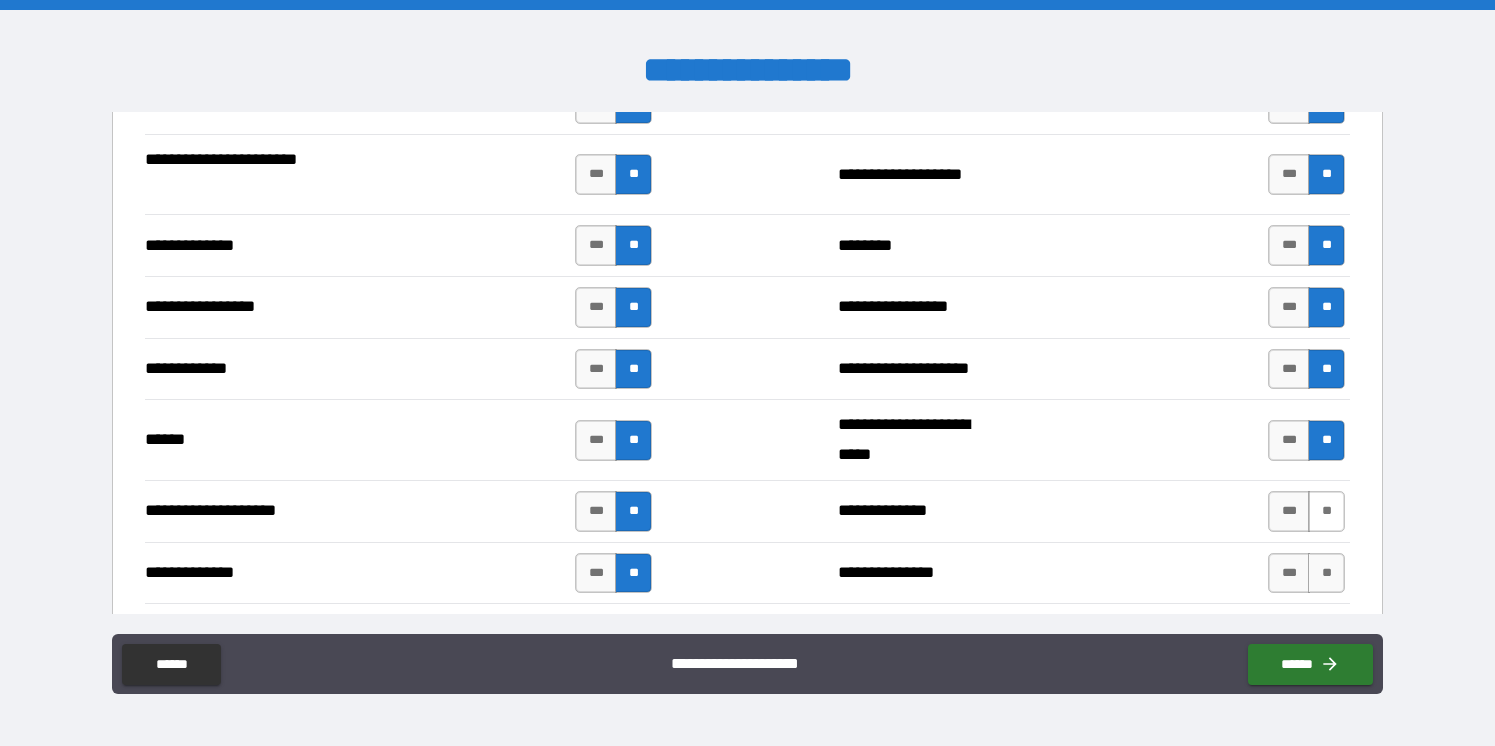 click on "**" at bounding box center [1326, 511] 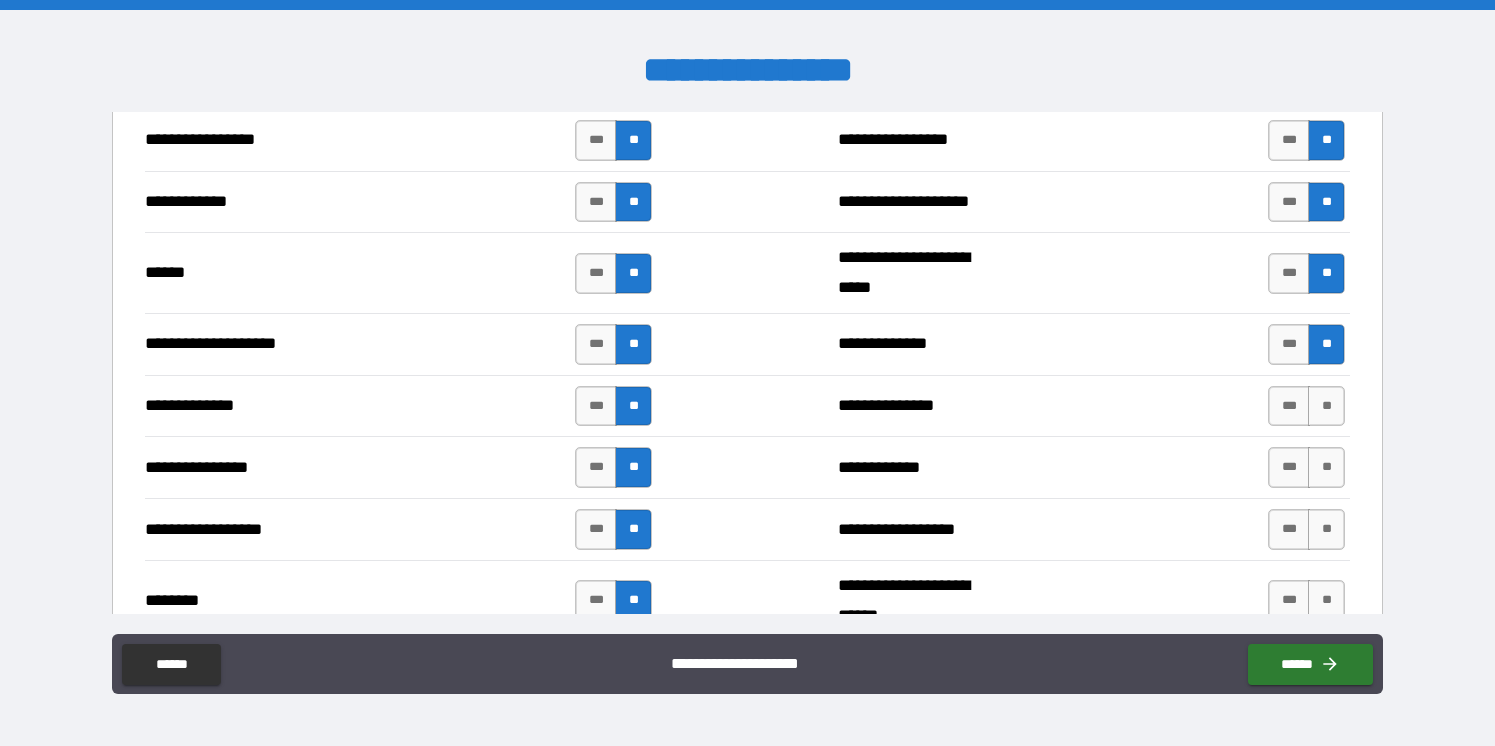 scroll, scrollTop: 2947, scrollLeft: 0, axis: vertical 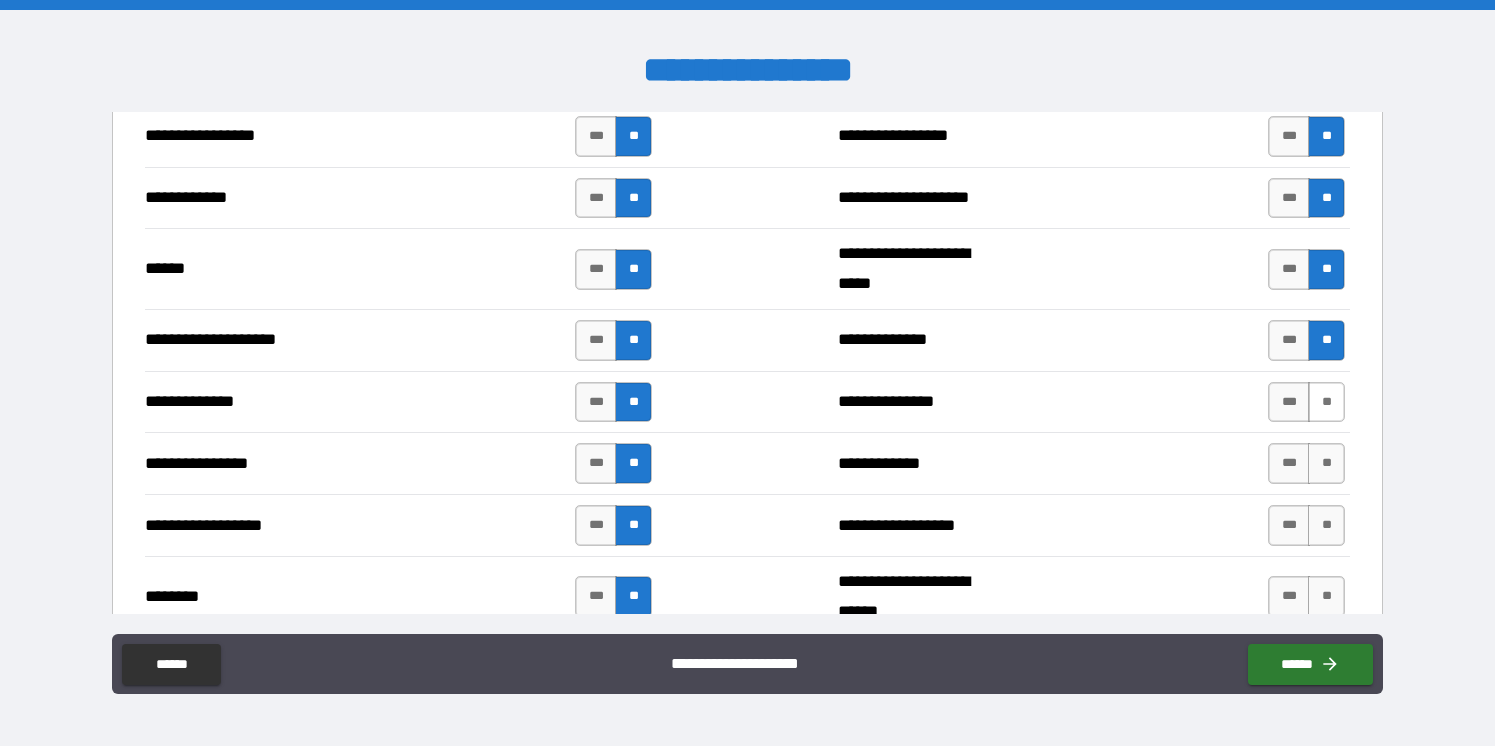 click on "**" at bounding box center (1326, 402) 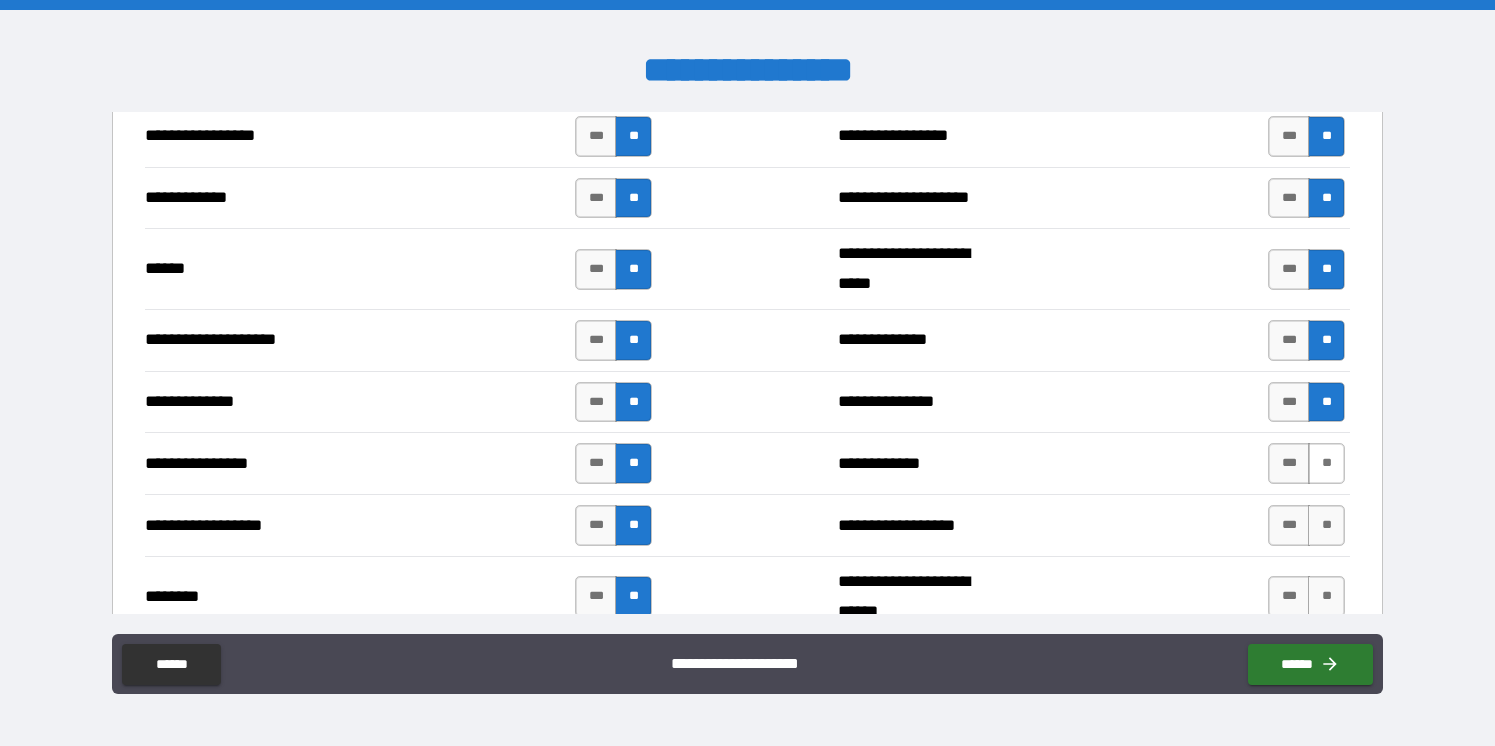 click on "**" at bounding box center (1326, 463) 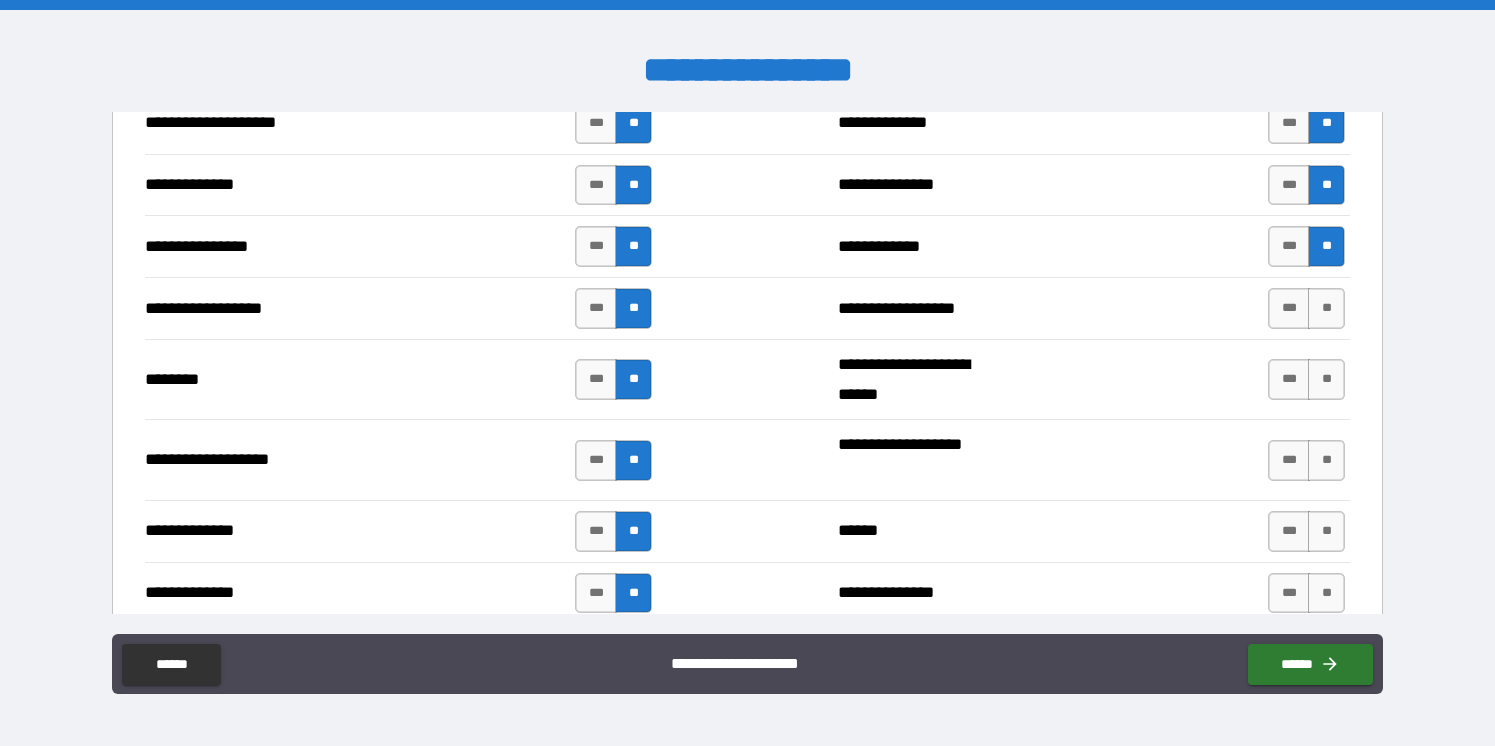 scroll, scrollTop: 3168, scrollLeft: 0, axis: vertical 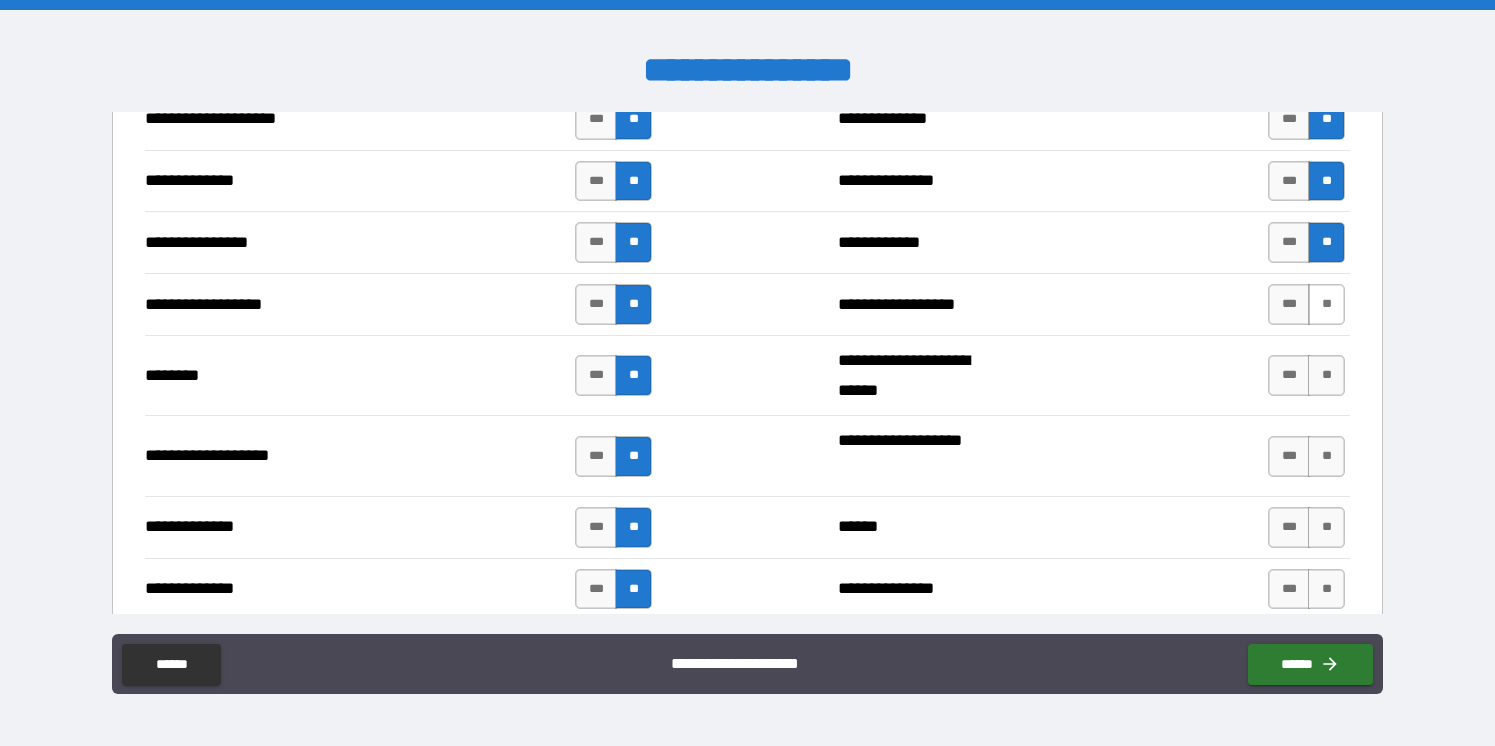 click on "**" at bounding box center (1326, 304) 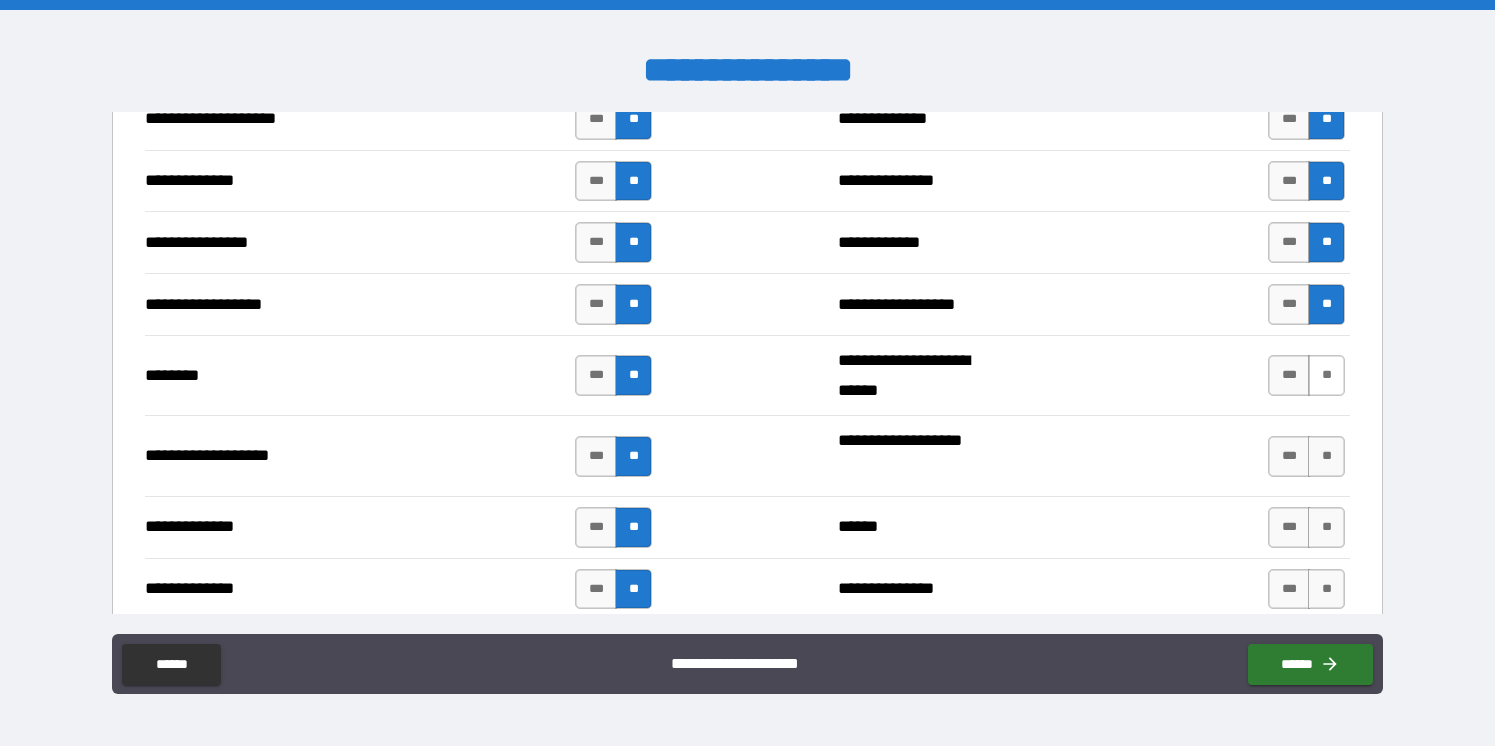 click on "**" at bounding box center [1326, 375] 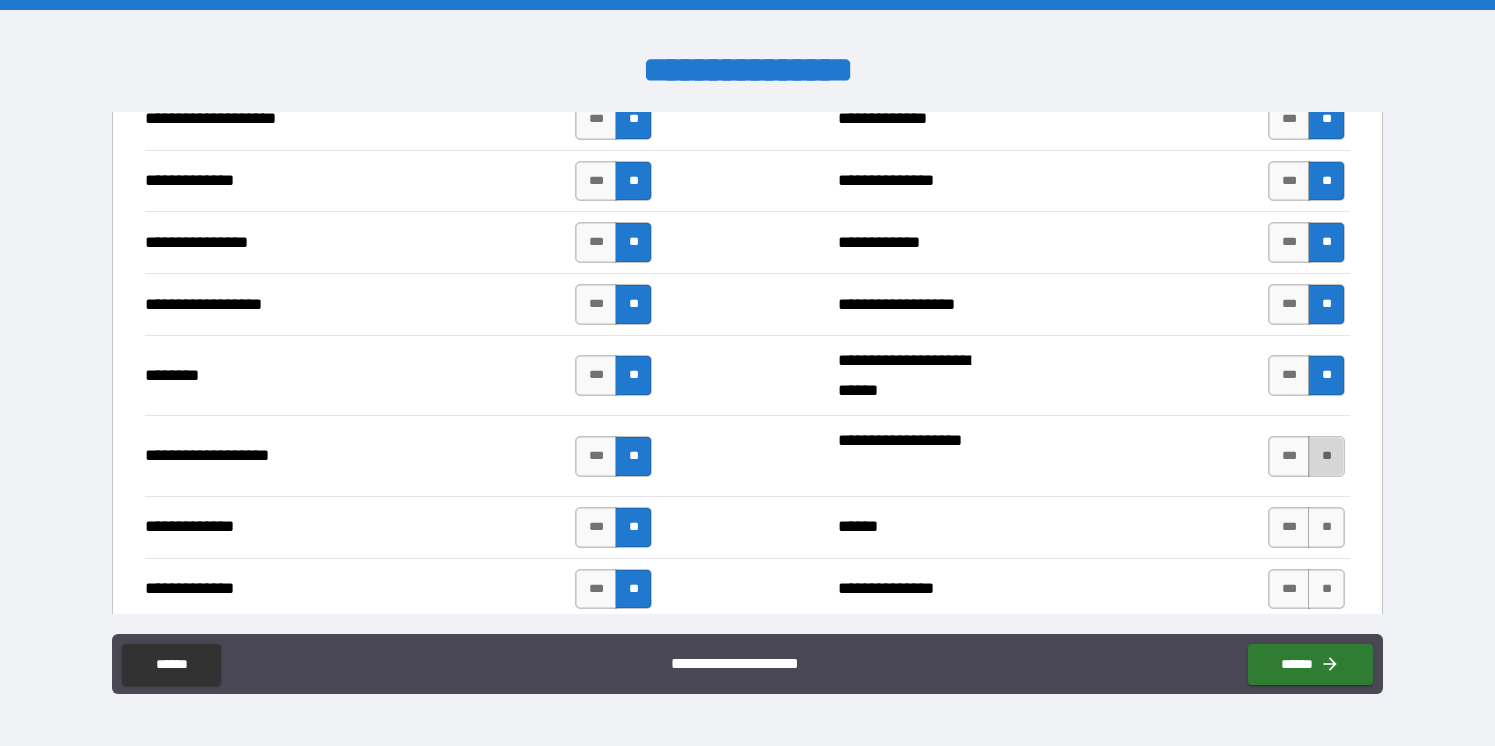click on "**" at bounding box center [1326, 456] 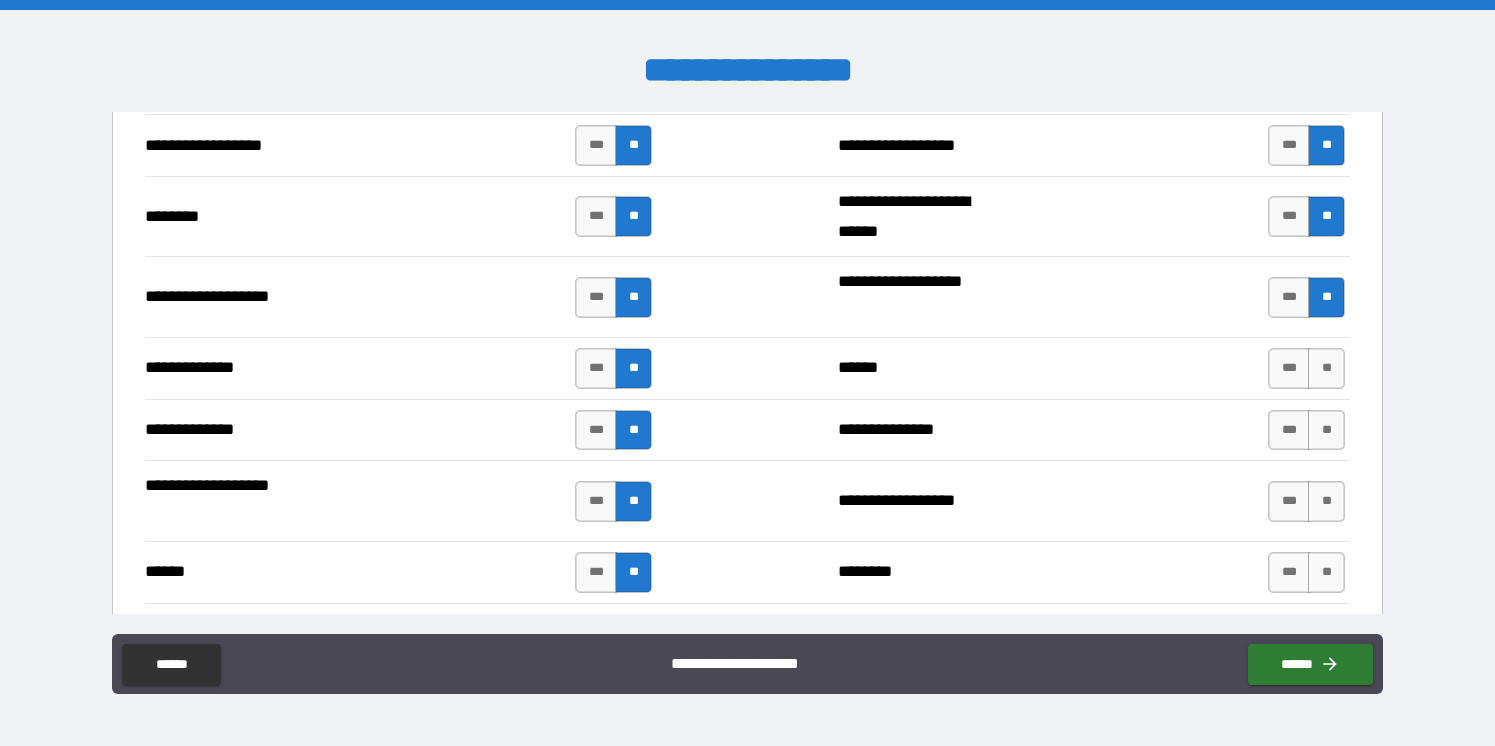 scroll, scrollTop: 3339, scrollLeft: 0, axis: vertical 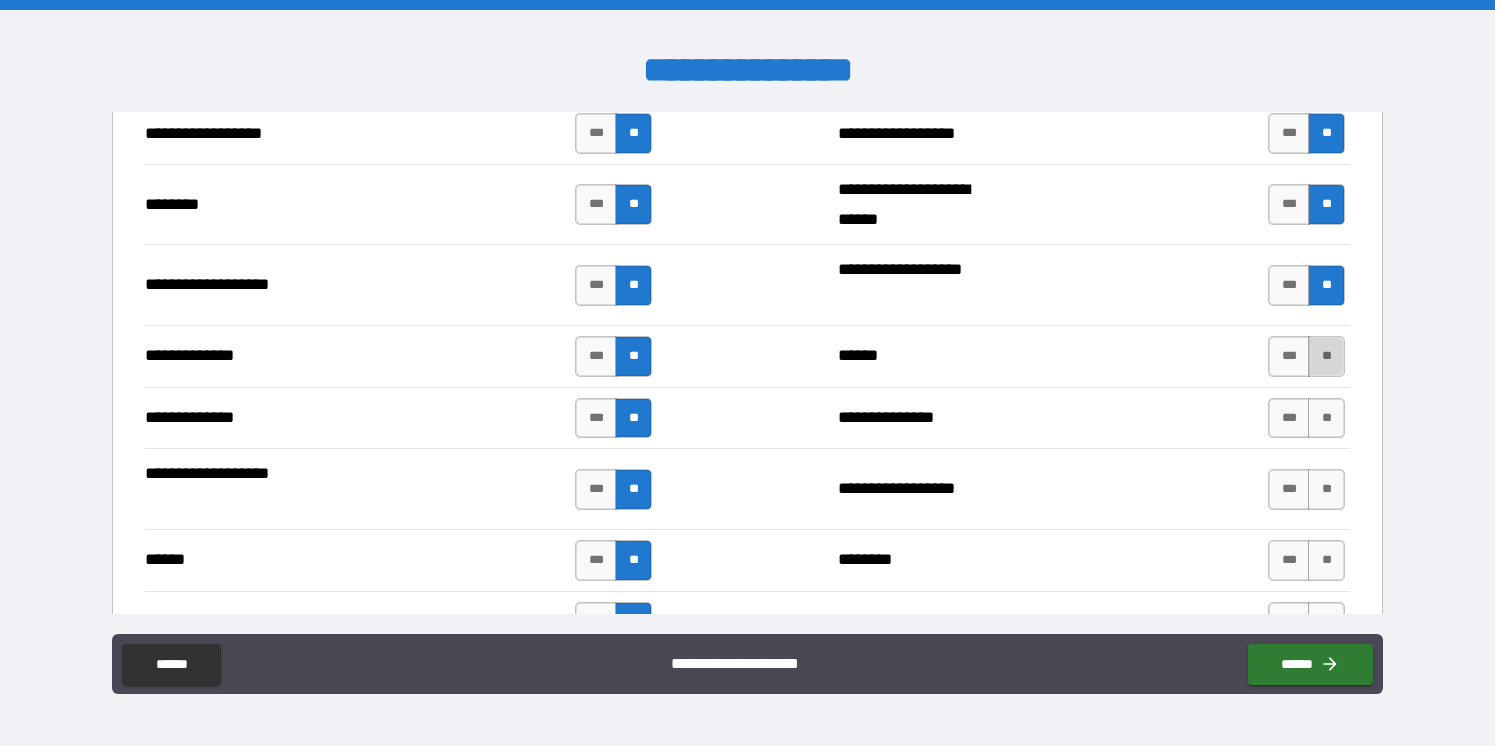 click on "**" at bounding box center [1326, 356] 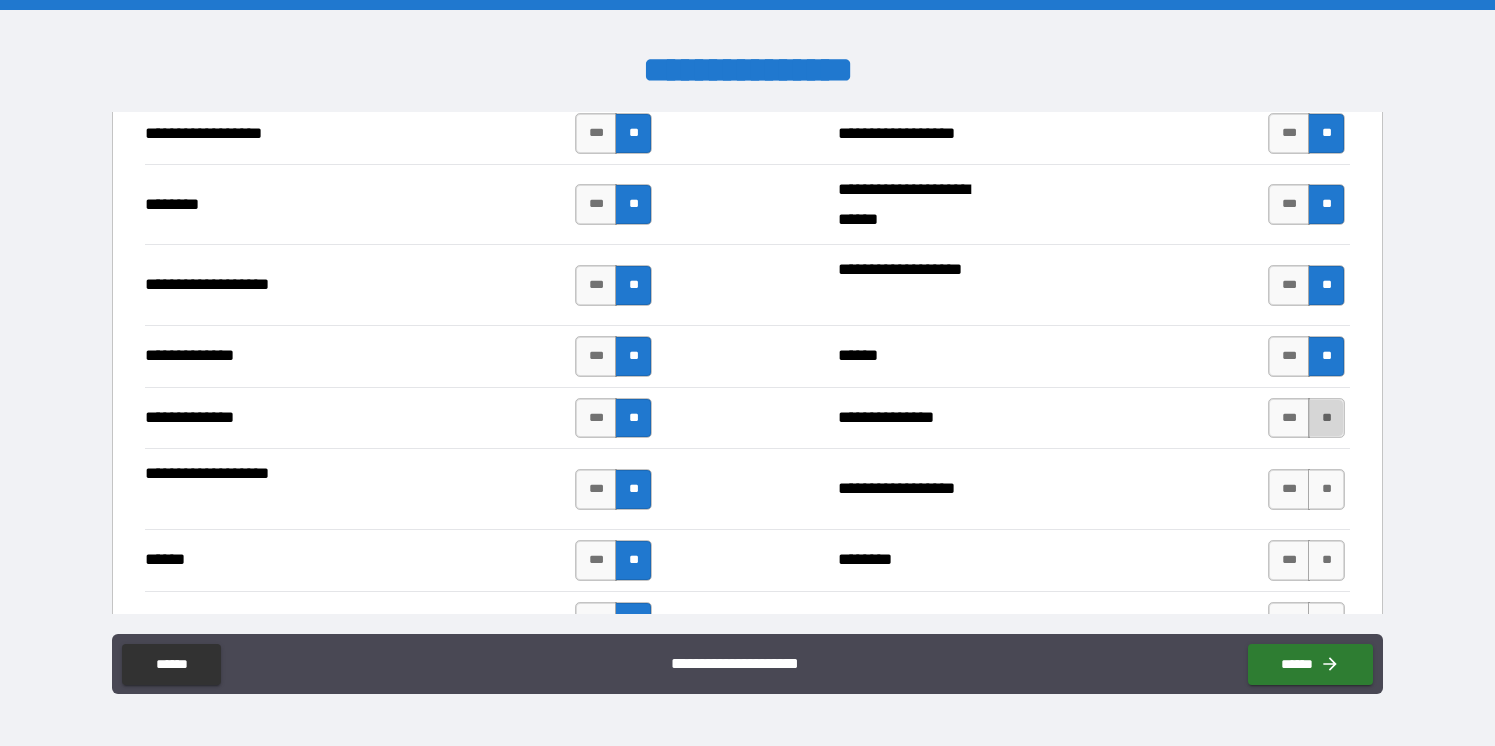 click on "**" at bounding box center [1326, 418] 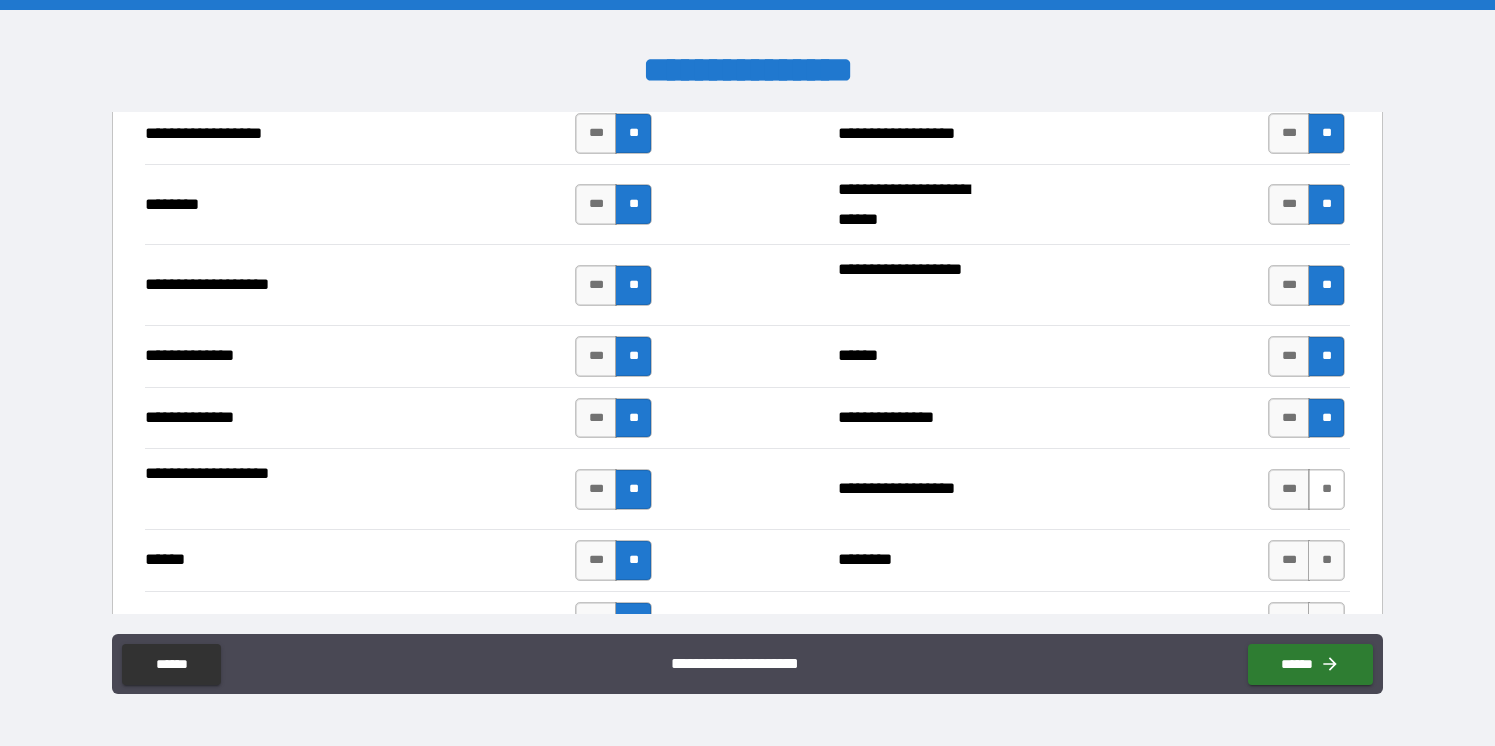 click on "**" at bounding box center [1326, 489] 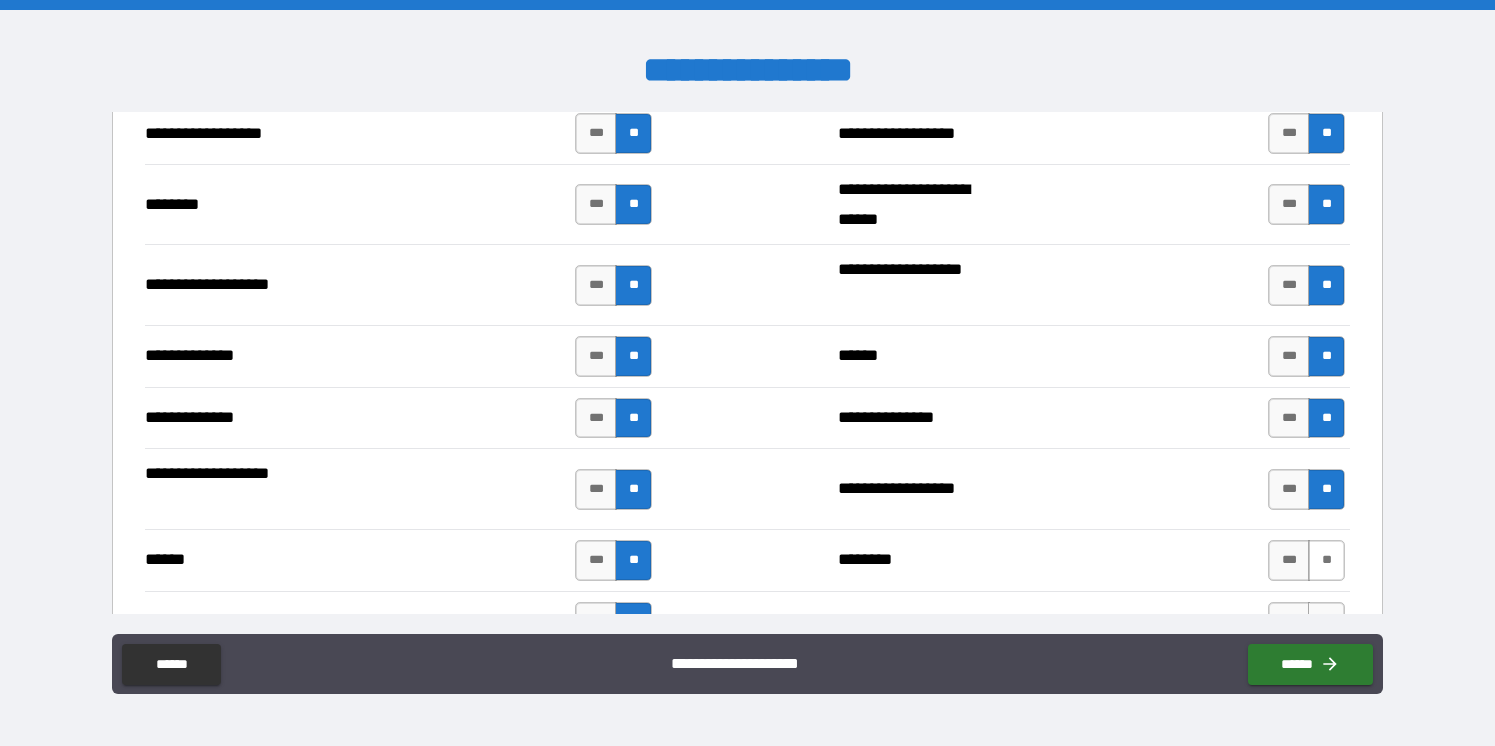 click on "**" at bounding box center [1326, 560] 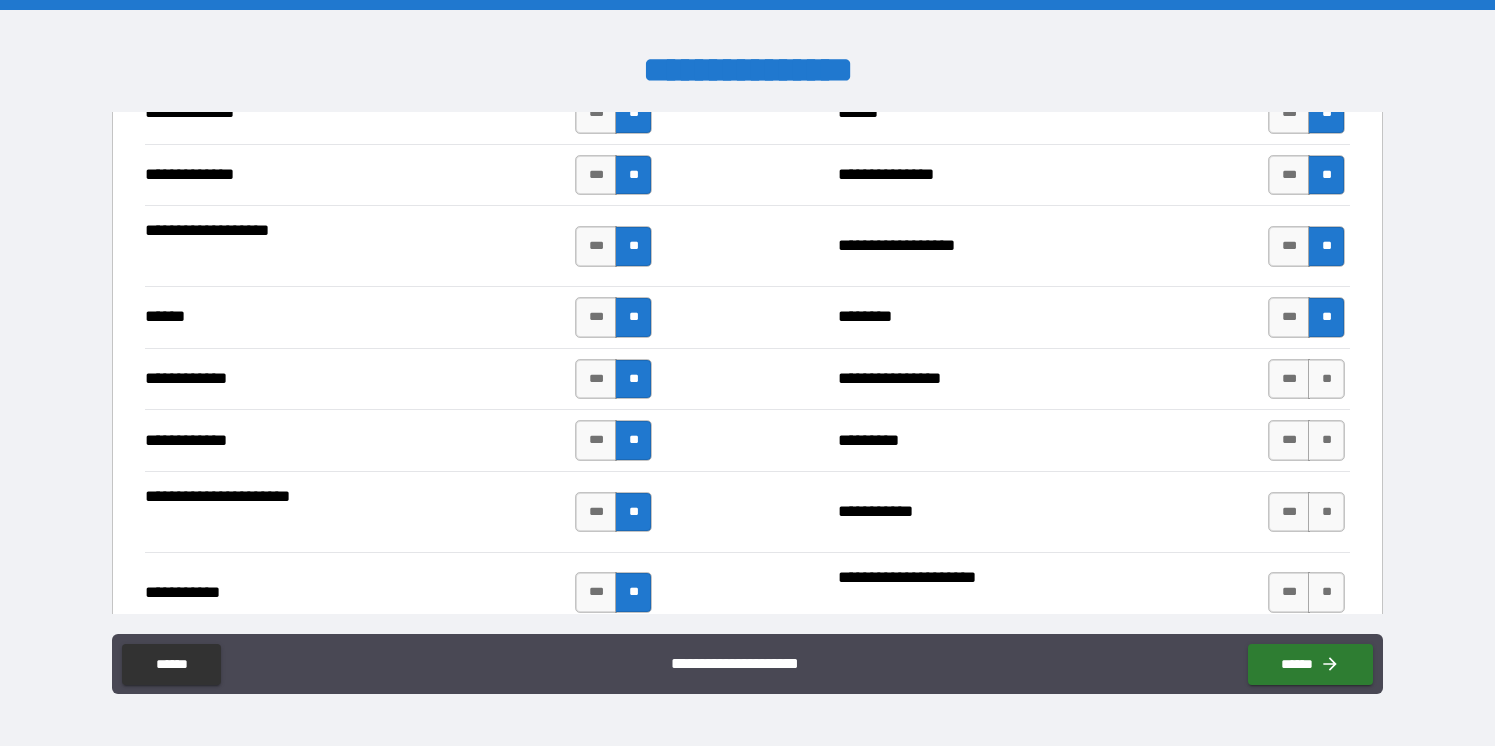 scroll, scrollTop: 3584, scrollLeft: 0, axis: vertical 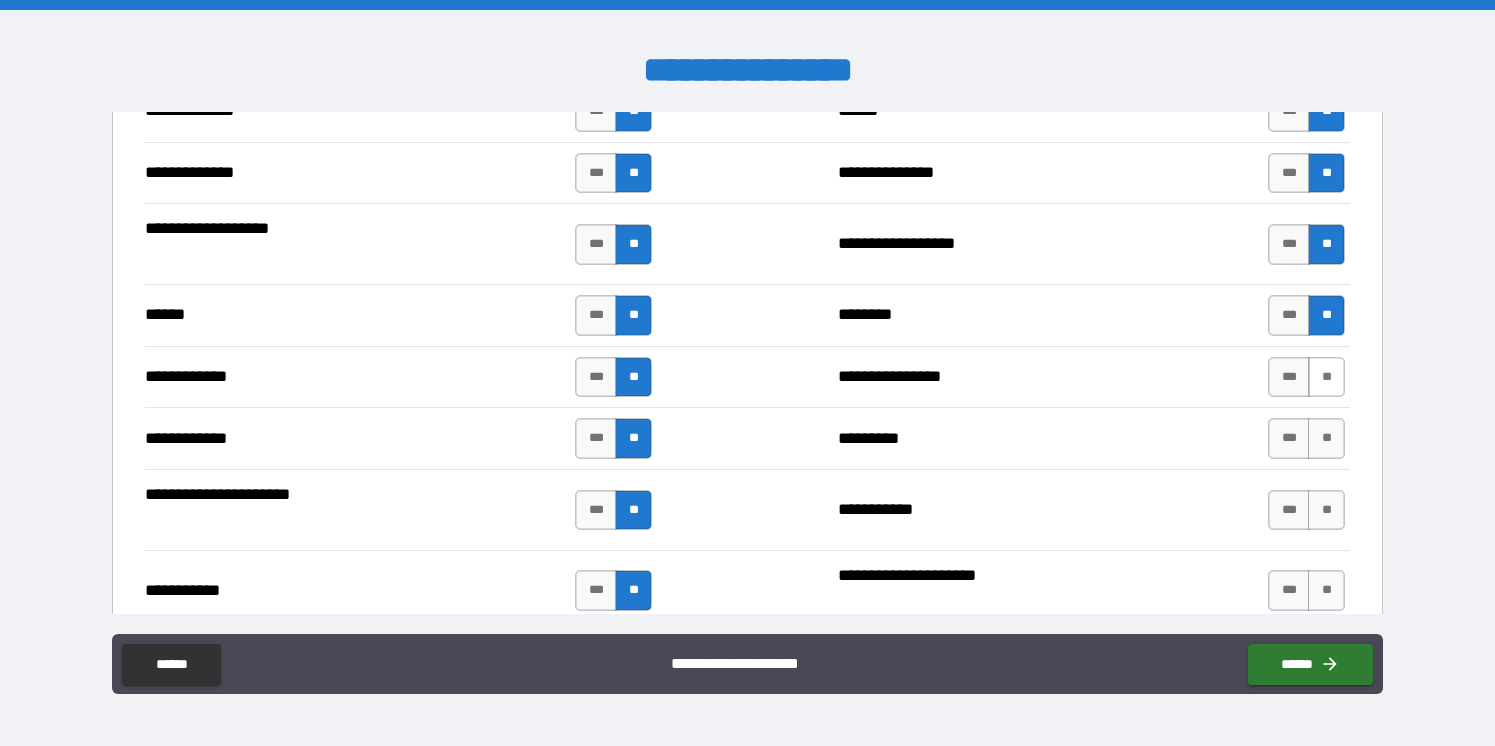 click on "**" at bounding box center [1326, 377] 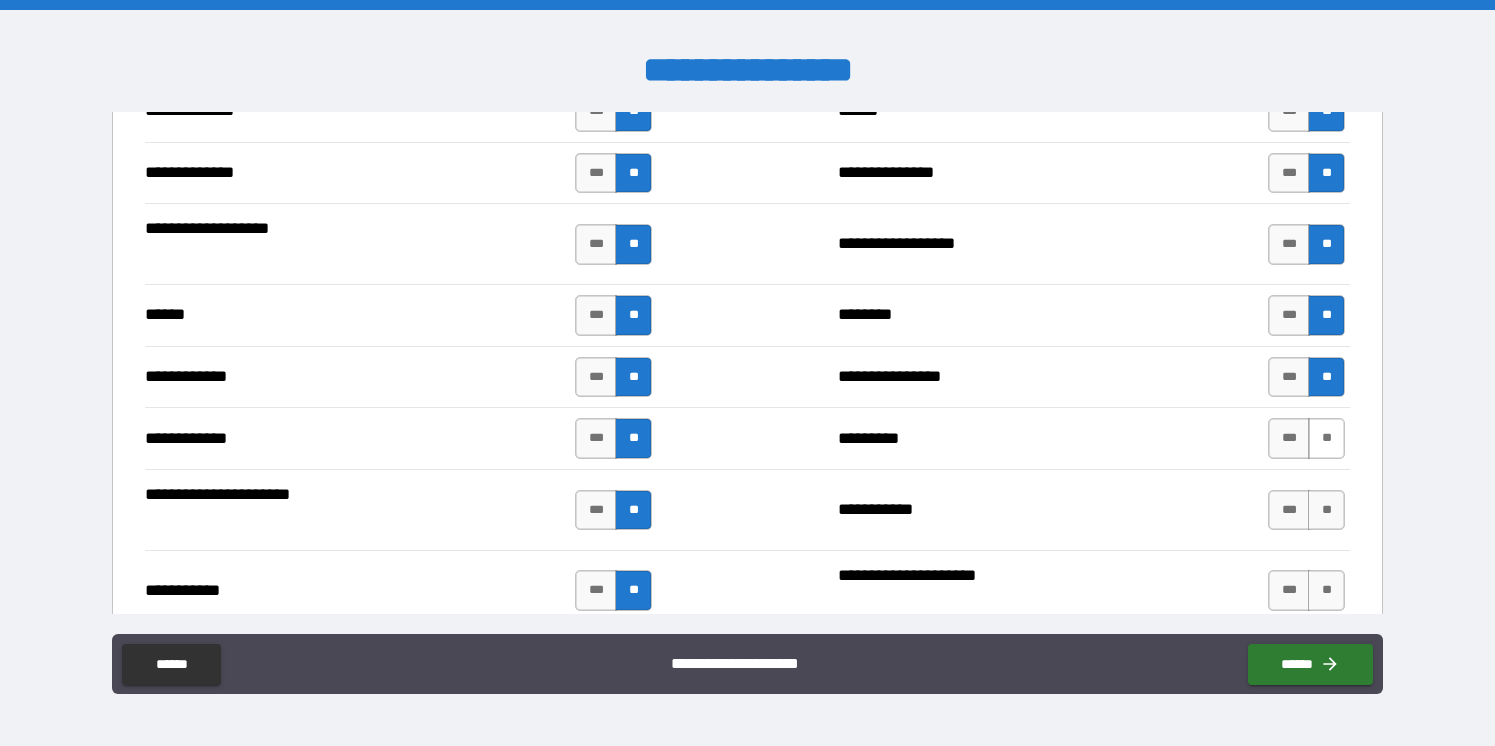 click on "**" at bounding box center [1326, 438] 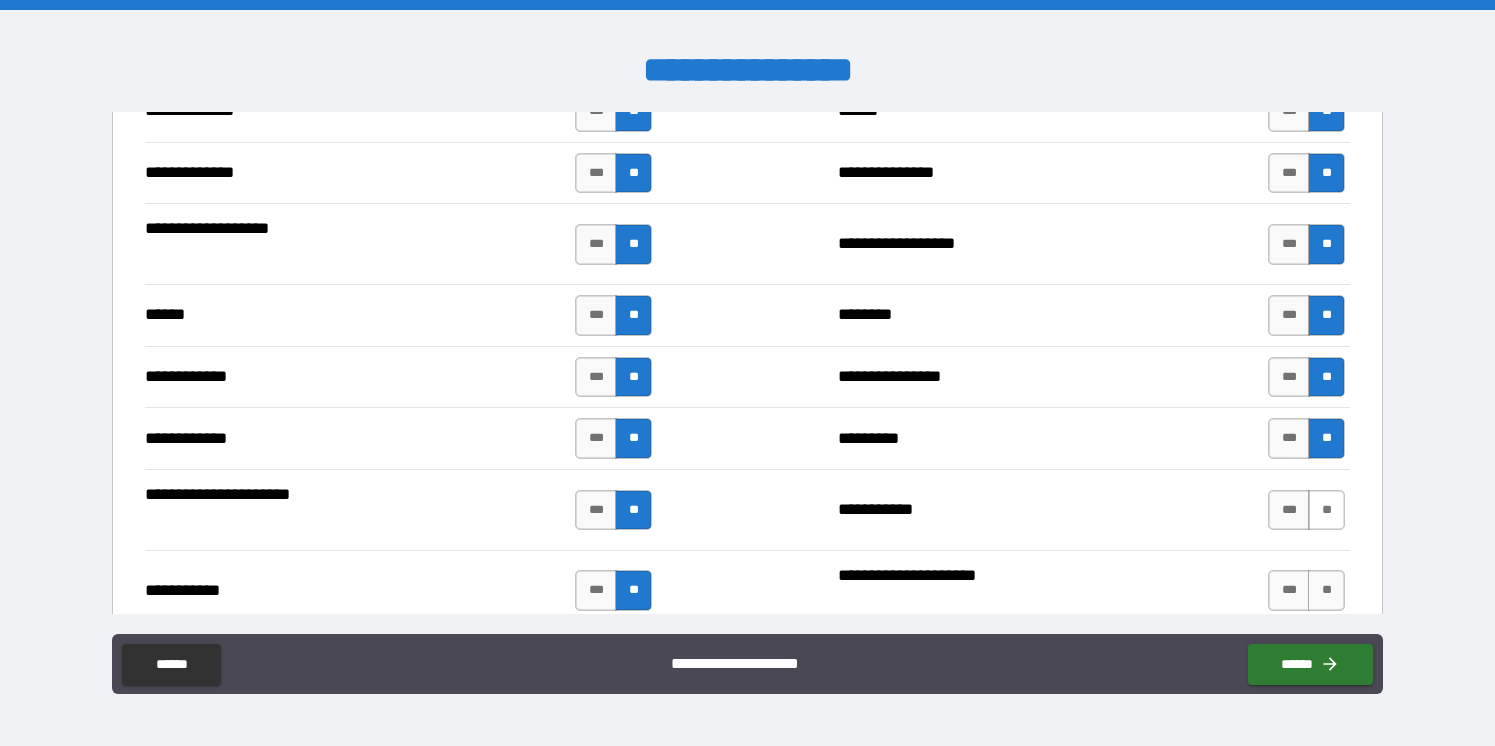 click on "**" at bounding box center [1326, 510] 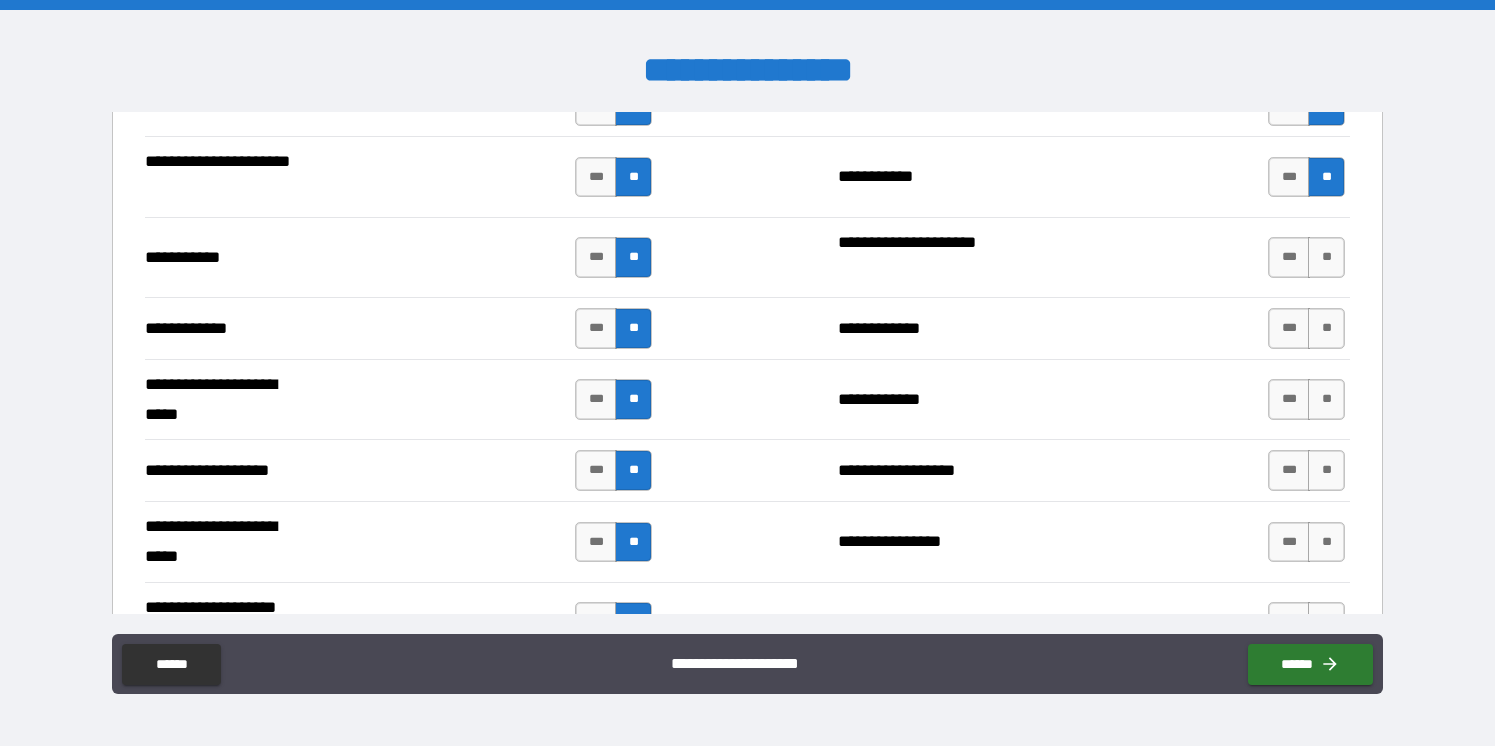 scroll, scrollTop: 3920, scrollLeft: 0, axis: vertical 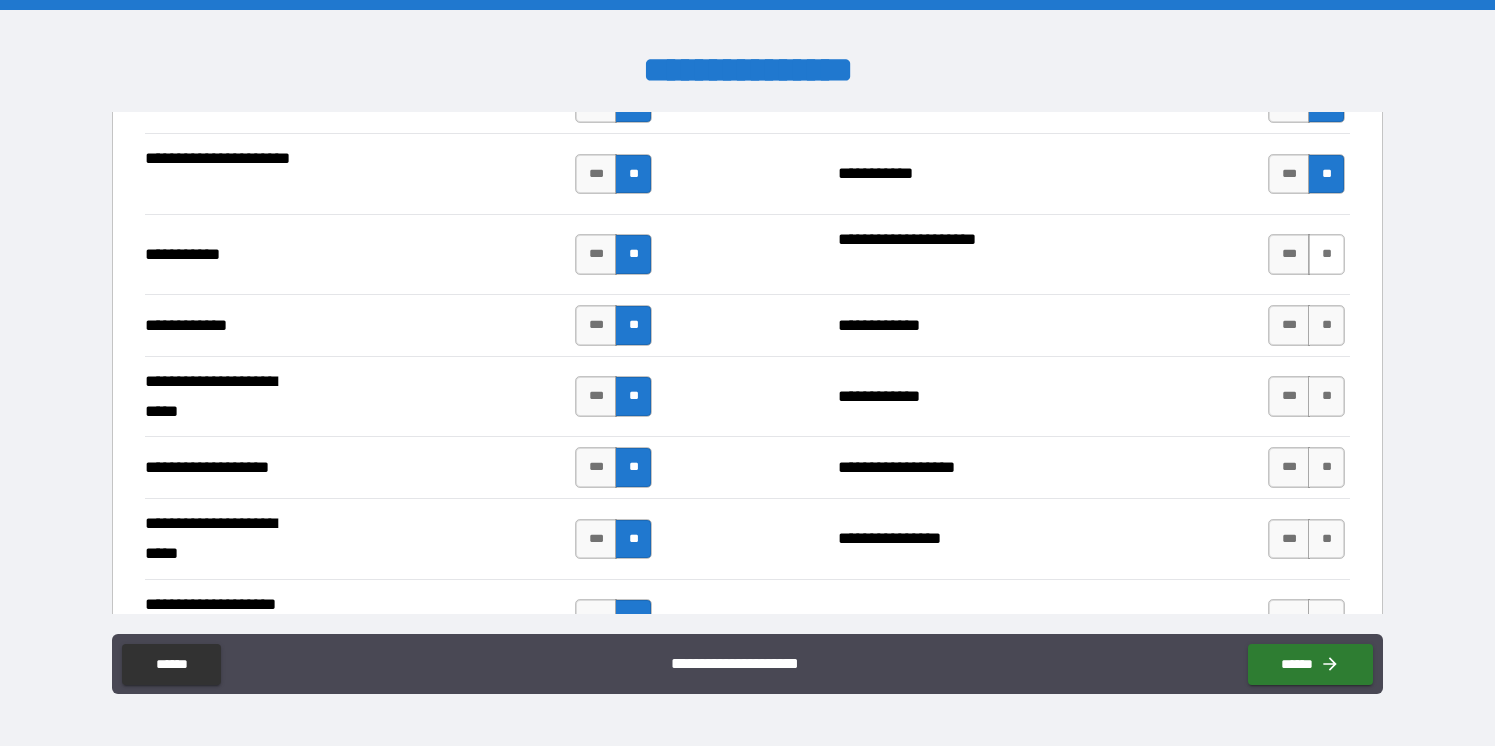 click on "**" at bounding box center (1326, 254) 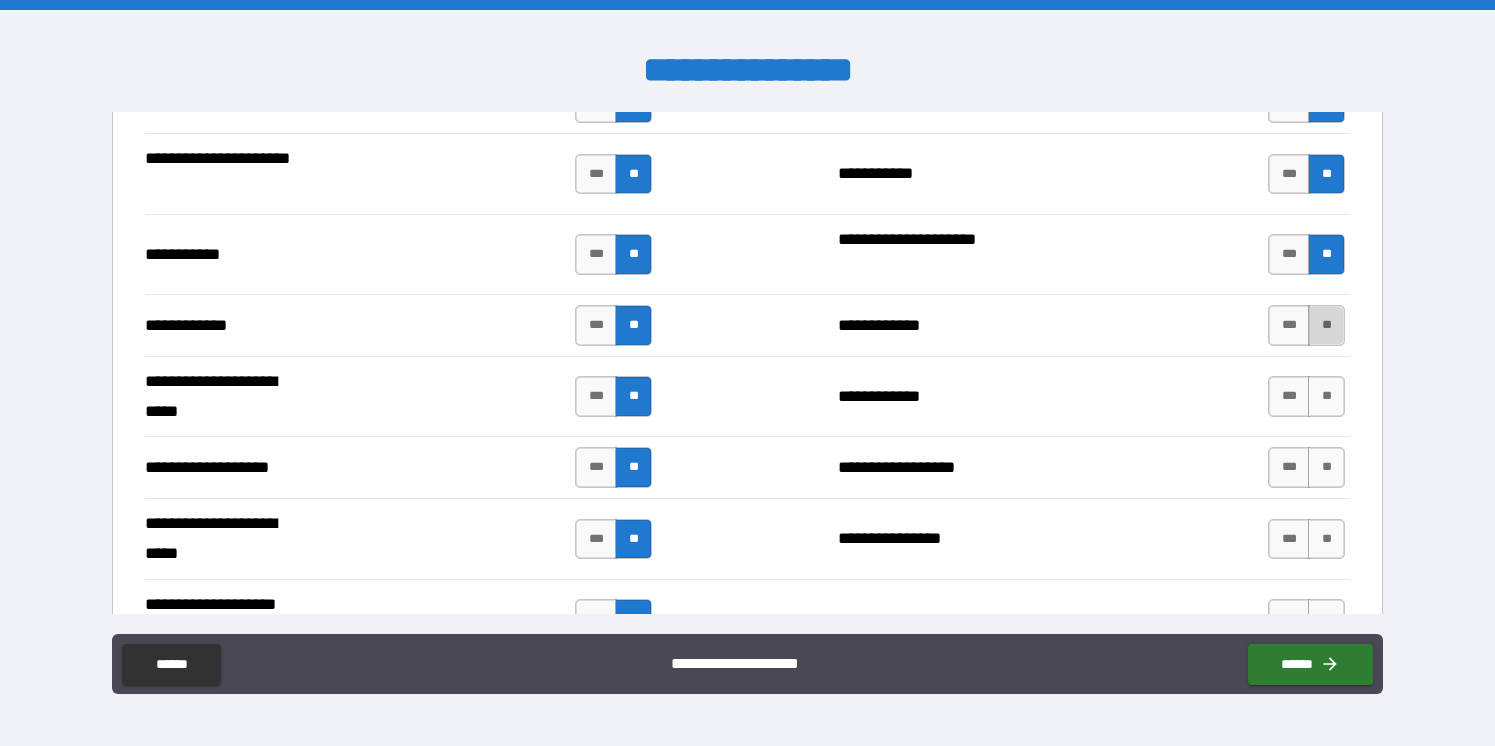 click on "**" at bounding box center (1326, 325) 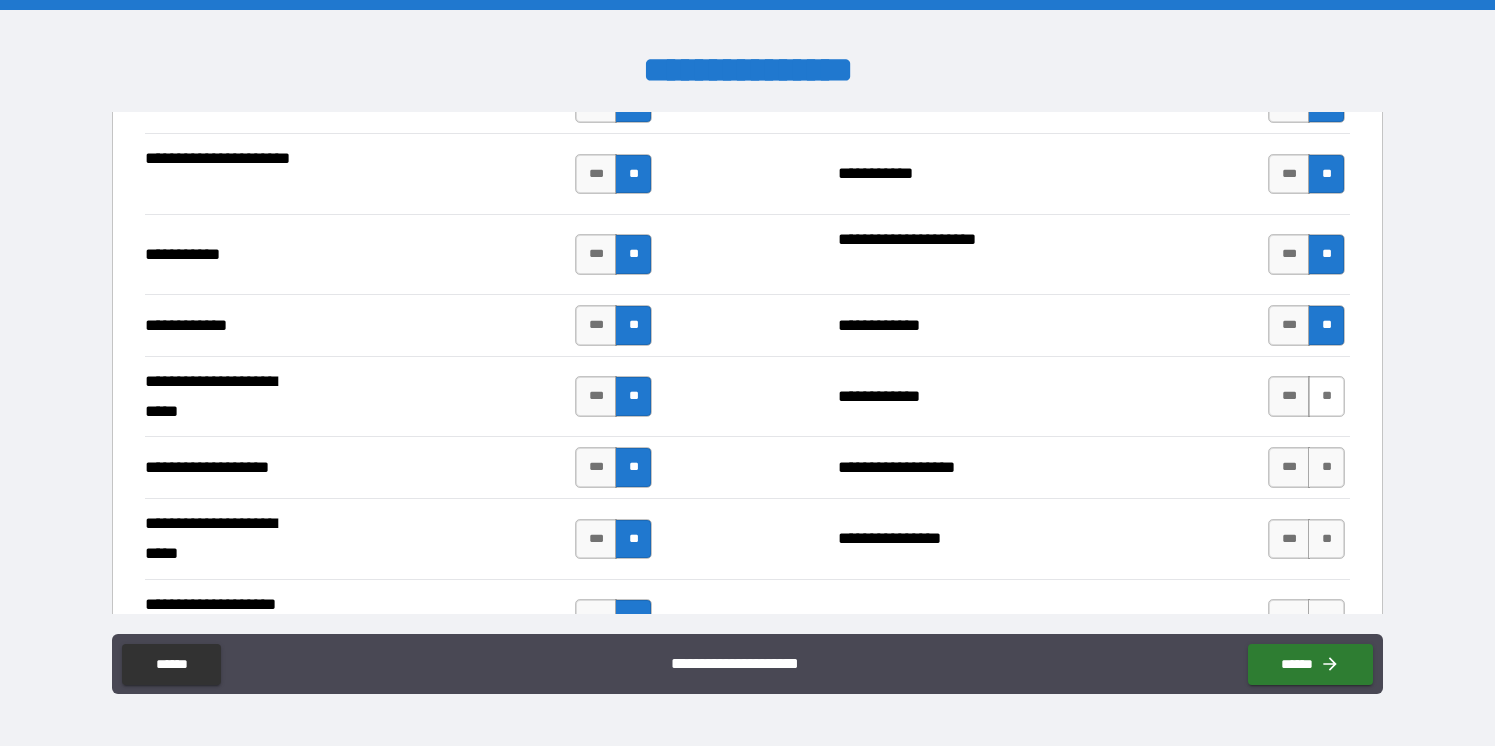 click on "**" at bounding box center (1326, 396) 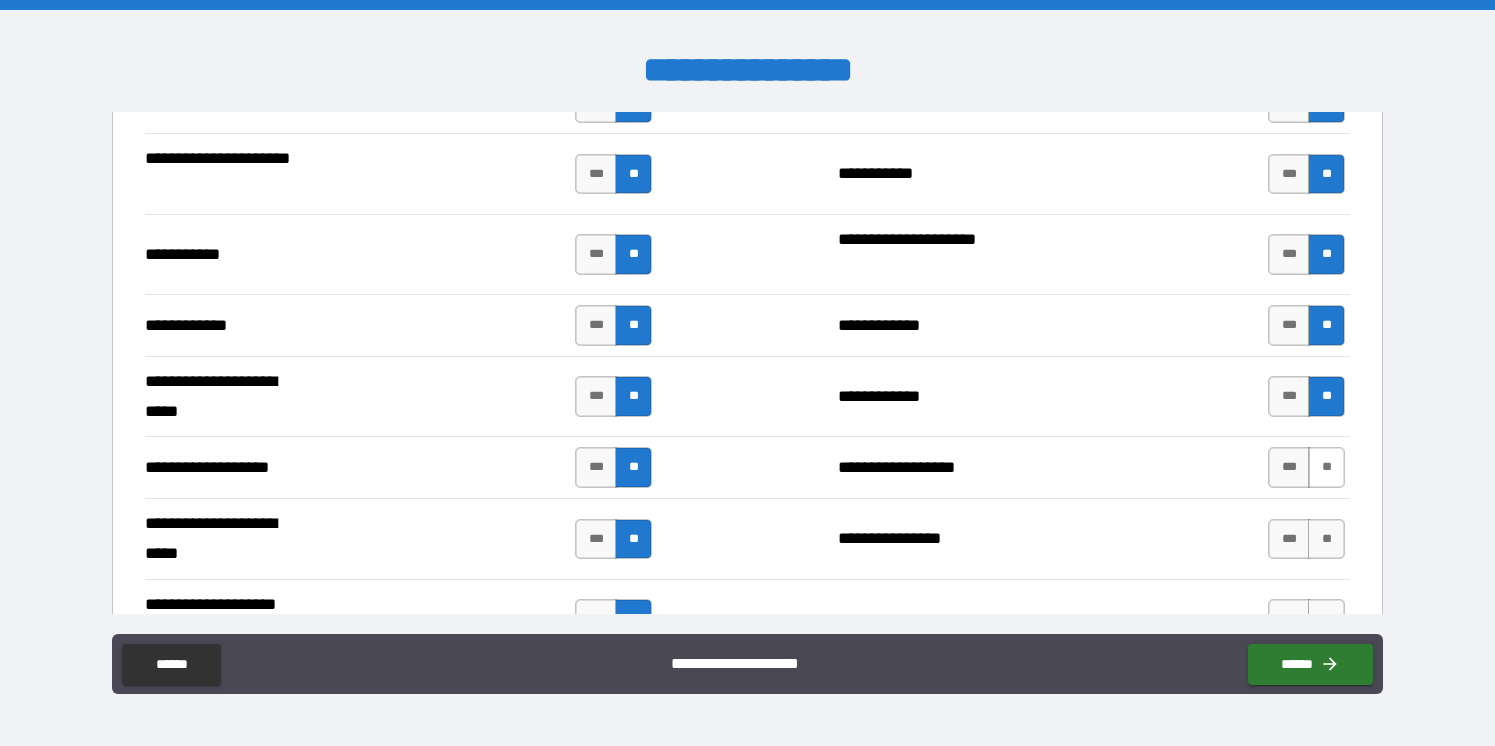 click on "**" at bounding box center (1326, 467) 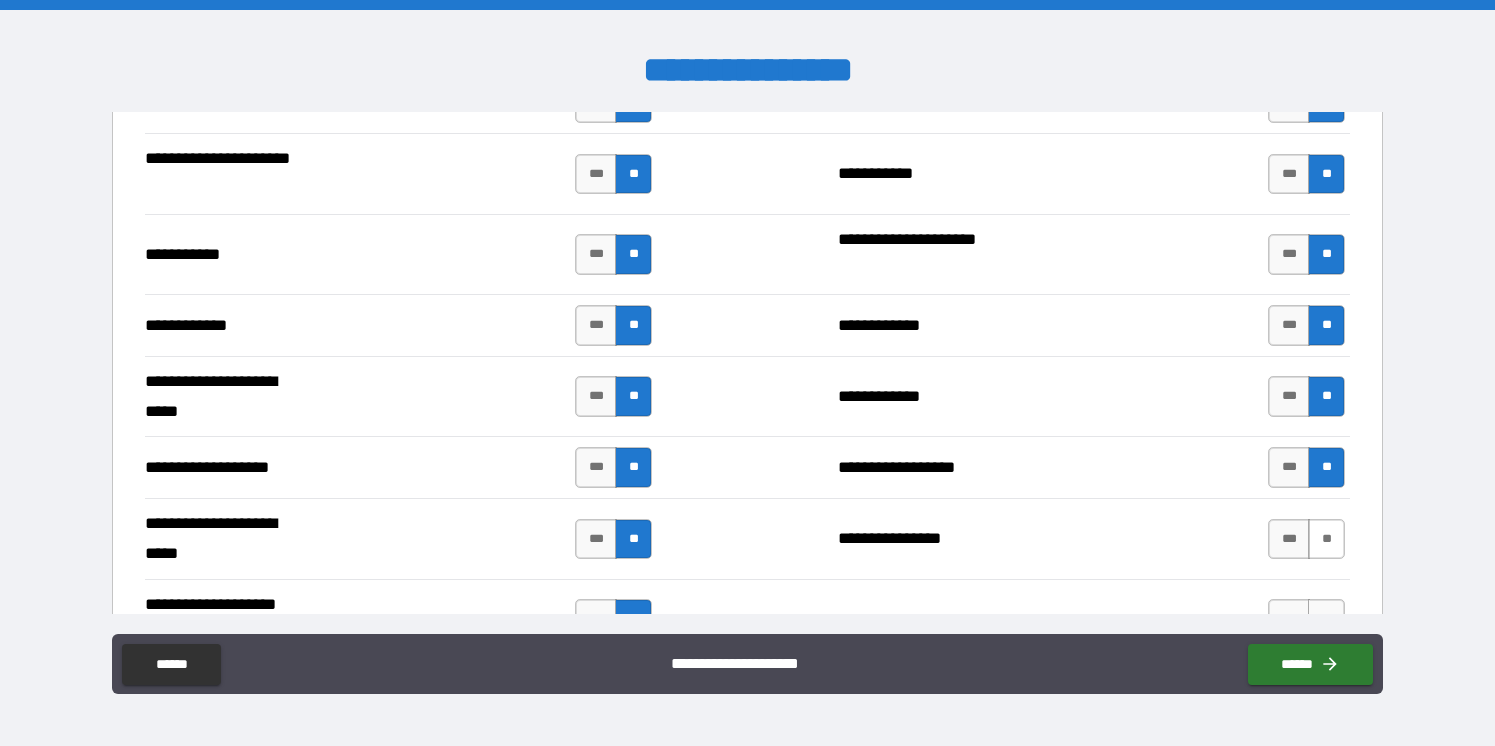 click on "**" at bounding box center (1326, 539) 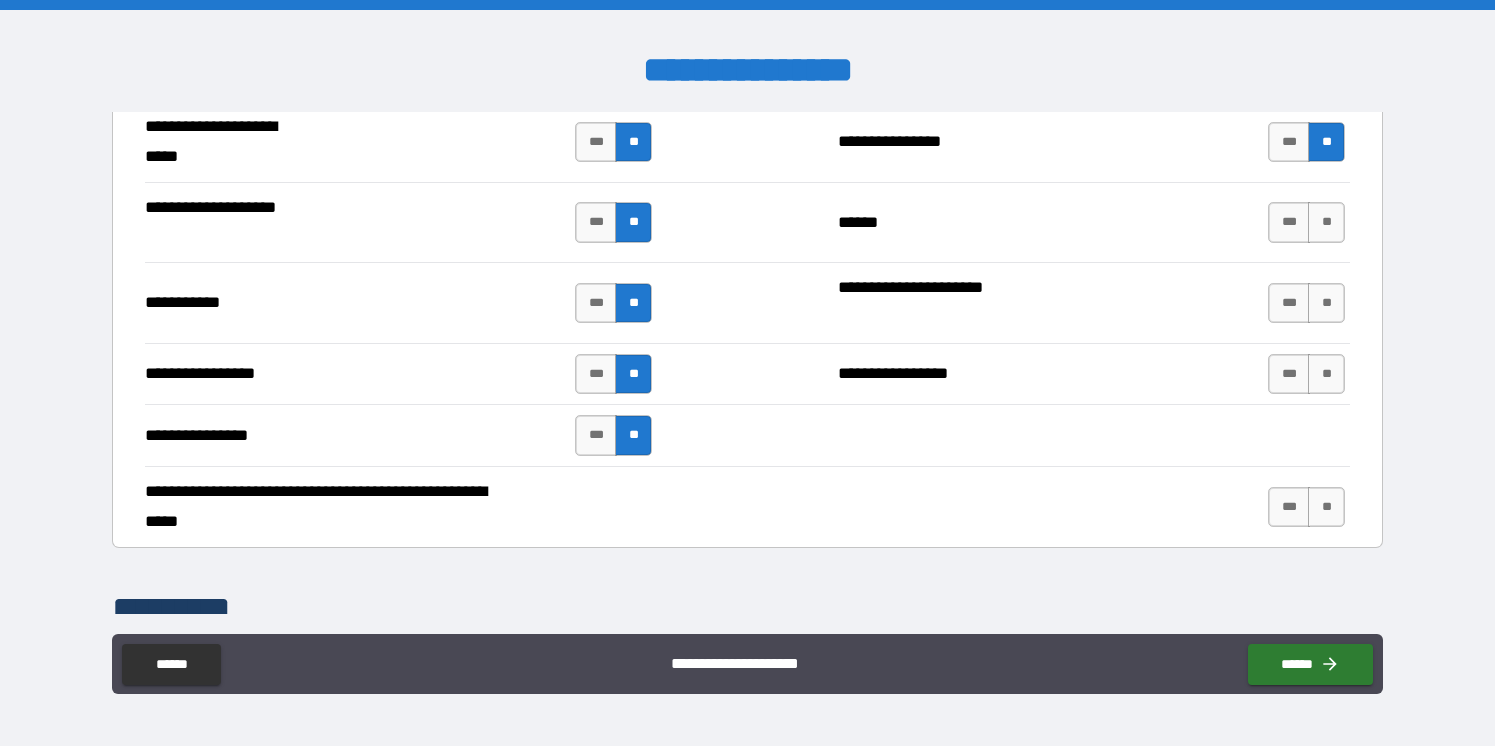 scroll, scrollTop: 4318, scrollLeft: 0, axis: vertical 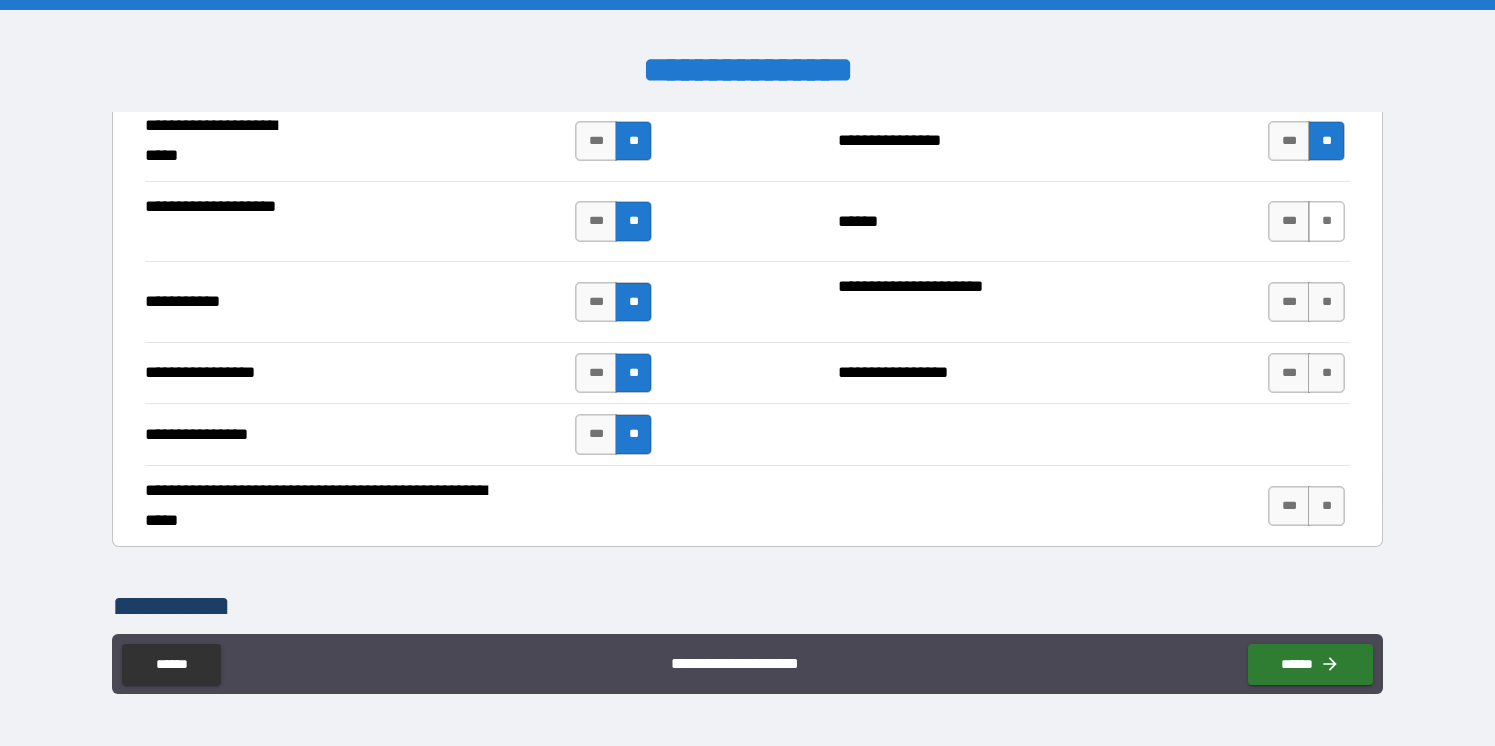 click on "**" at bounding box center [1326, 221] 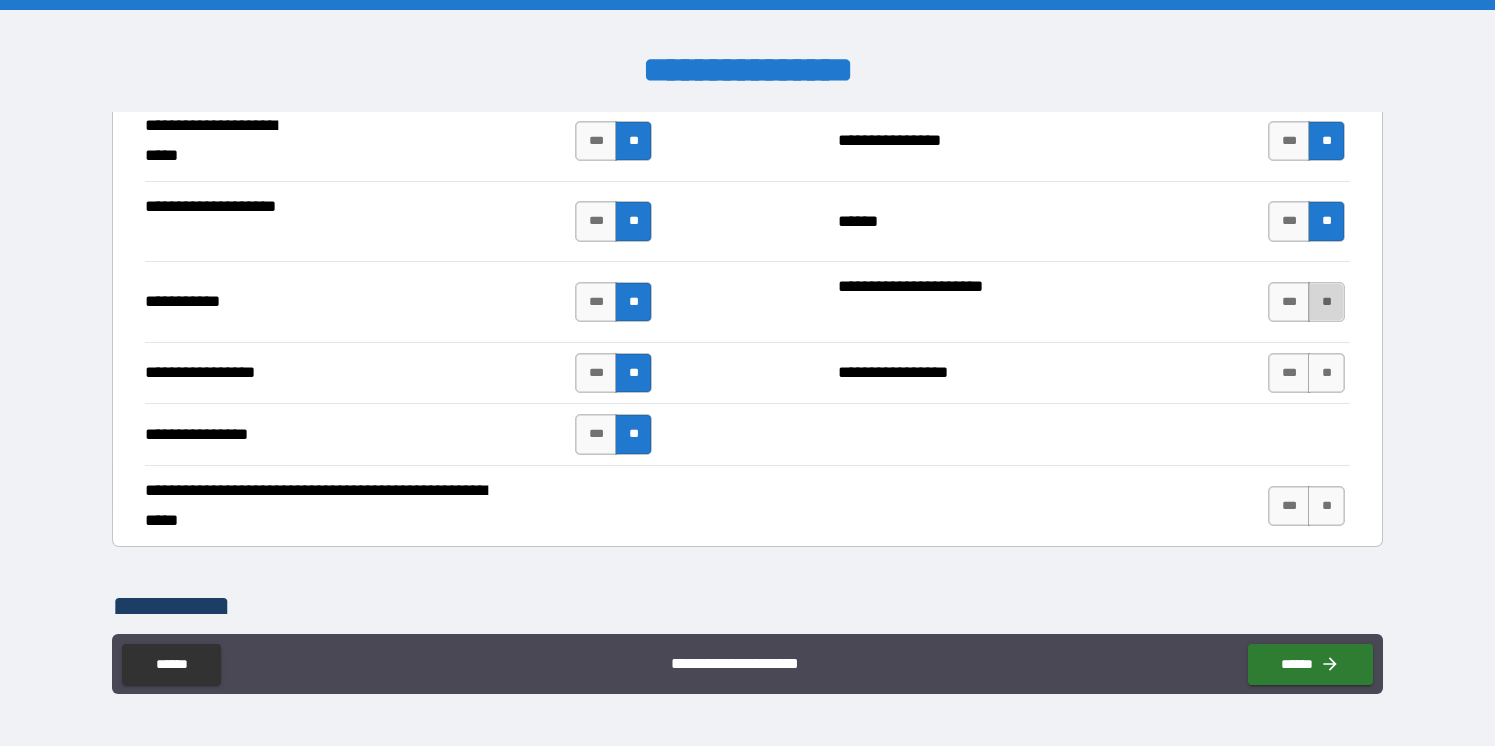 click on "**" at bounding box center (1326, 302) 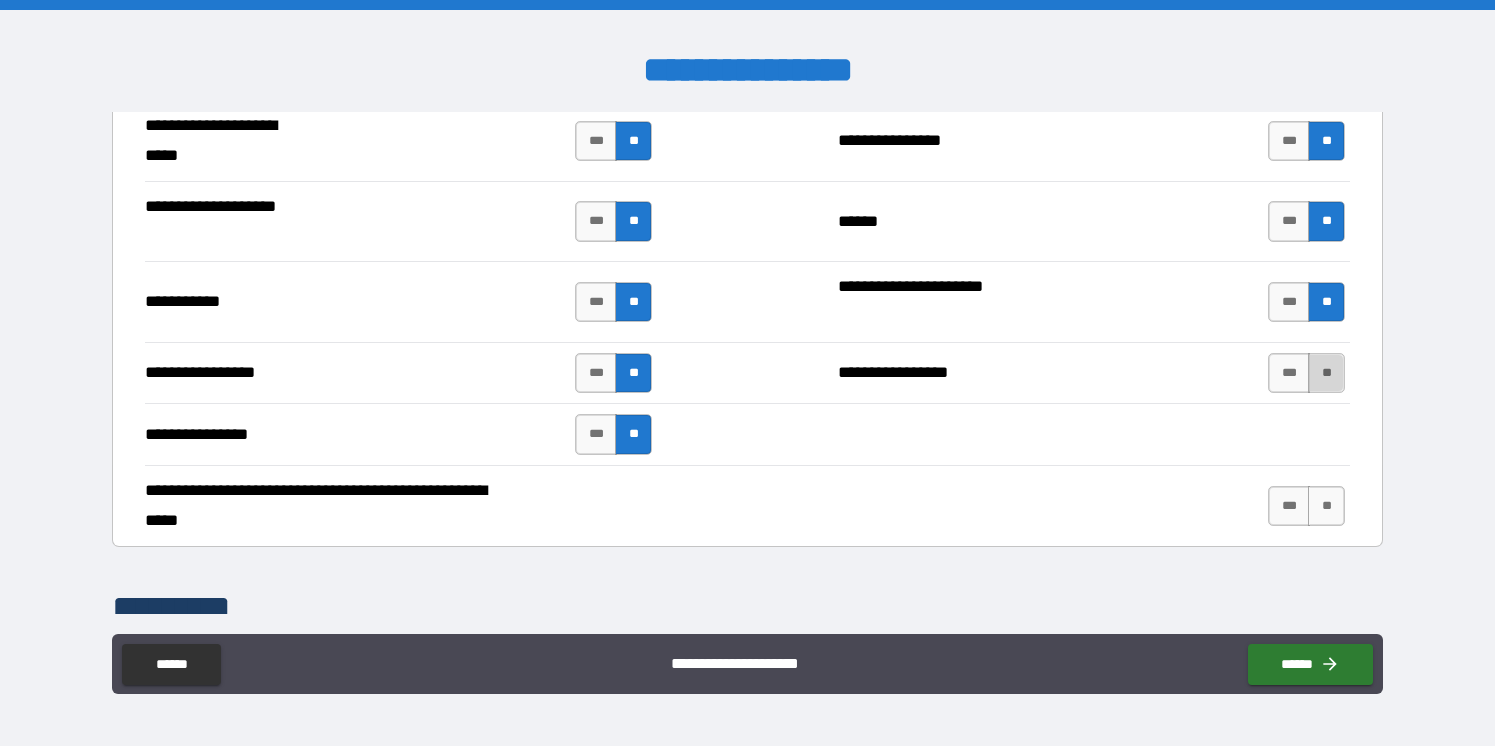 click on "**" at bounding box center (1326, 373) 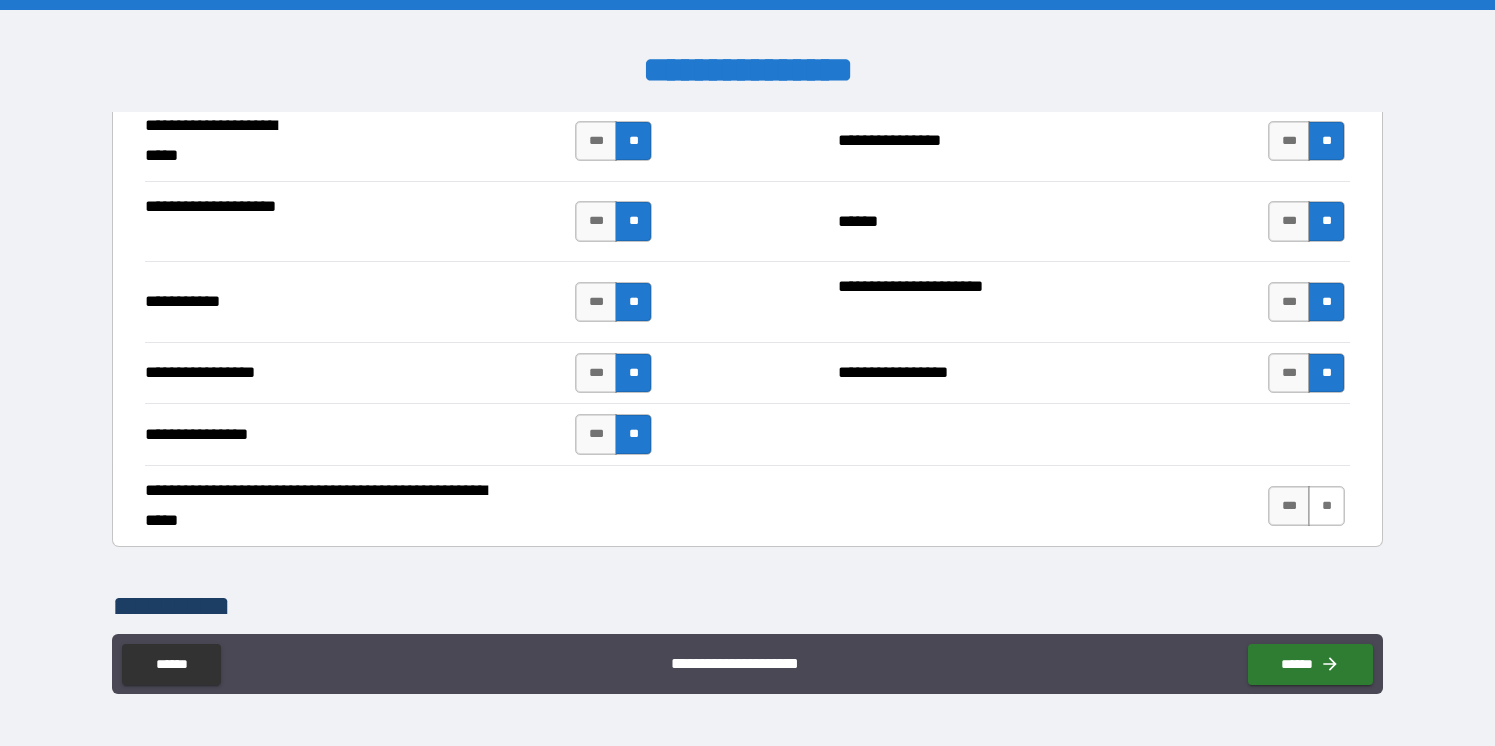 click on "**" at bounding box center [1326, 506] 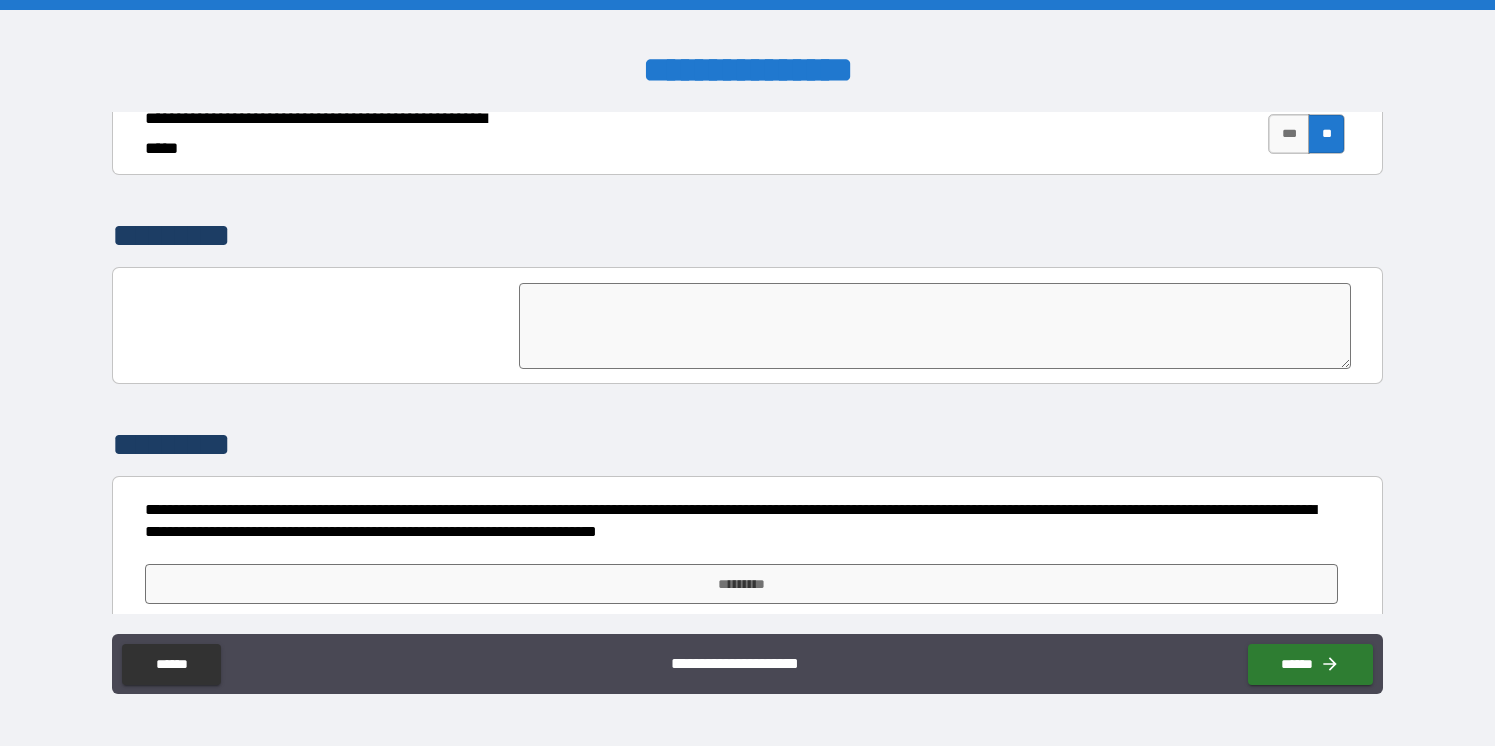 scroll, scrollTop: 4711, scrollLeft: 0, axis: vertical 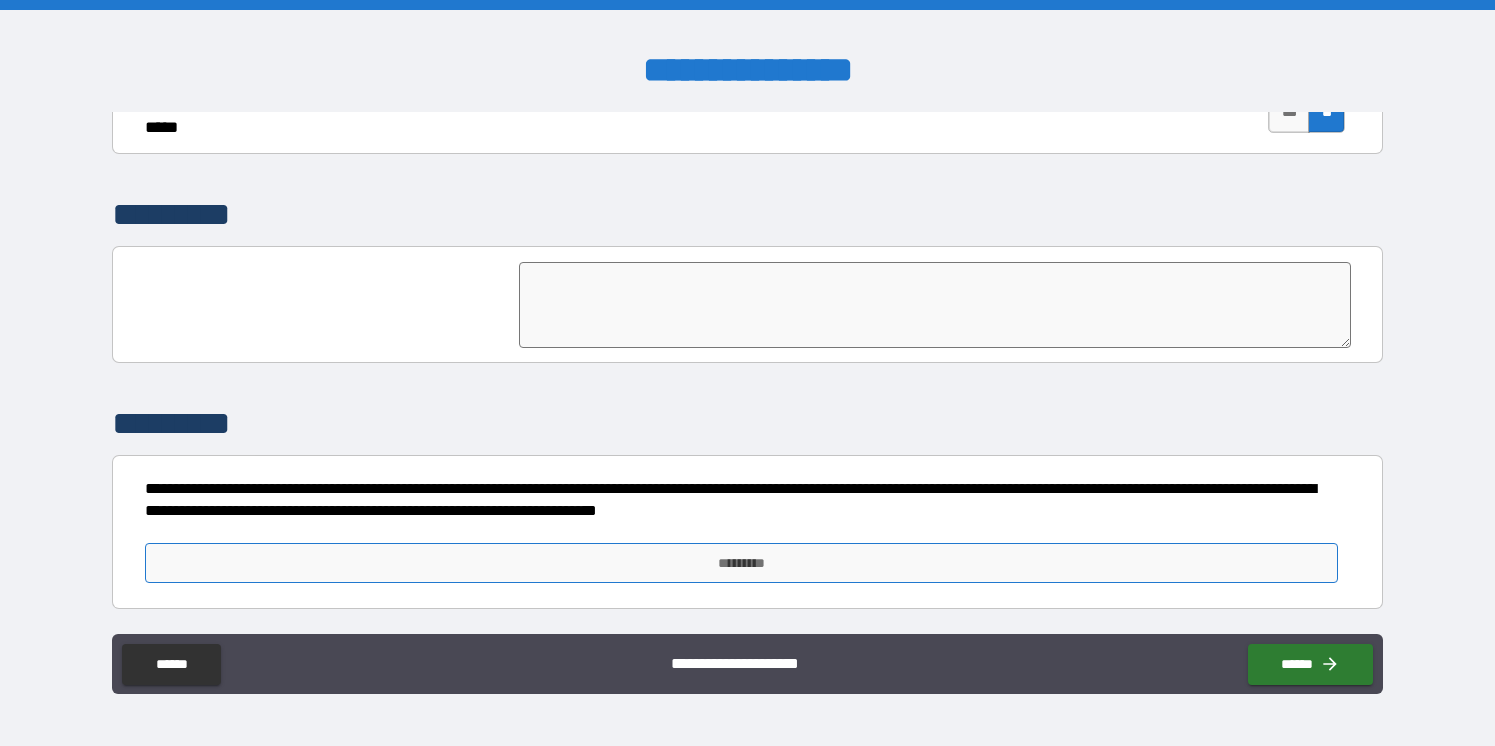 click on "*********" at bounding box center [741, 563] 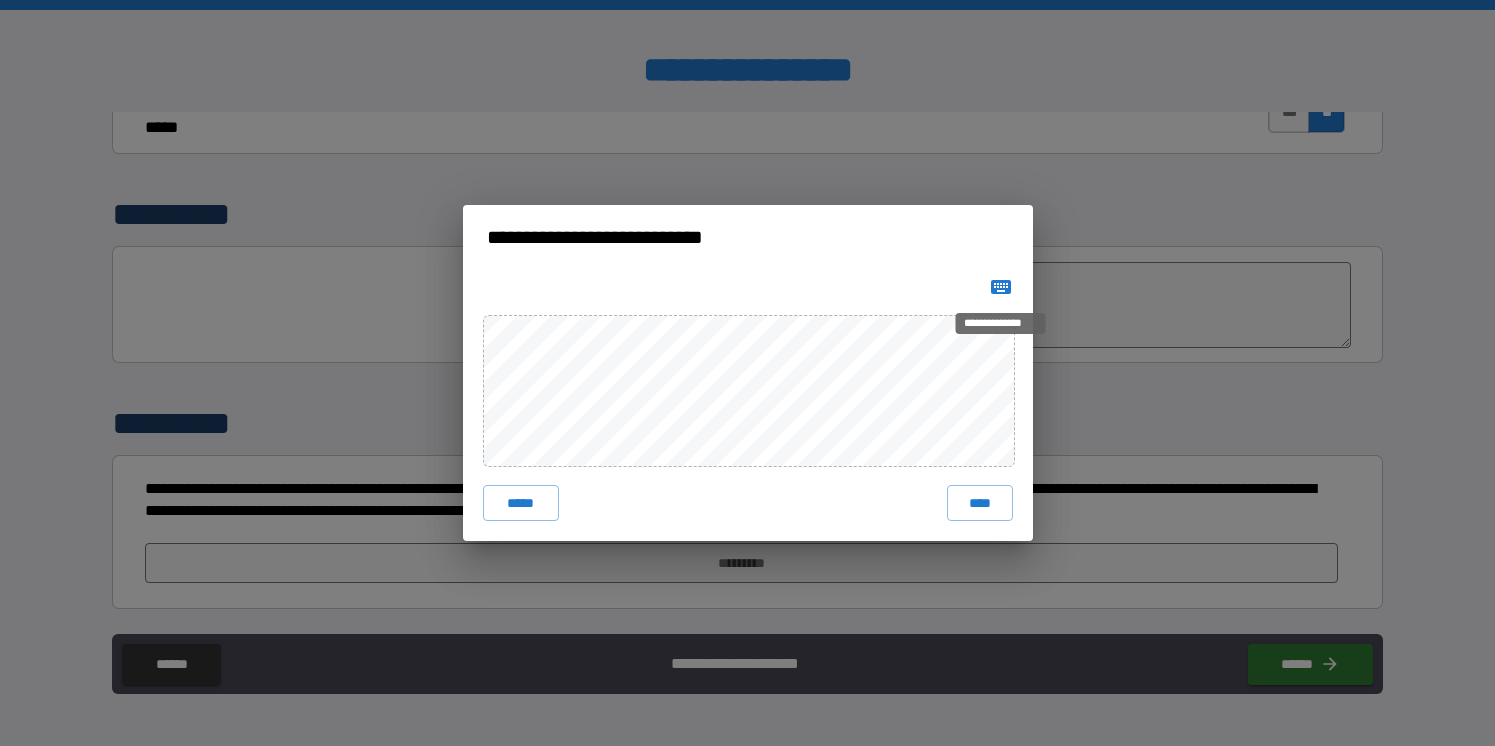 click 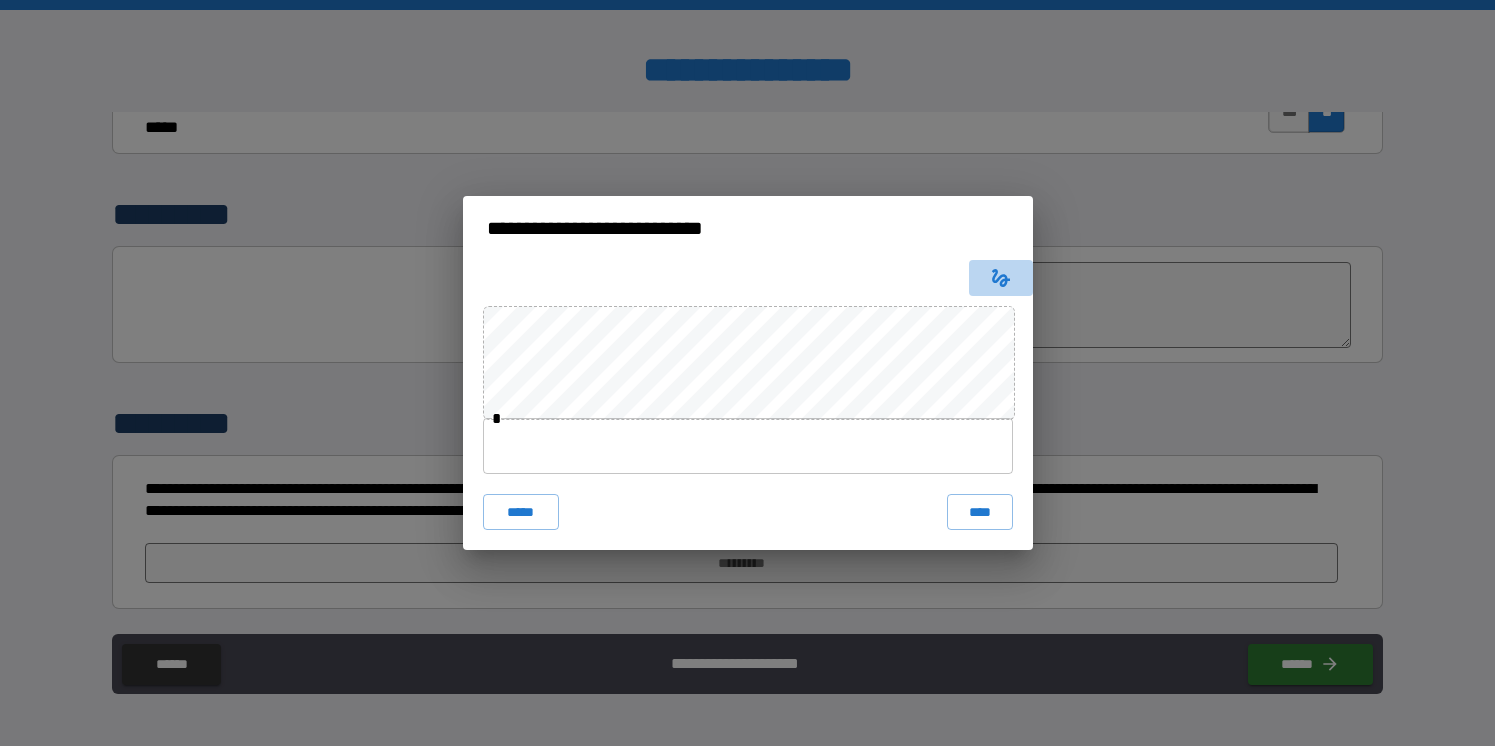 click at bounding box center [1001, 278] 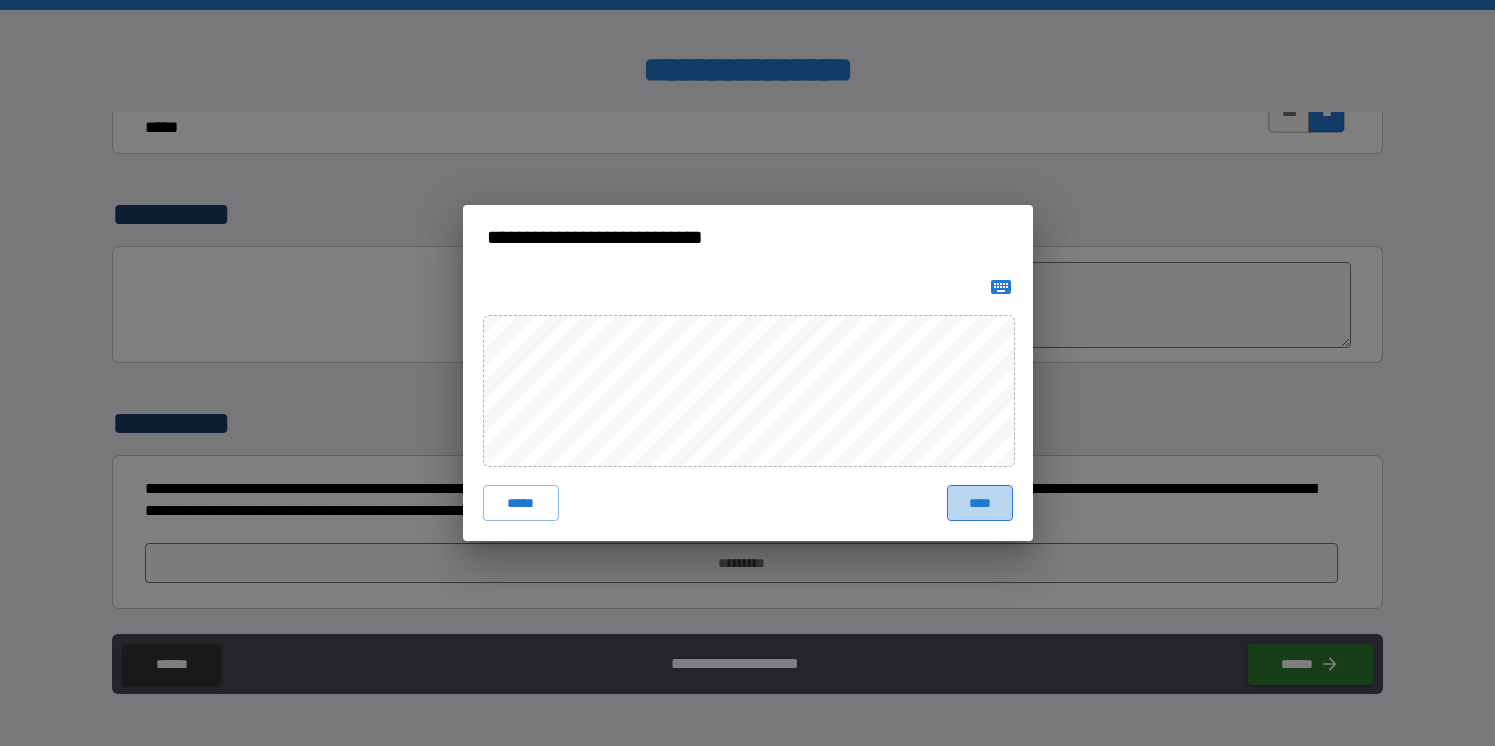 click on "****" at bounding box center [980, 503] 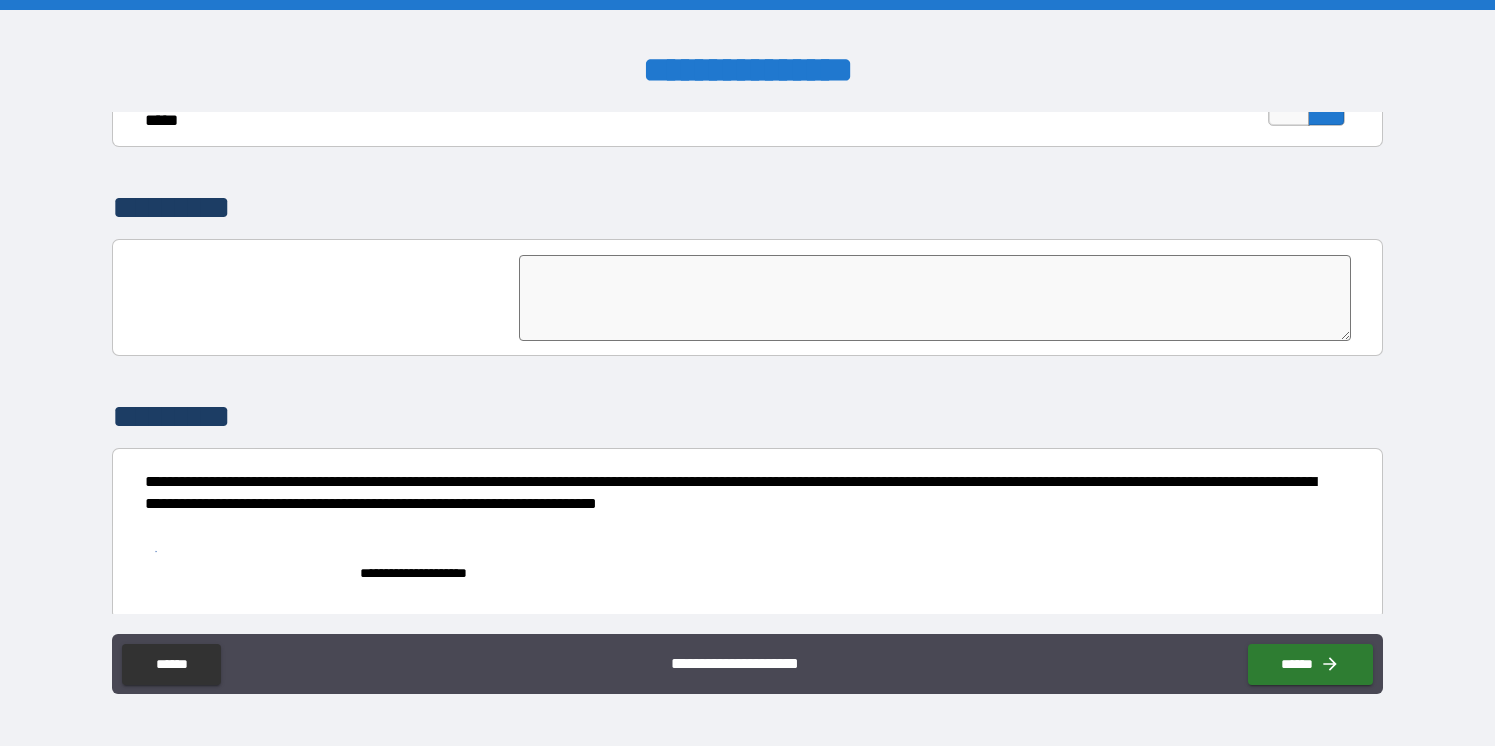 scroll, scrollTop: 4728, scrollLeft: 0, axis: vertical 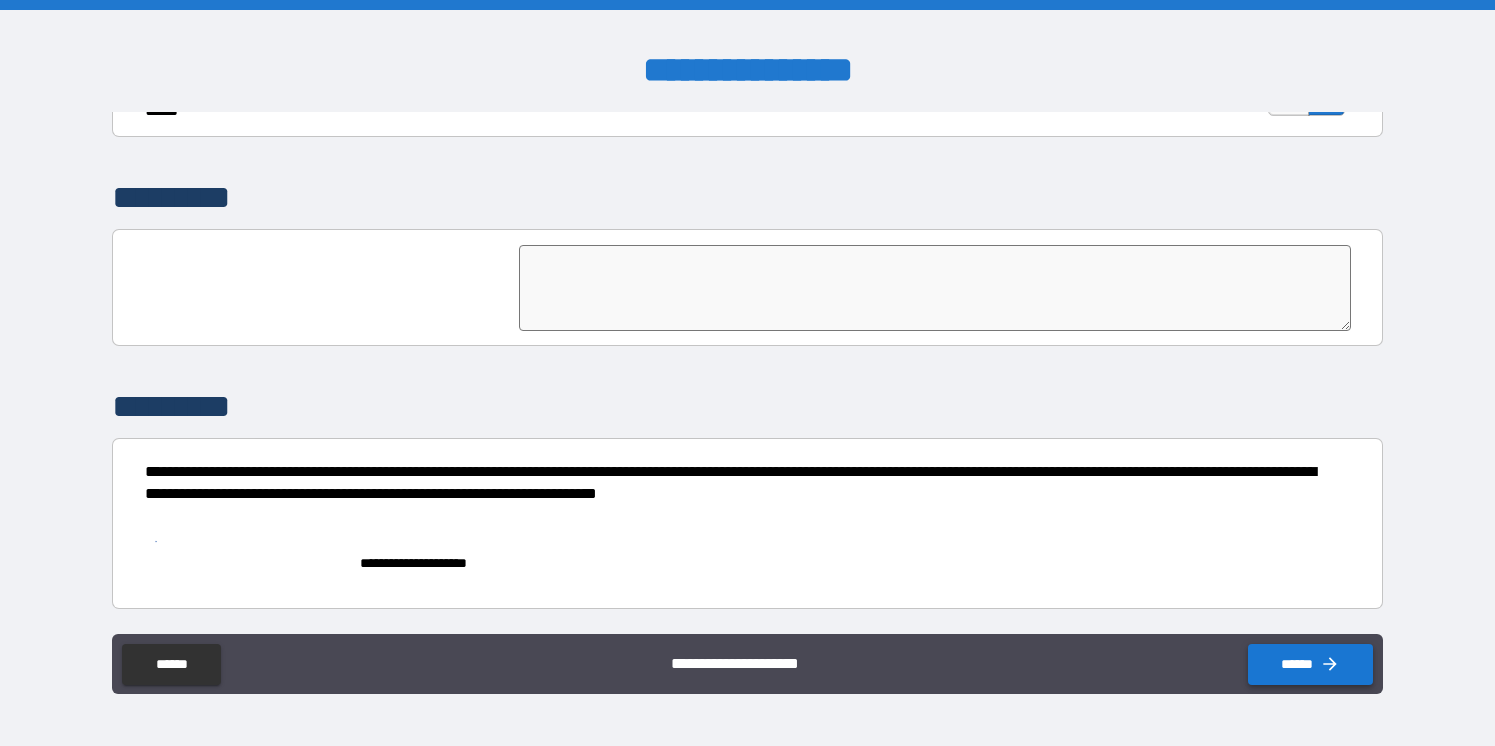 click on "******" at bounding box center (1310, 664) 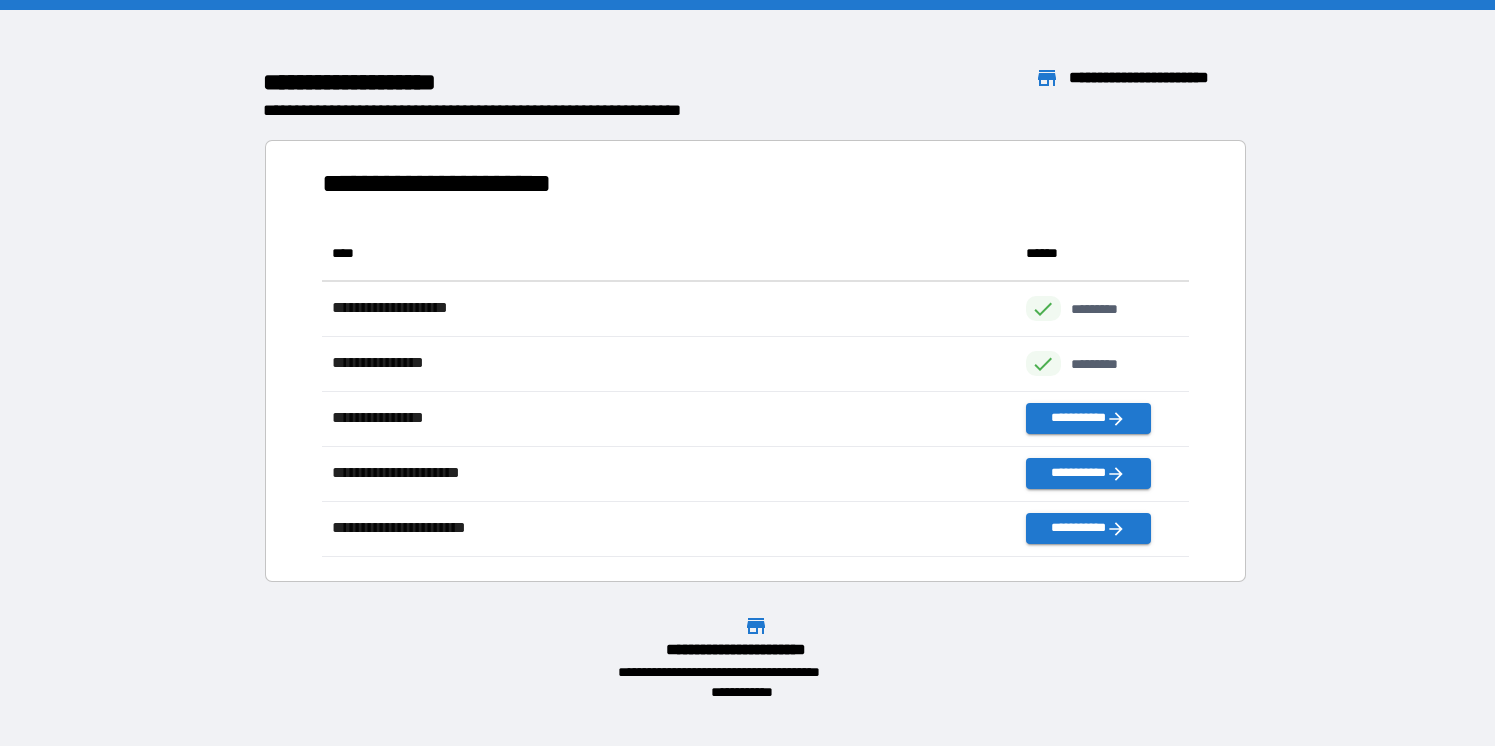 scroll, scrollTop: 16, scrollLeft: 16, axis: both 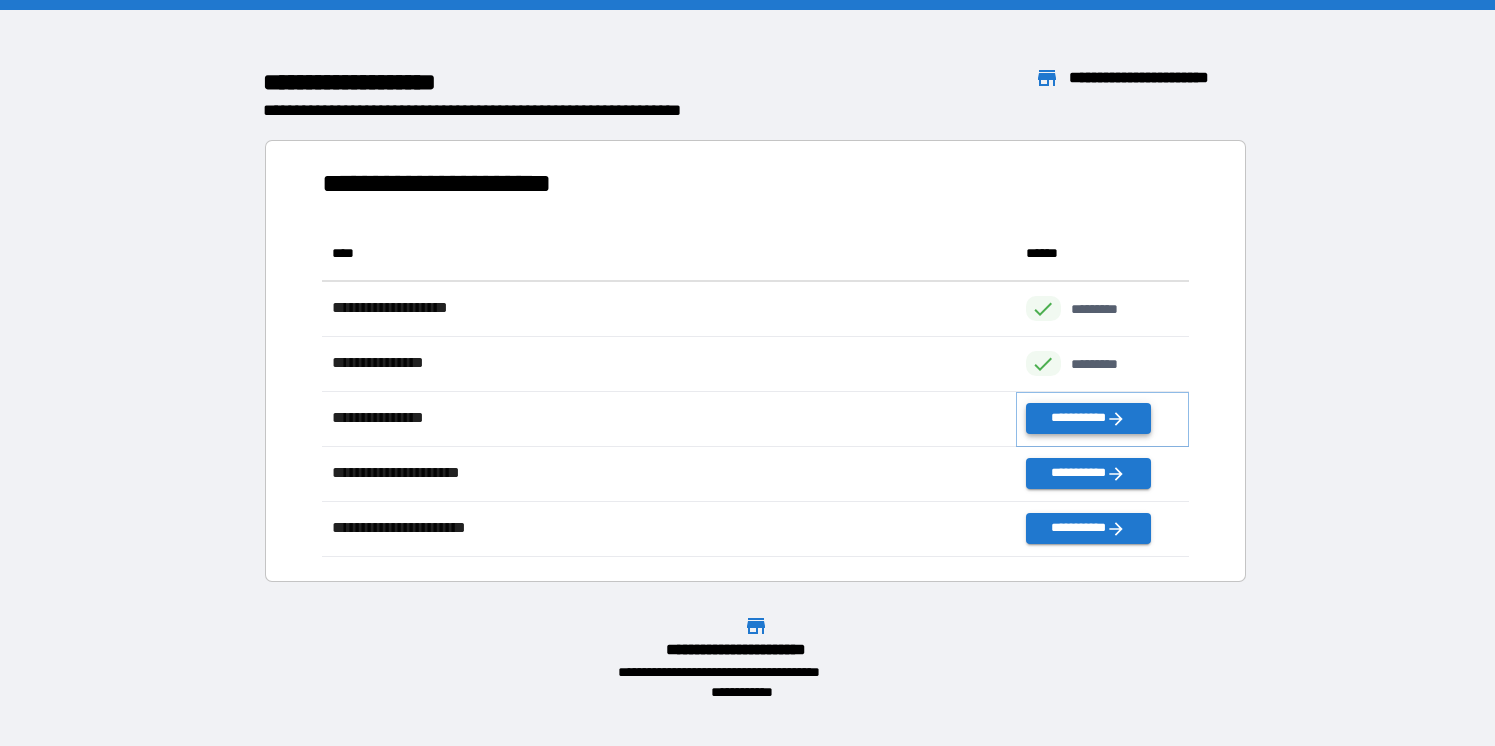 click on "**********" at bounding box center (1088, 418) 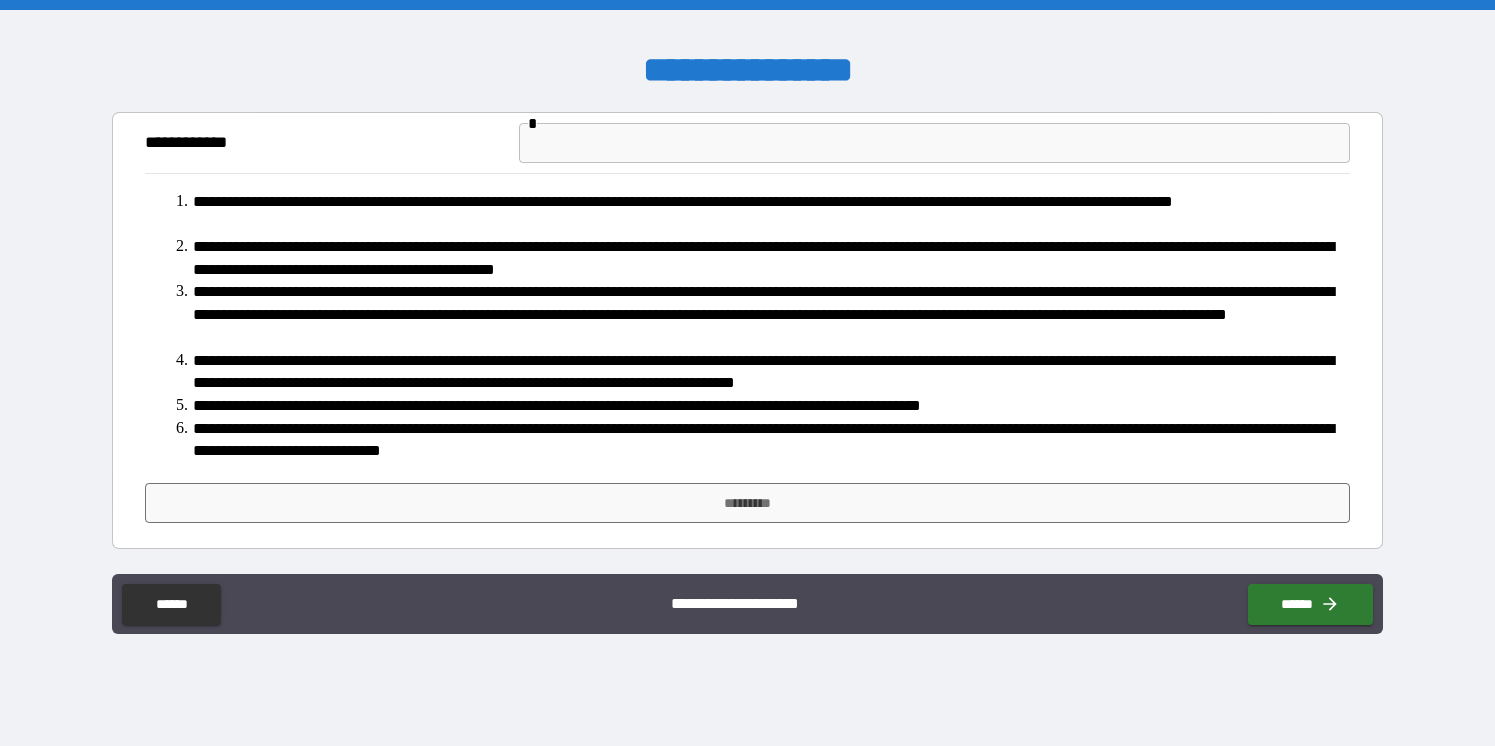click at bounding box center (935, 143) 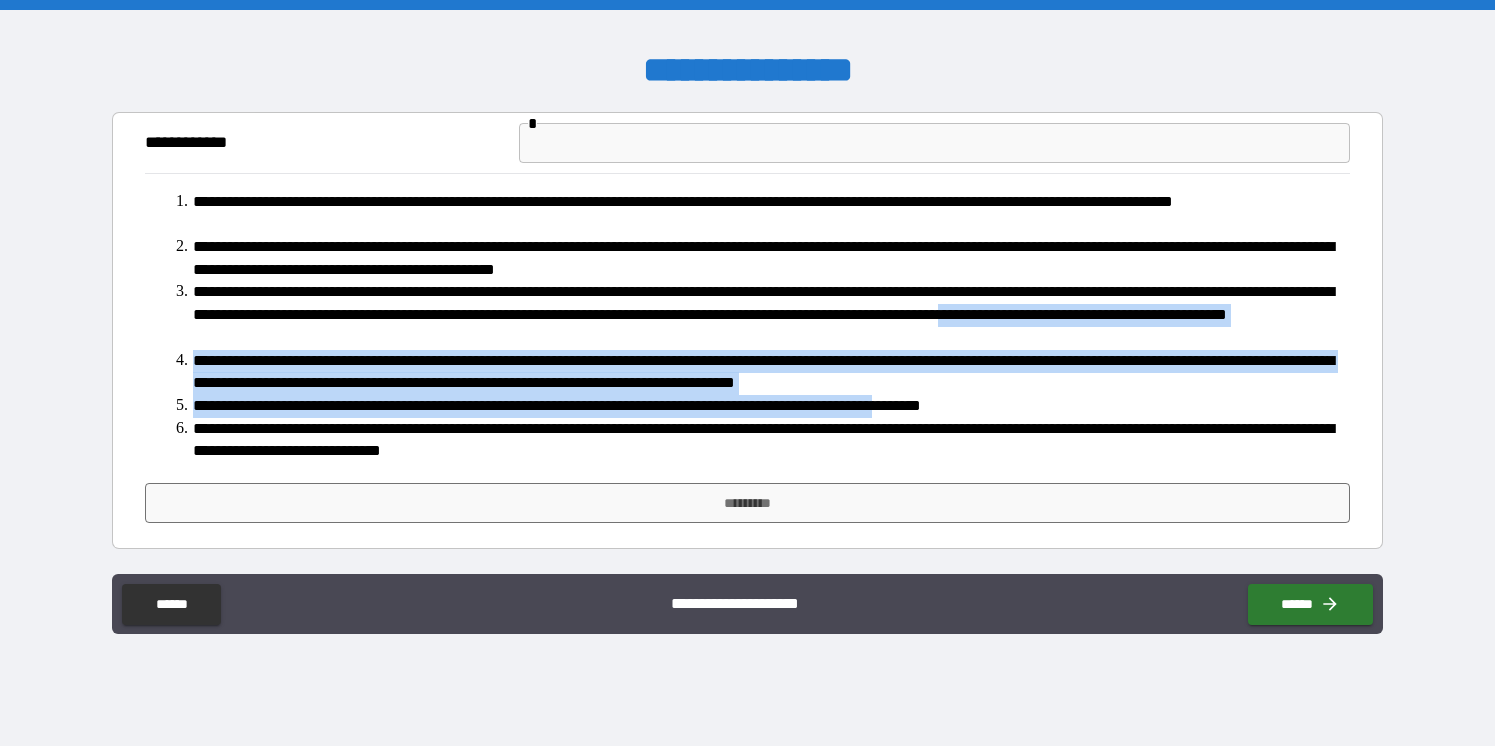 drag, startPoint x: 1257, startPoint y: 309, endPoint x: 928, endPoint y: 398, distance: 340.82547 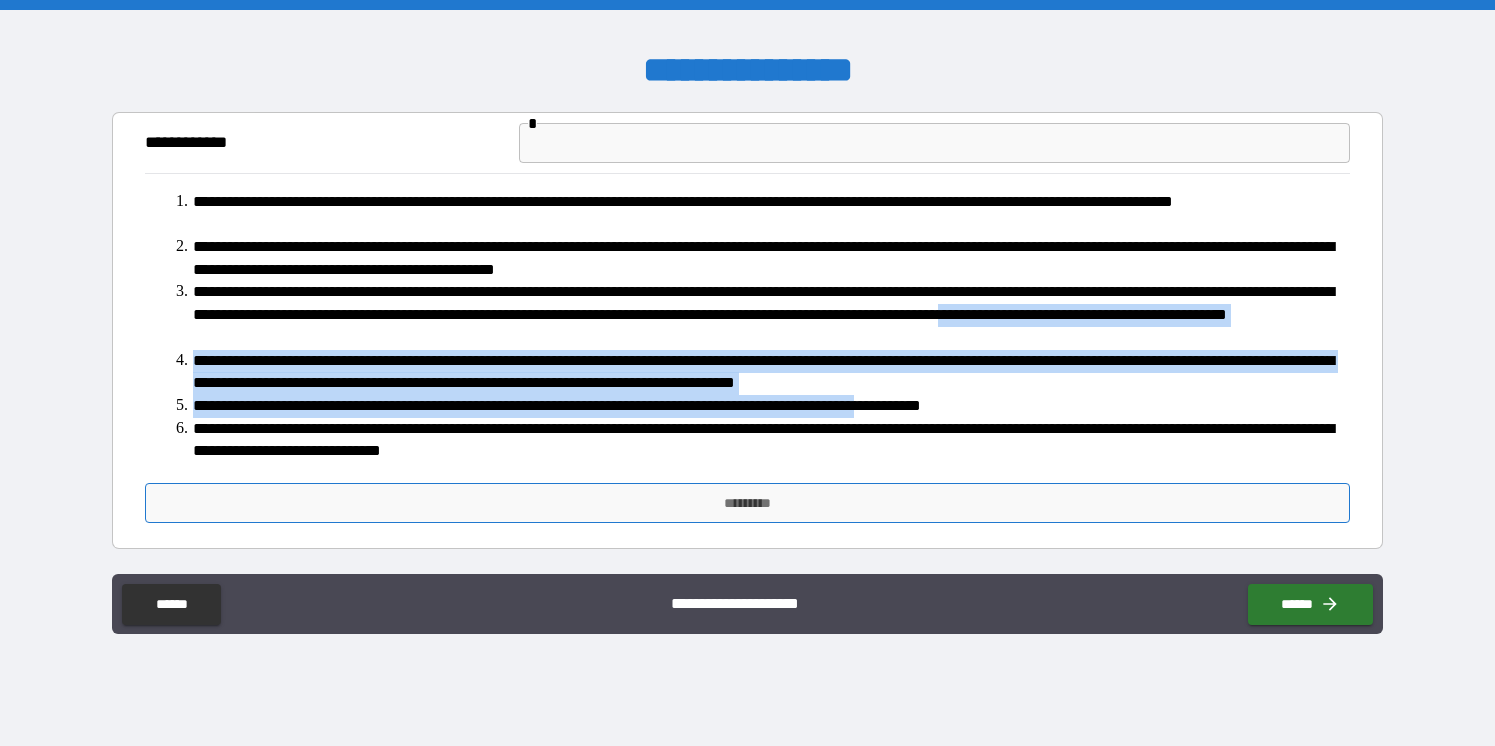 click on "*********" at bounding box center [747, 503] 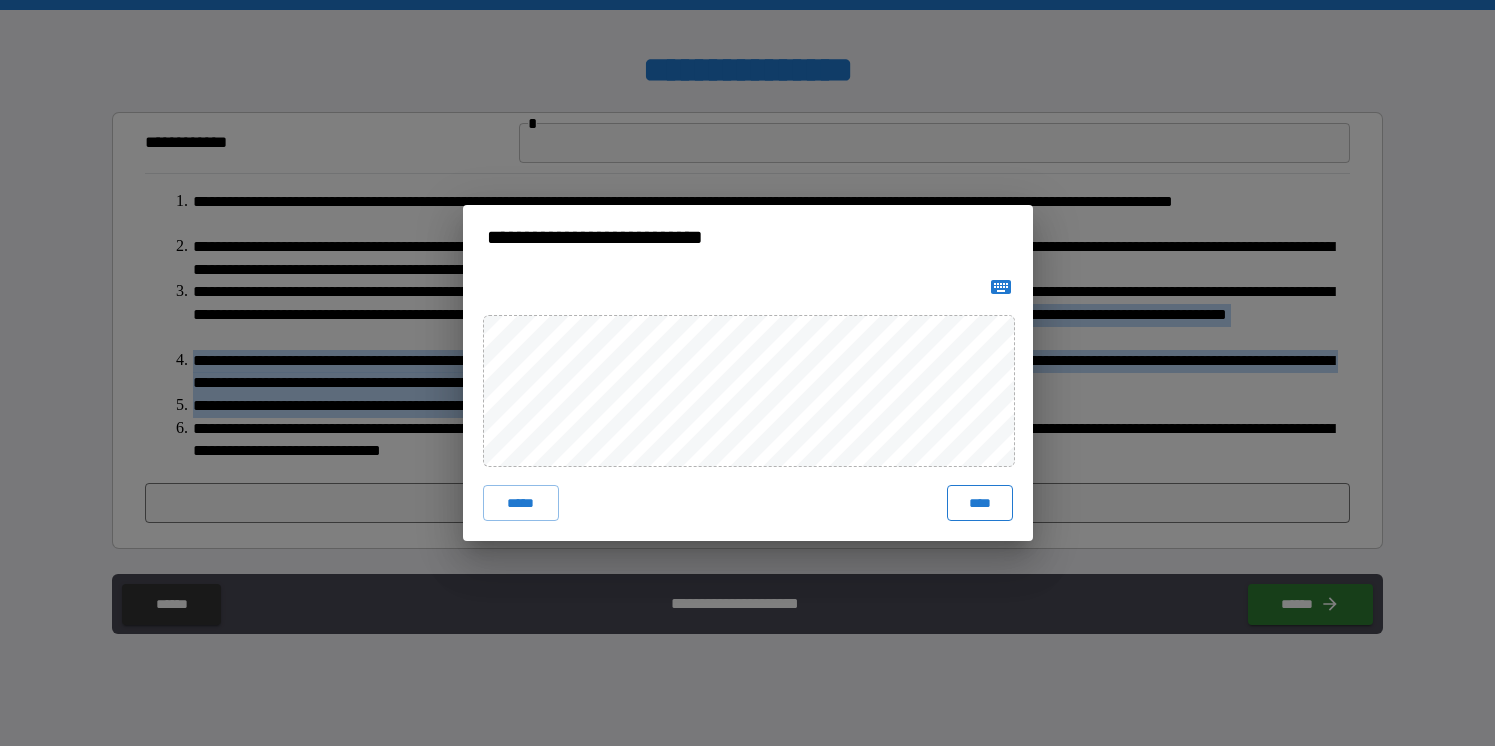 click on "****" at bounding box center [980, 503] 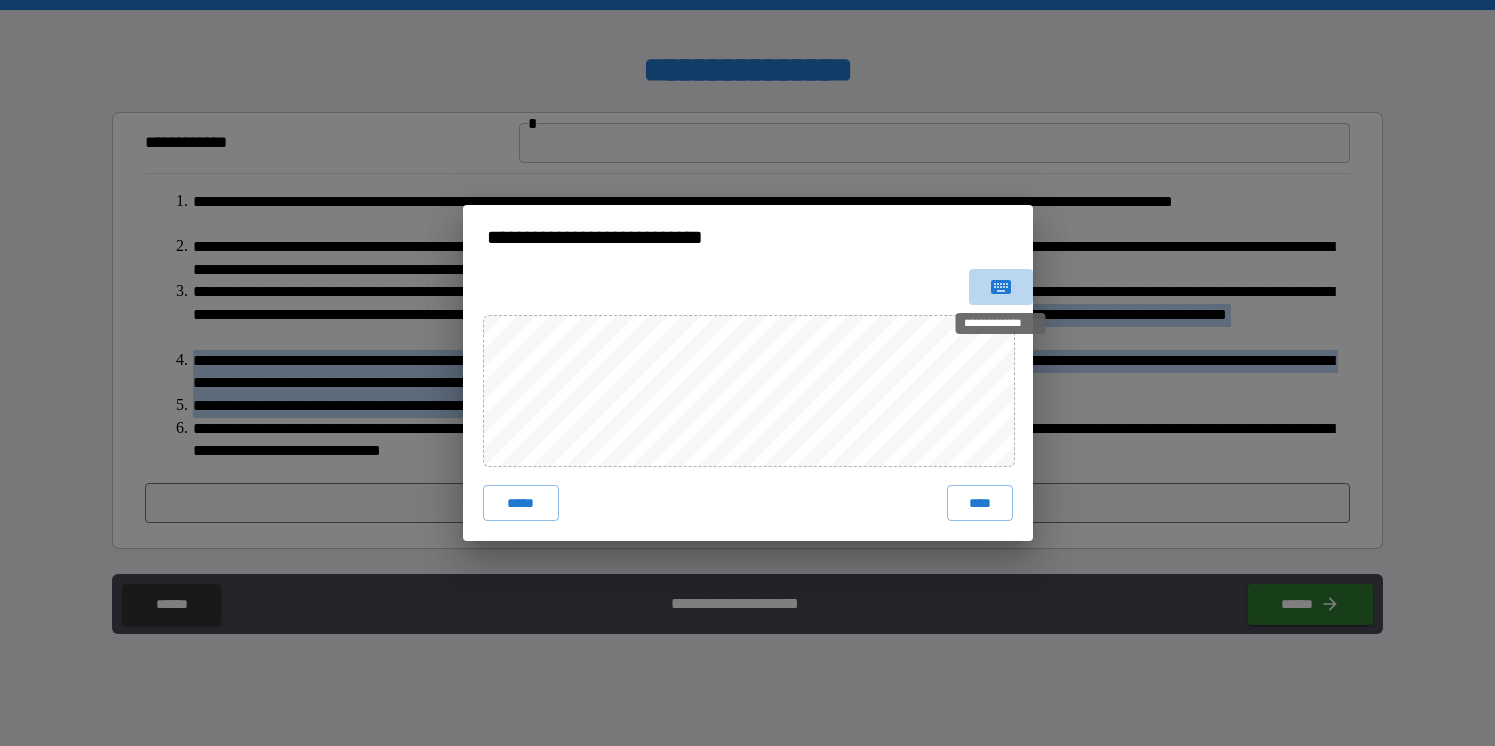 click 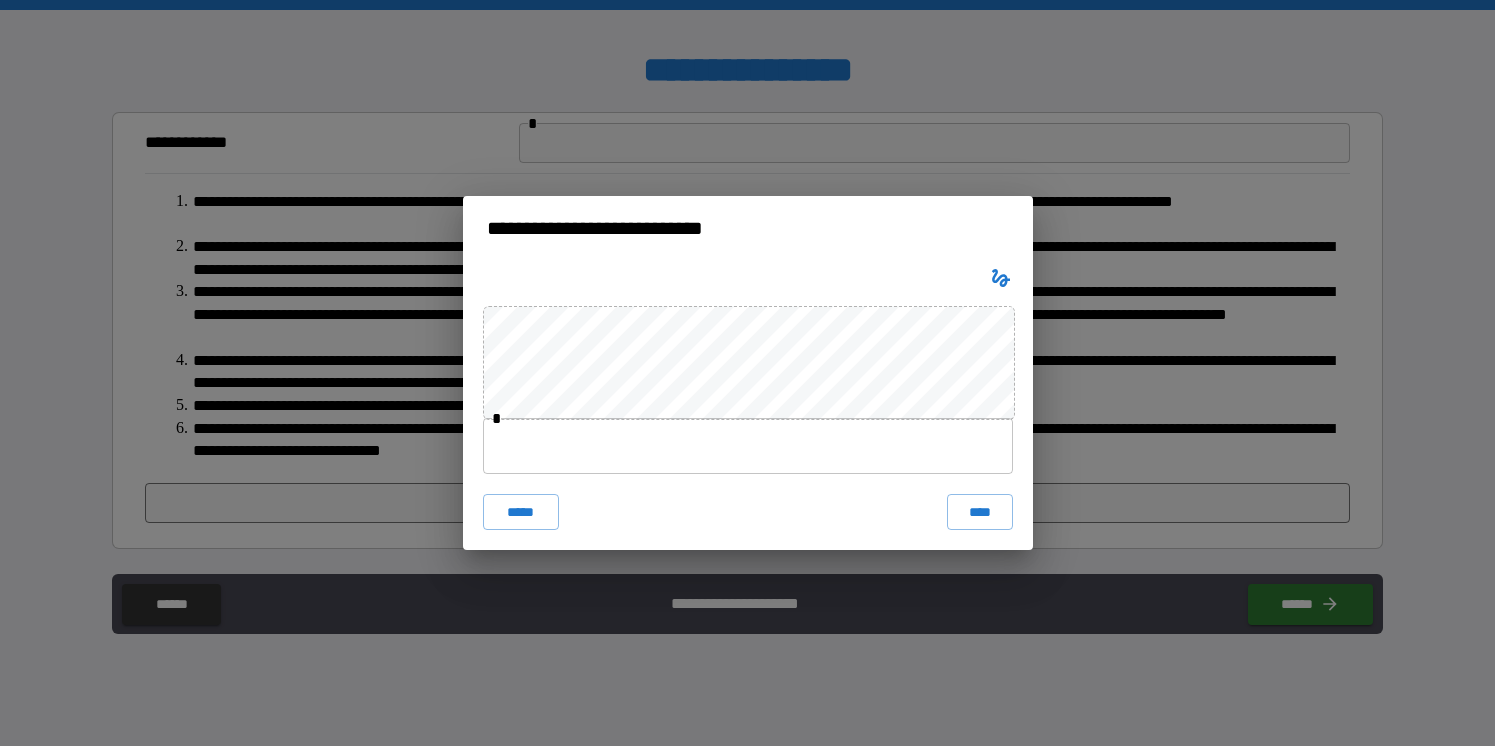 click at bounding box center [748, 446] 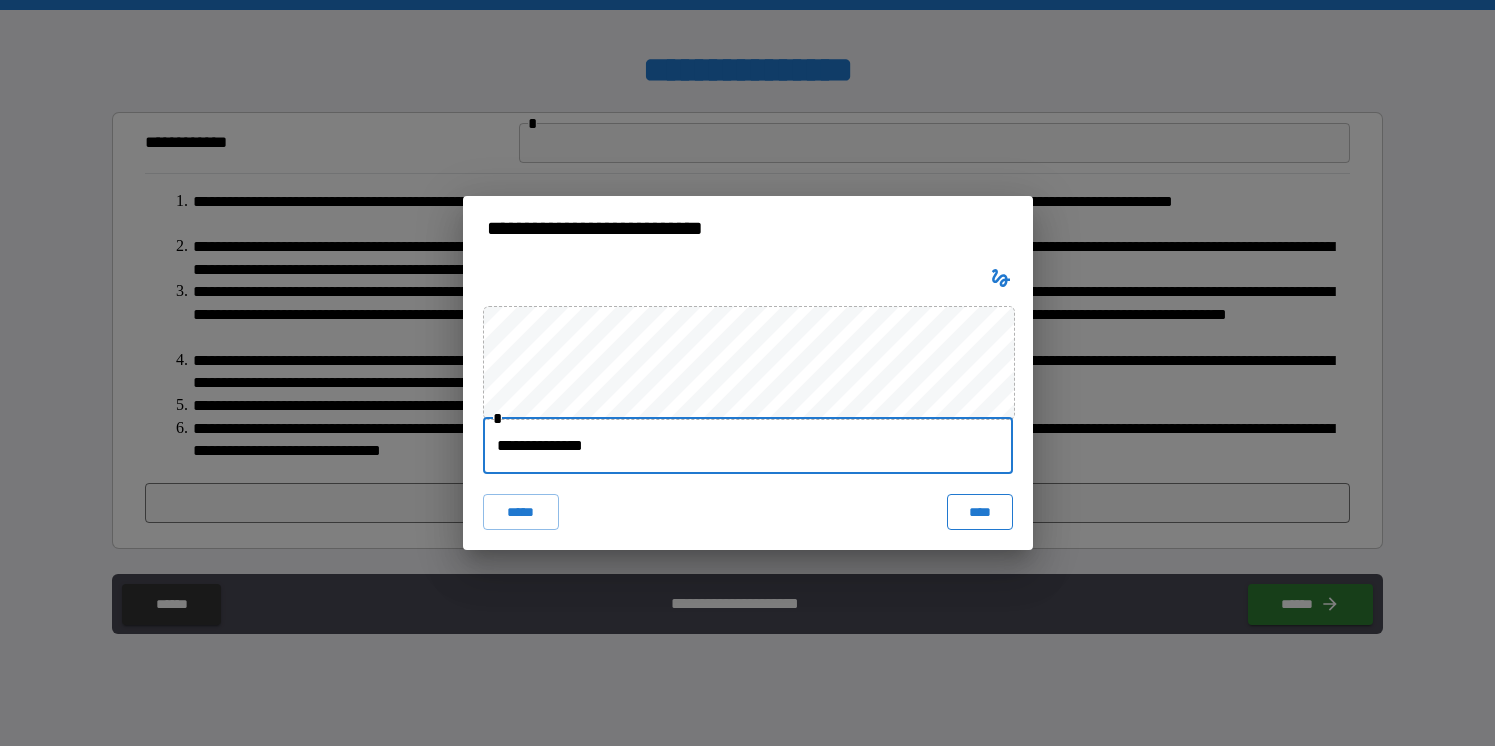 type on "**********" 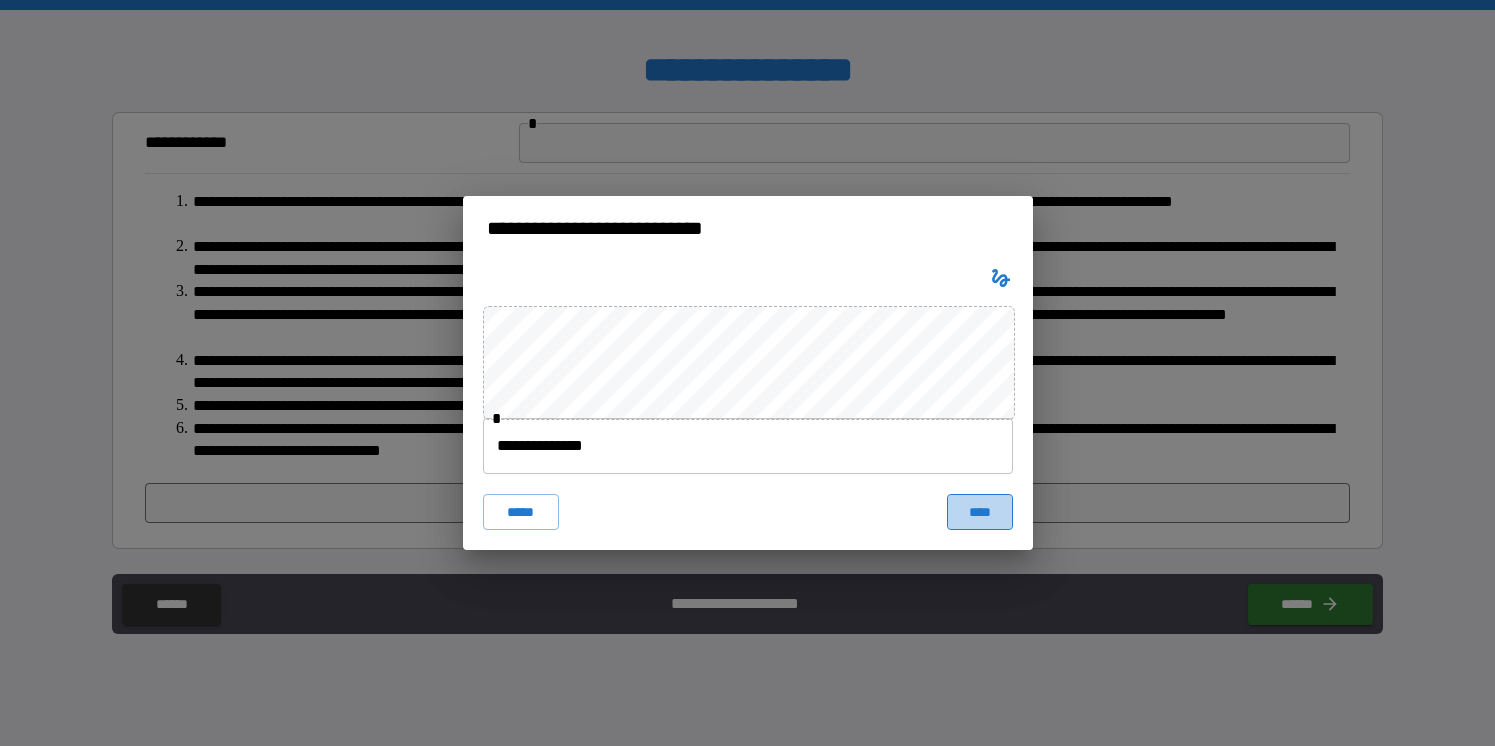 click on "****" at bounding box center [980, 512] 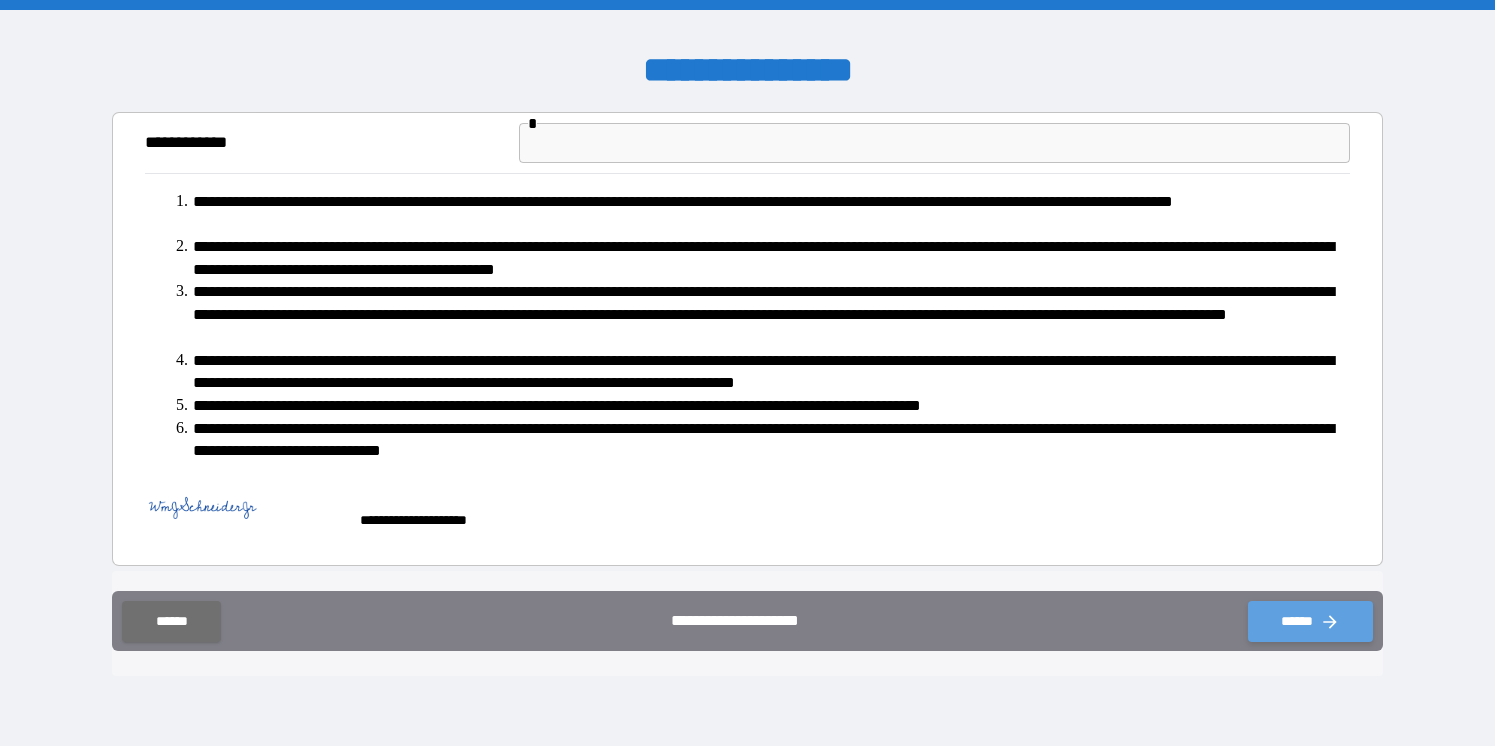 click on "******" at bounding box center [1310, 621] 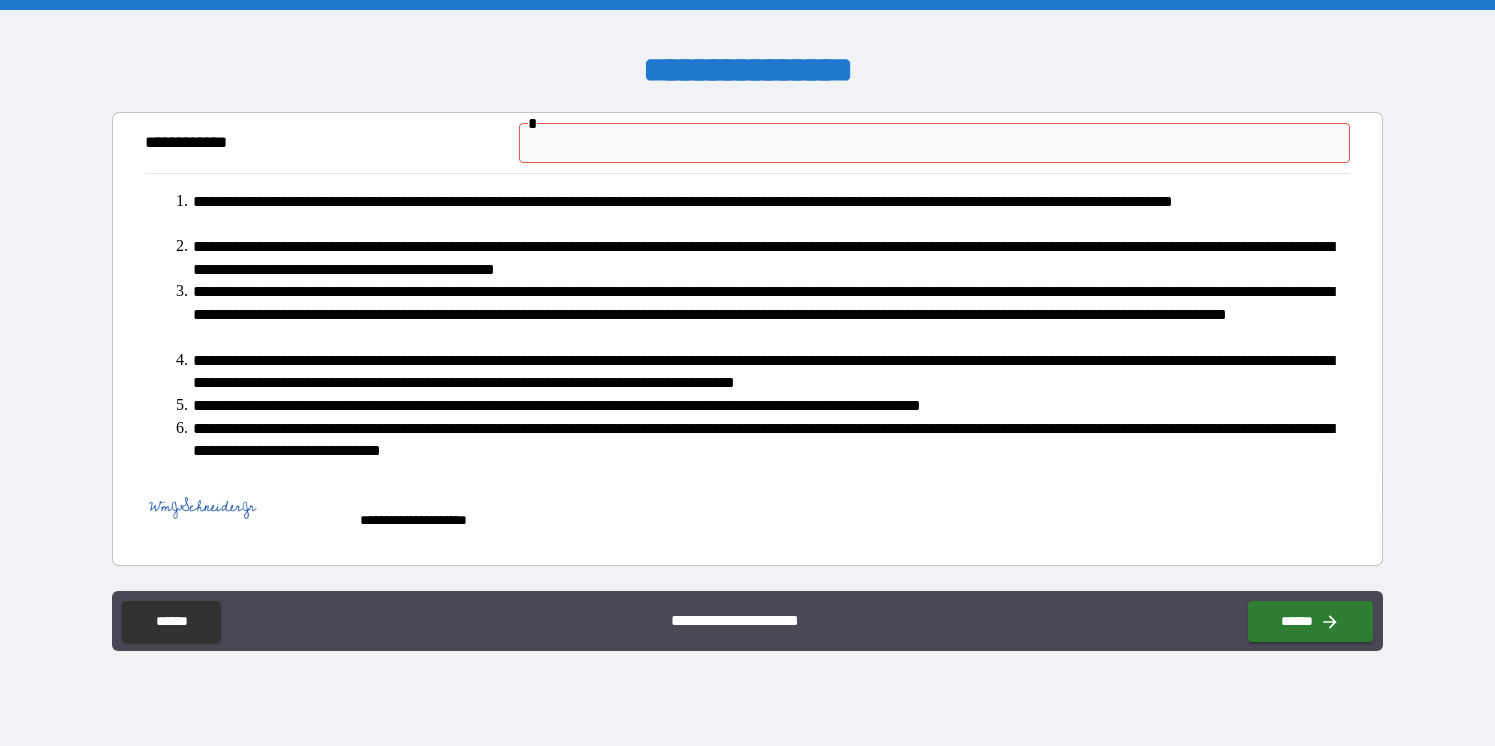 click at bounding box center [935, 143] 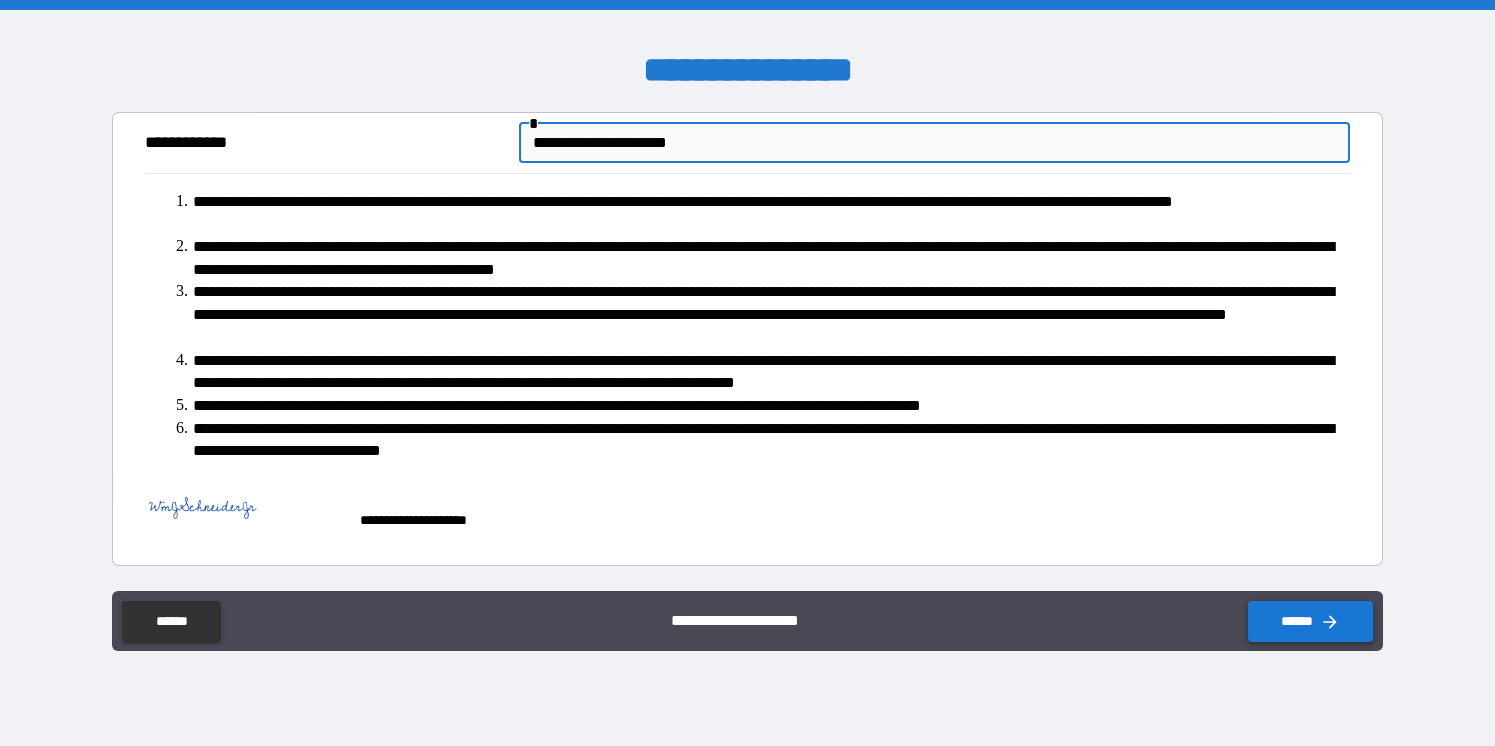 type on "**********" 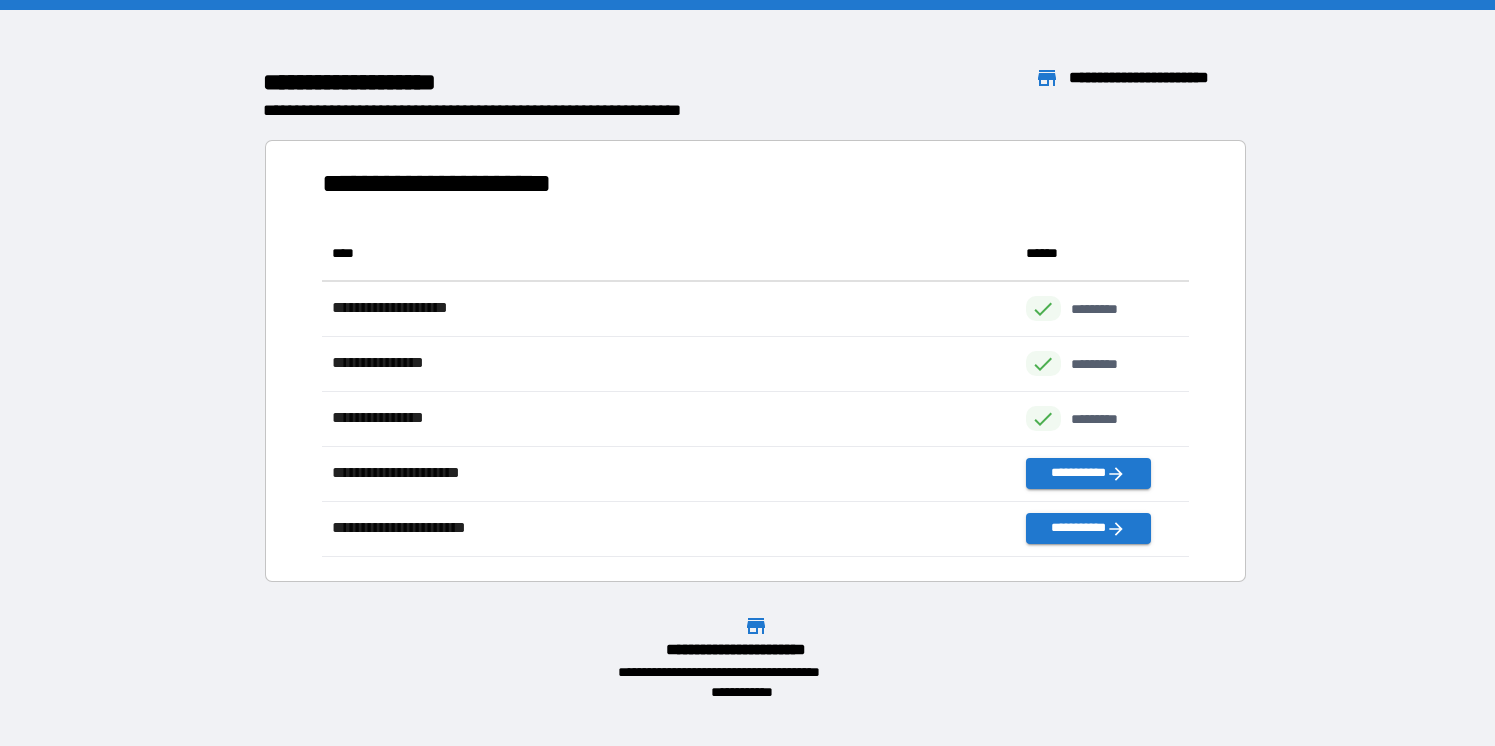 scroll, scrollTop: 16, scrollLeft: 16, axis: both 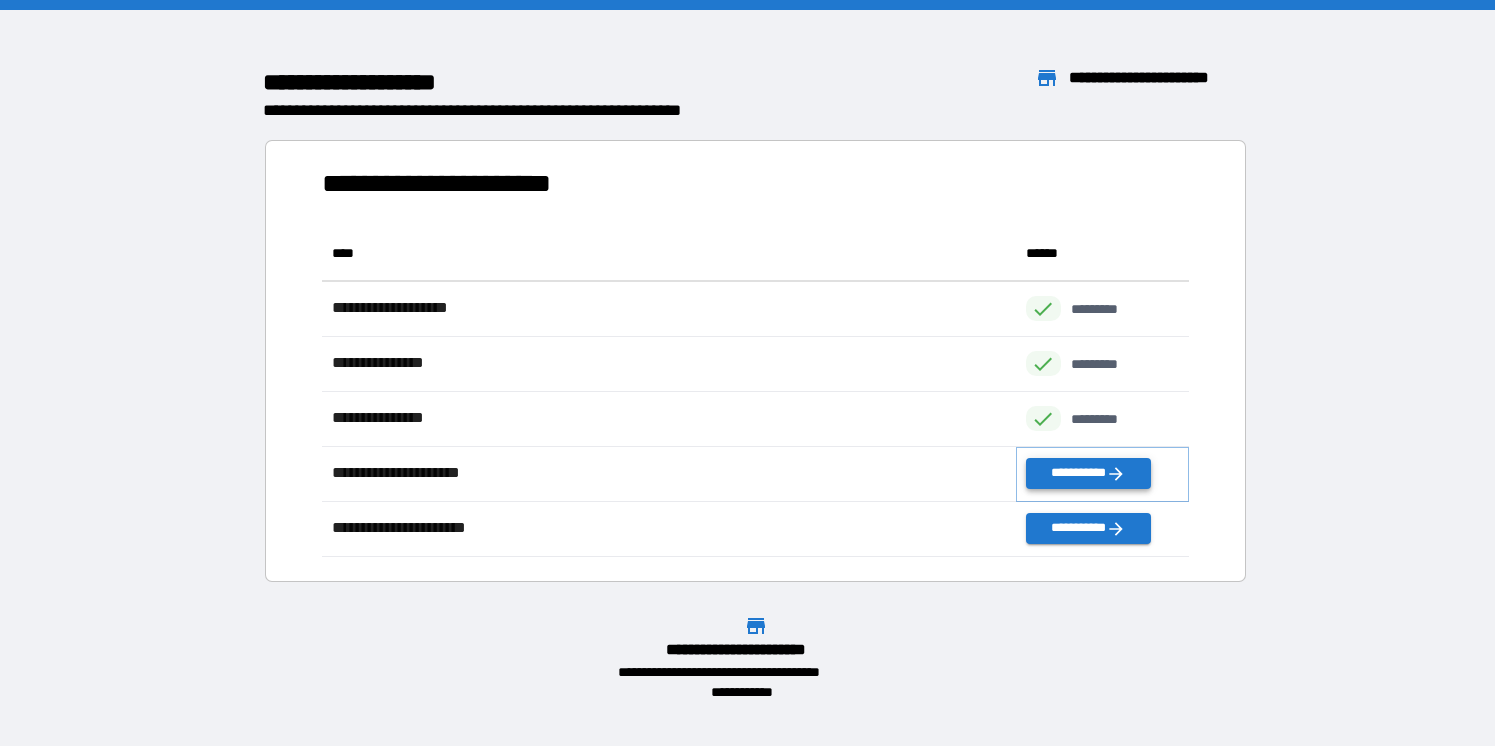 click on "**********" at bounding box center (1088, 473) 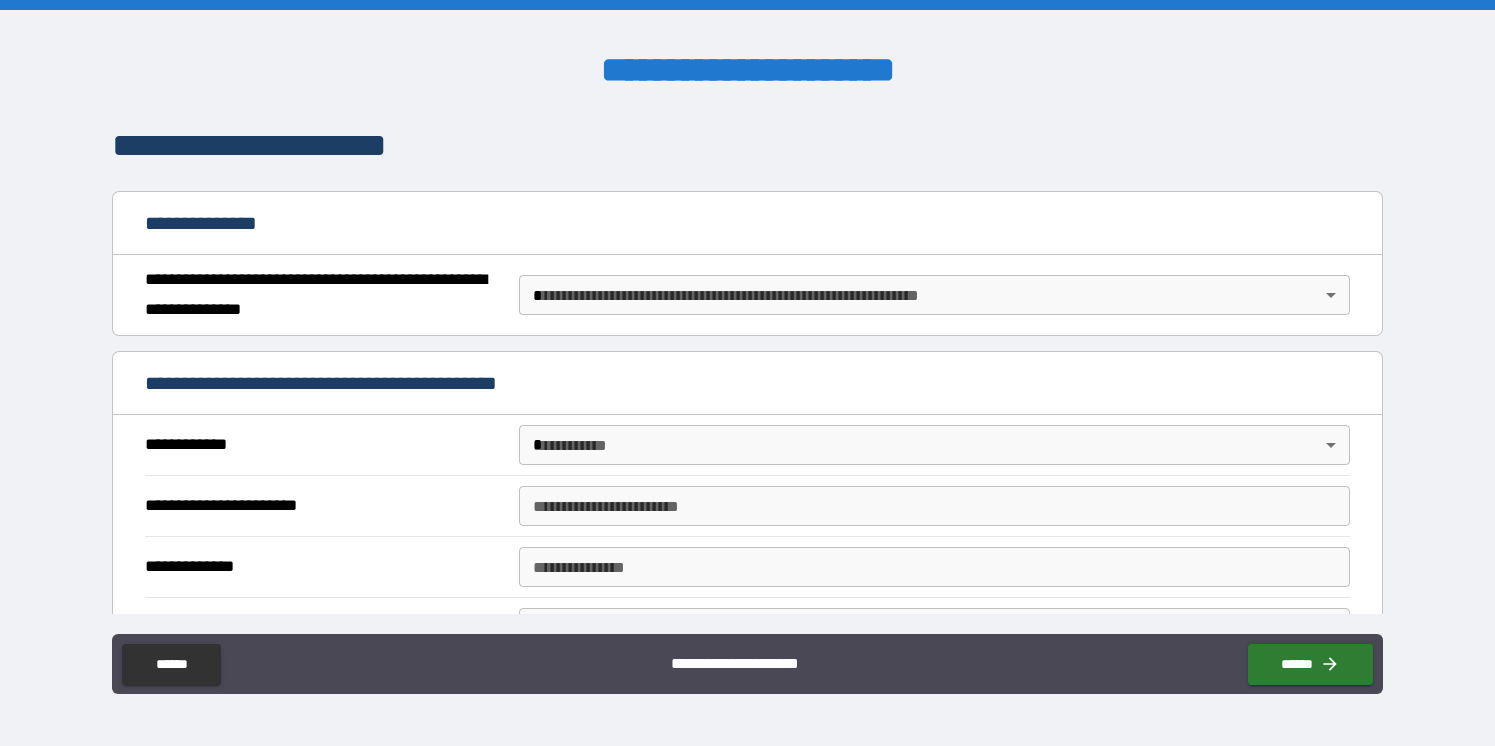 scroll, scrollTop: 148, scrollLeft: 0, axis: vertical 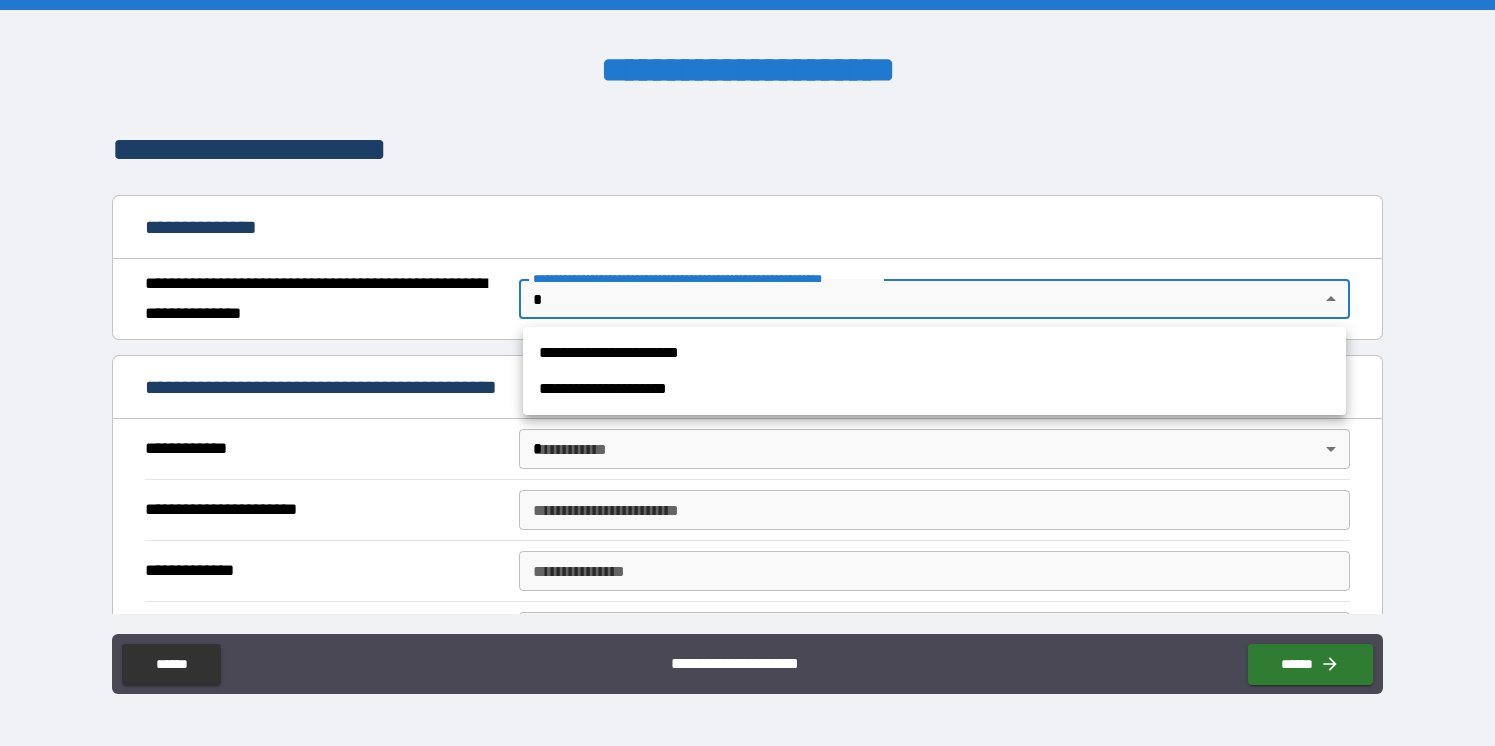 click on "**********" at bounding box center [747, 373] 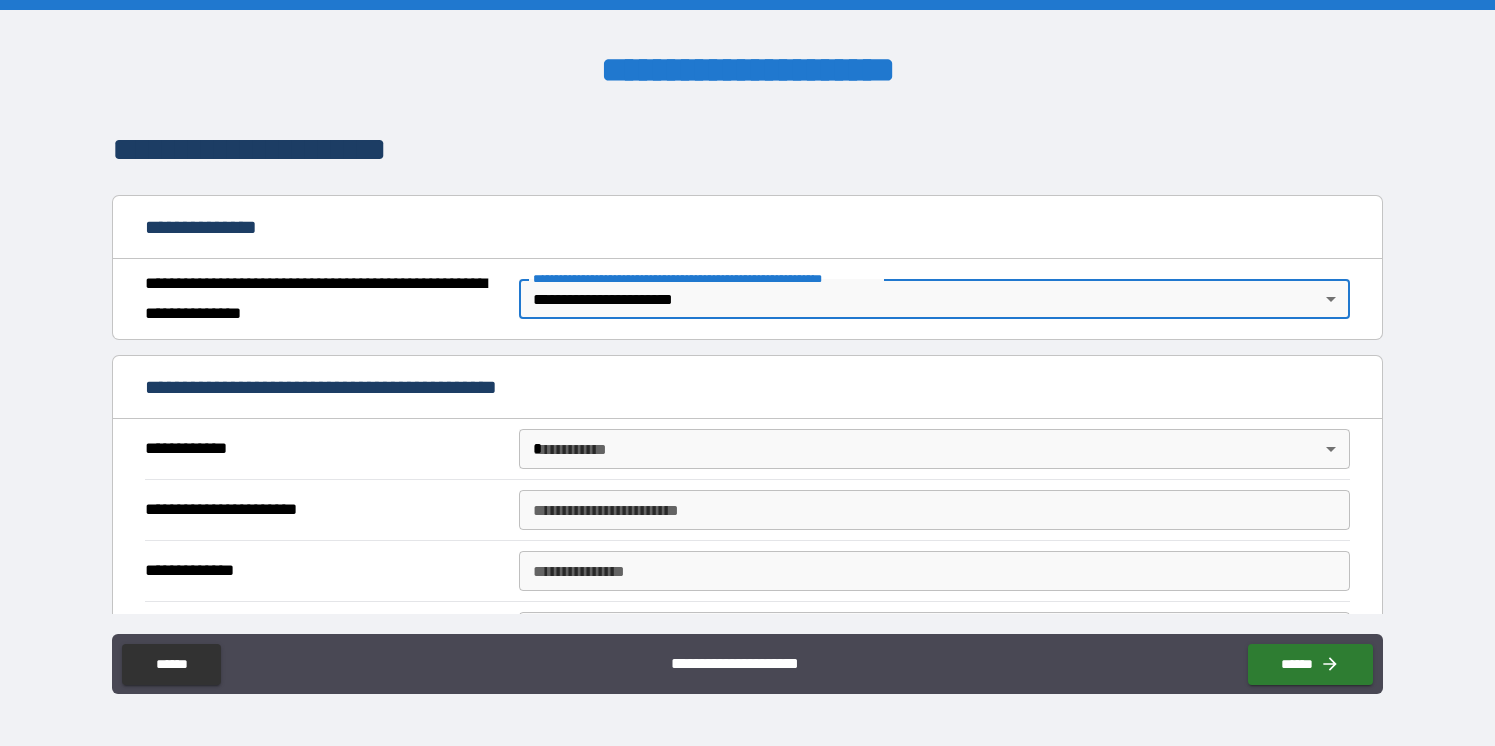 click on "**********" at bounding box center (747, 373) 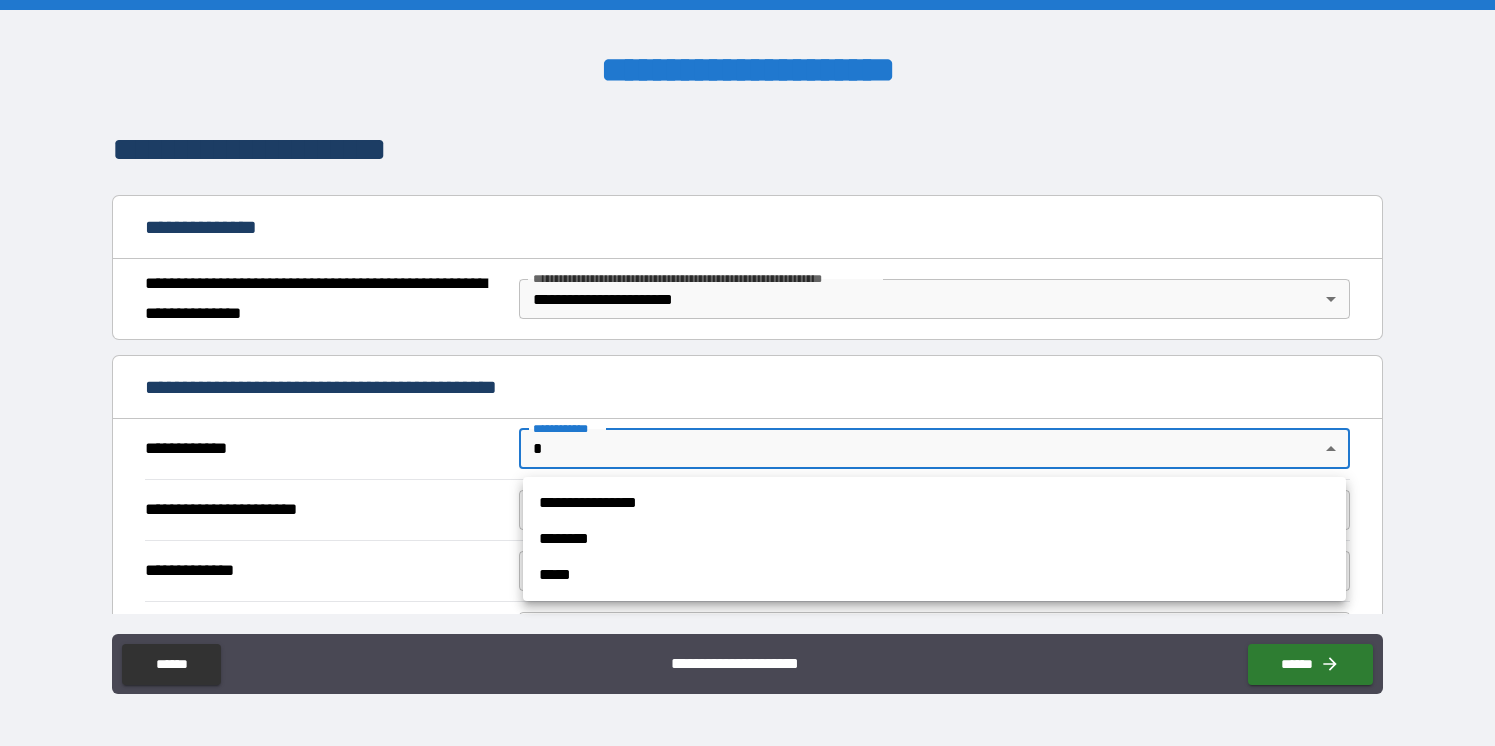 click on "**********" at bounding box center (934, 503) 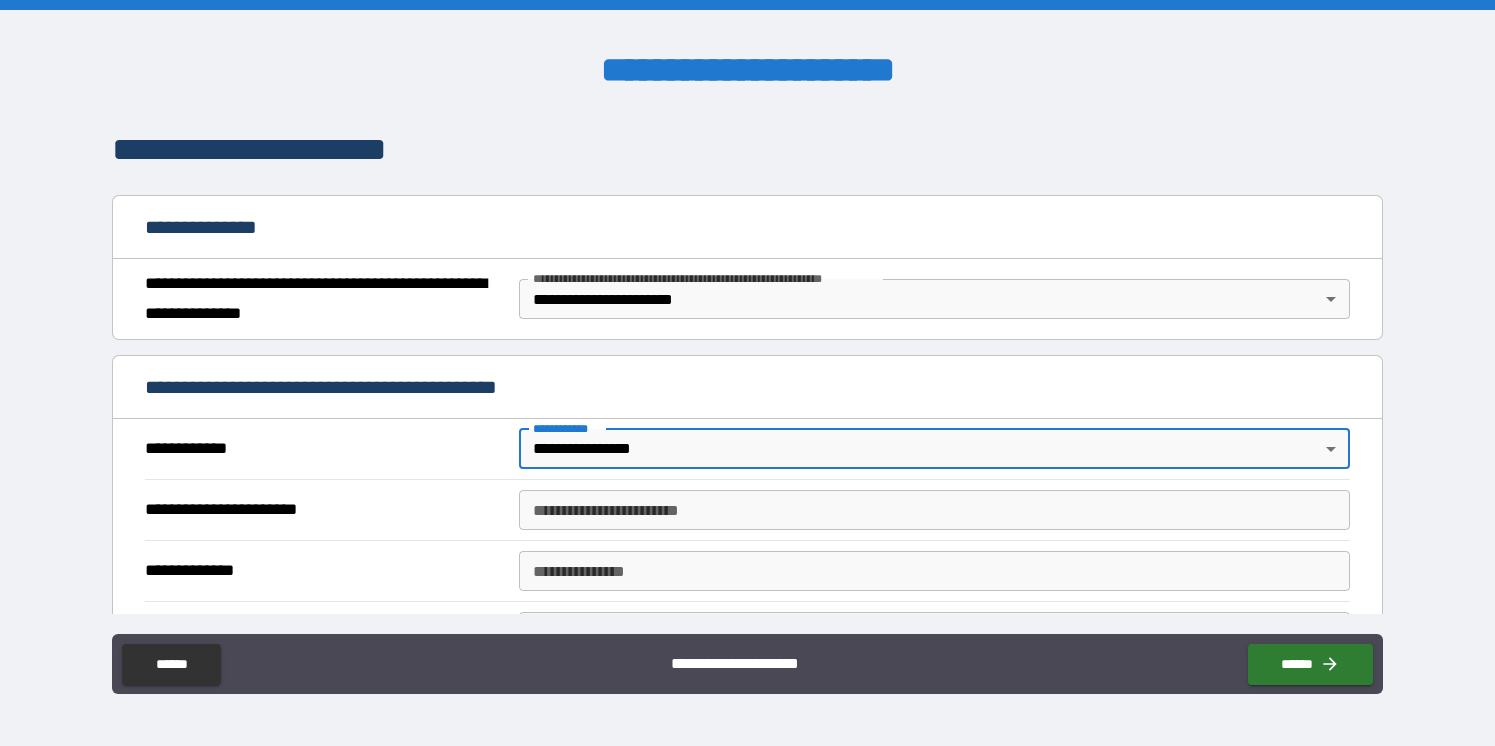click on "**********" at bounding box center (935, 510) 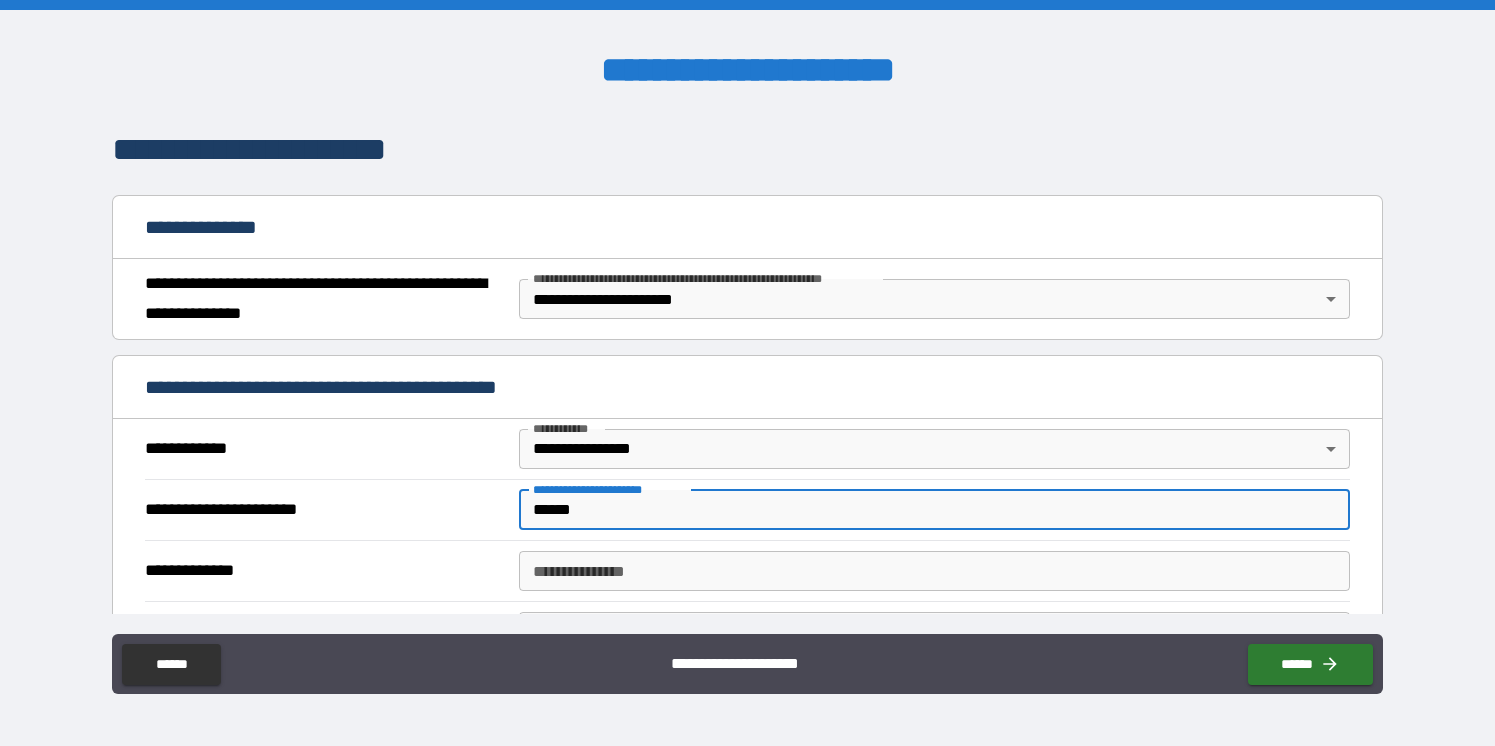 type on "******" 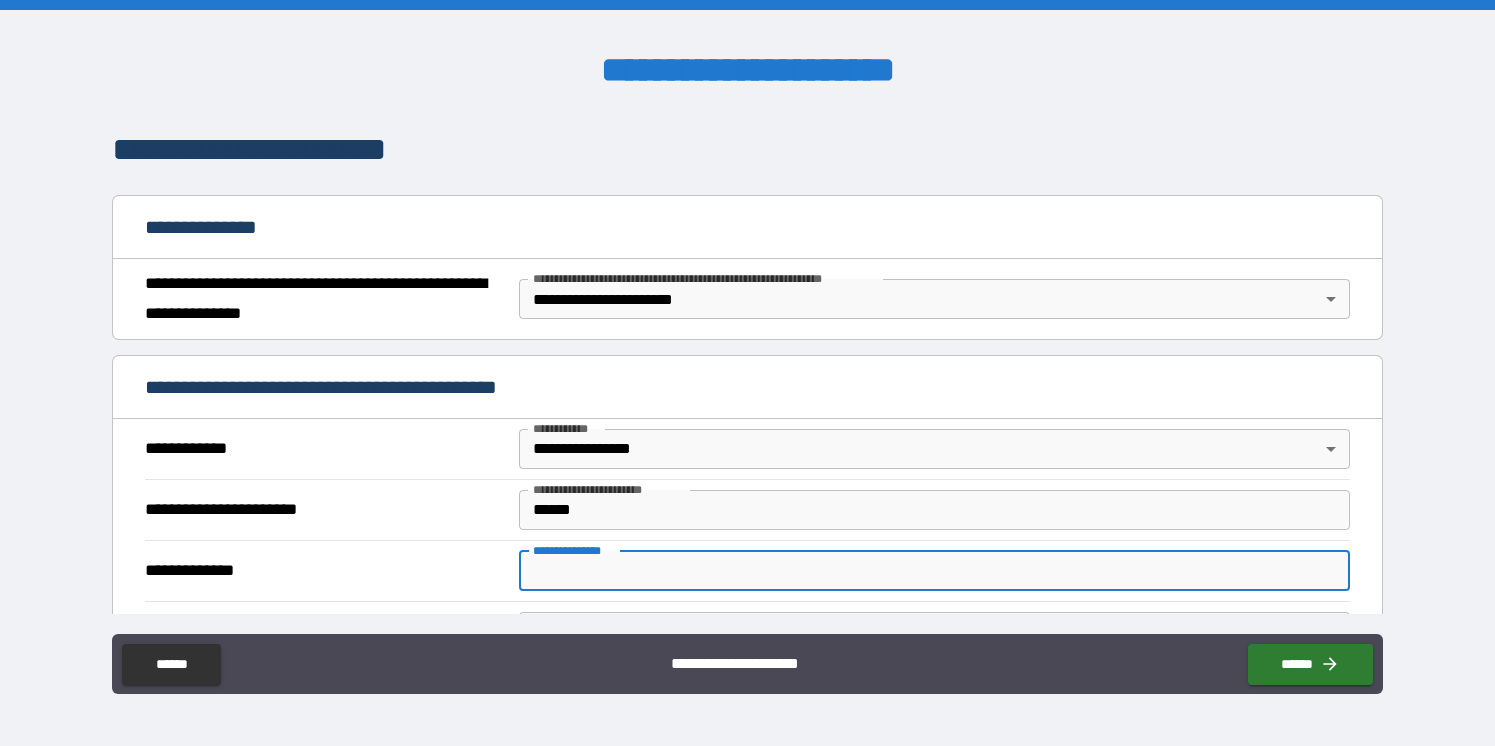 click on "**********" at bounding box center [935, 571] 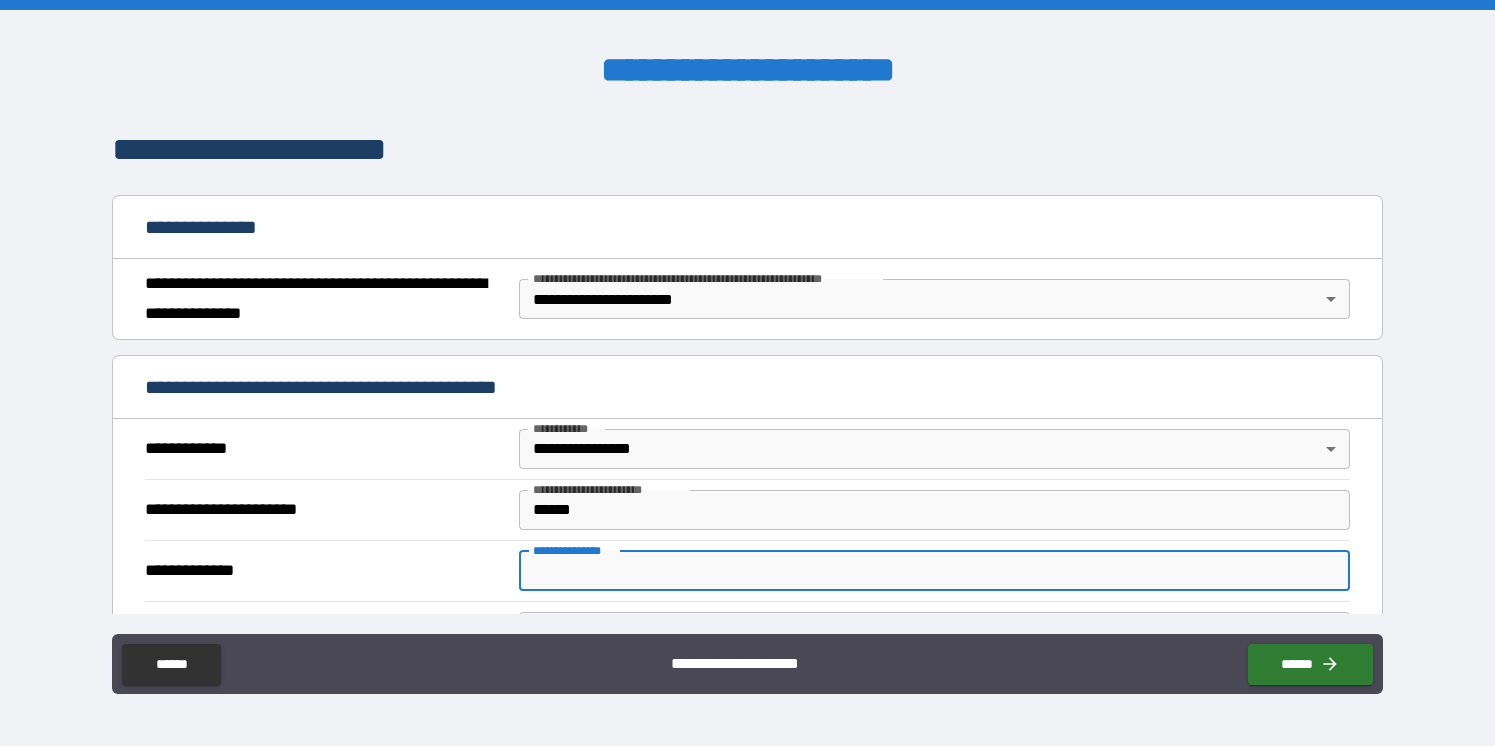 click on "**********" at bounding box center [935, 571] 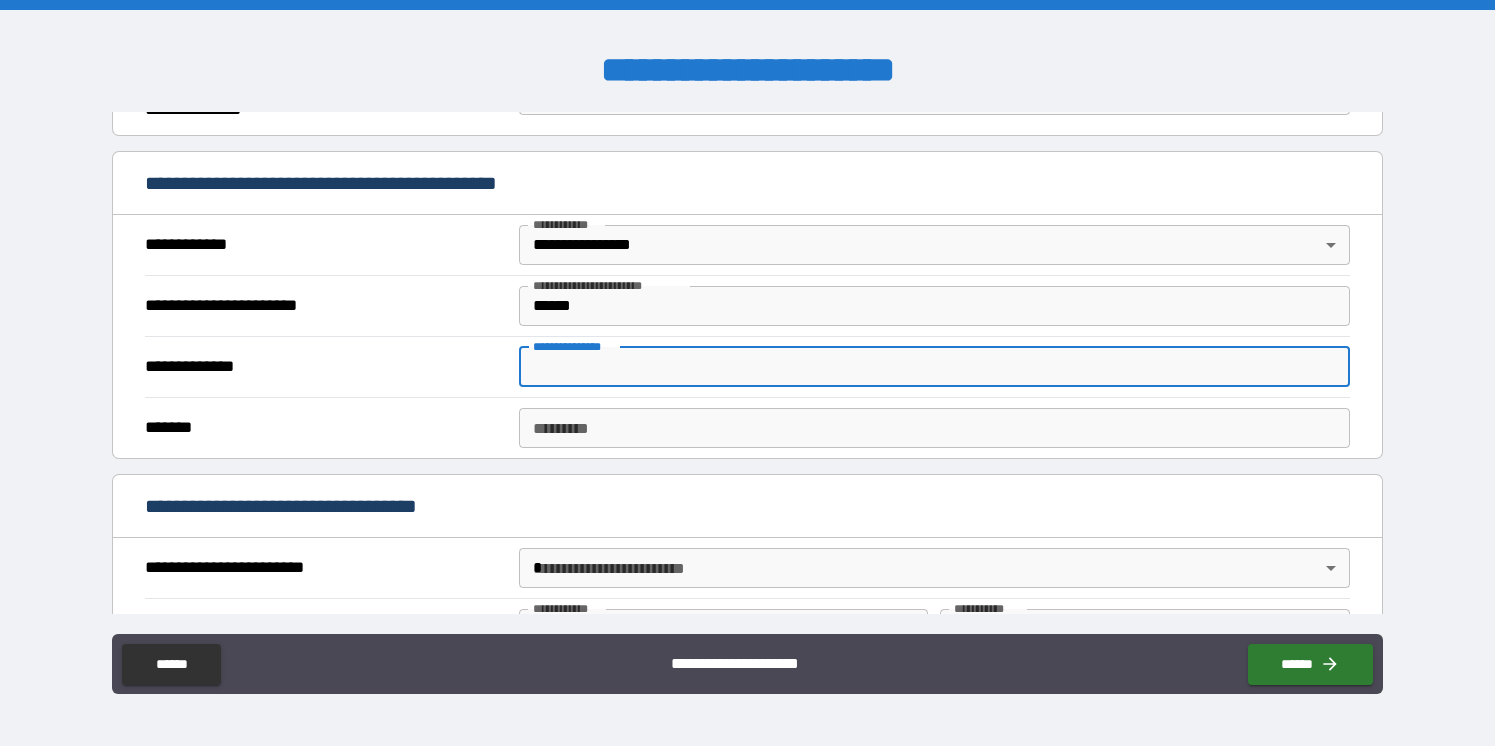 scroll, scrollTop: 353, scrollLeft: 0, axis: vertical 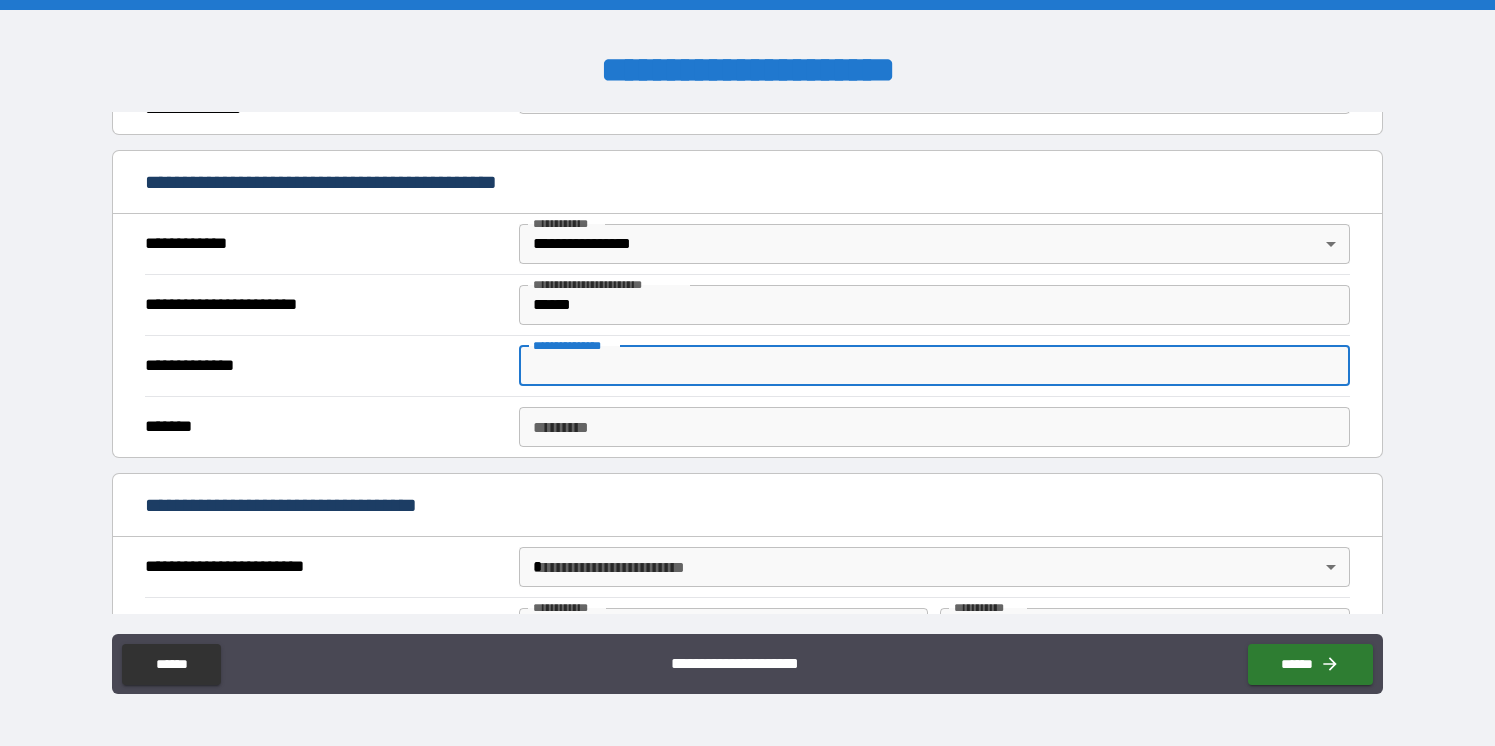 click on "*******   *" at bounding box center [935, 427] 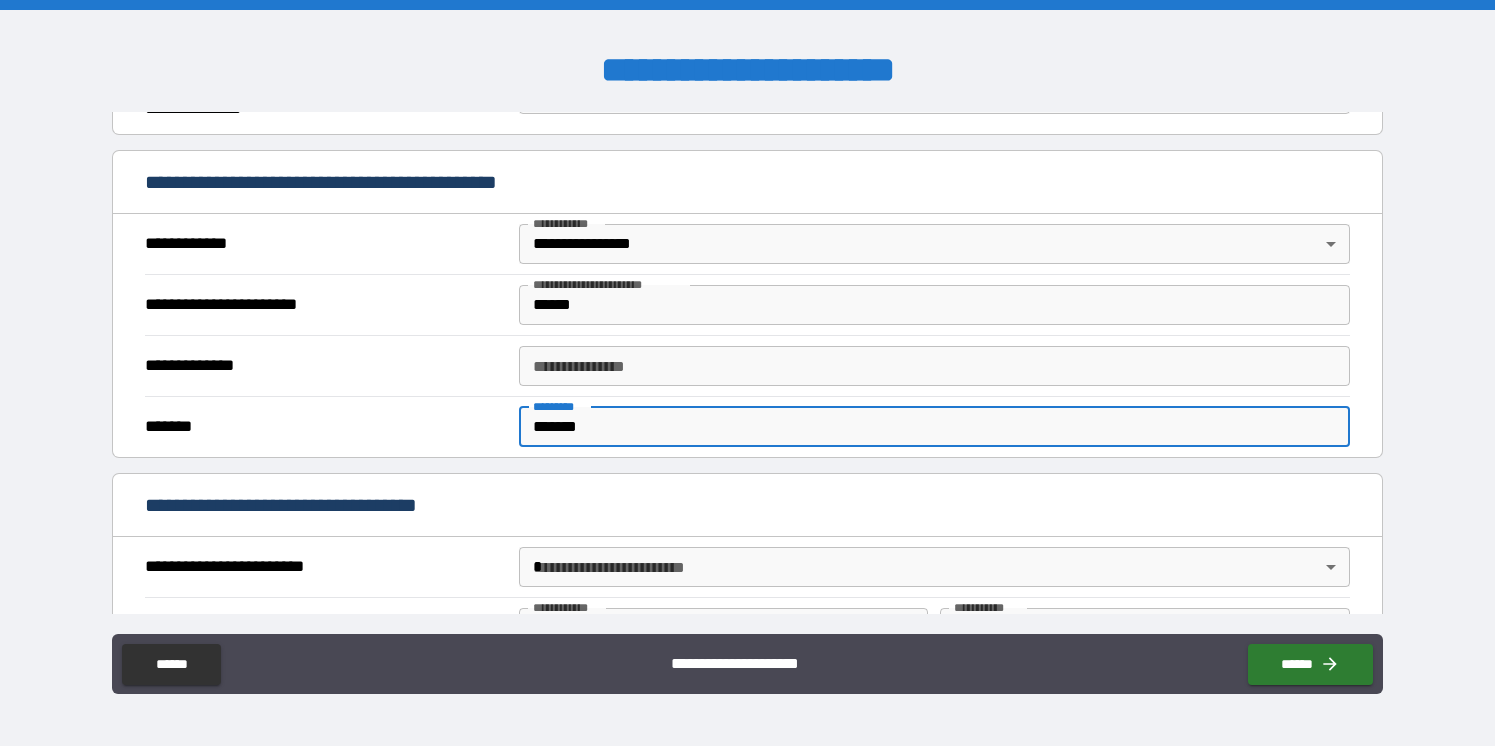 type on "*******" 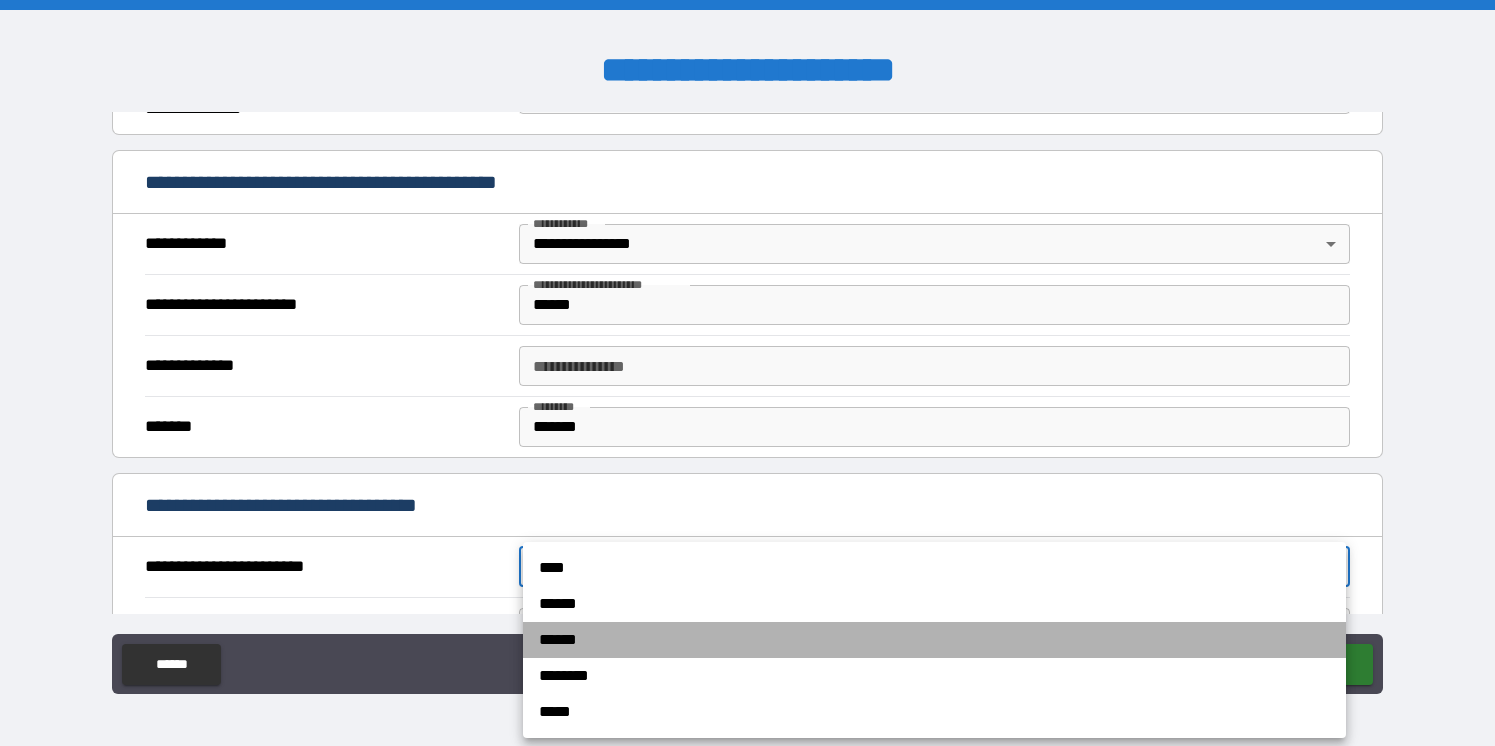 click on "******" at bounding box center [934, 640] 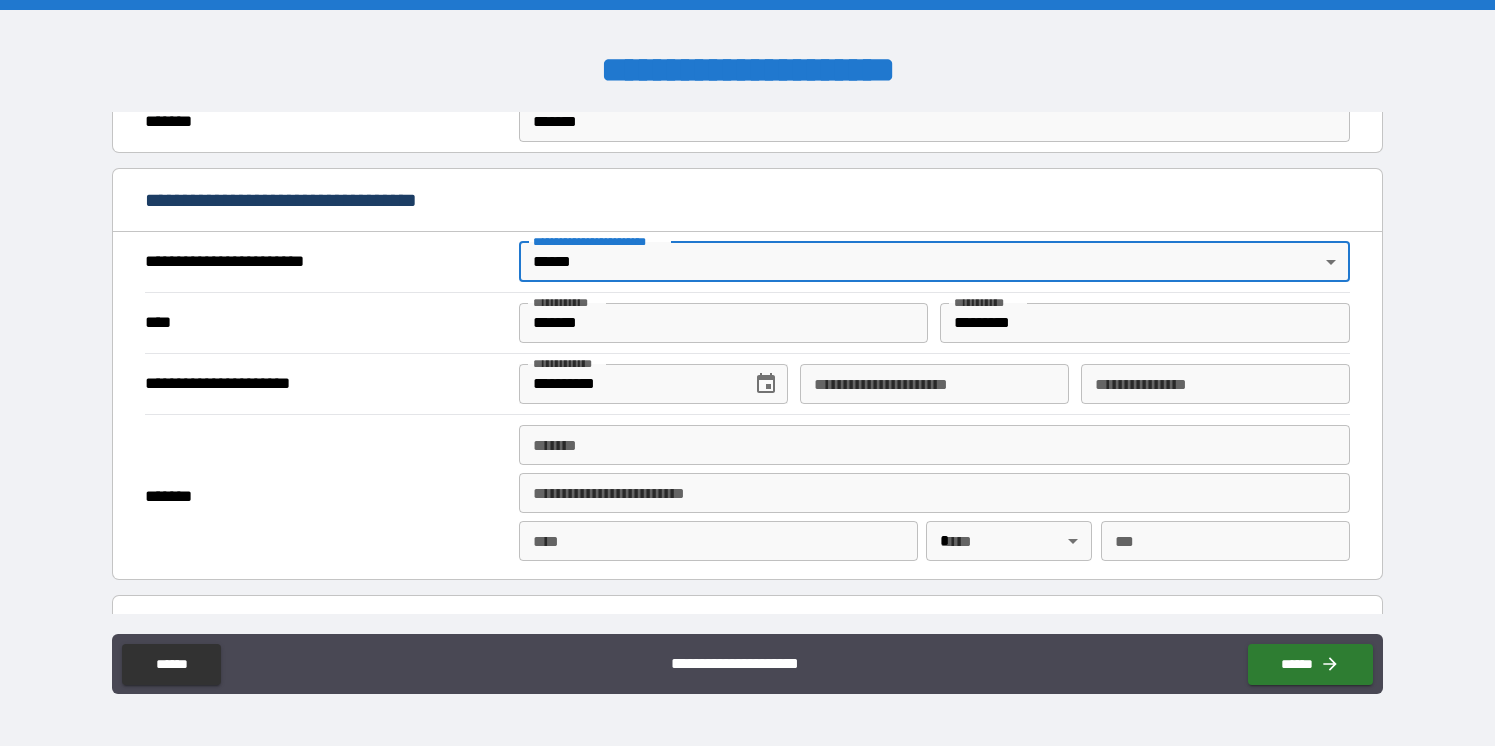 scroll, scrollTop: 697, scrollLeft: 0, axis: vertical 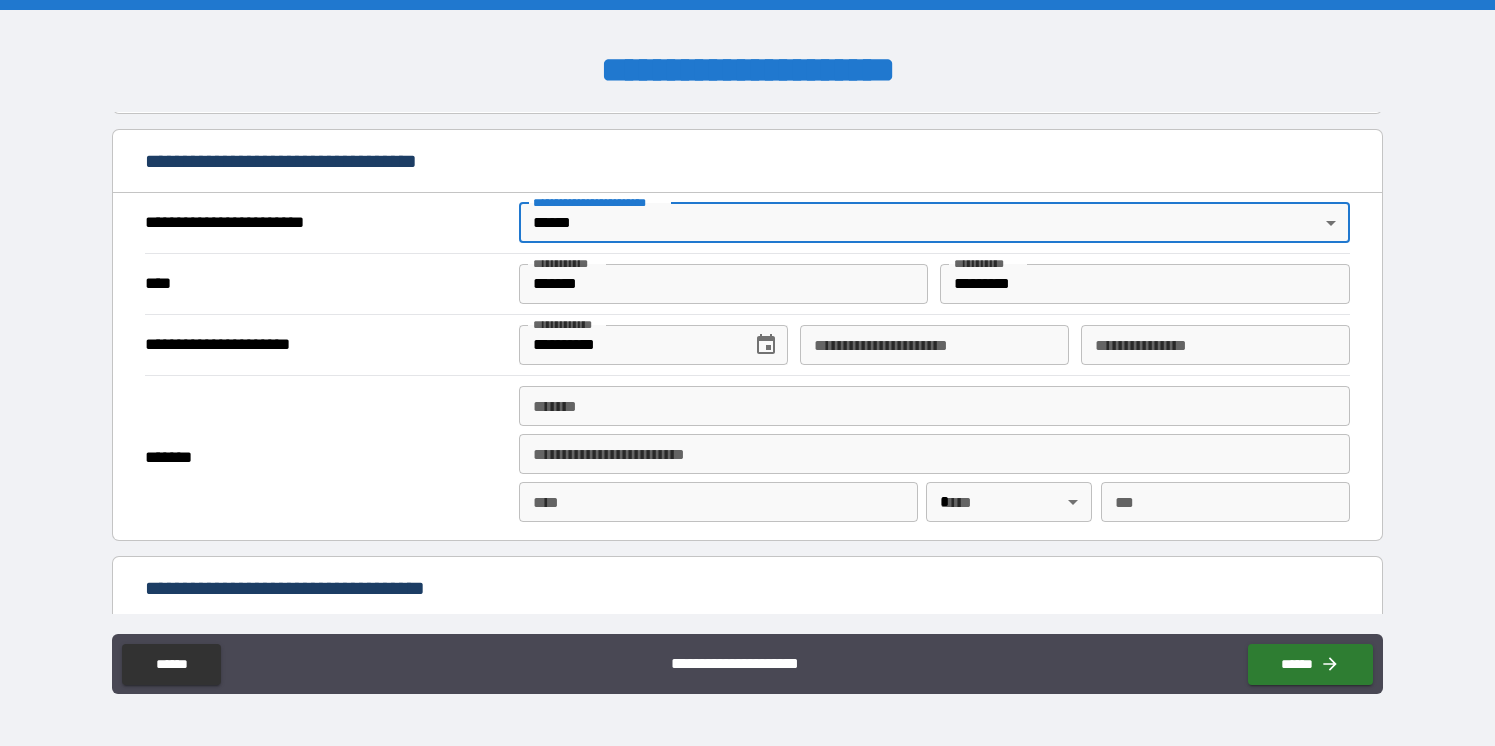 click on "*******" at bounding box center (724, 284) 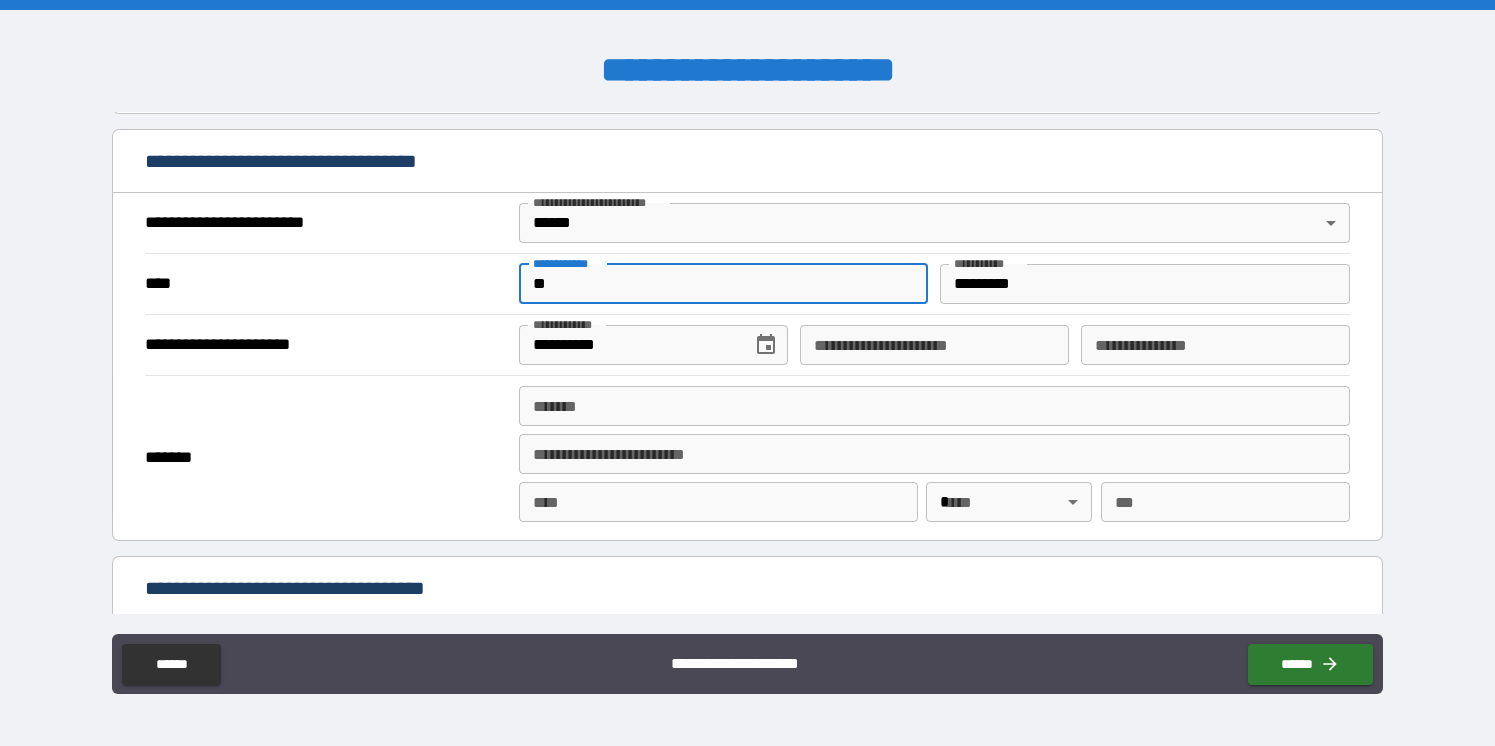 type on "*" 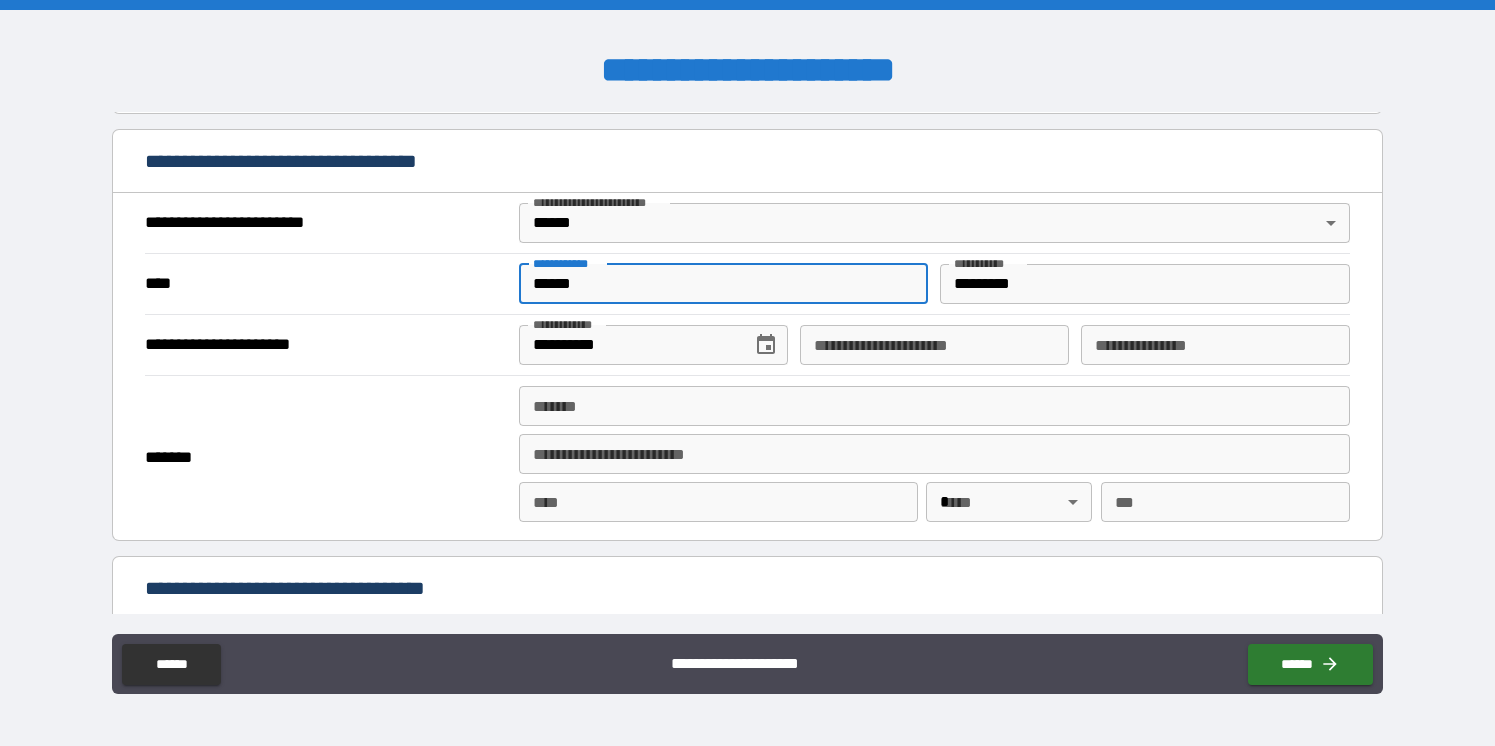 type on "******" 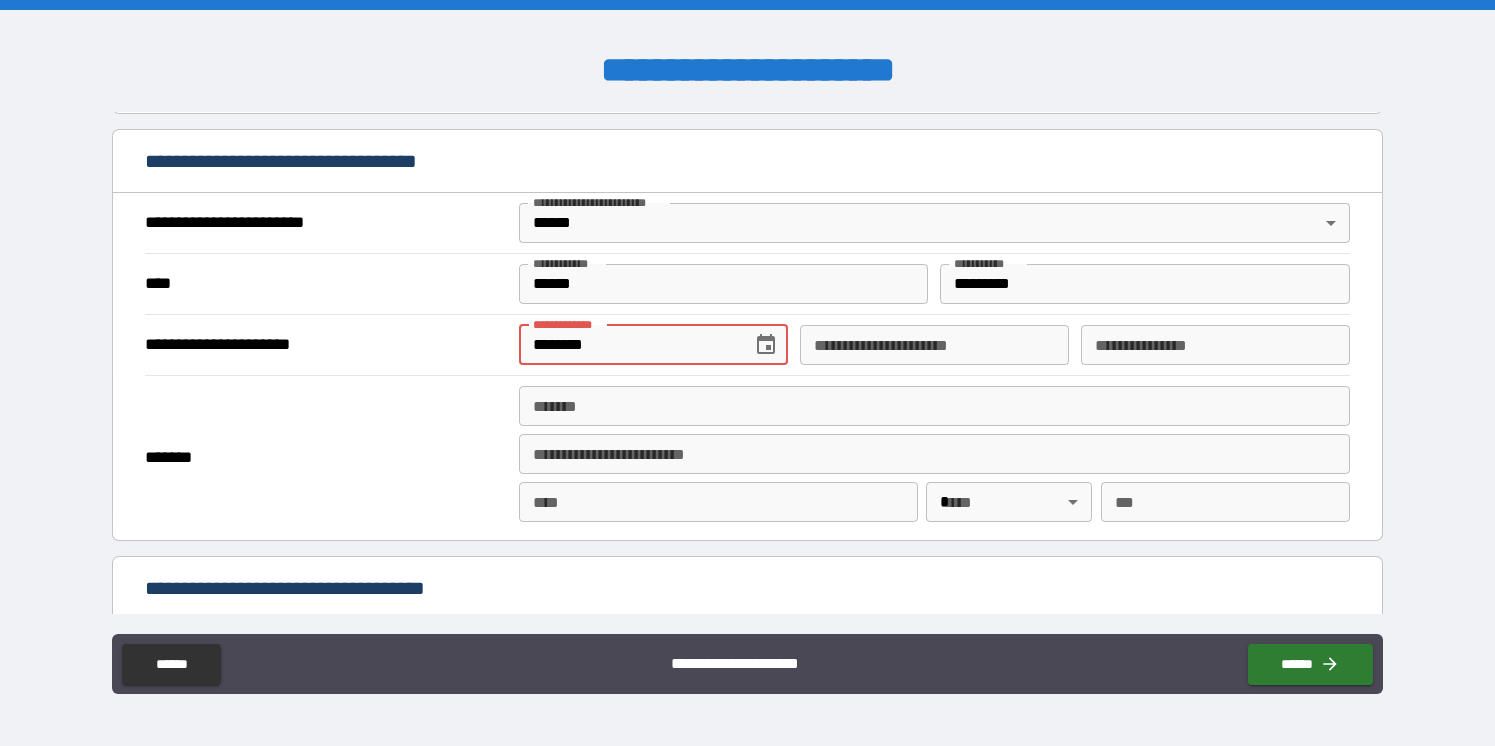 type on "********" 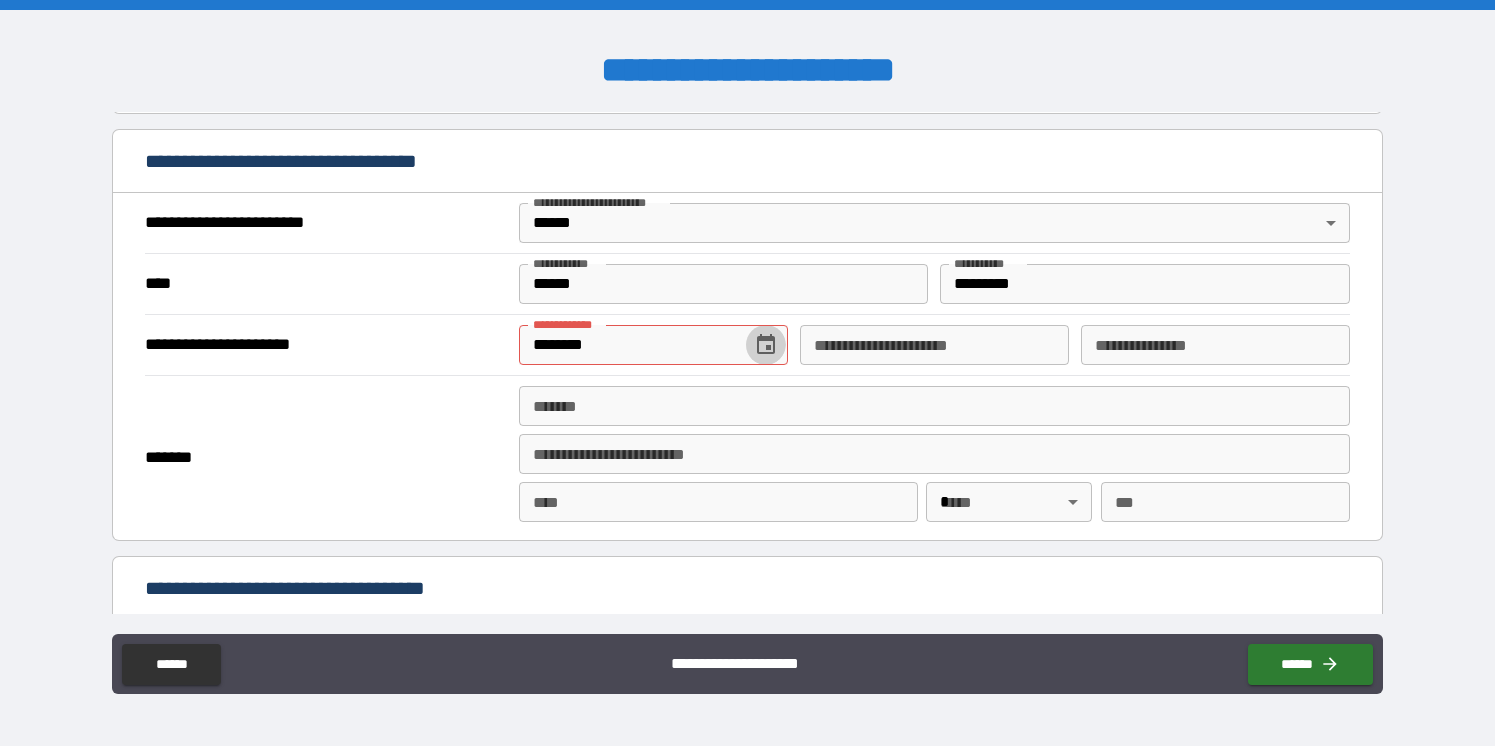 type 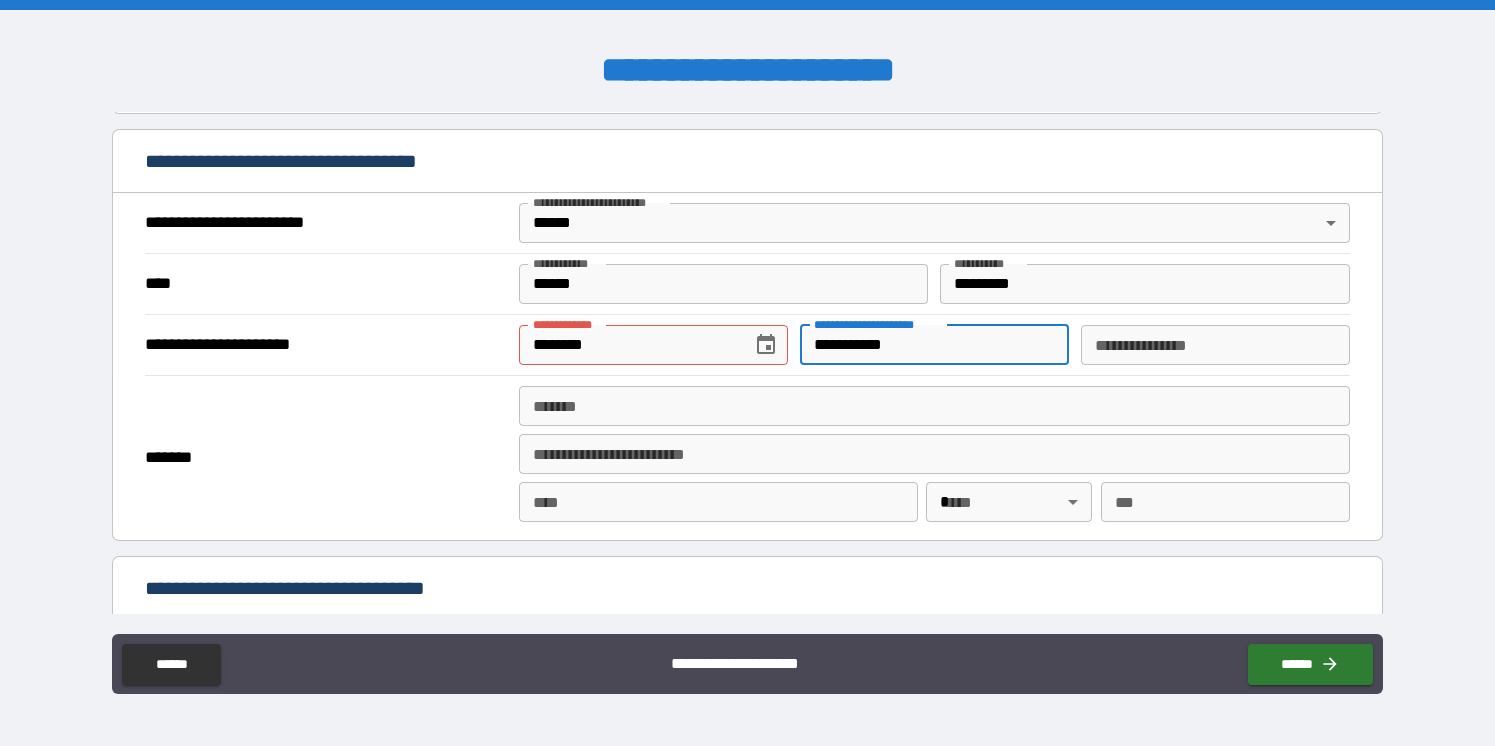type on "**********" 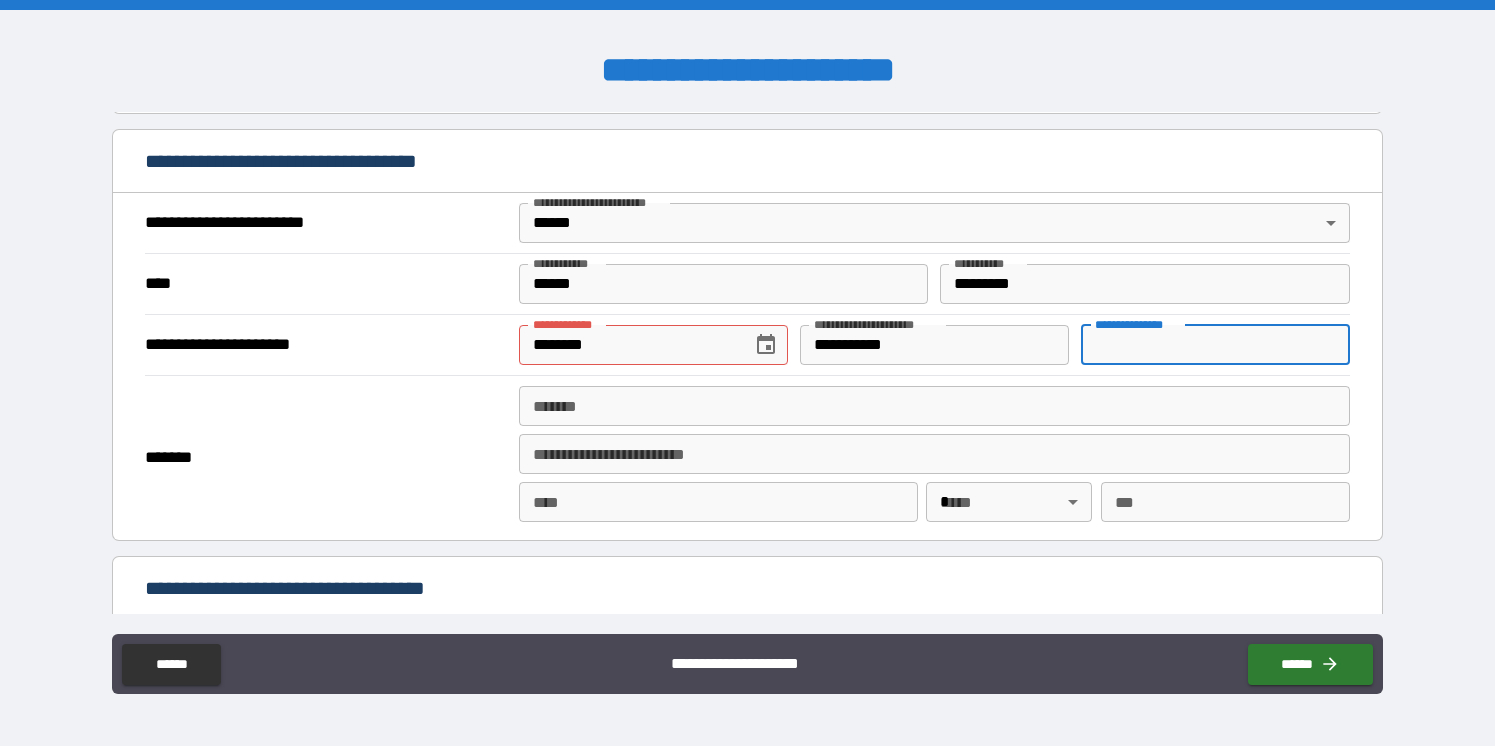 click on "*******" at bounding box center [935, 406] 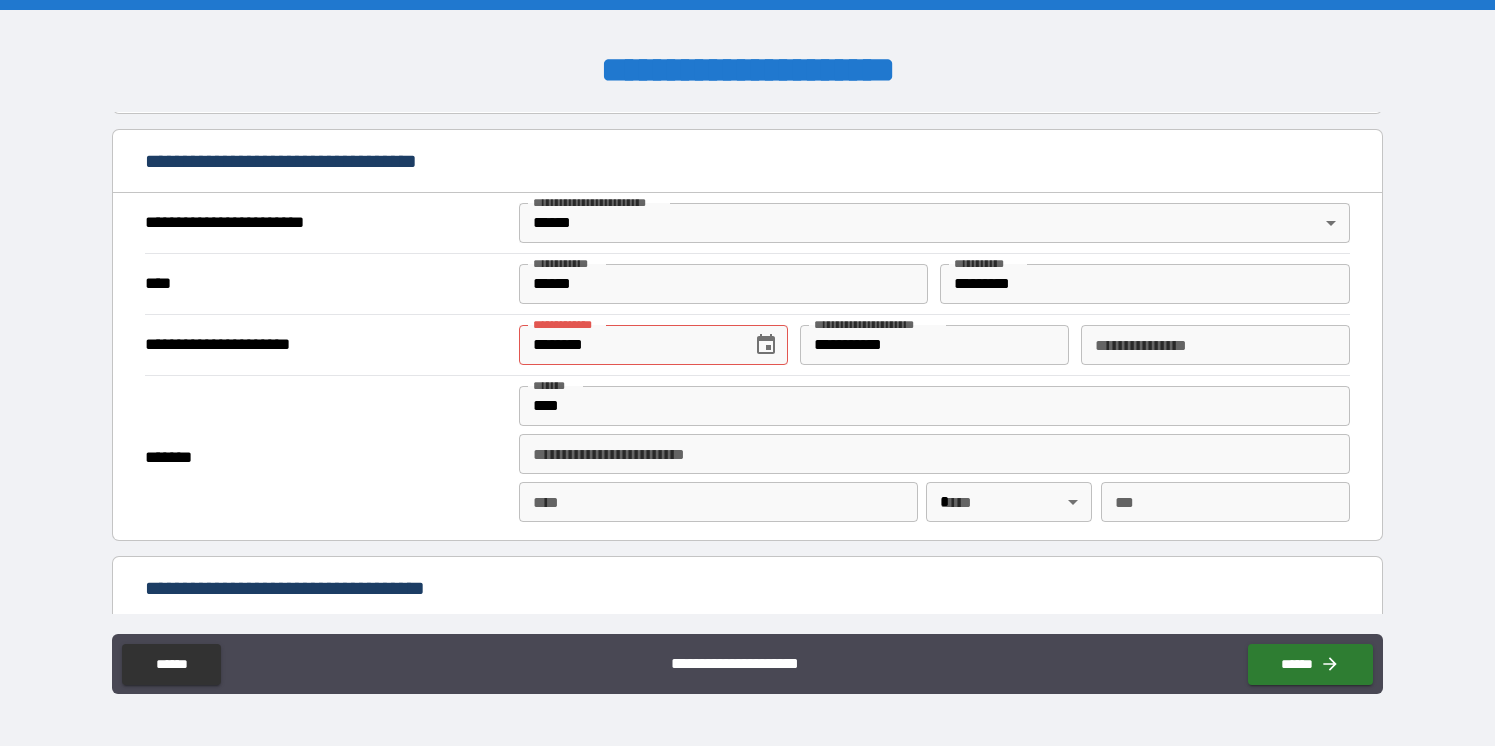 type on "**********" 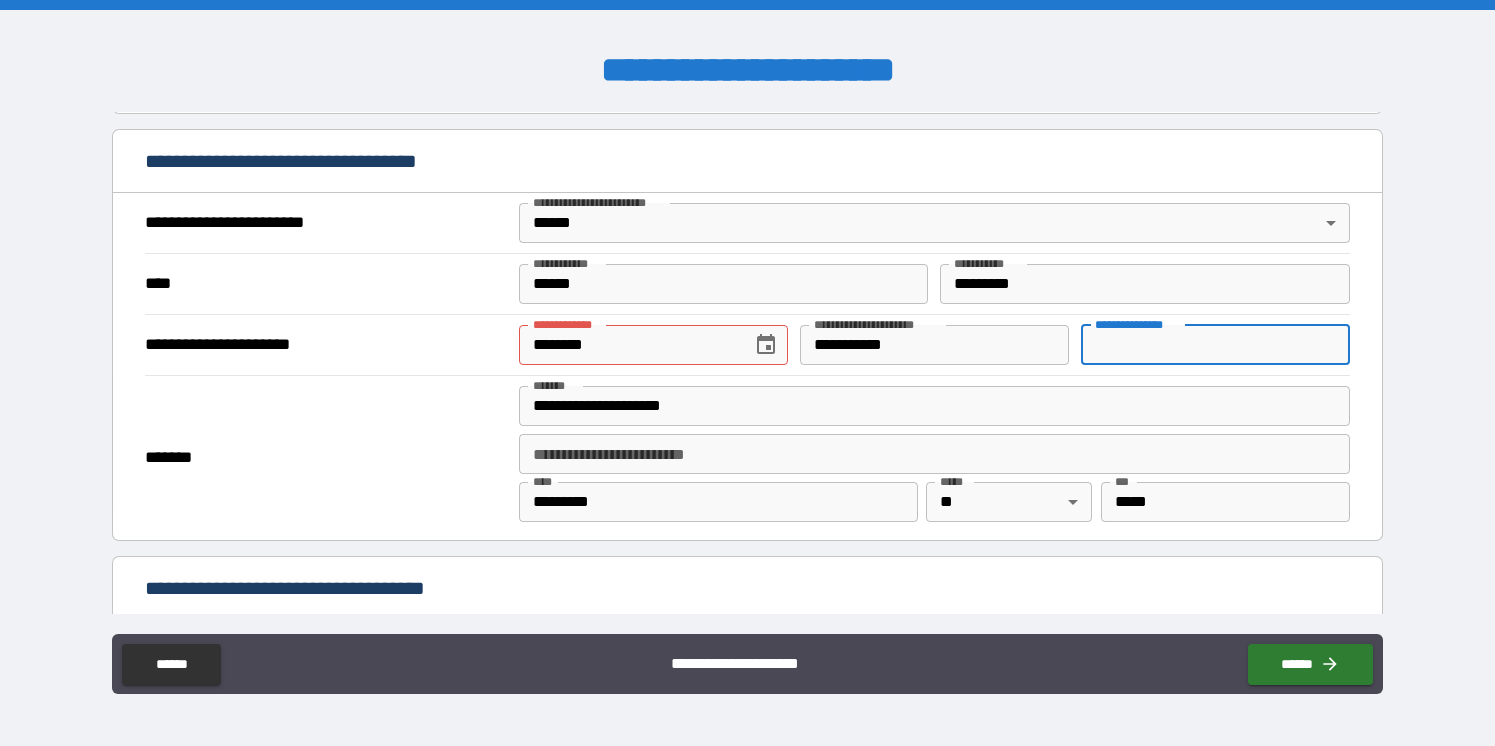 click on "**********" at bounding box center [1215, 345] 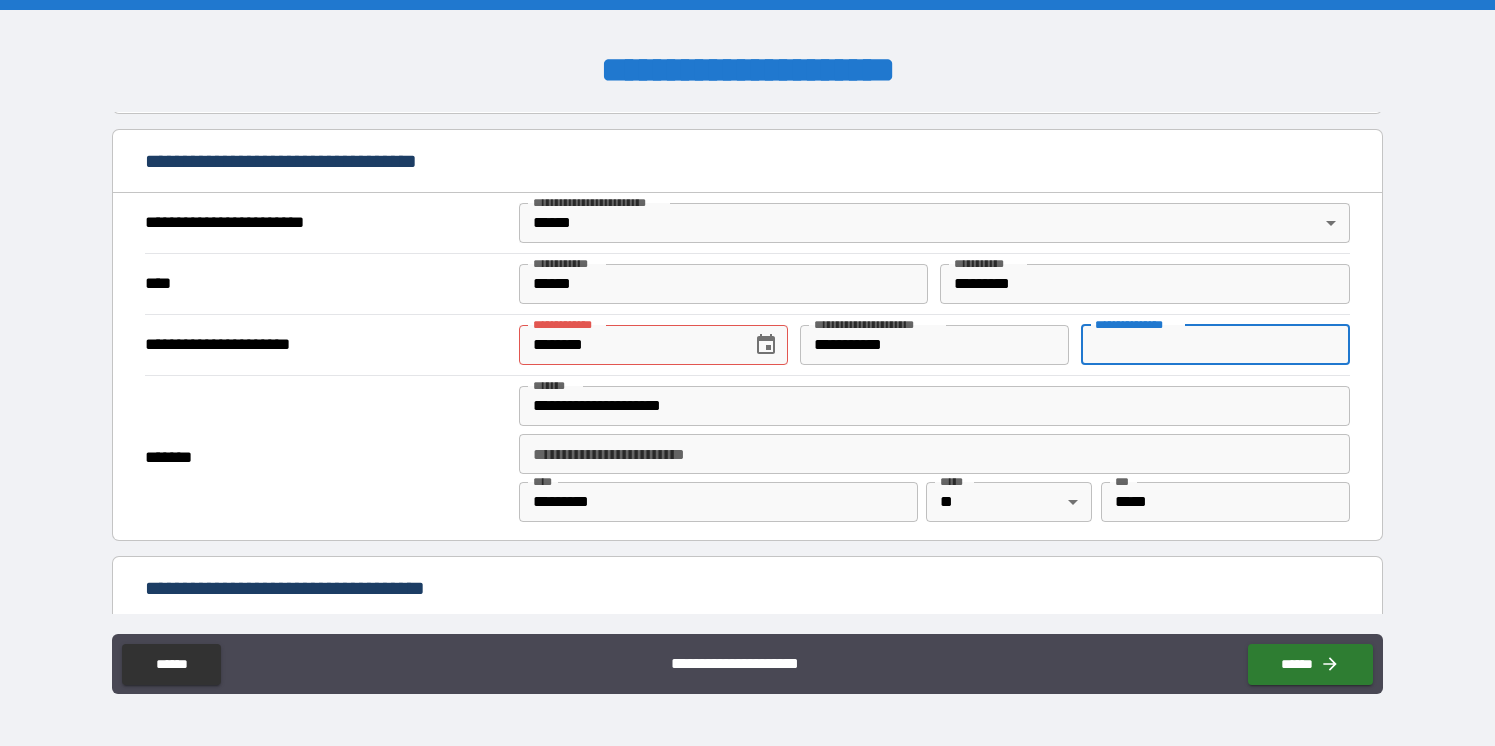 type on "*" 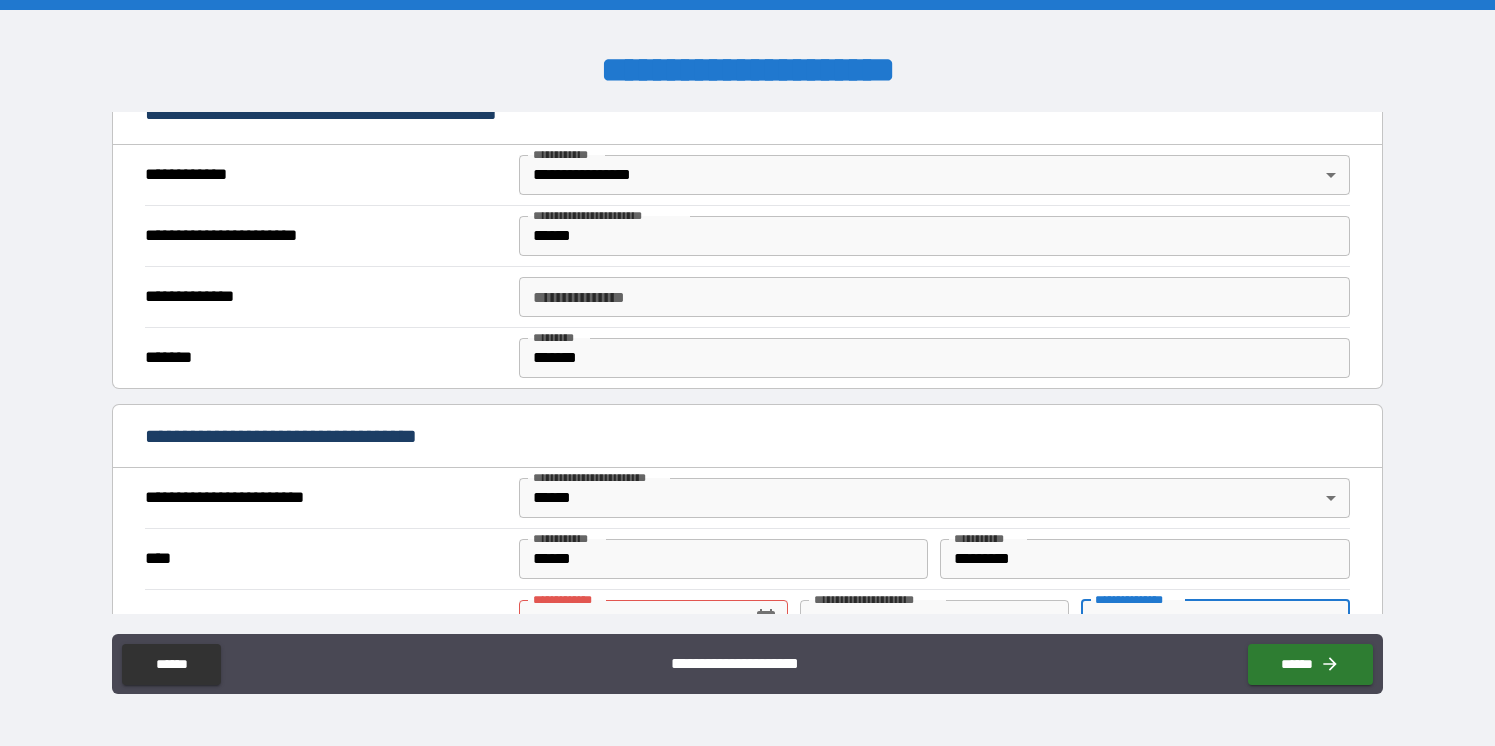 scroll, scrollTop: 419, scrollLeft: 0, axis: vertical 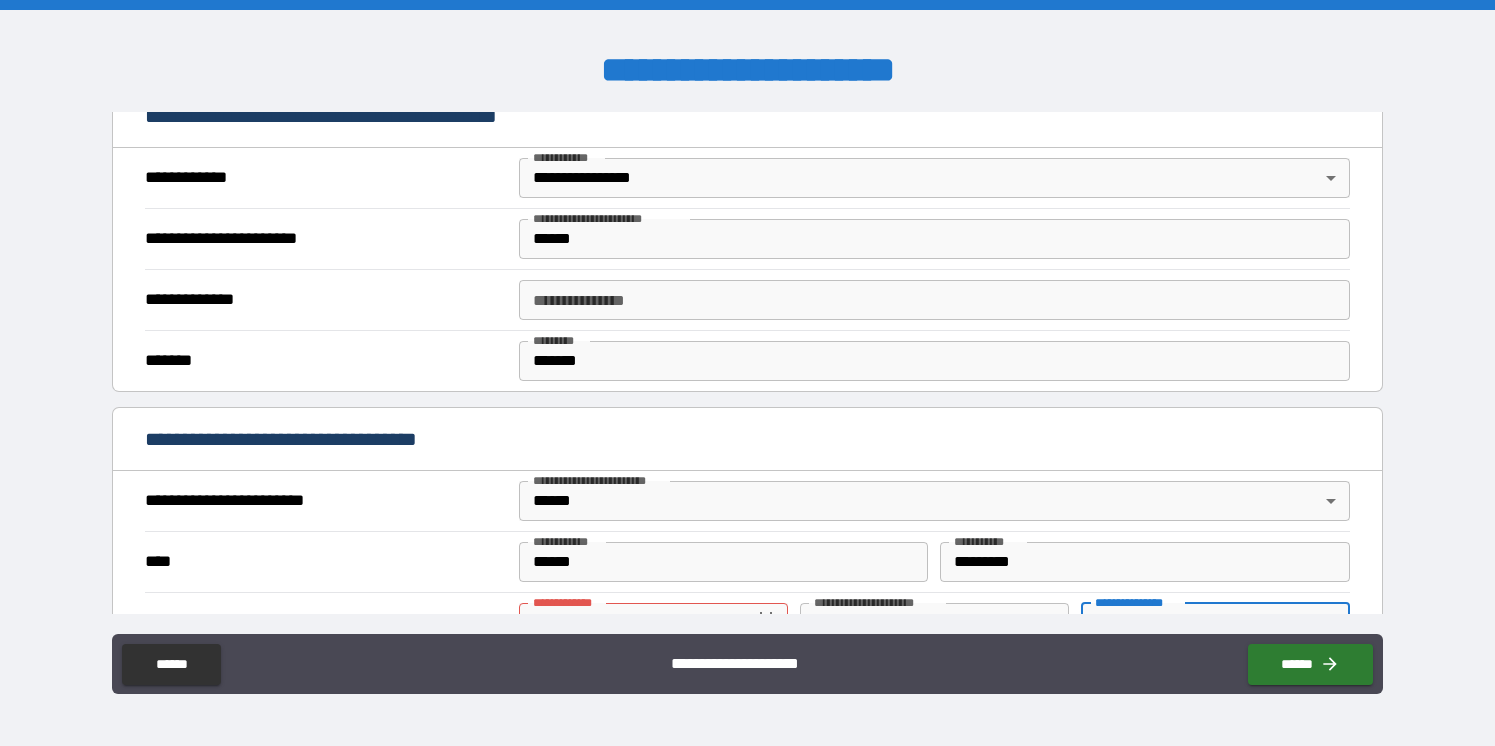 click on "**********" at bounding box center [935, 300] 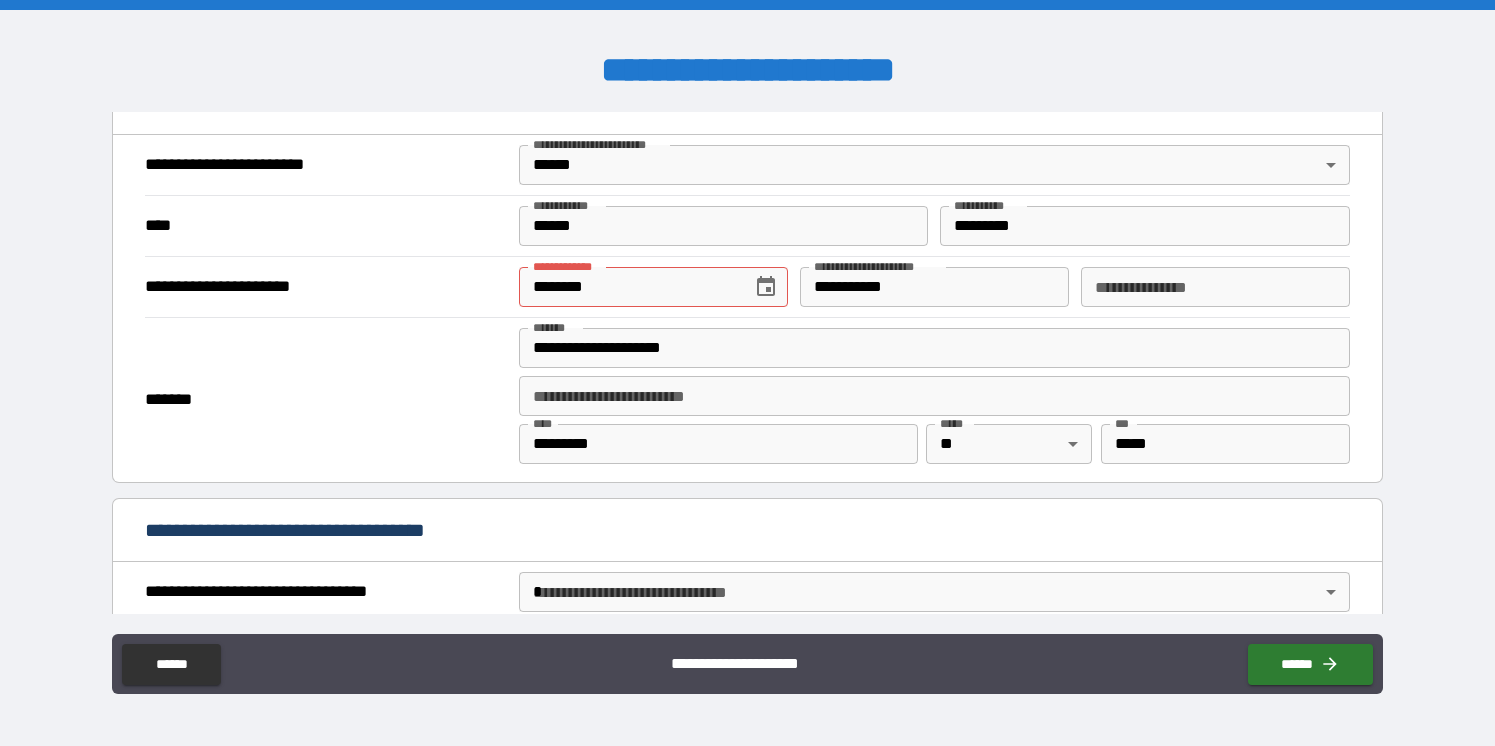 scroll, scrollTop: 760, scrollLeft: 0, axis: vertical 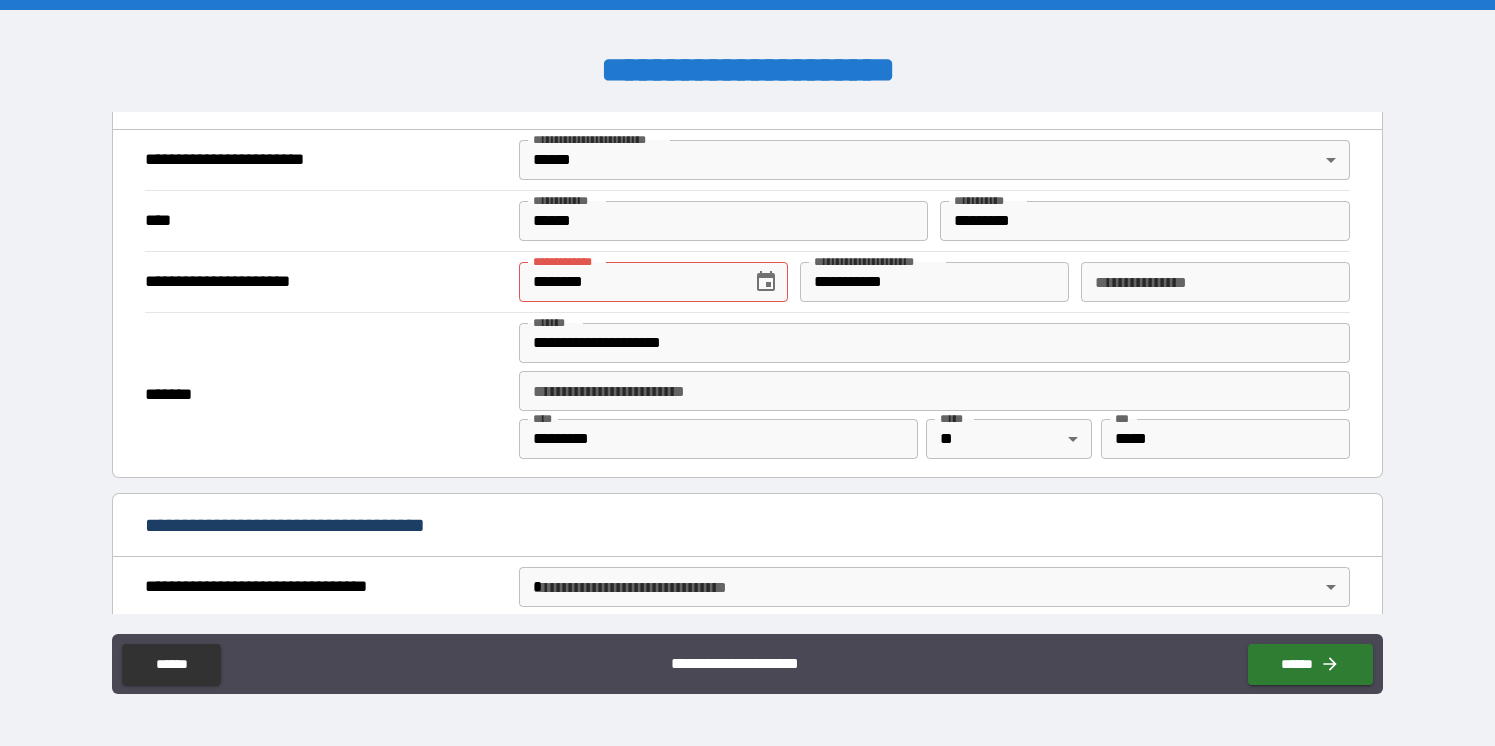 click on "**********" at bounding box center (1215, 282) 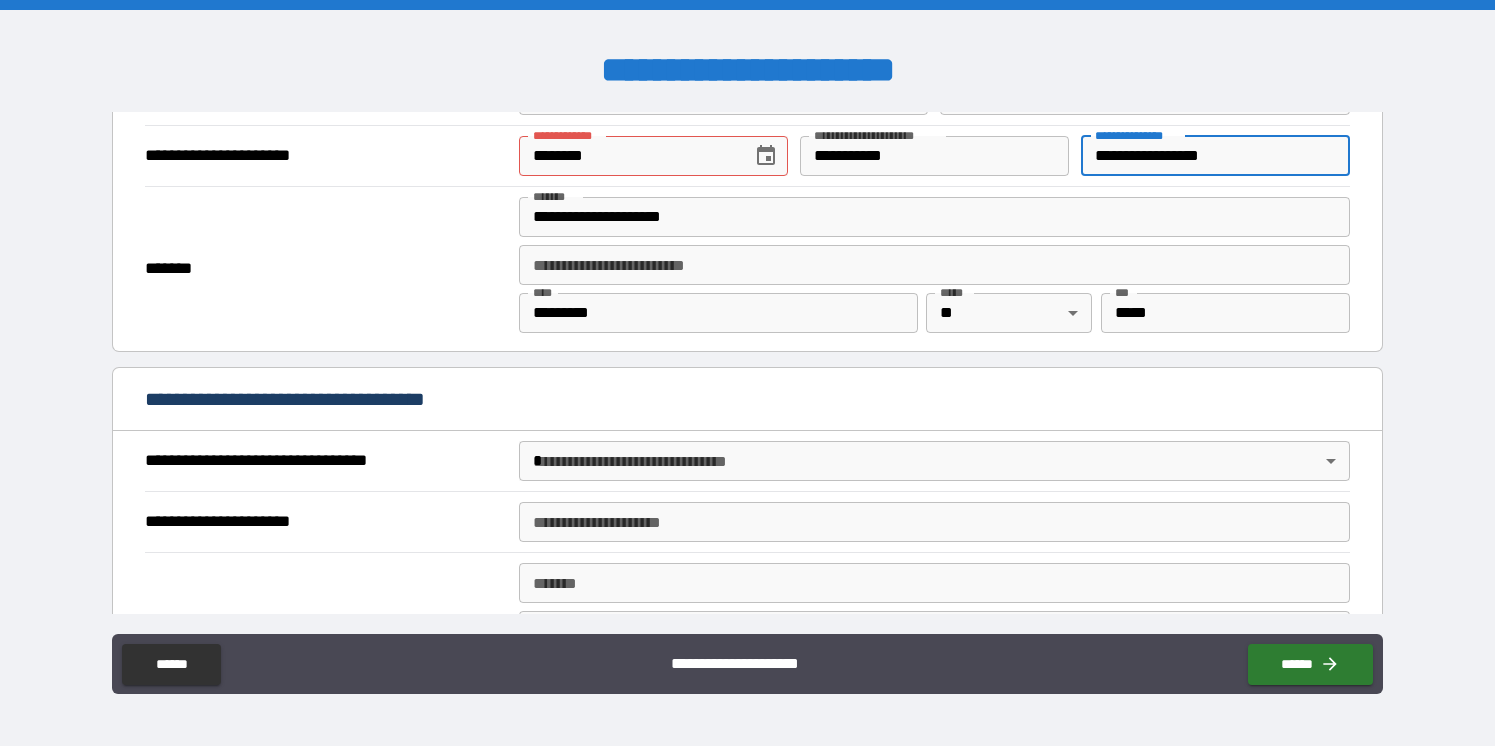 scroll, scrollTop: 891, scrollLeft: 0, axis: vertical 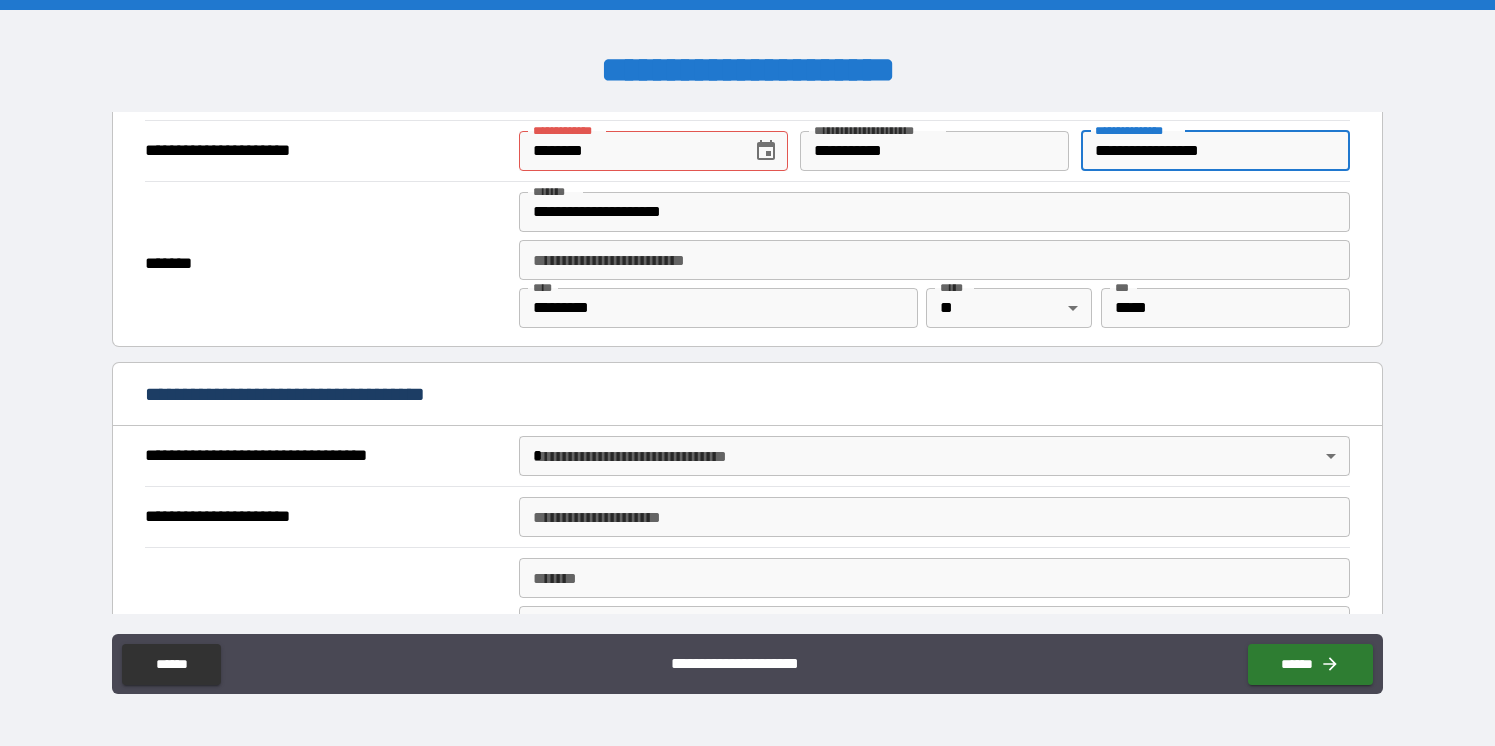 type on "**********" 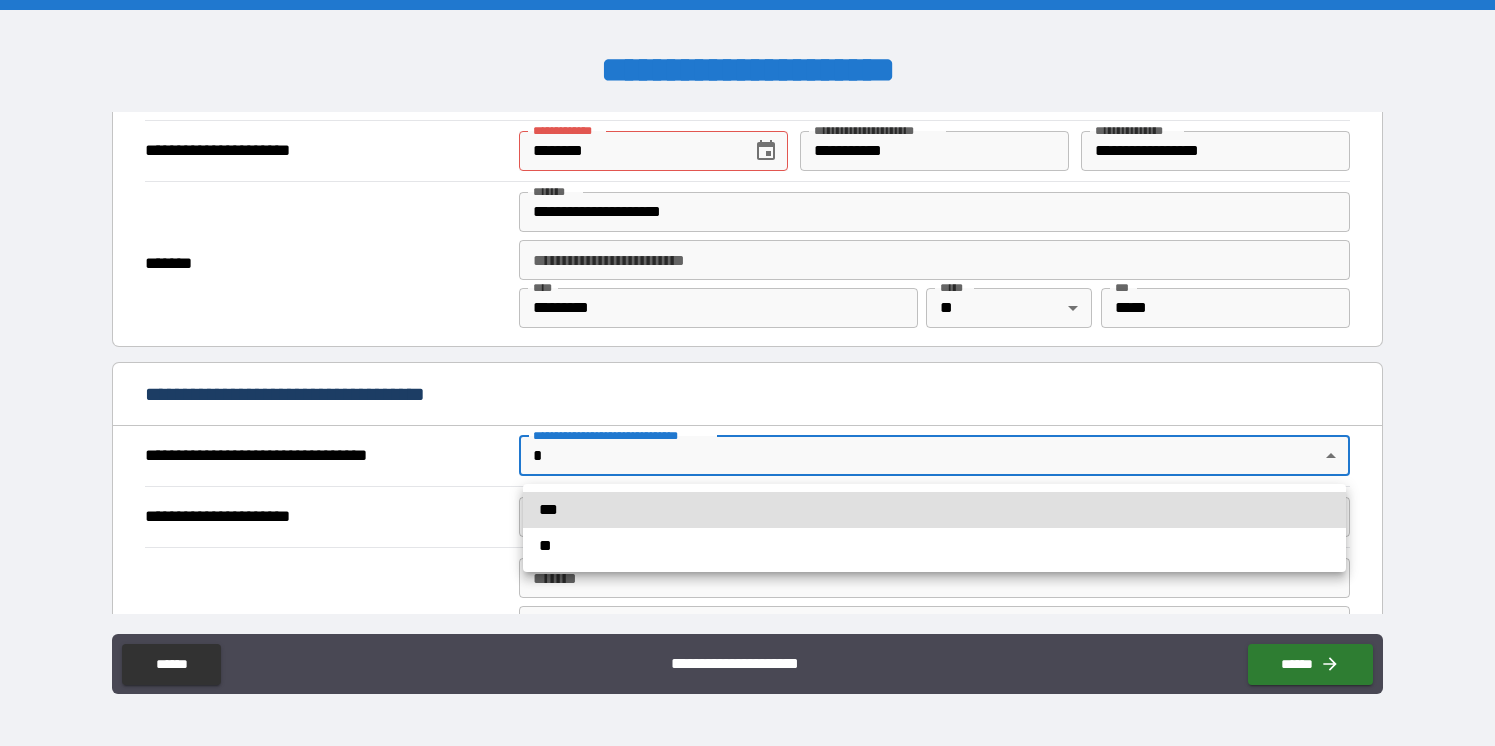 click on "**********" at bounding box center [747, 373] 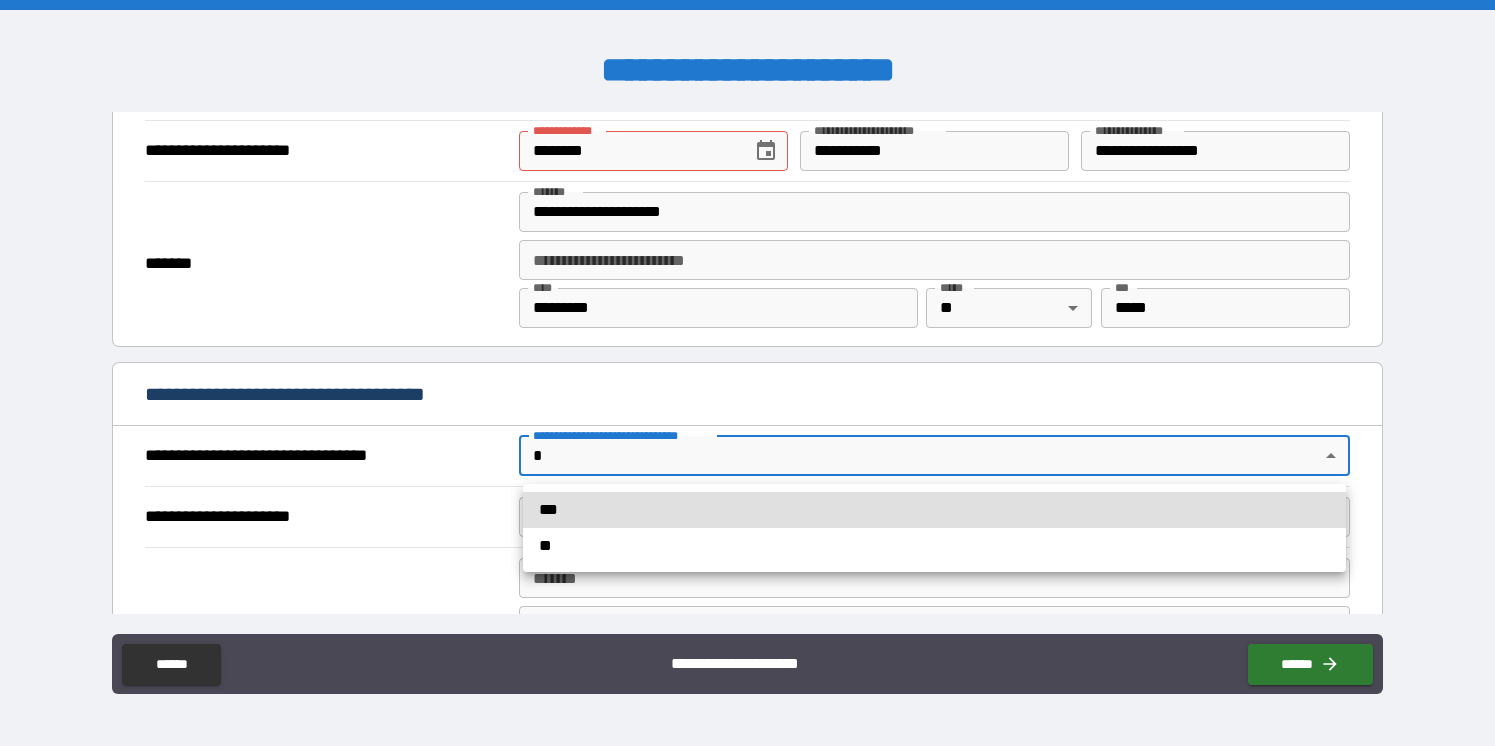 click on "***" at bounding box center (934, 510) 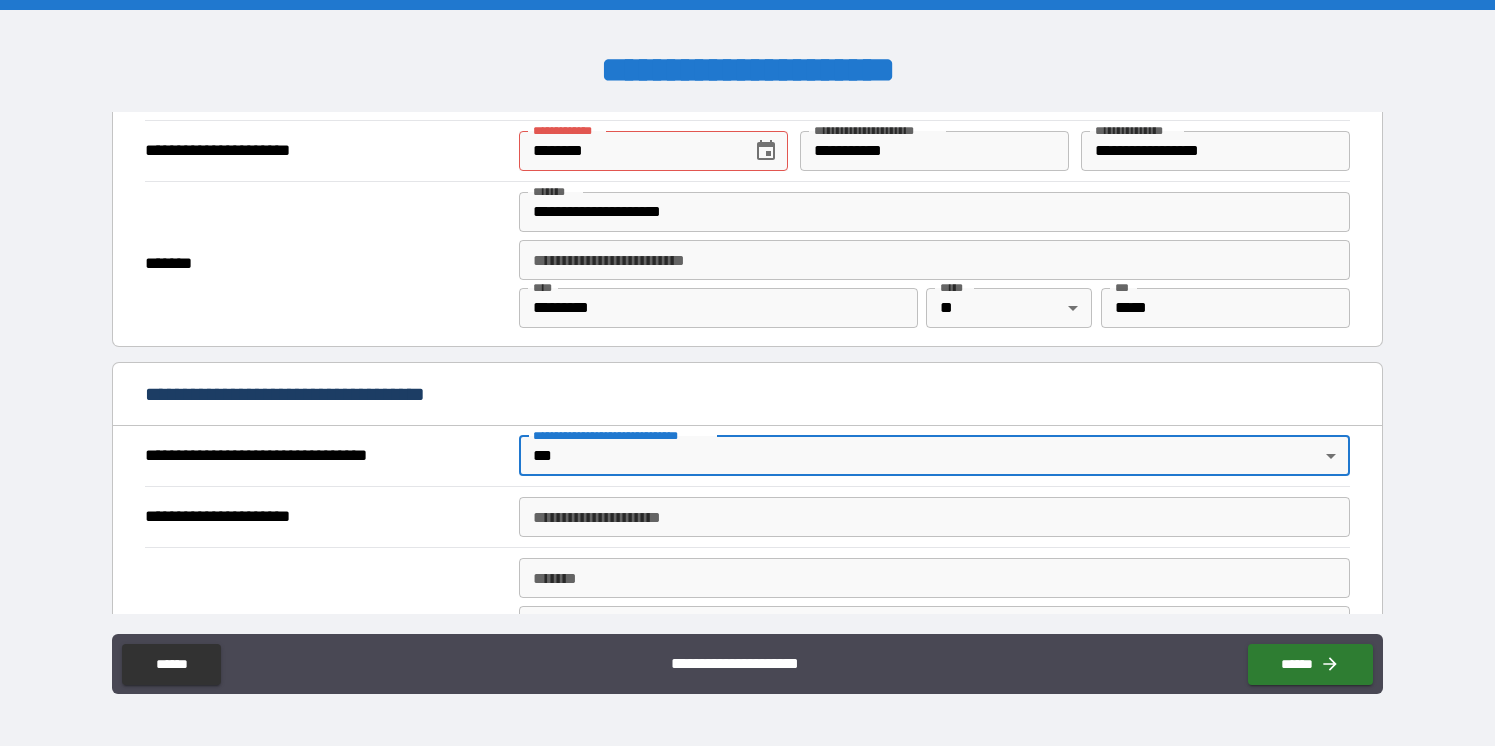 click on "**********" at bounding box center (935, 517) 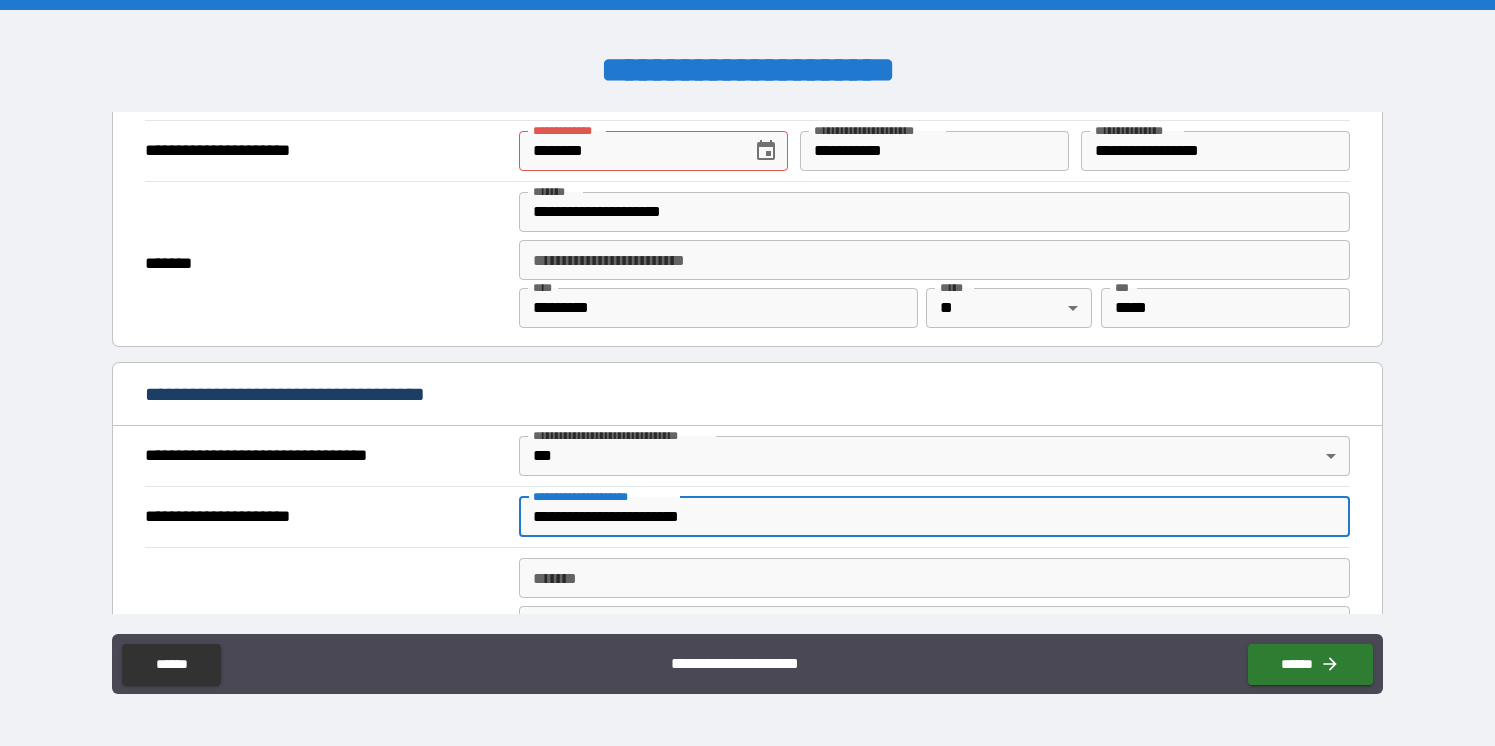 type on "**********" 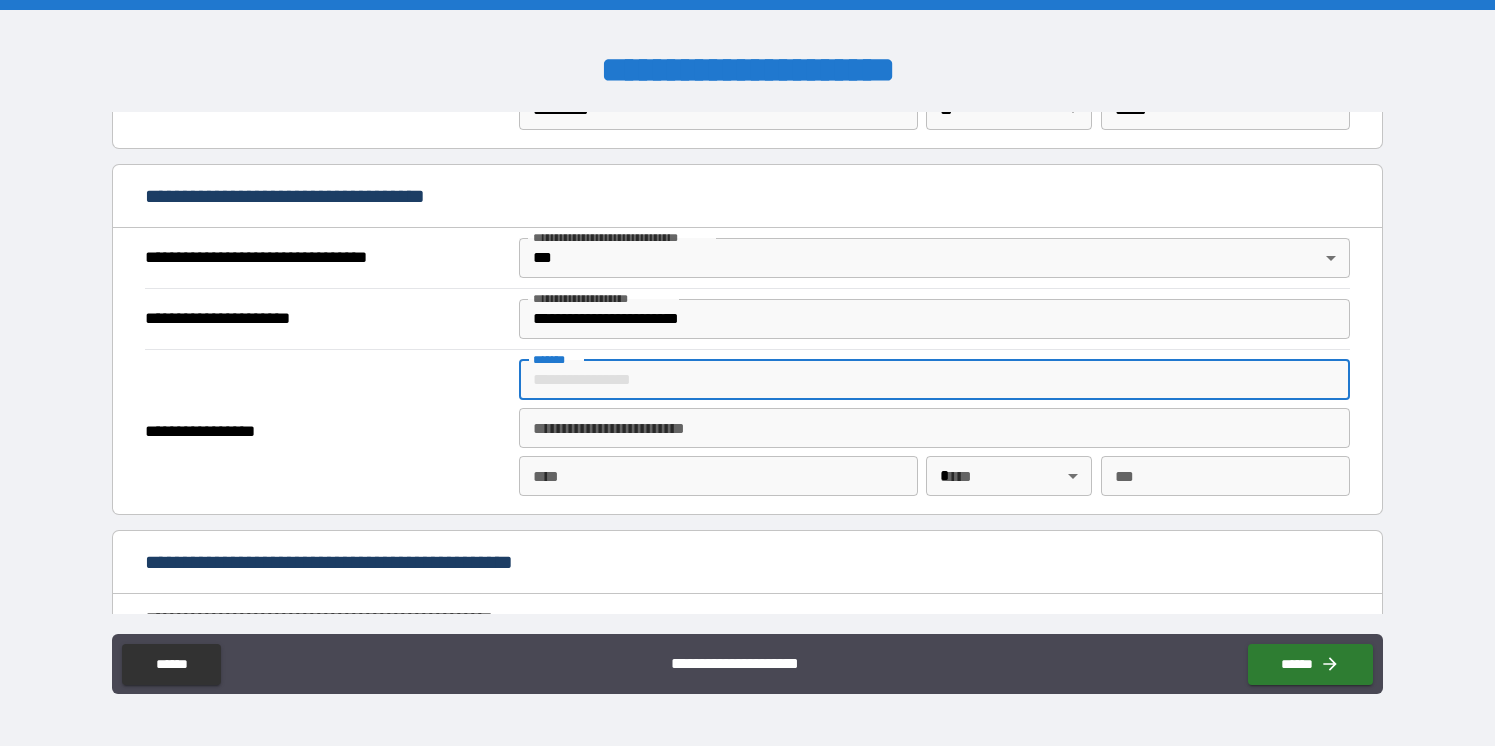 scroll, scrollTop: 1099, scrollLeft: 0, axis: vertical 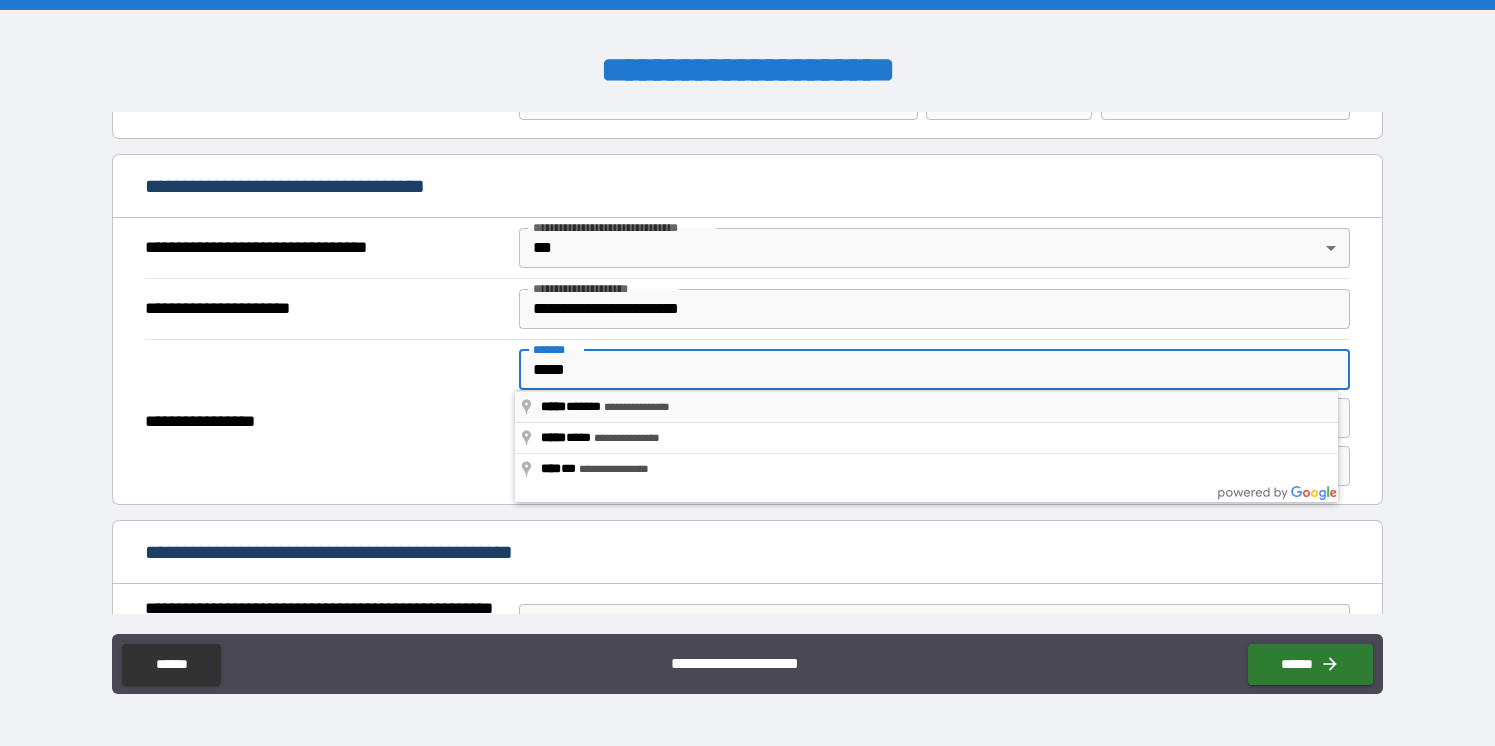 type on "*****" 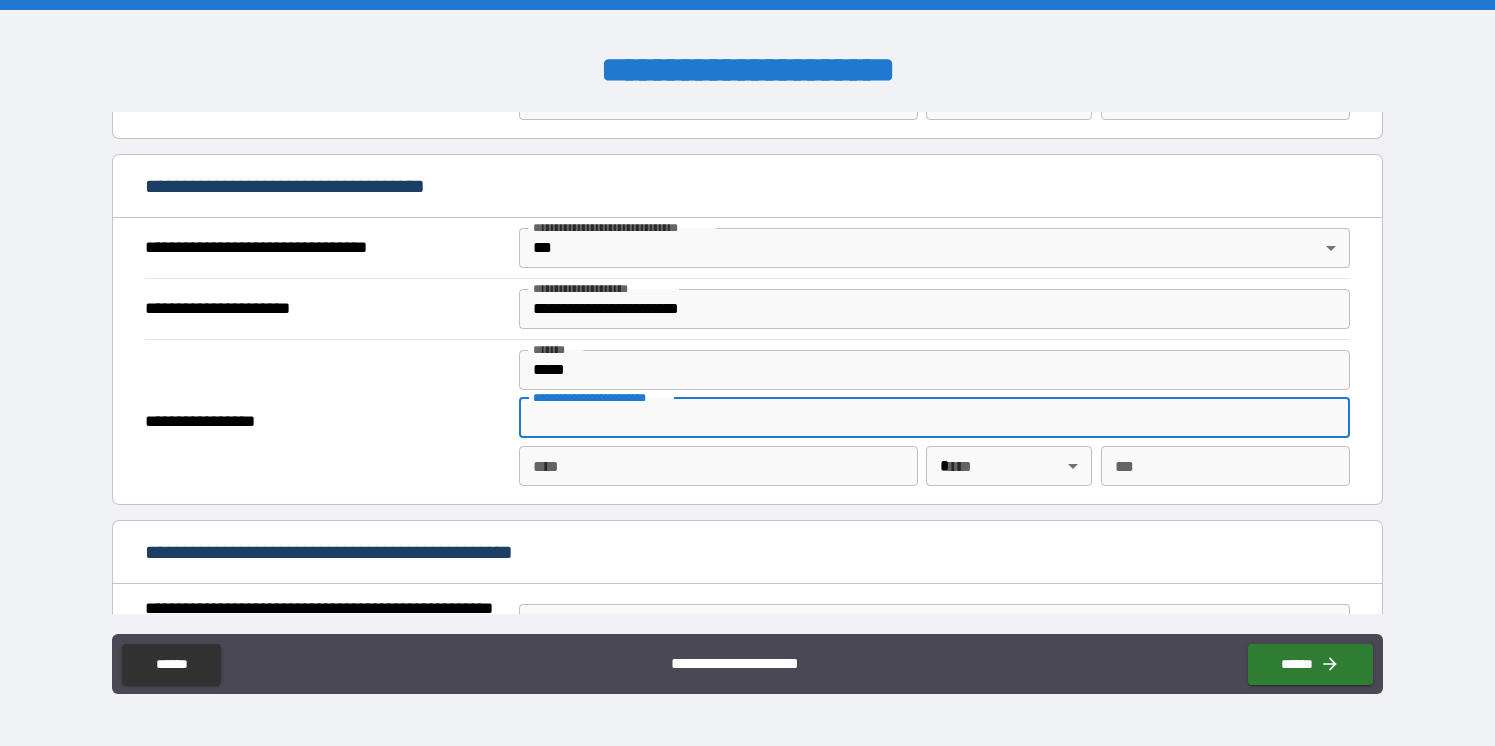 type on "*******" 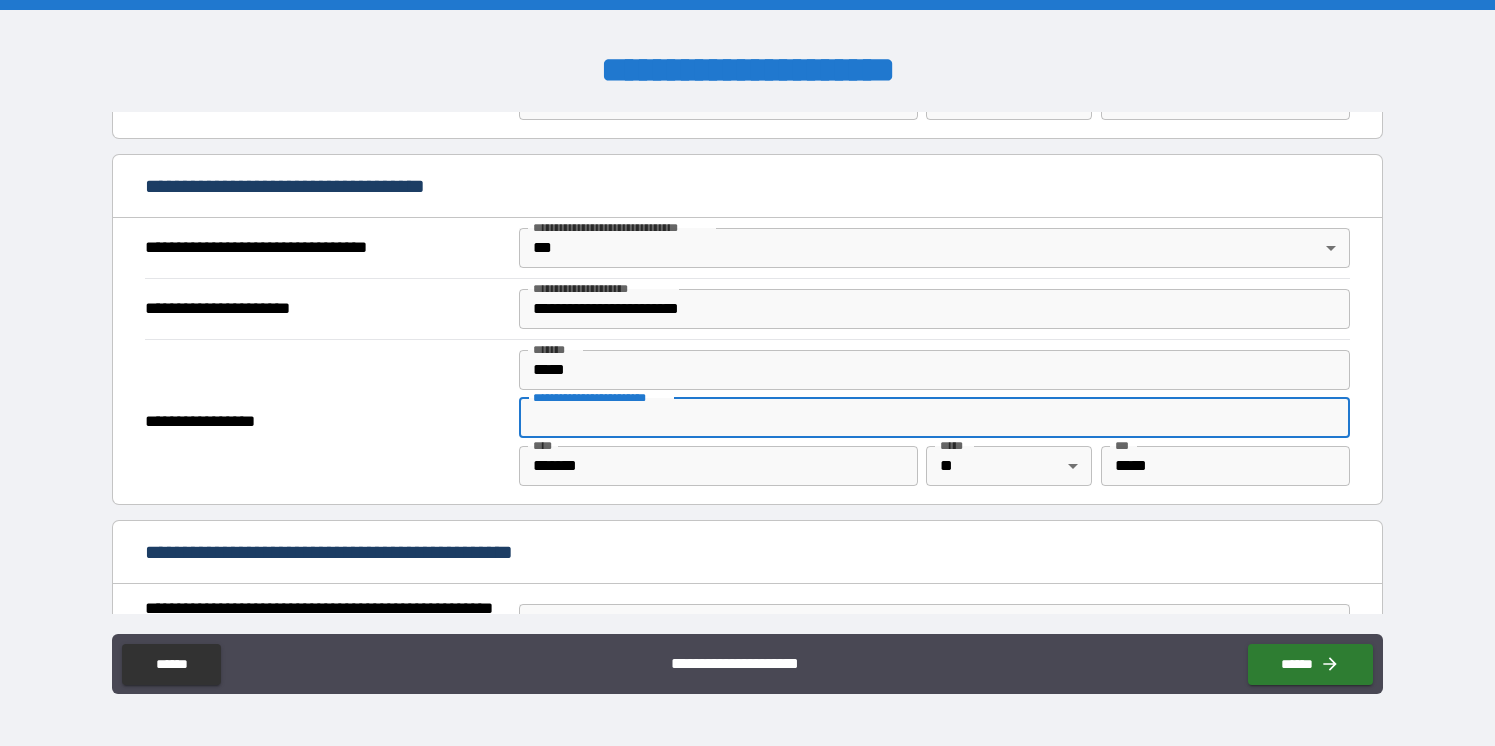 click on "*****" at bounding box center (935, 370) 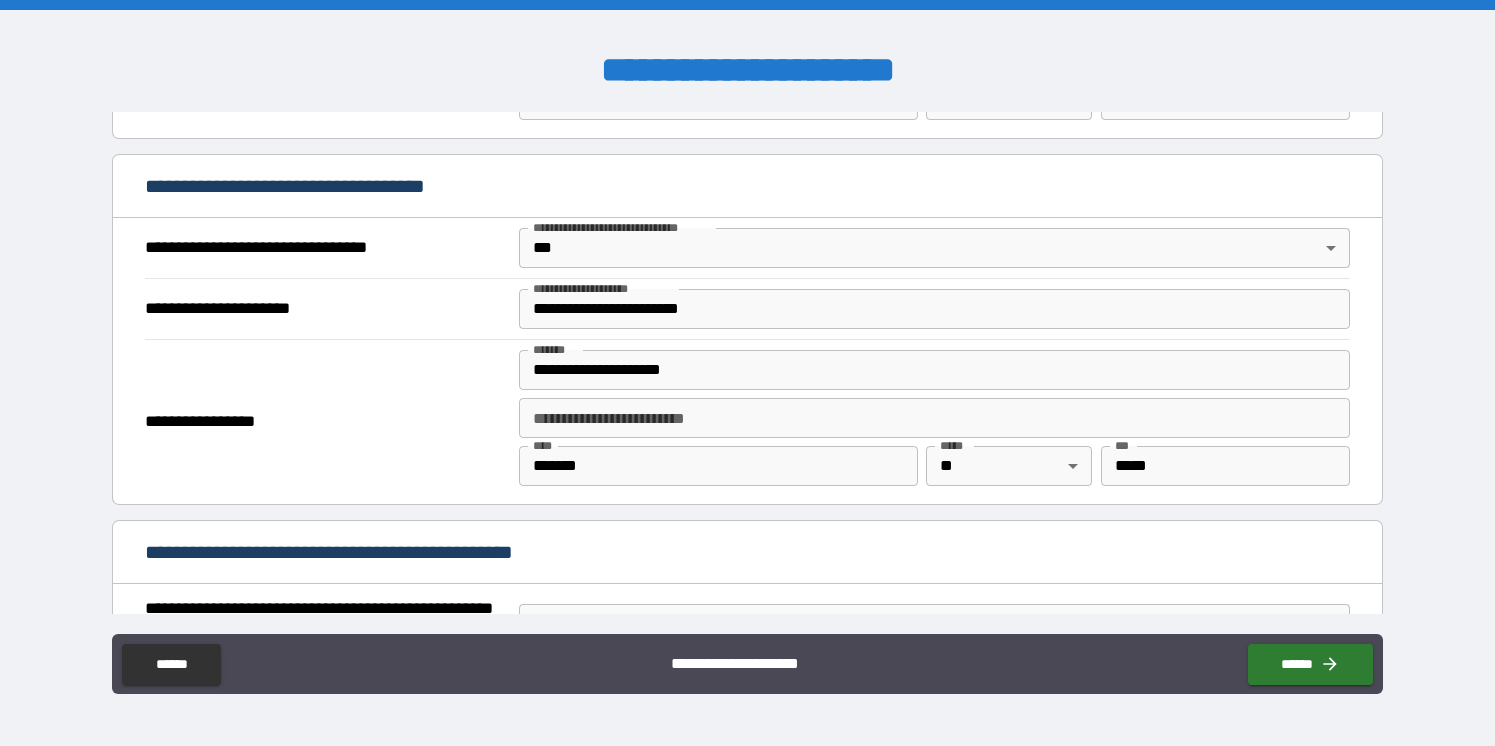 type on "**********" 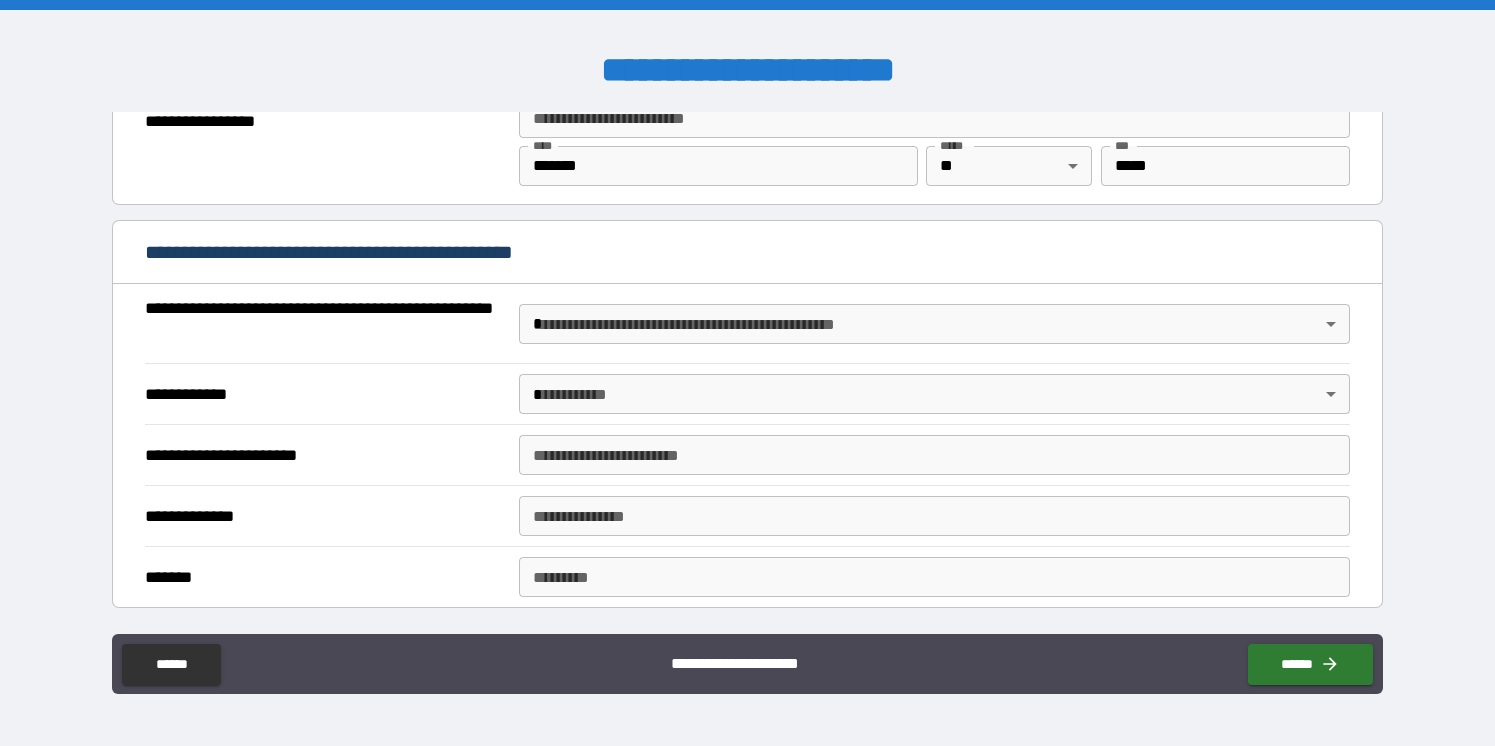 scroll, scrollTop: 1405, scrollLeft: 0, axis: vertical 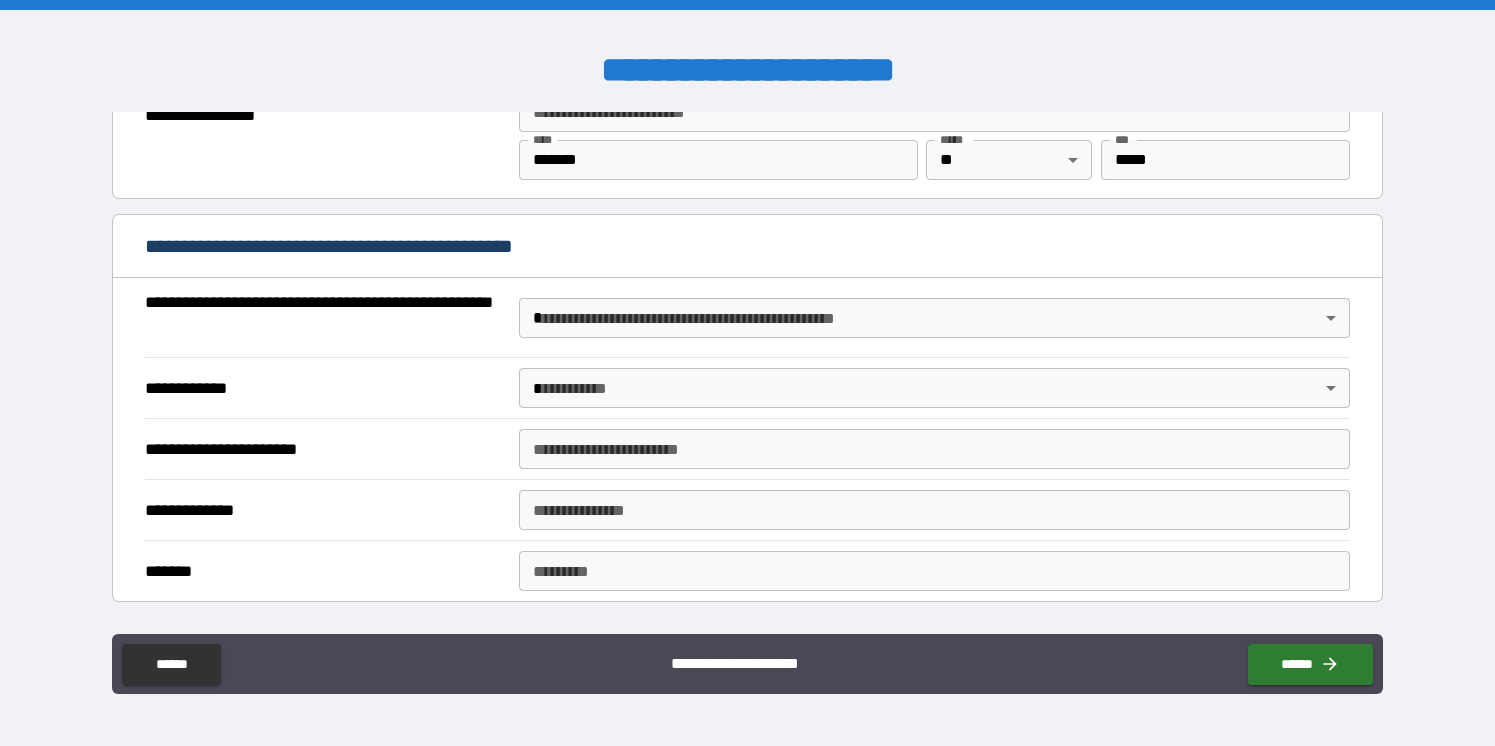 click on "**********" at bounding box center (747, 373) 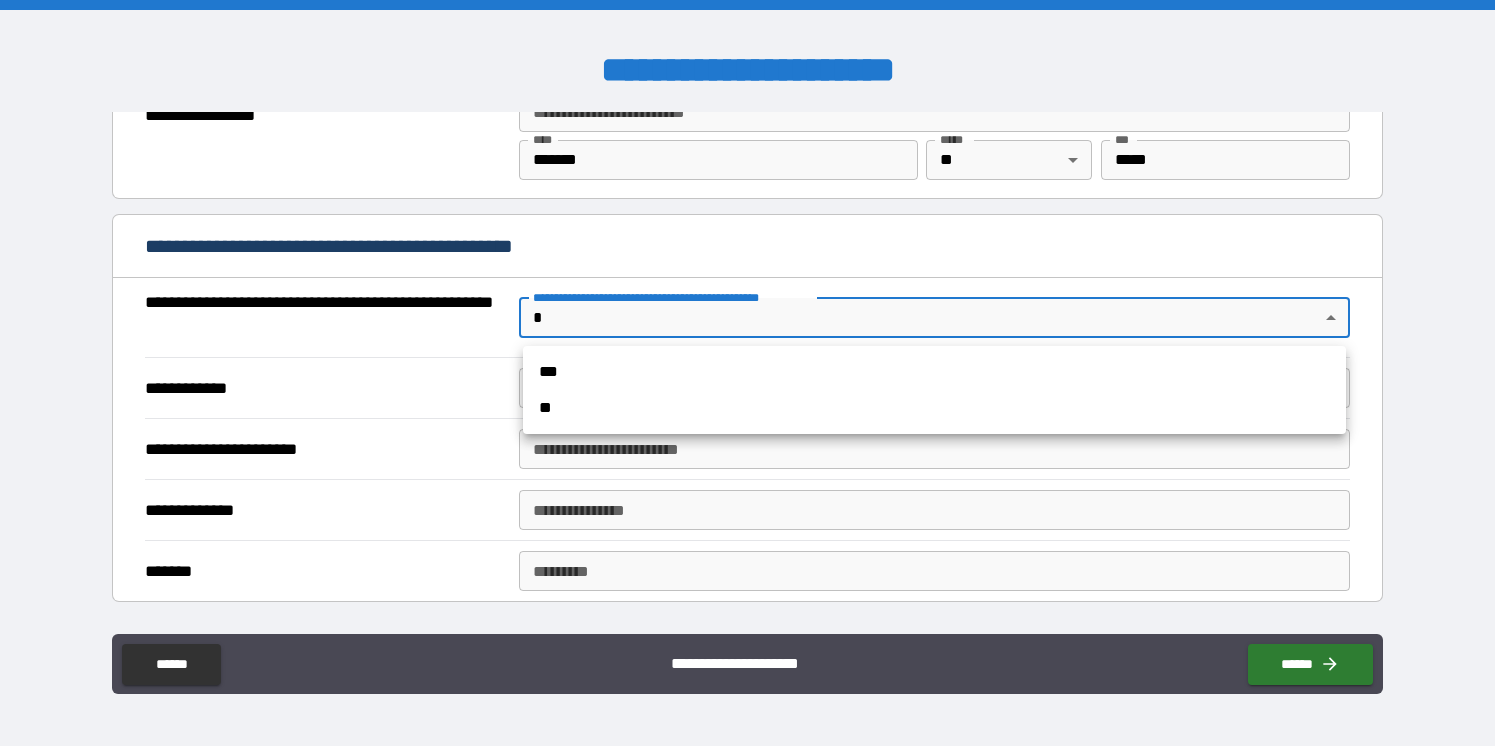 click on "**" at bounding box center [934, 408] 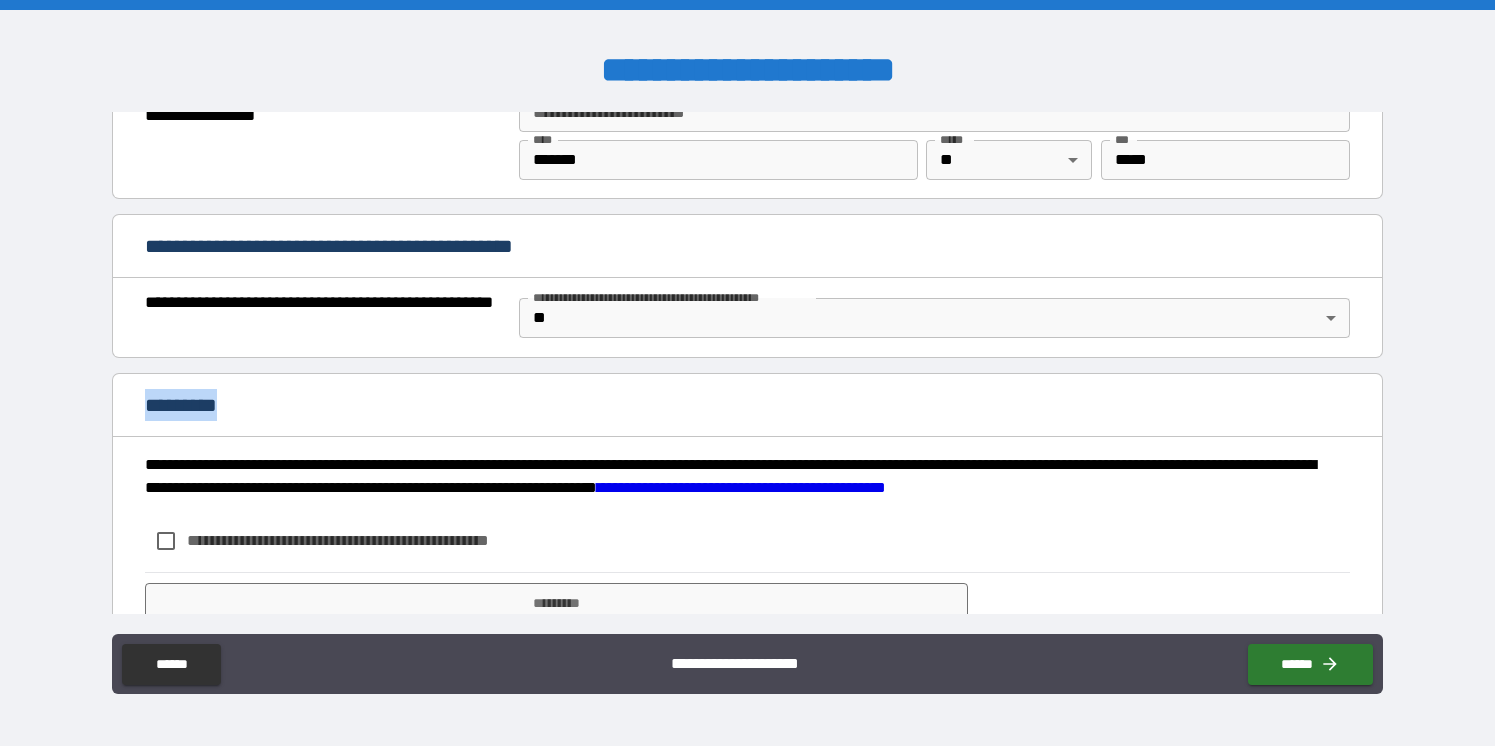 drag, startPoint x: 972, startPoint y: 402, endPoint x: 1118, endPoint y: 383, distance: 147.23111 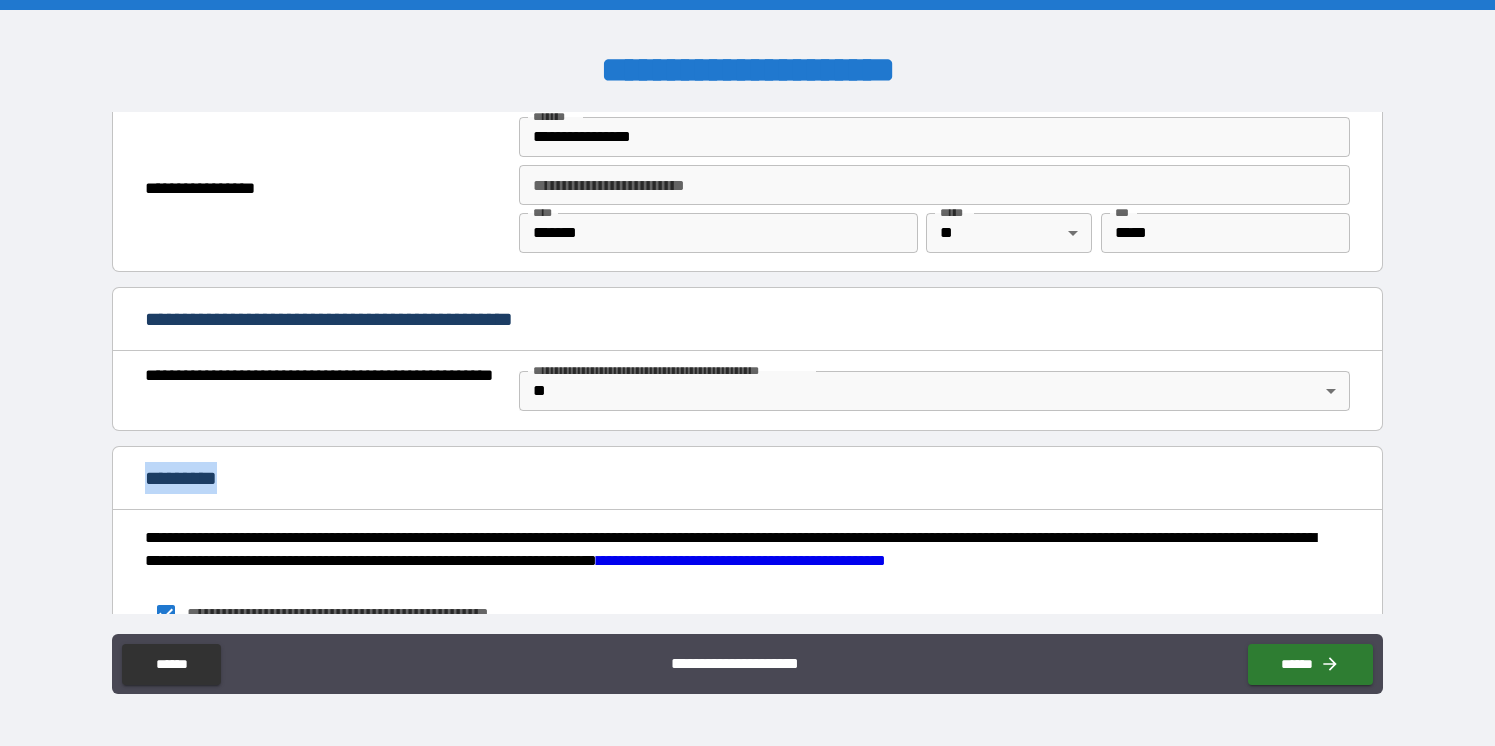 scroll, scrollTop: 1330, scrollLeft: 0, axis: vertical 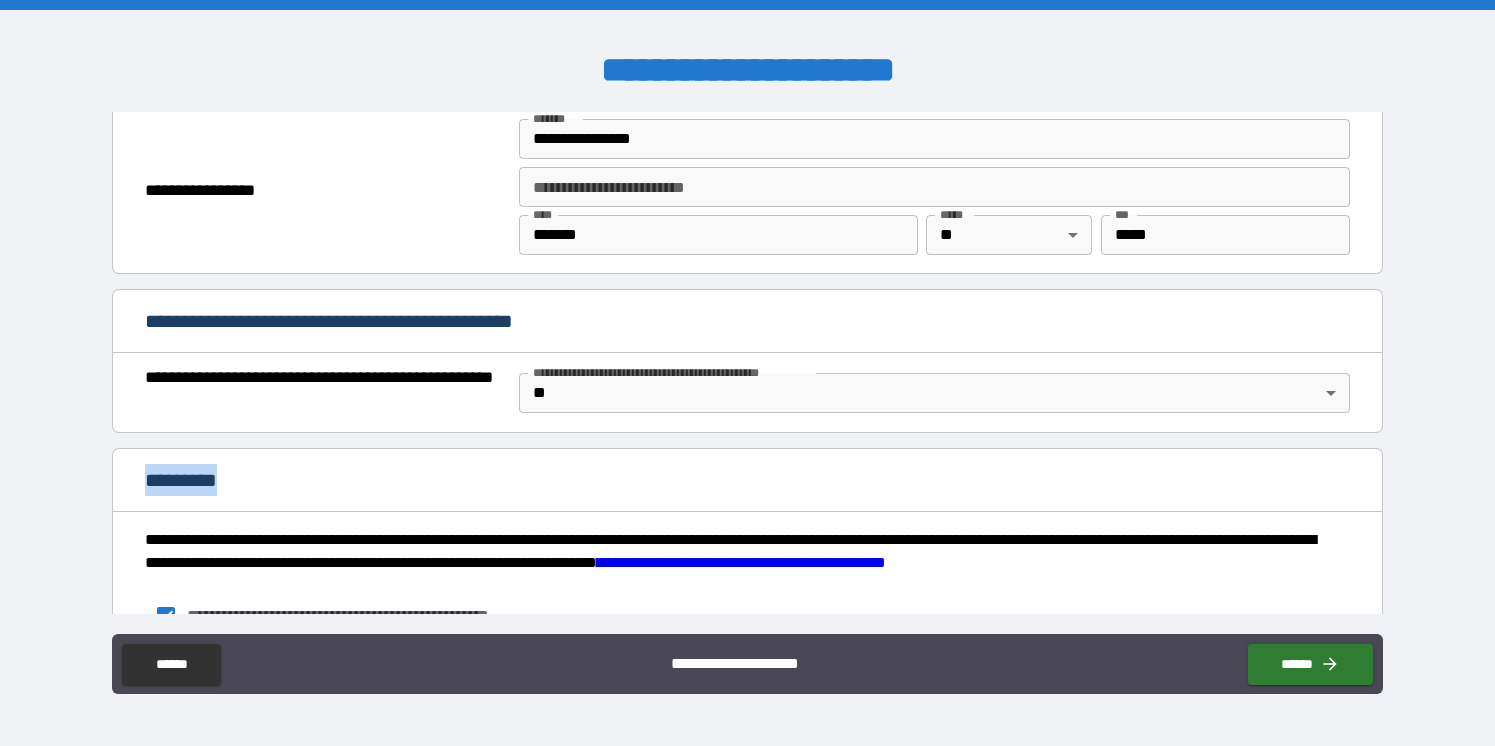 click on "**********" at bounding box center [747, 375] 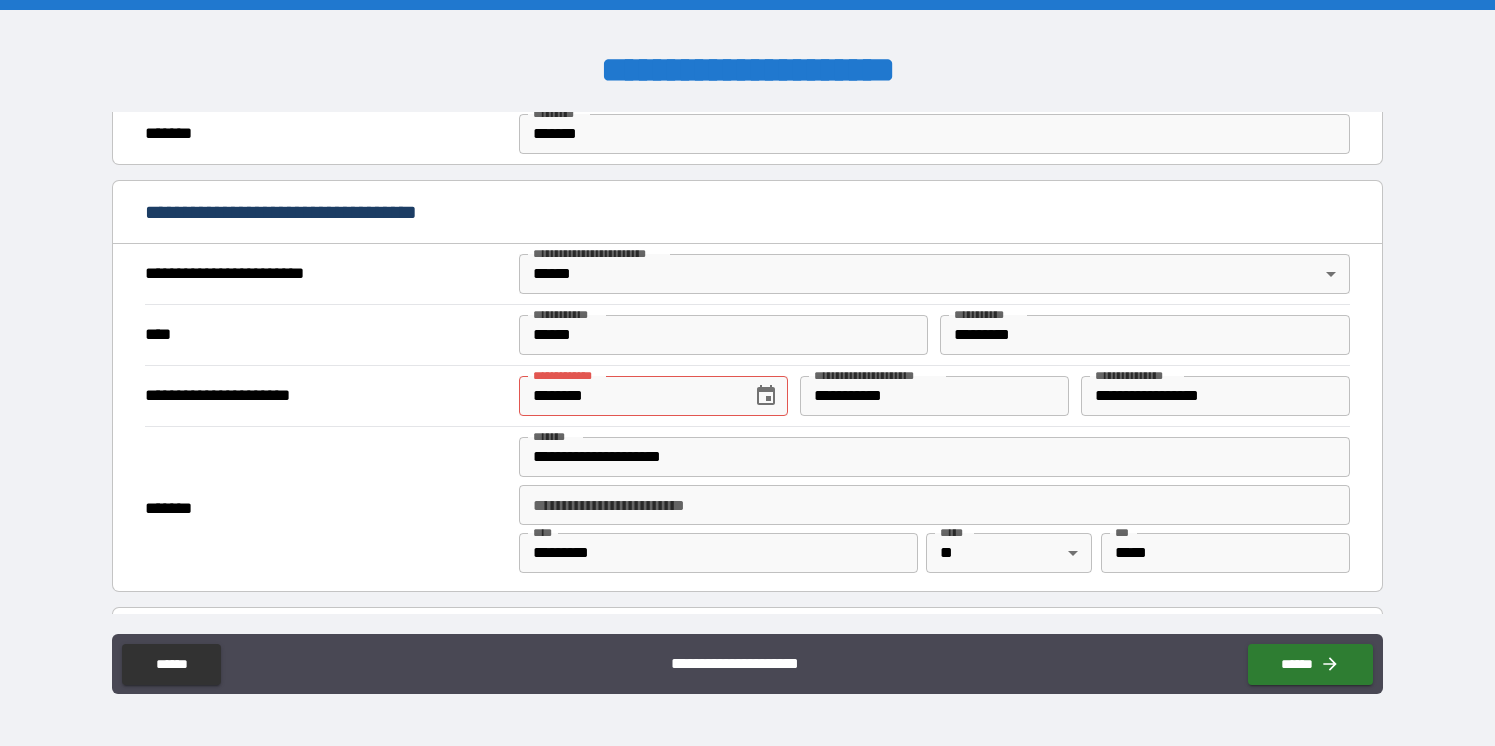 scroll, scrollTop: 633, scrollLeft: 0, axis: vertical 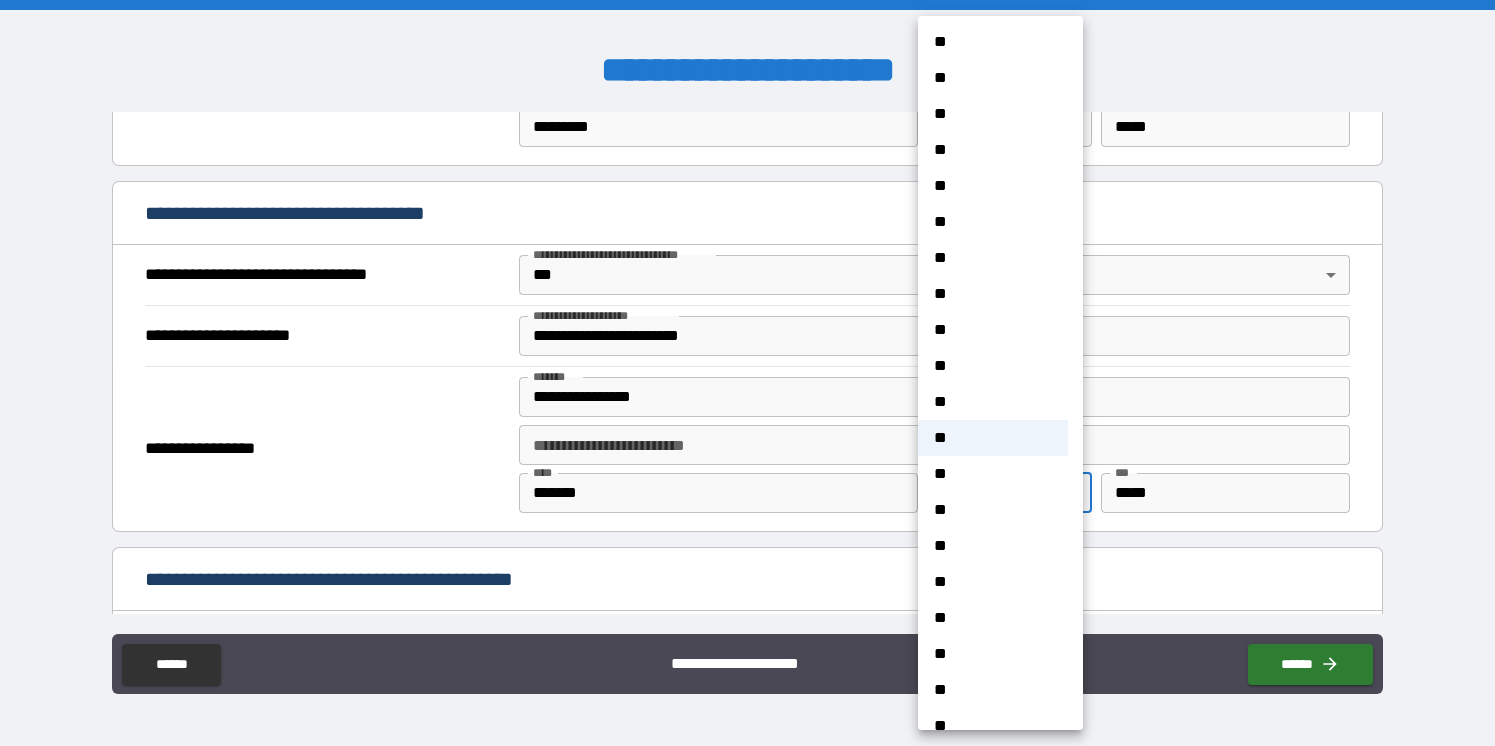 drag, startPoint x: 1017, startPoint y: 498, endPoint x: 1374, endPoint y: 434, distance: 362.6913 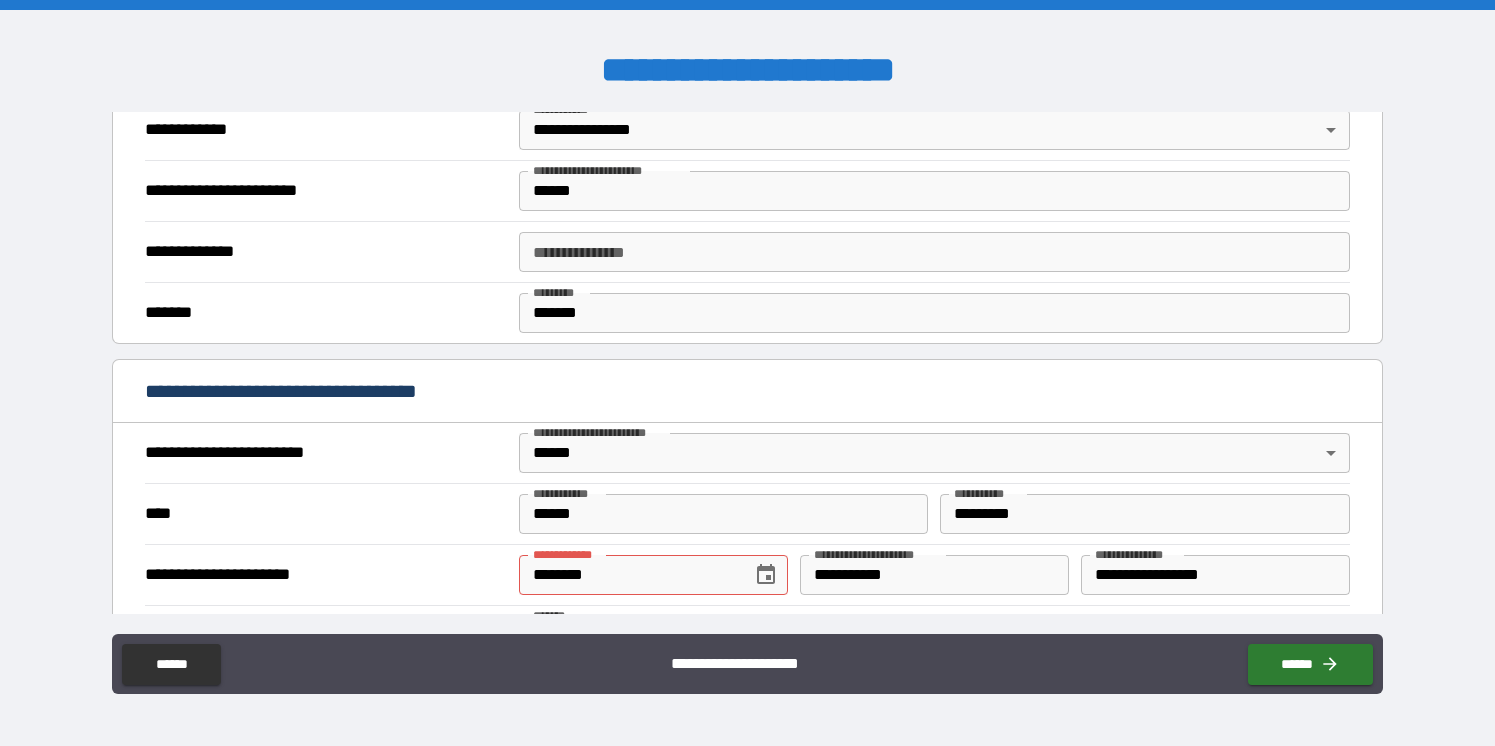 scroll, scrollTop: 464, scrollLeft: 0, axis: vertical 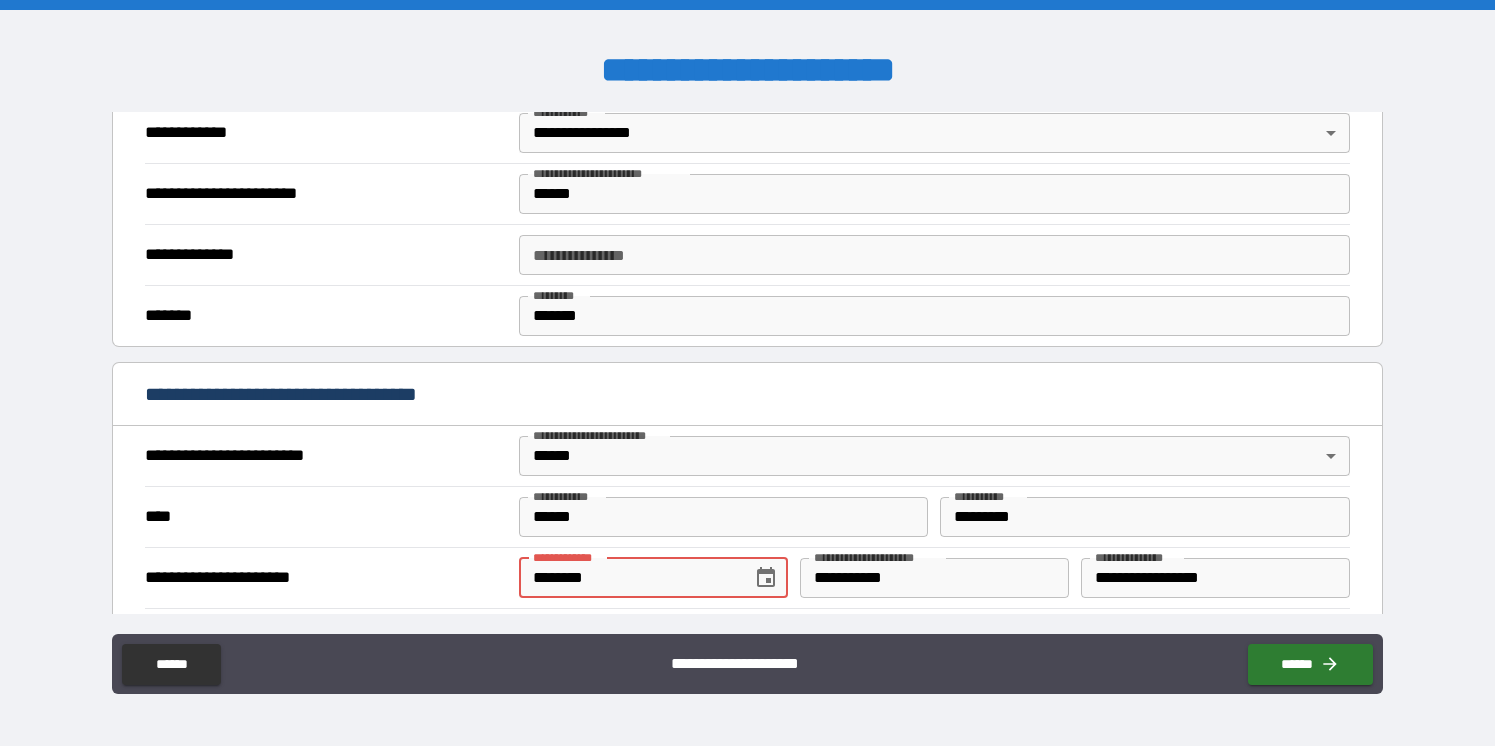 click on "********" at bounding box center [628, 578] 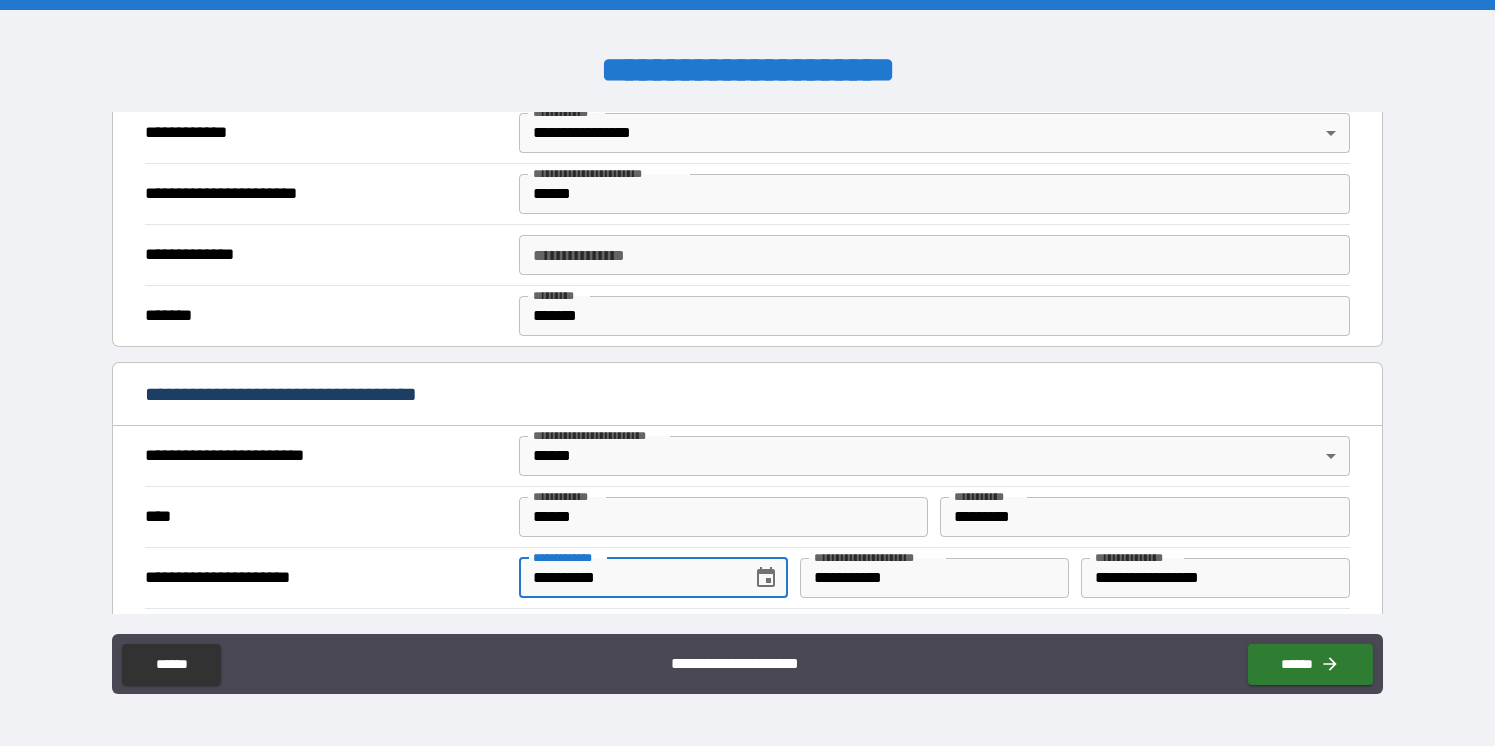type on "**********" 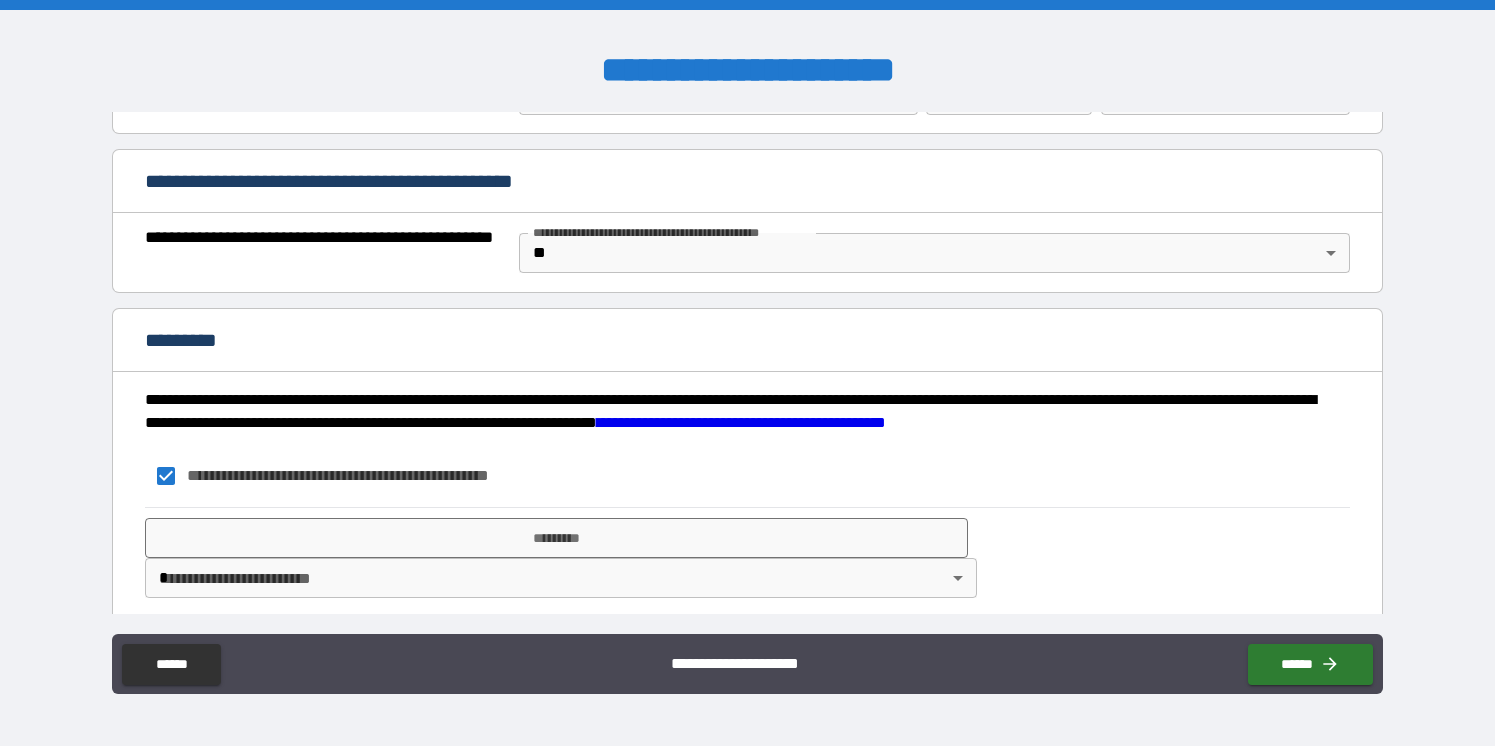 scroll, scrollTop: 1485, scrollLeft: 0, axis: vertical 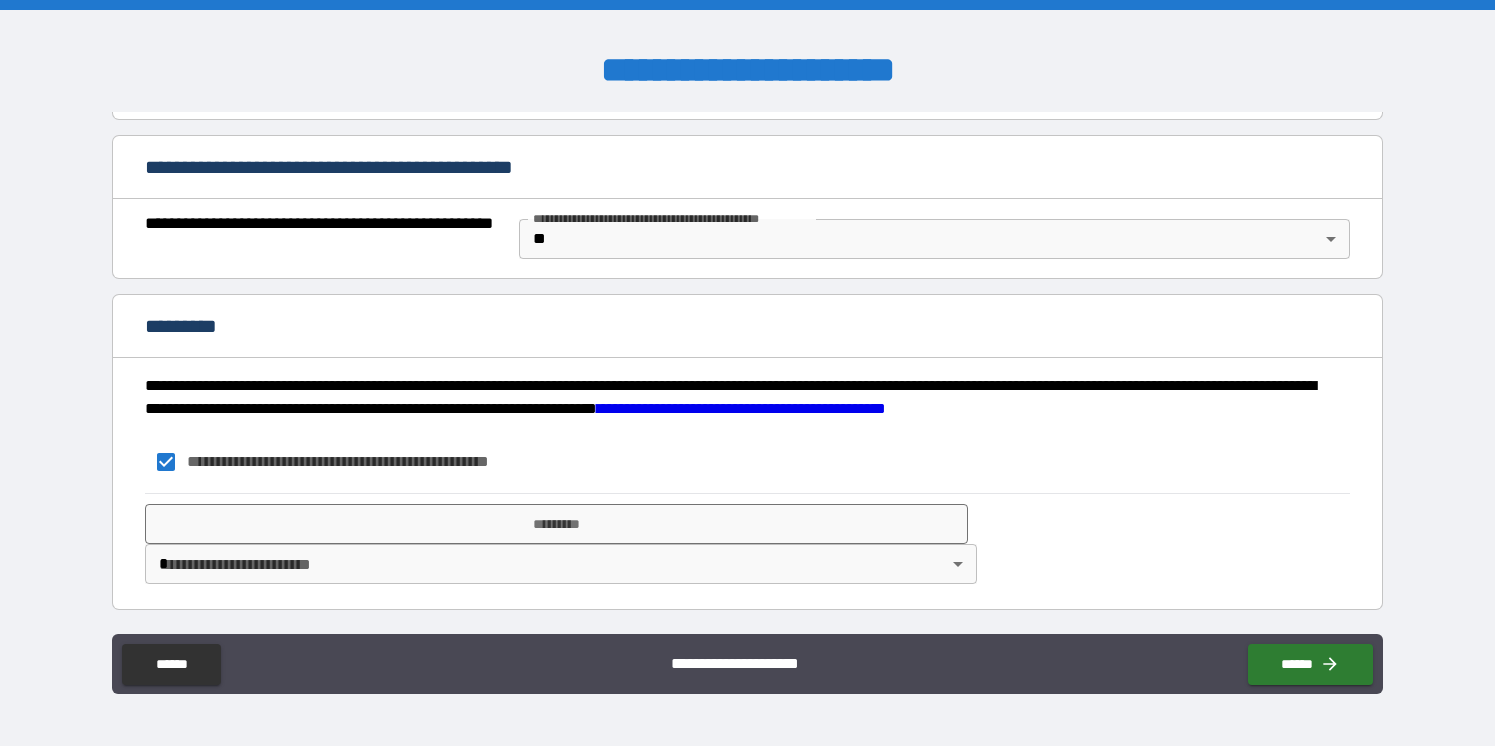 click on "**********" at bounding box center (747, 373) 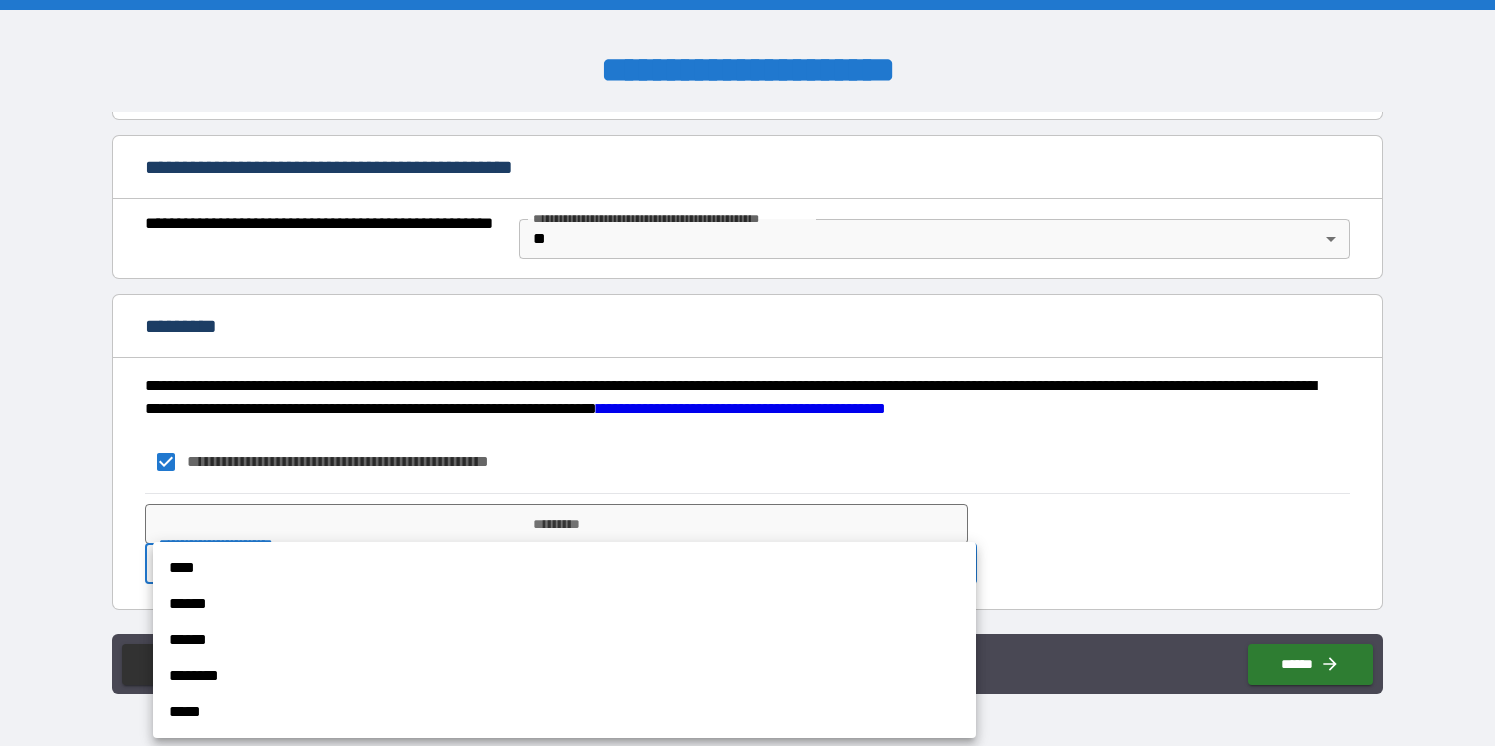 click on "****" at bounding box center [564, 568] 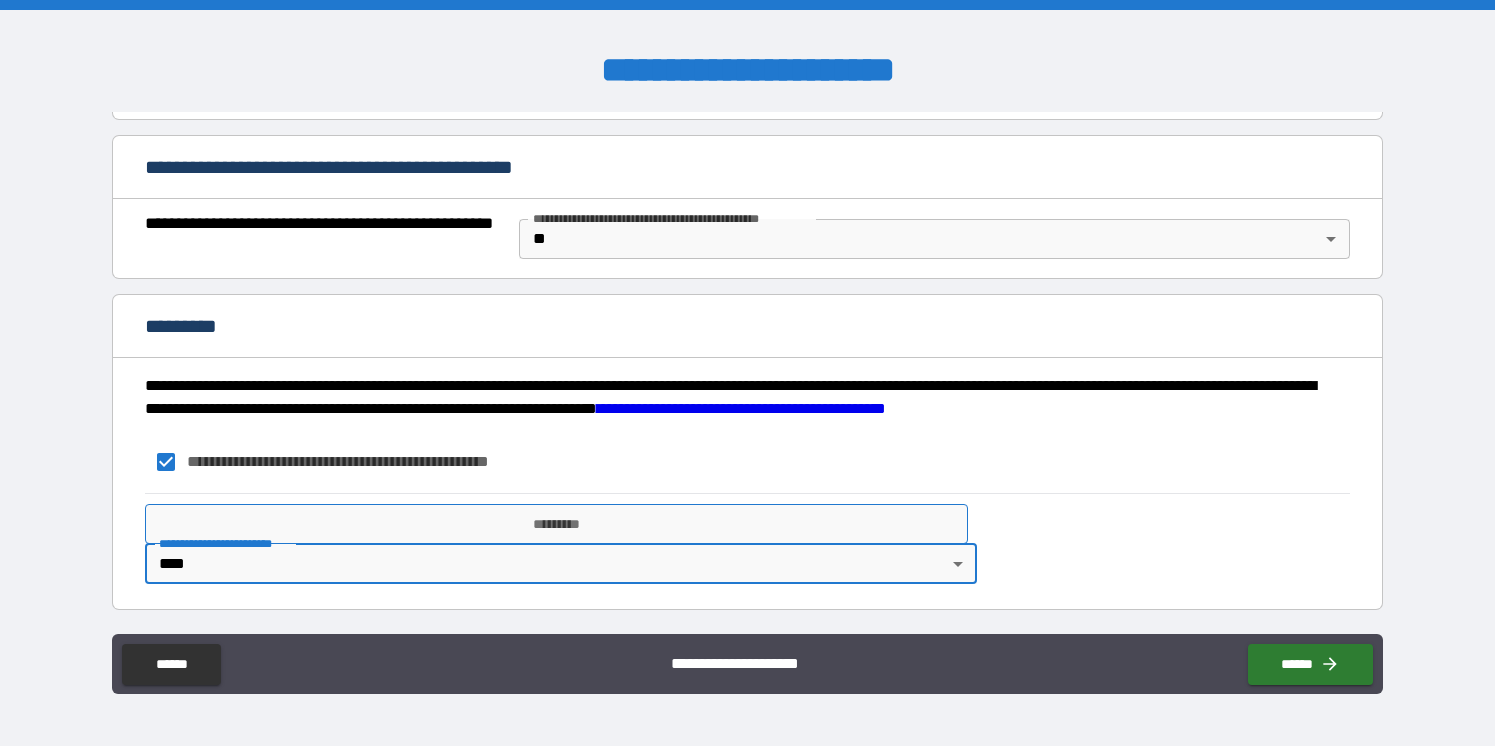 click on "*********" at bounding box center [556, 524] 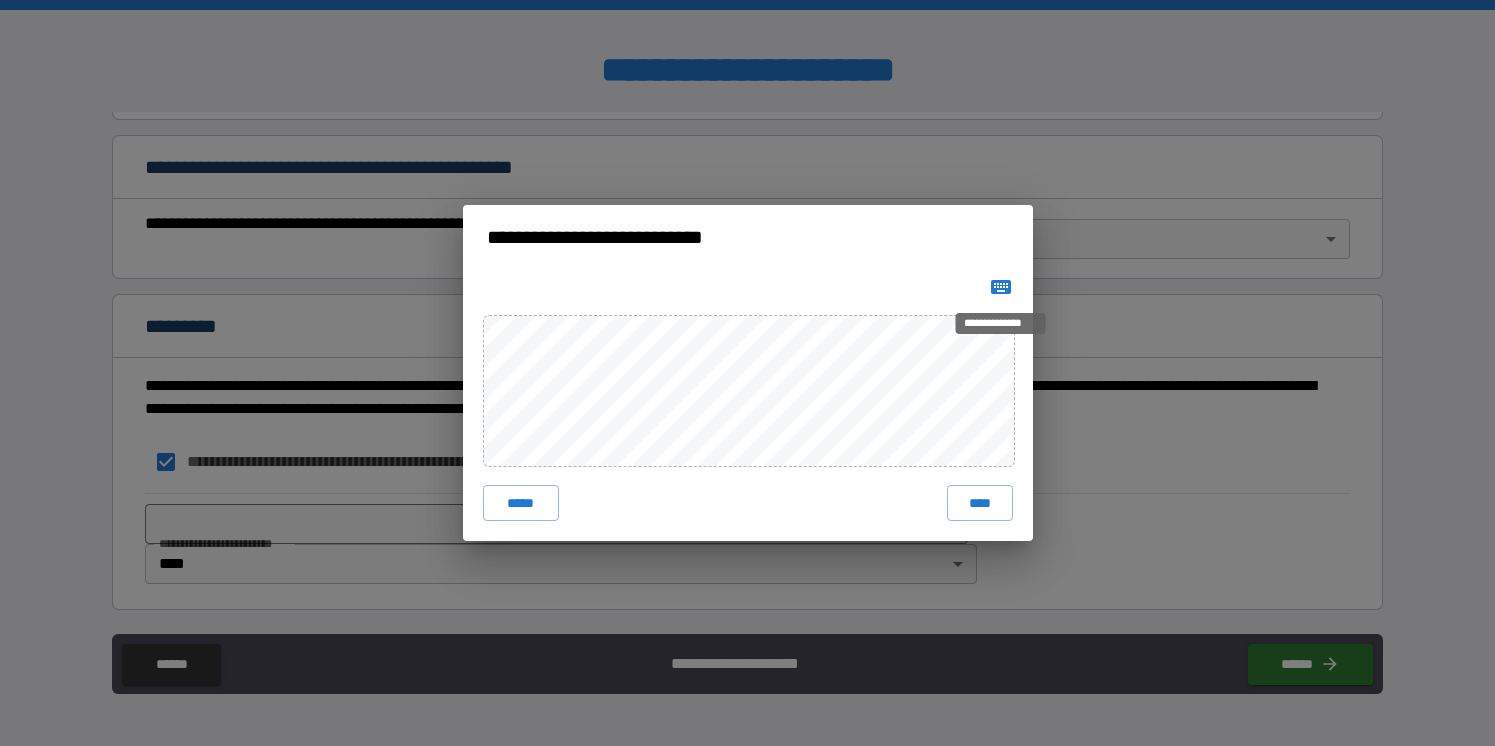 click 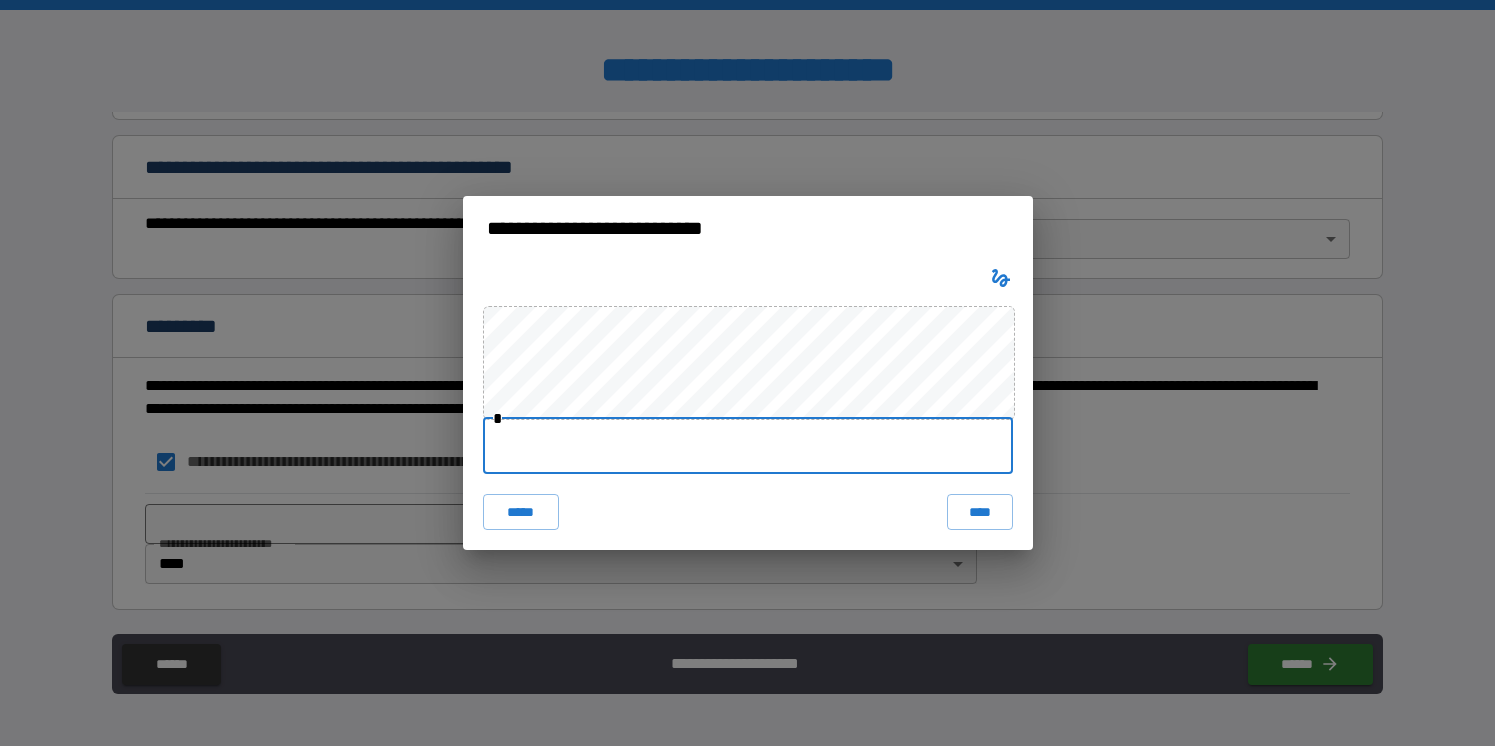 click at bounding box center [748, 446] 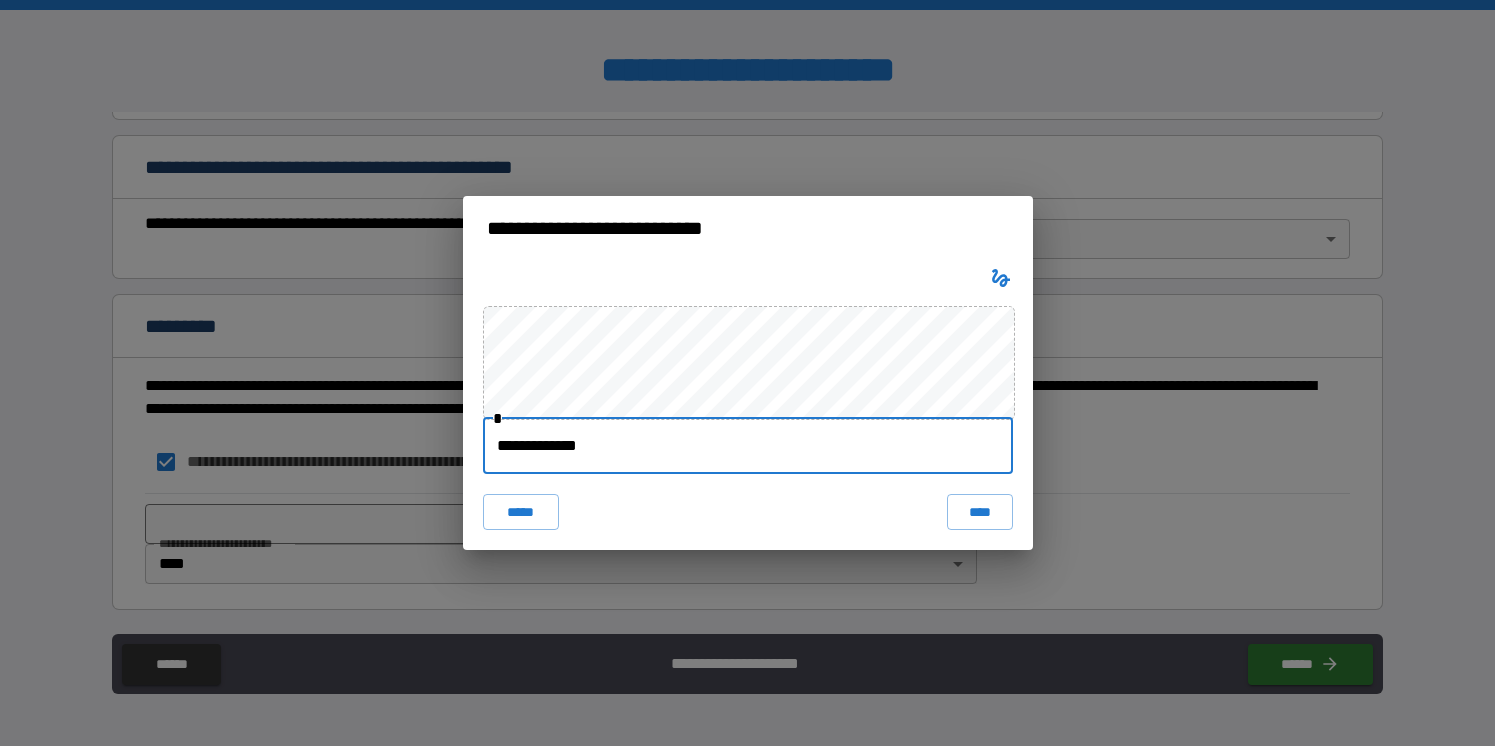 type on "**********" 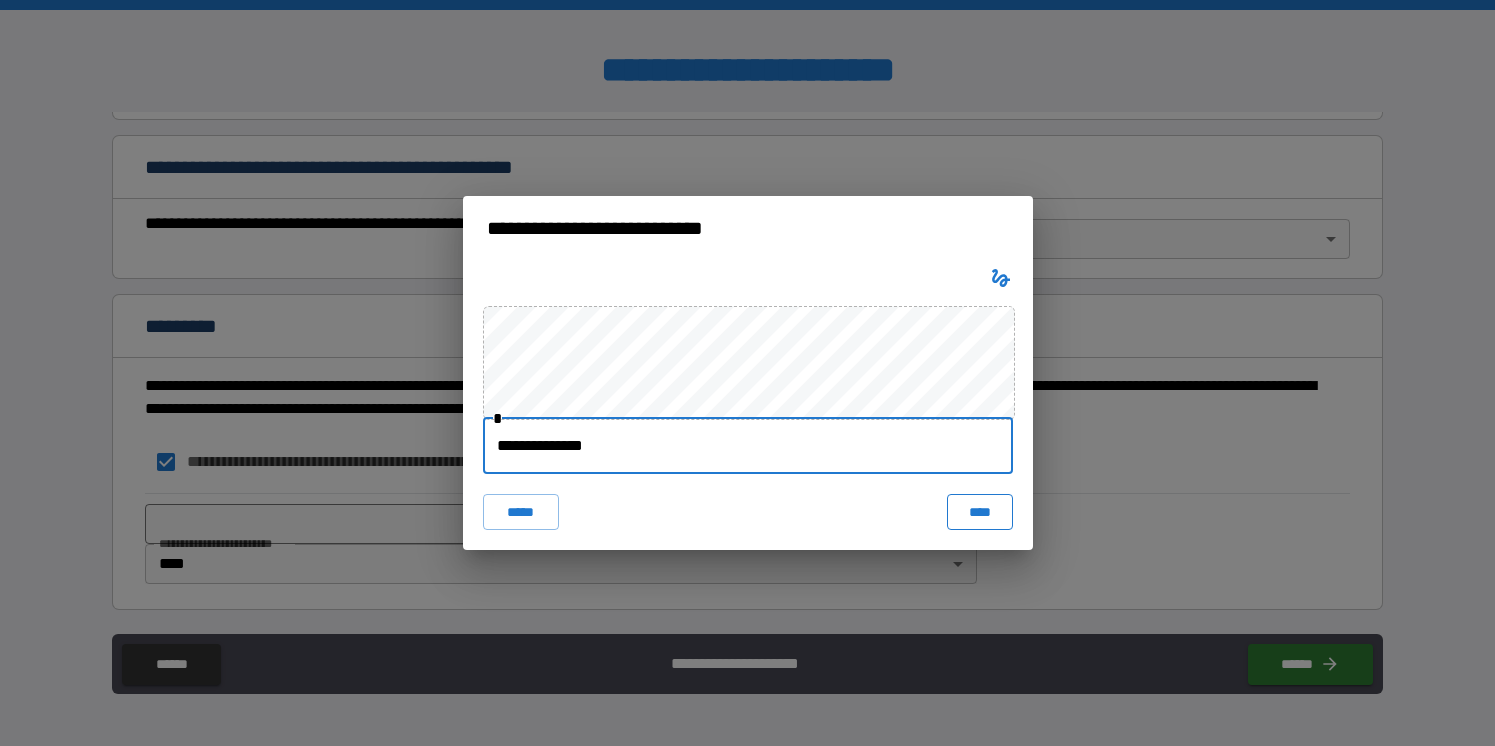 click on "****" at bounding box center [980, 512] 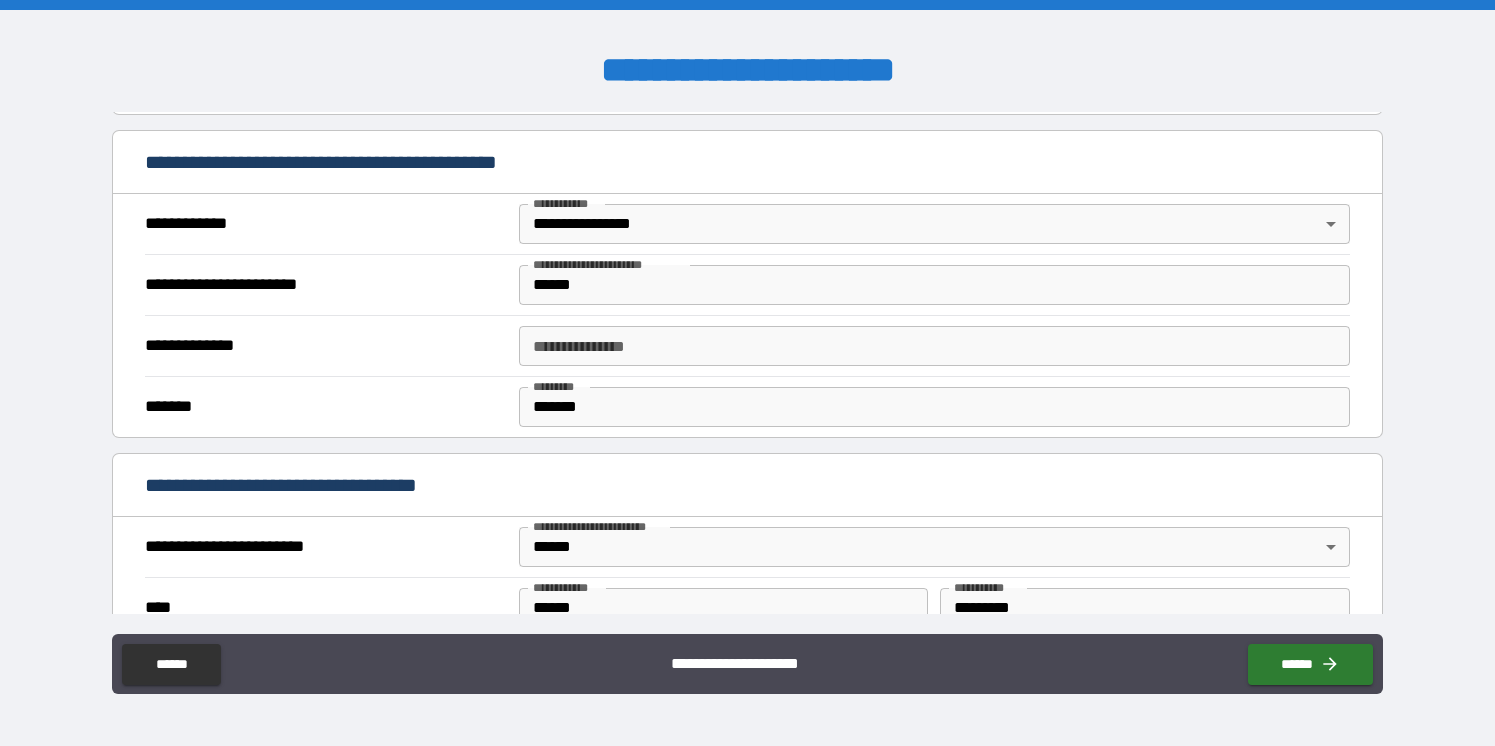 scroll, scrollTop: 372, scrollLeft: 0, axis: vertical 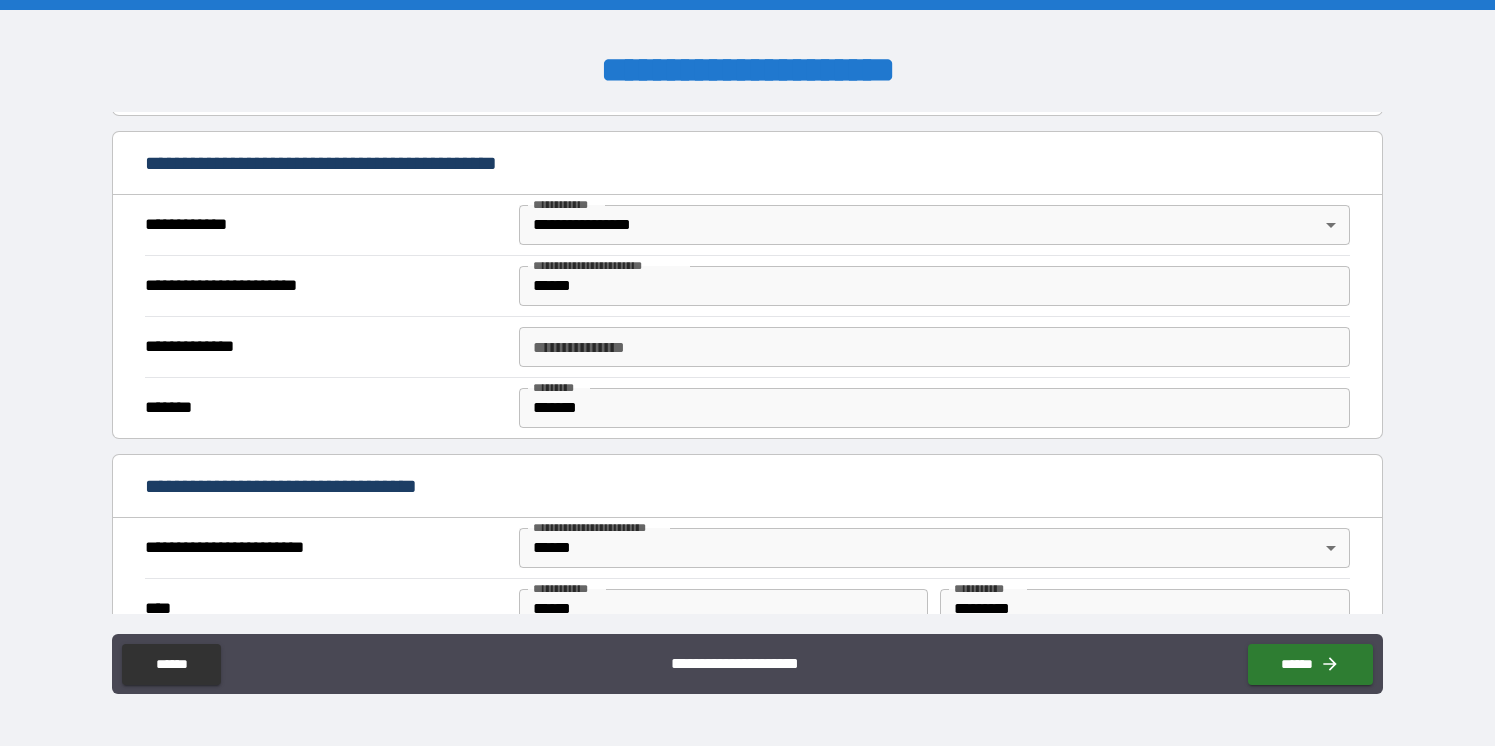 click on "**********" at bounding box center (935, 347) 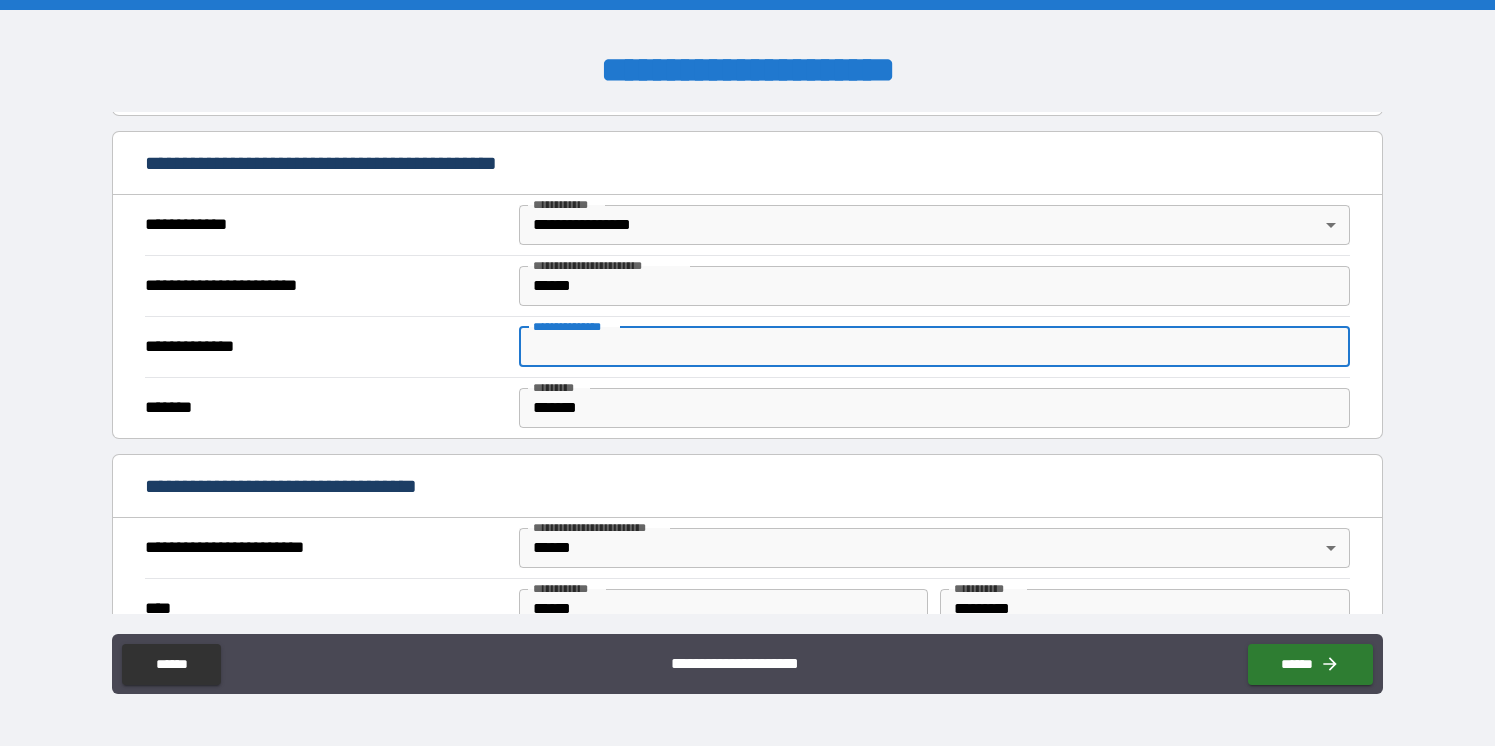 click on "**********" at bounding box center (747, 346) 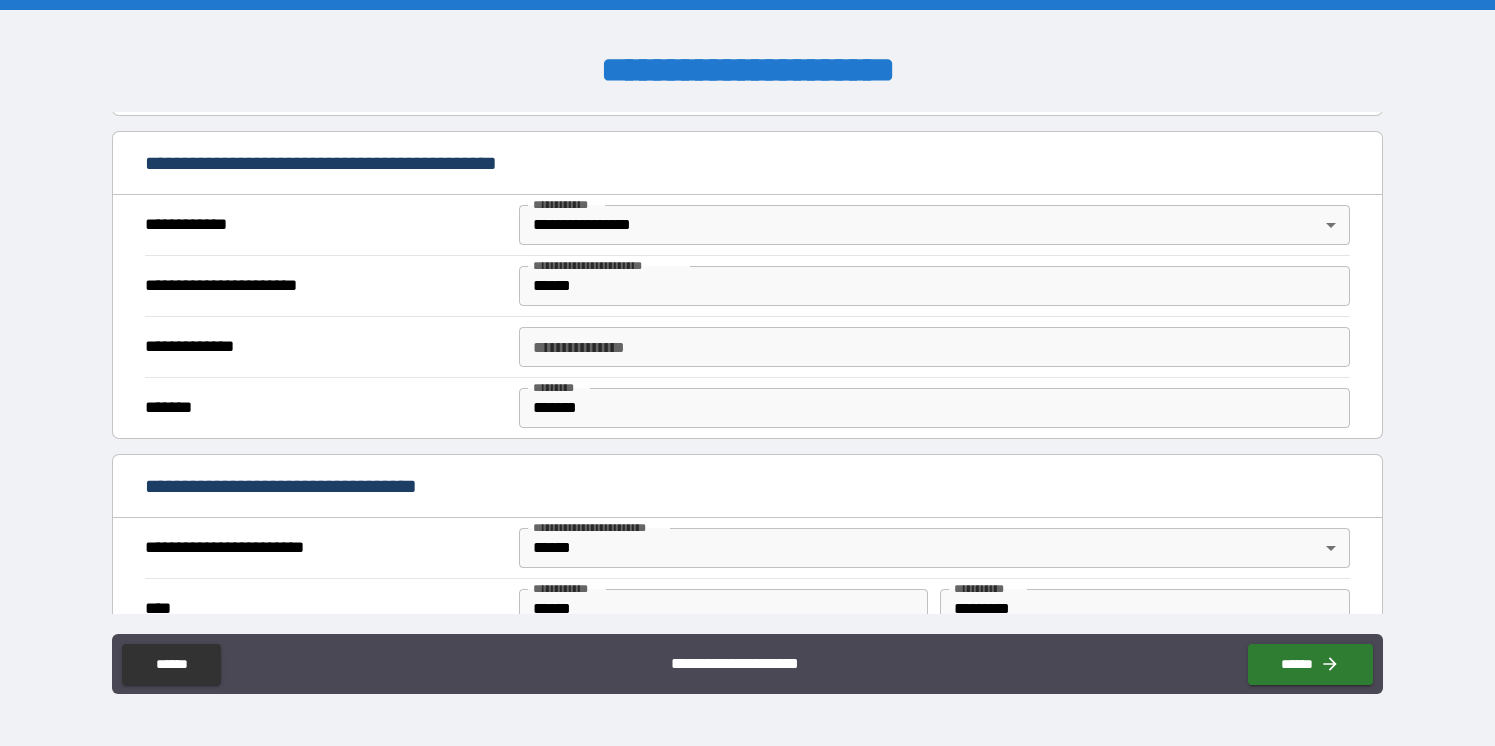 click on "**********" at bounding box center [935, 347] 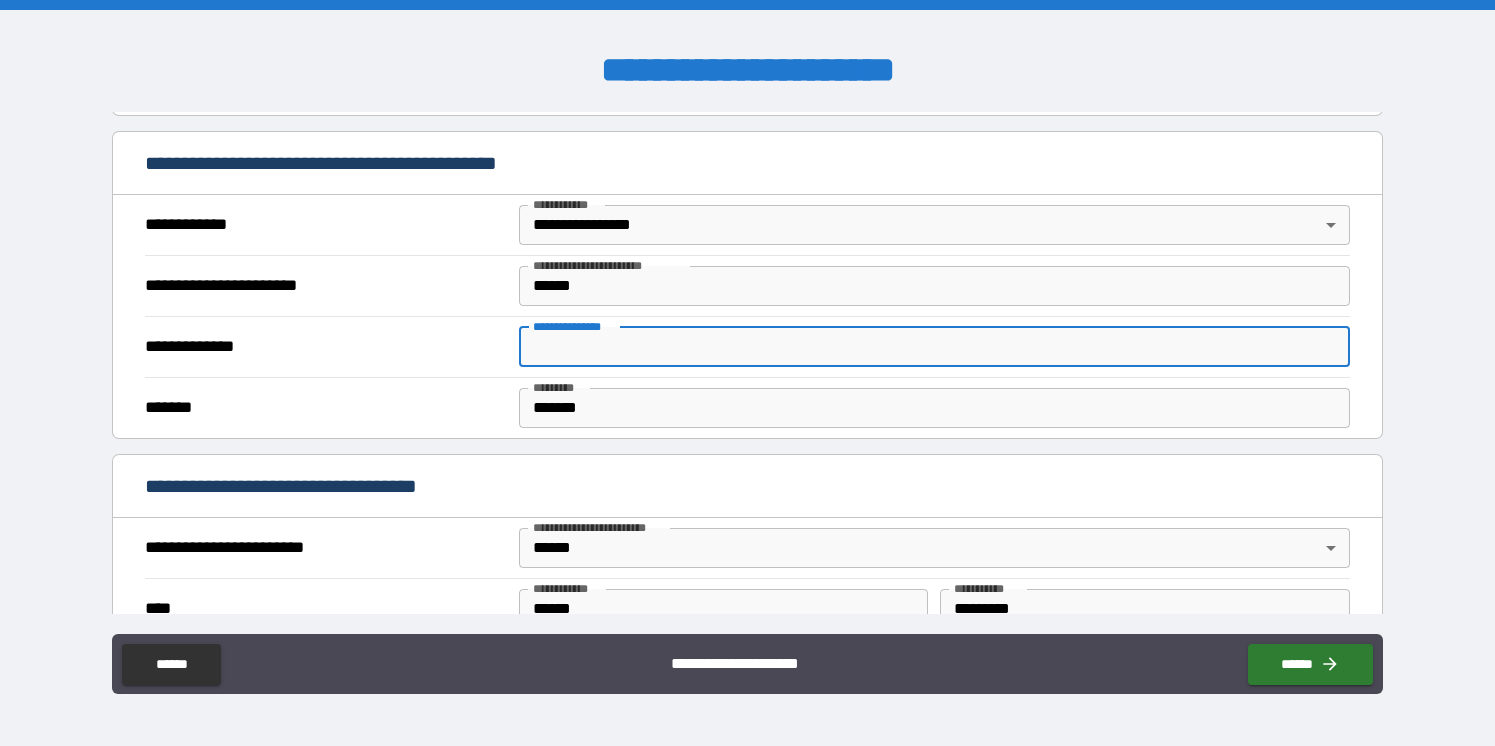 click on "**********" at bounding box center (747, 346) 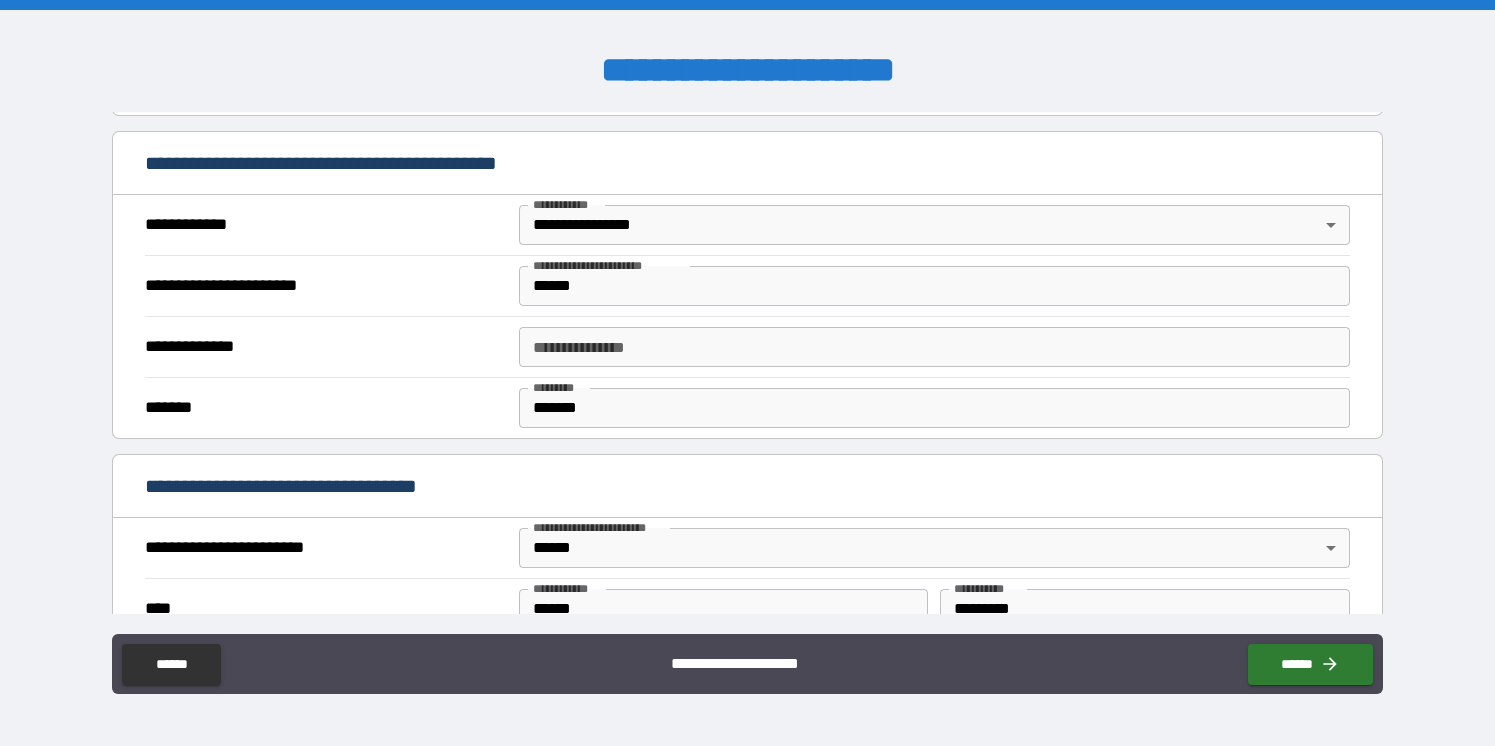 click on "**********" at bounding box center (935, 347) 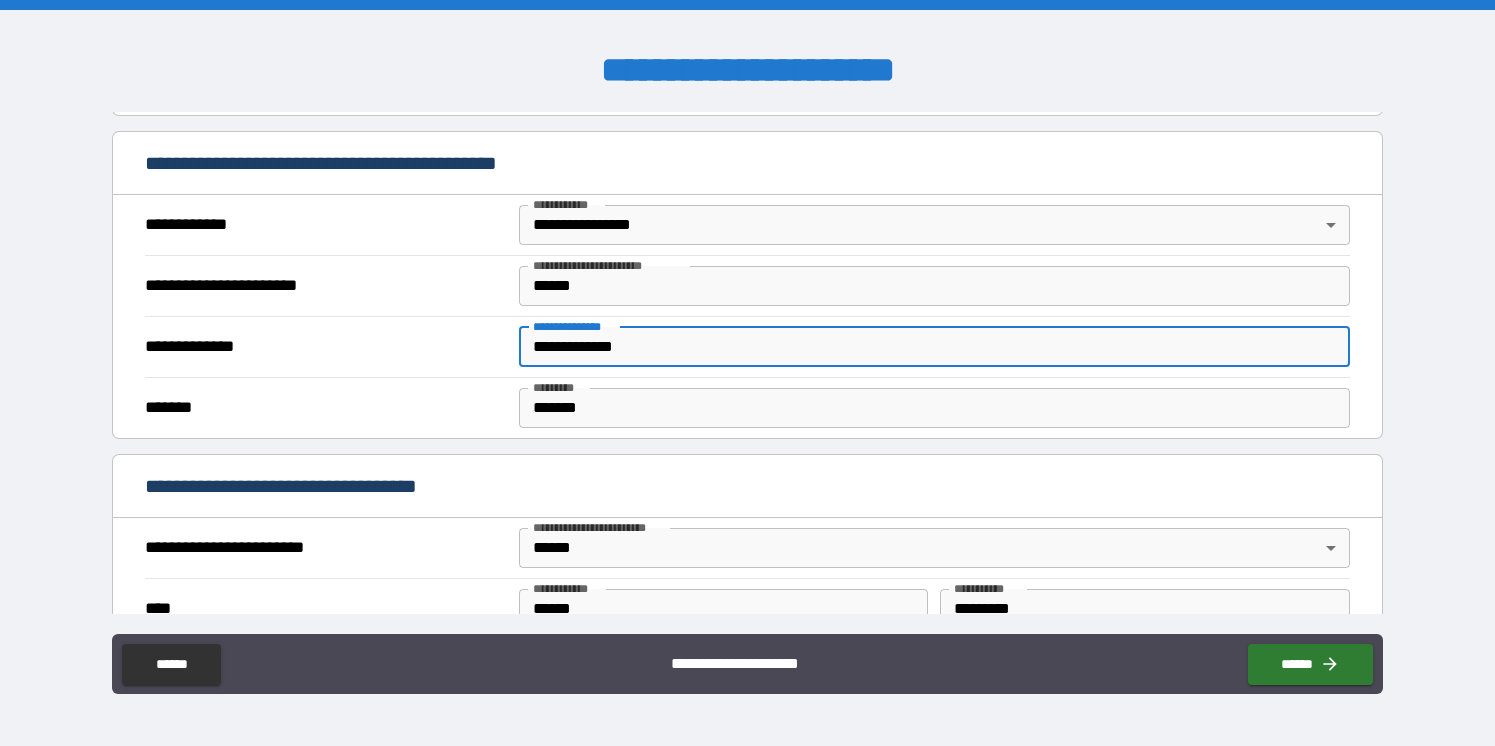 click on "**********" at bounding box center (935, 347) 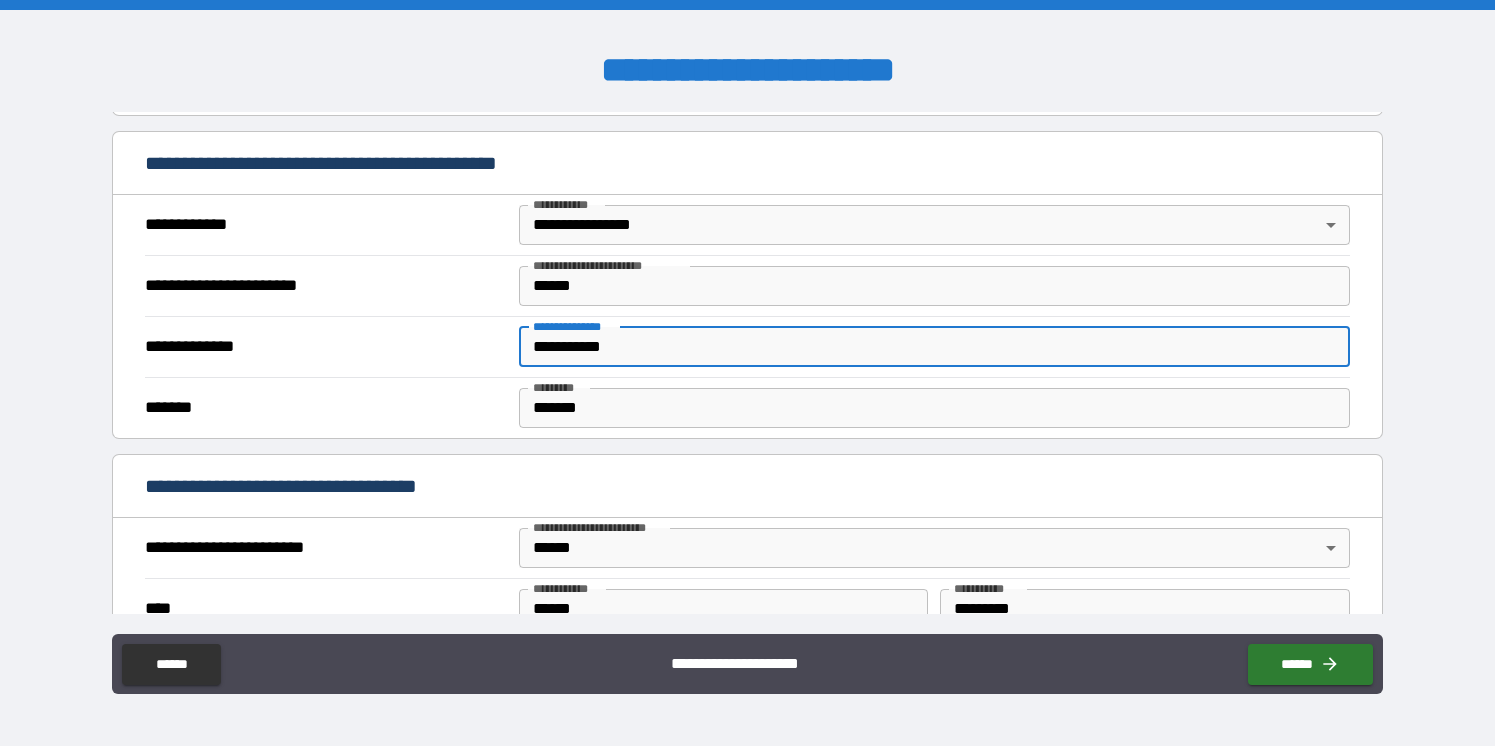 click on "******* *******   * ******* *******   *" at bounding box center (747, 407) 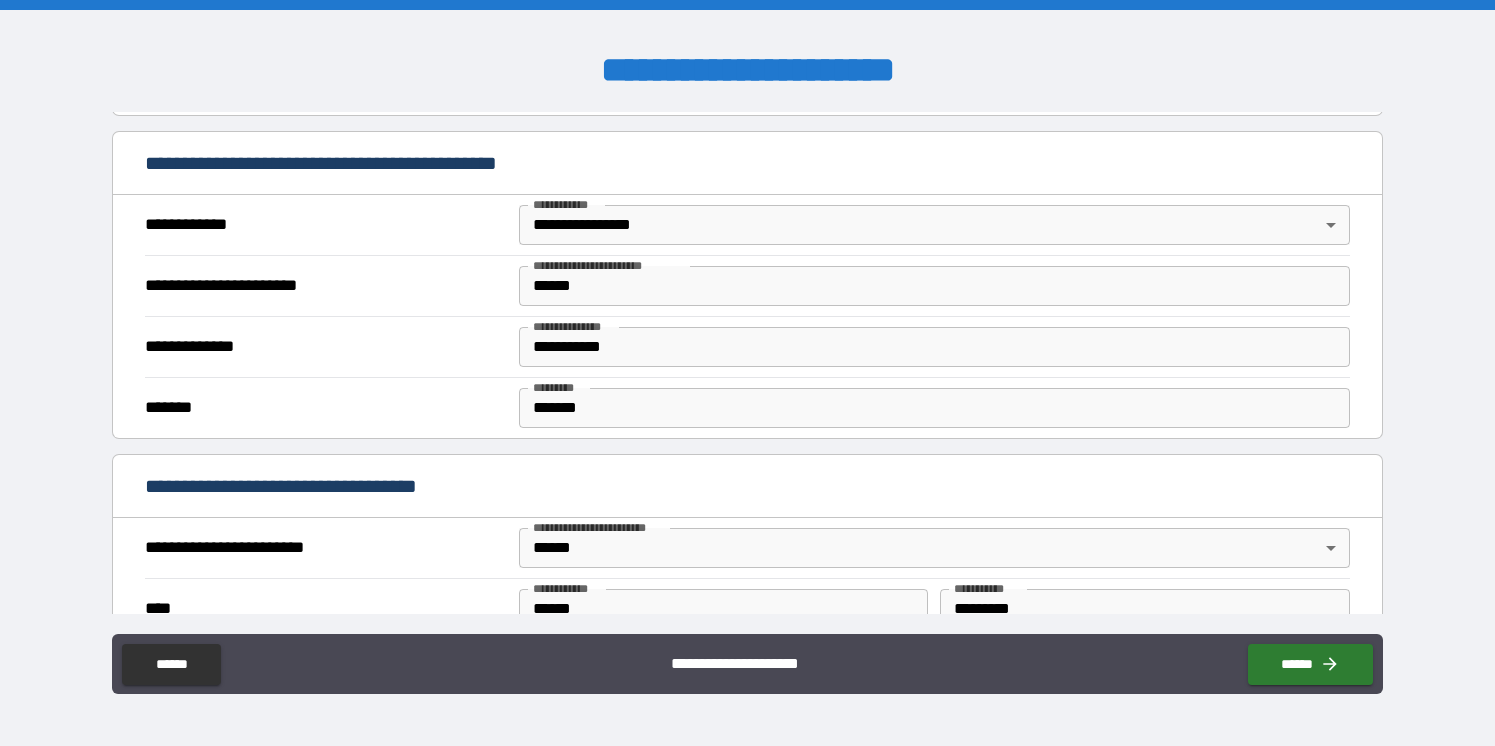 click on "**********" at bounding box center (935, 347) 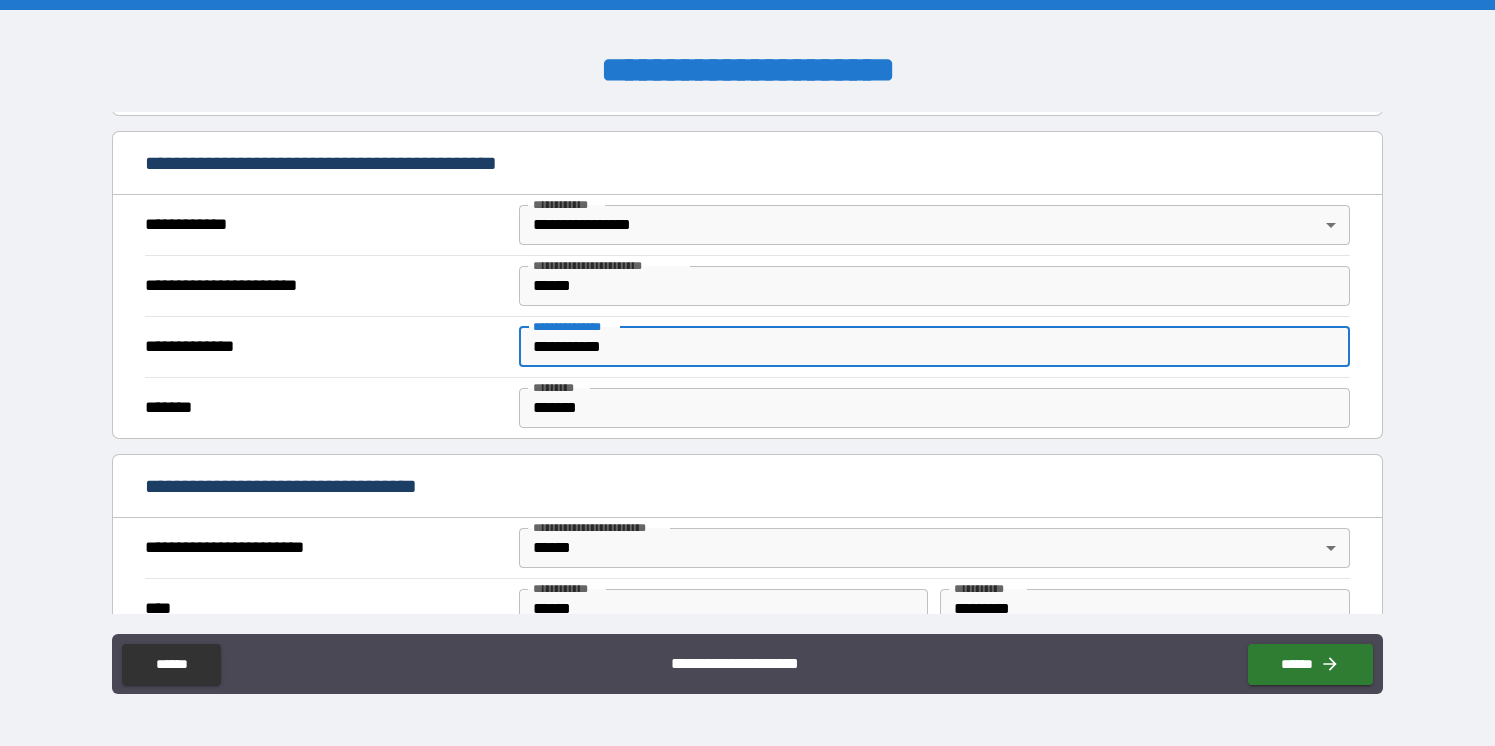type on "**********" 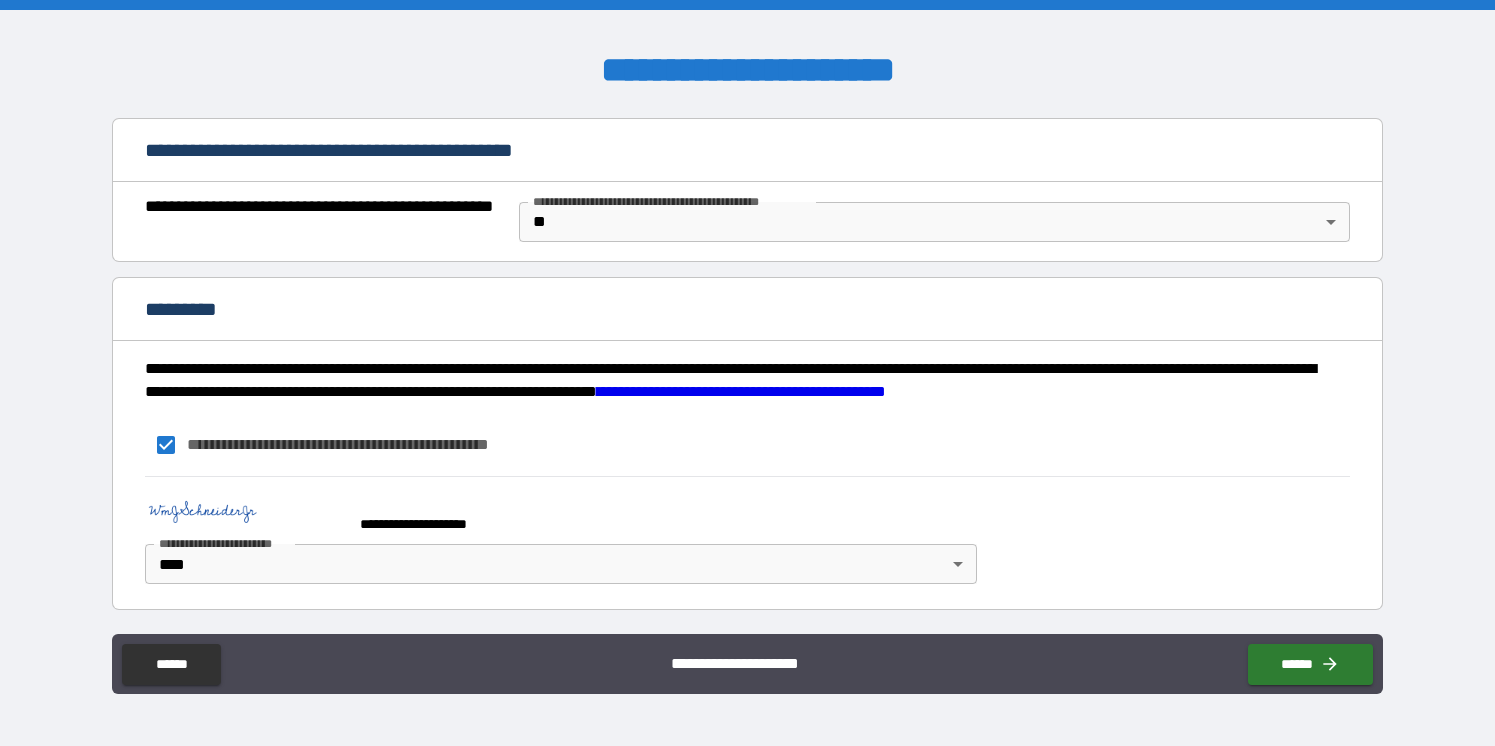 scroll, scrollTop: 1502, scrollLeft: 0, axis: vertical 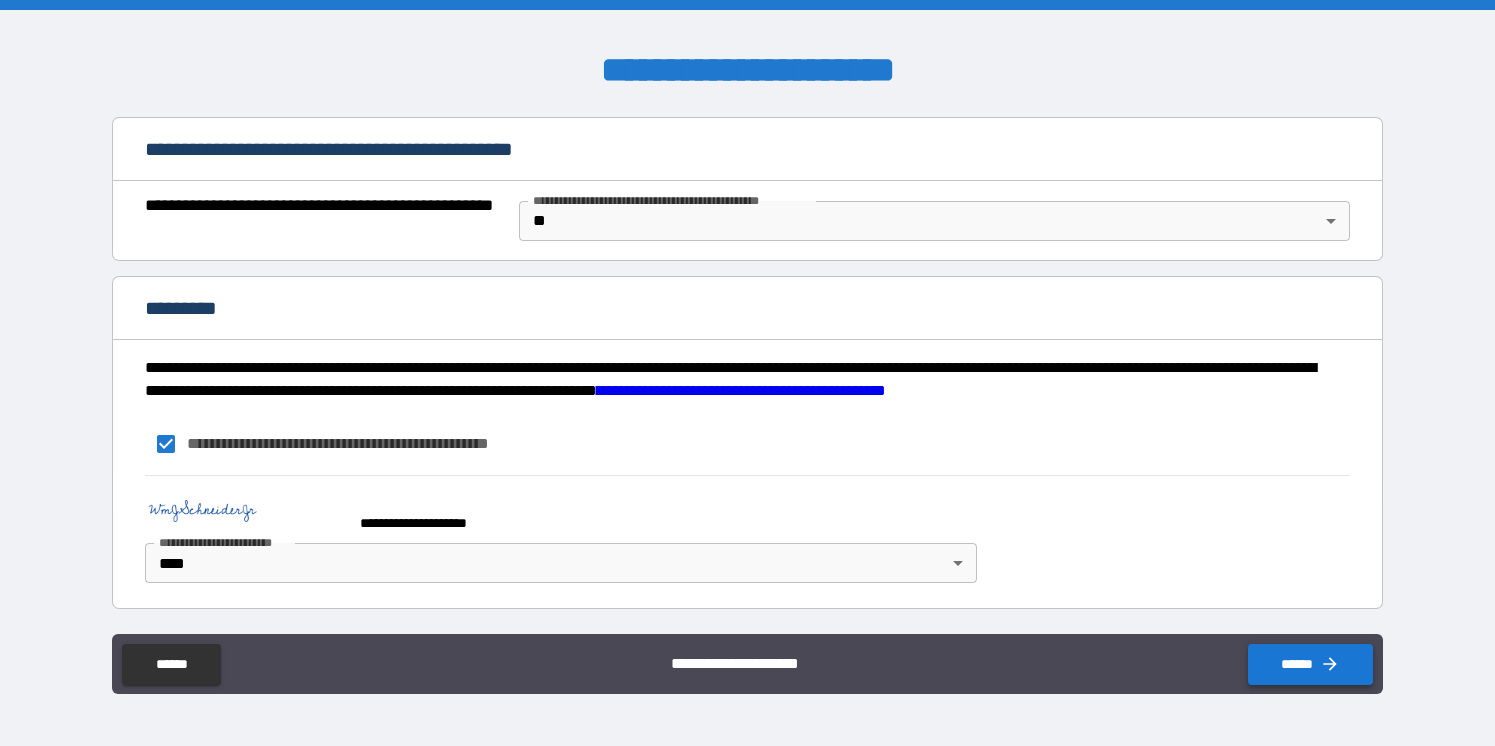 click on "******" at bounding box center [1310, 664] 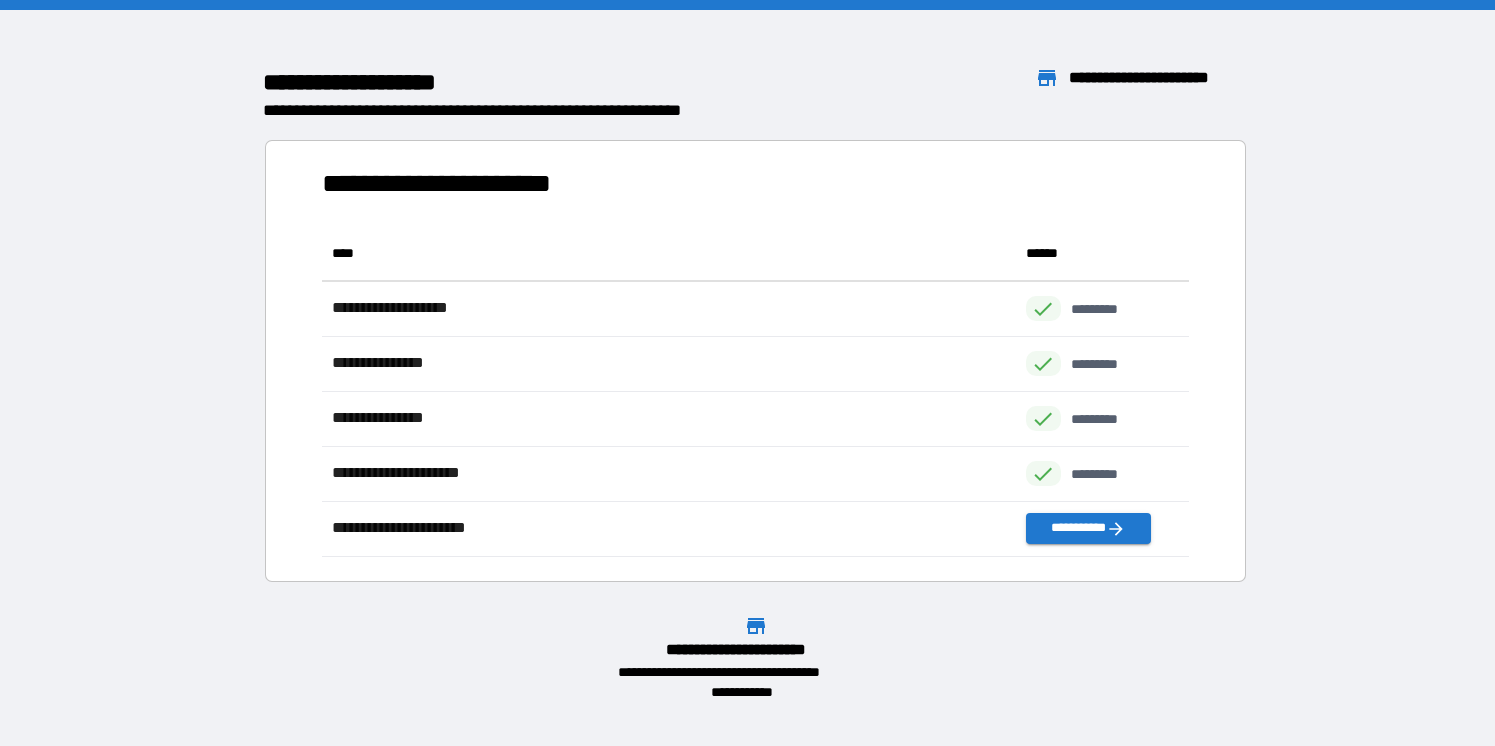 scroll, scrollTop: 16, scrollLeft: 16, axis: both 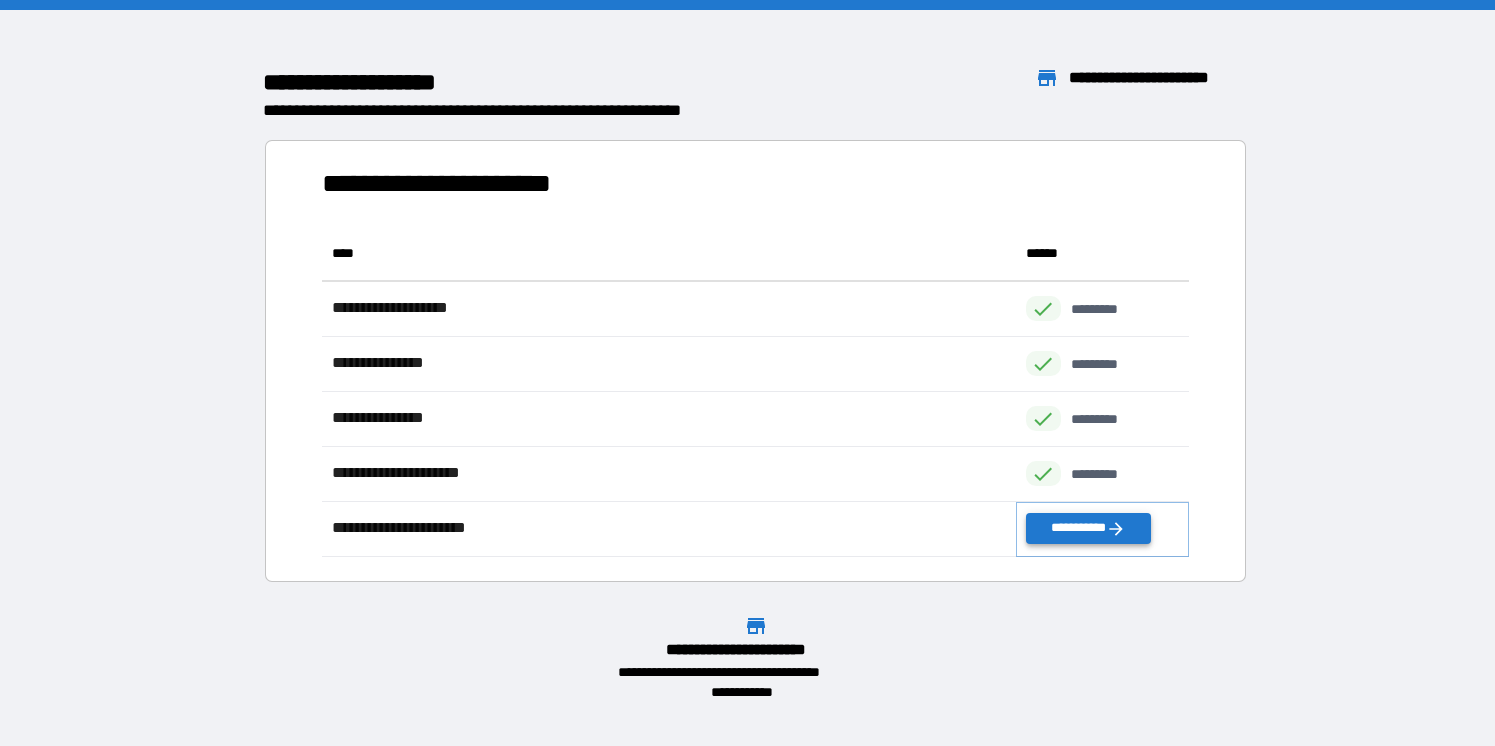 click on "**********" at bounding box center (1088, 528) 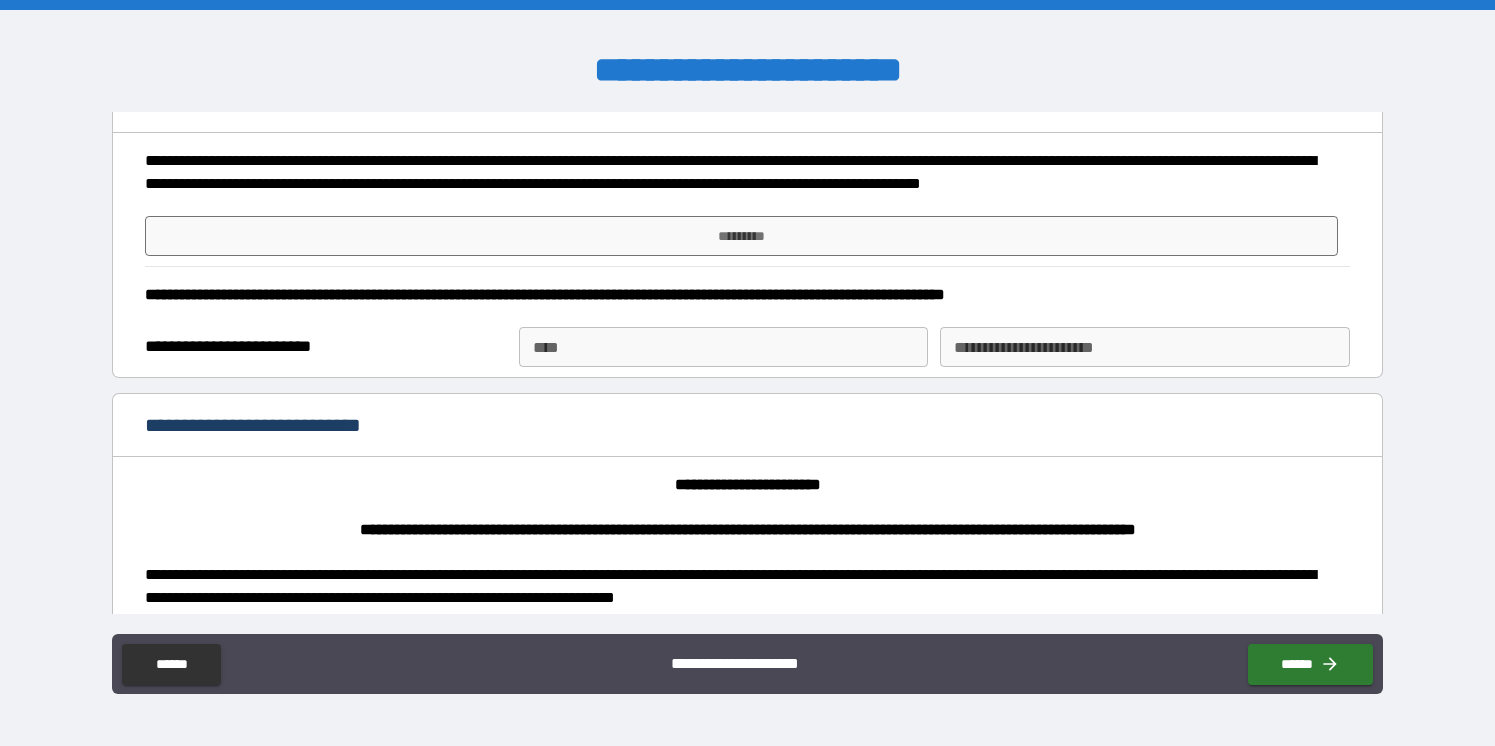 scroll, scrollTop: 496, scrollLeft: 0, axis: vertical 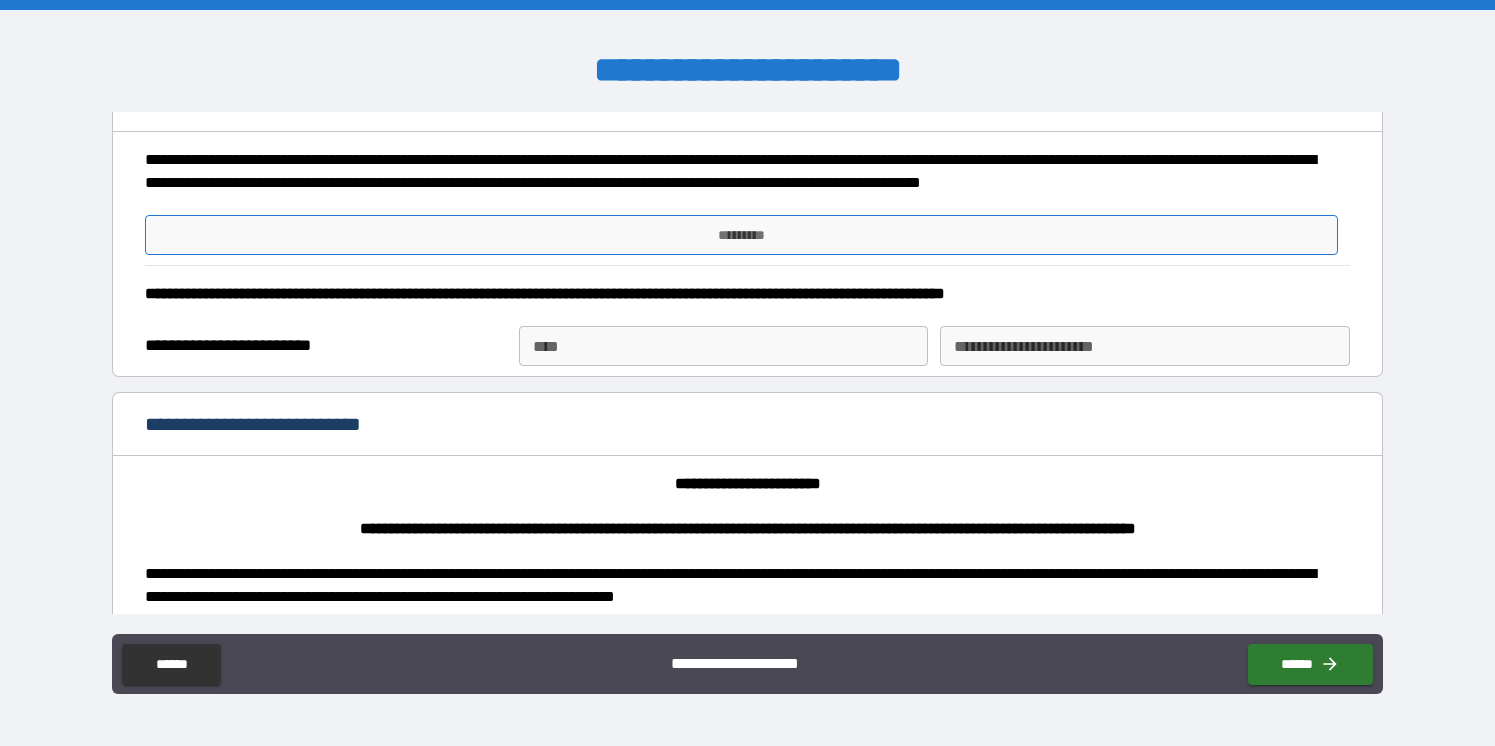 click on "*********" at bounding box center (741, 235) 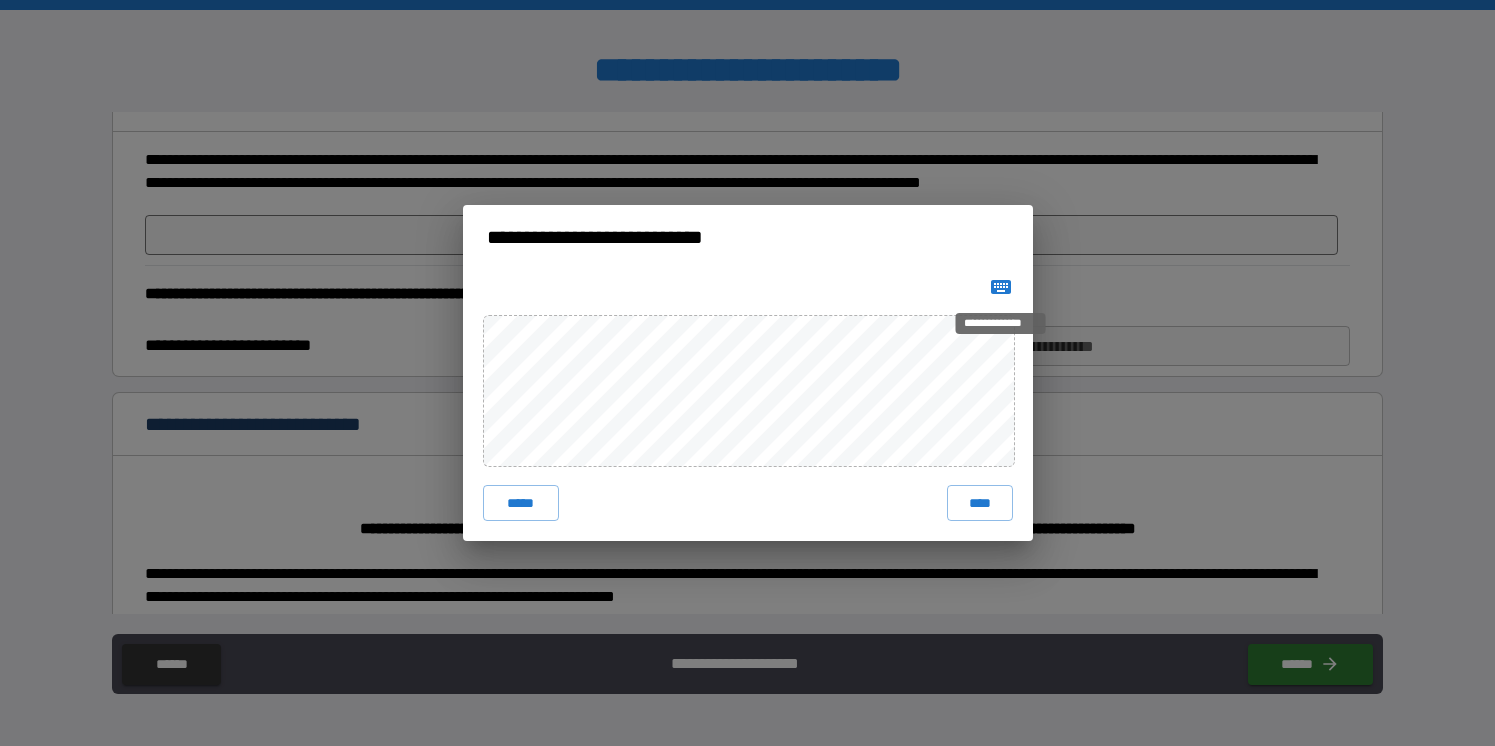 click 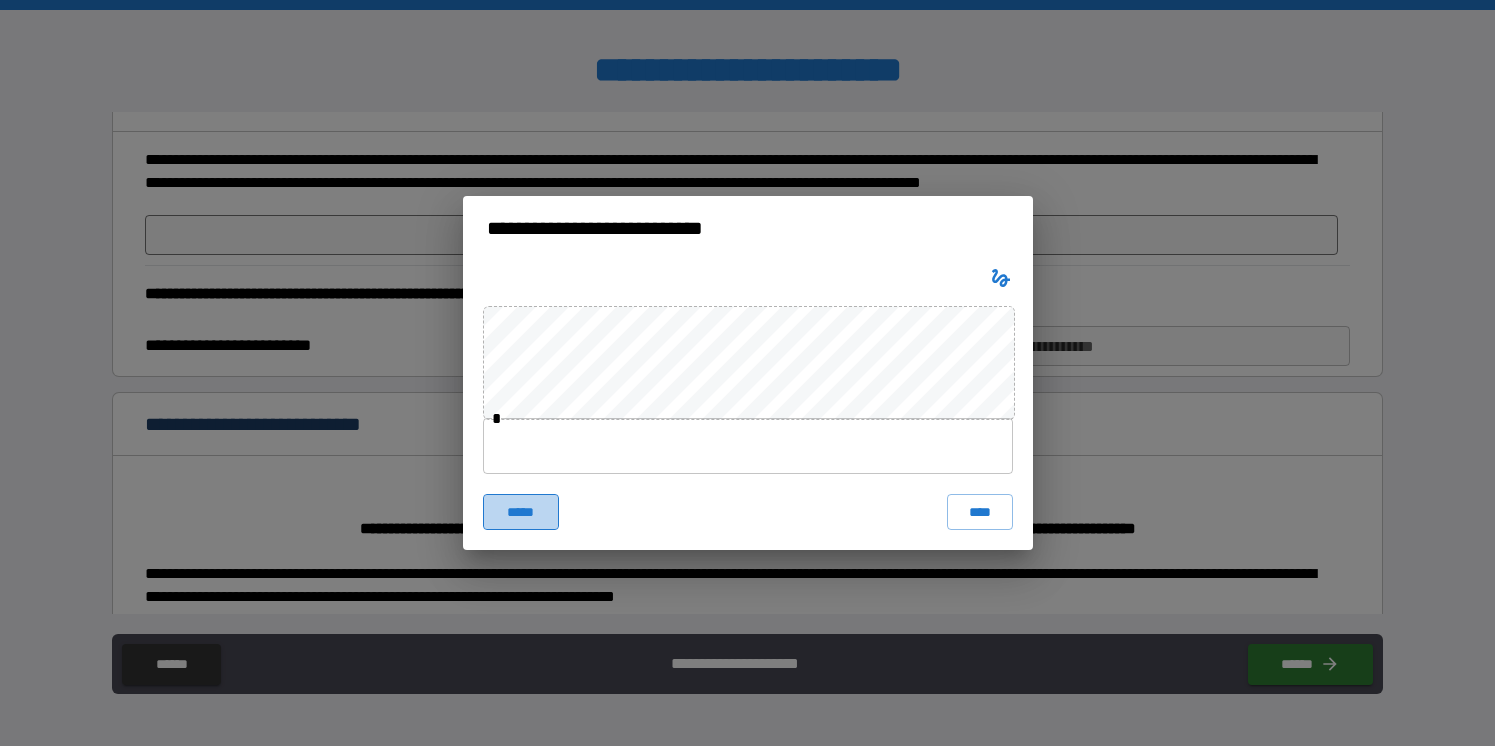 click on "*****" at bounding box center [521, 512] 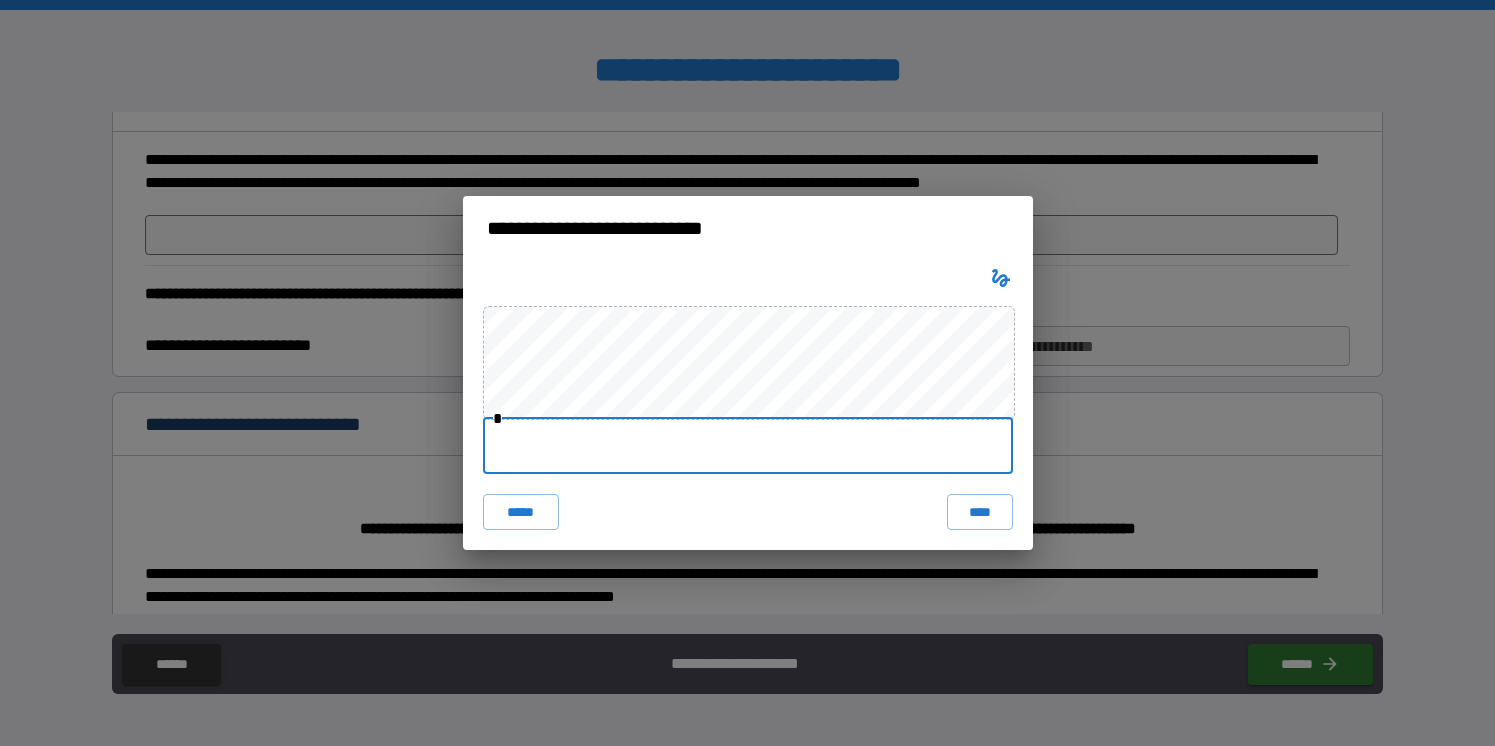 click at bounding box center [748, 446] 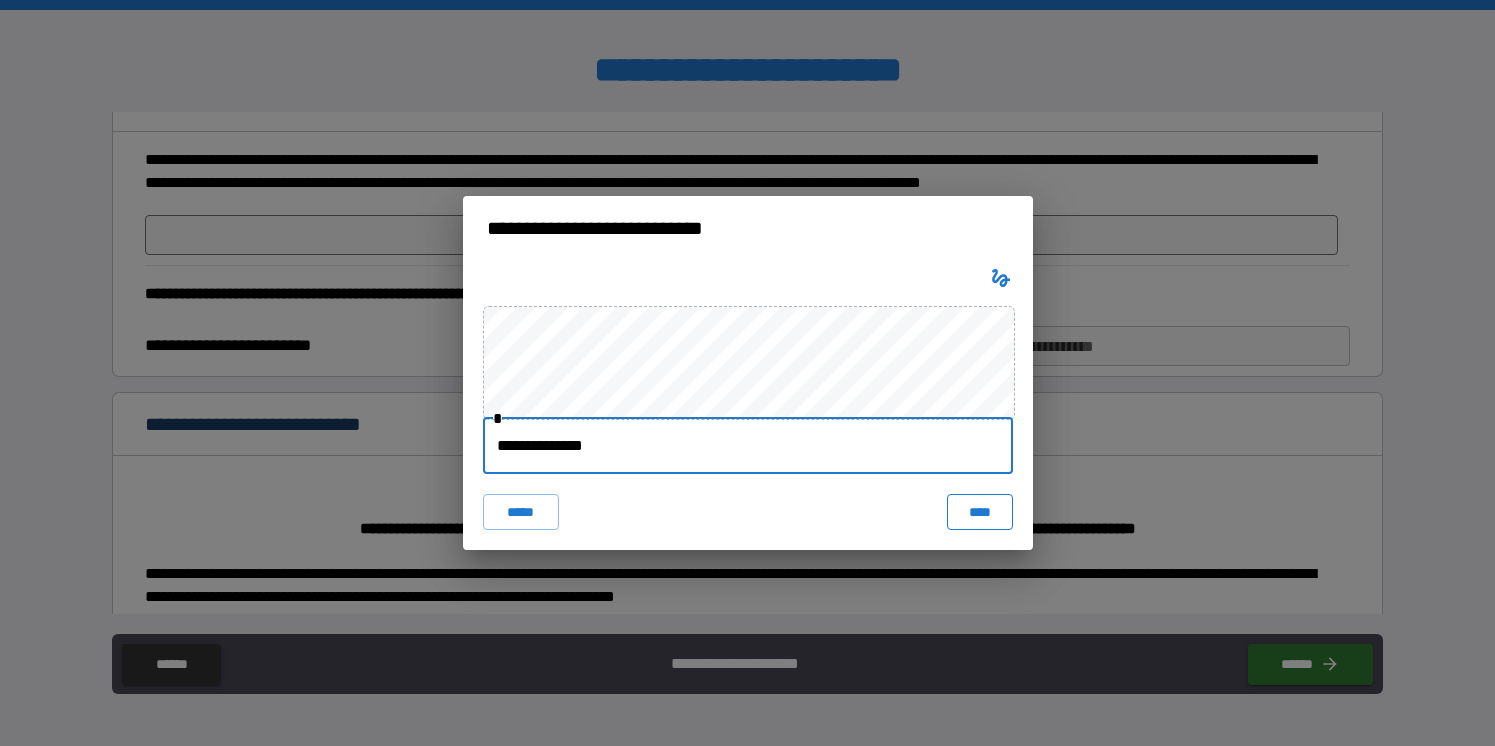 type on "**********" 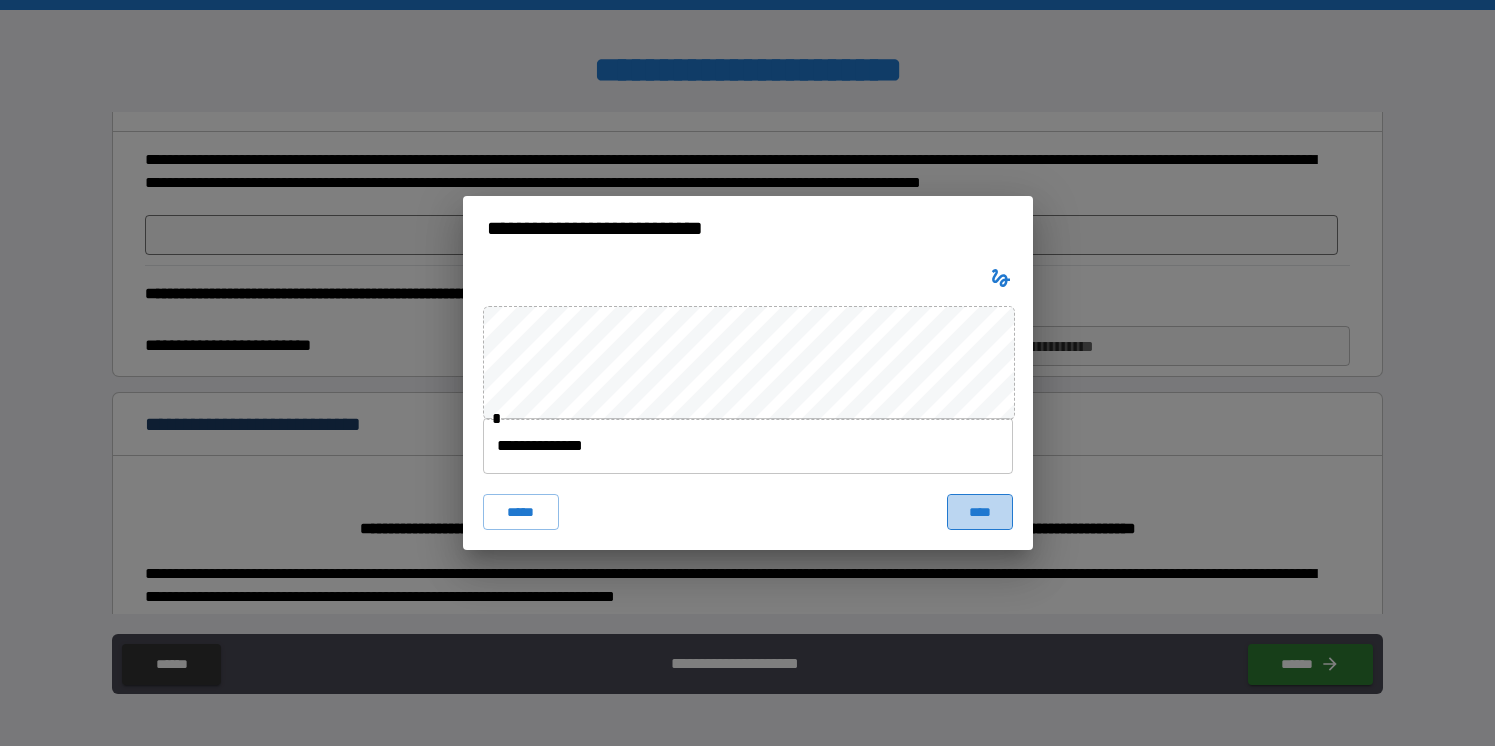 click on "****" at bounding box center [980, 512] 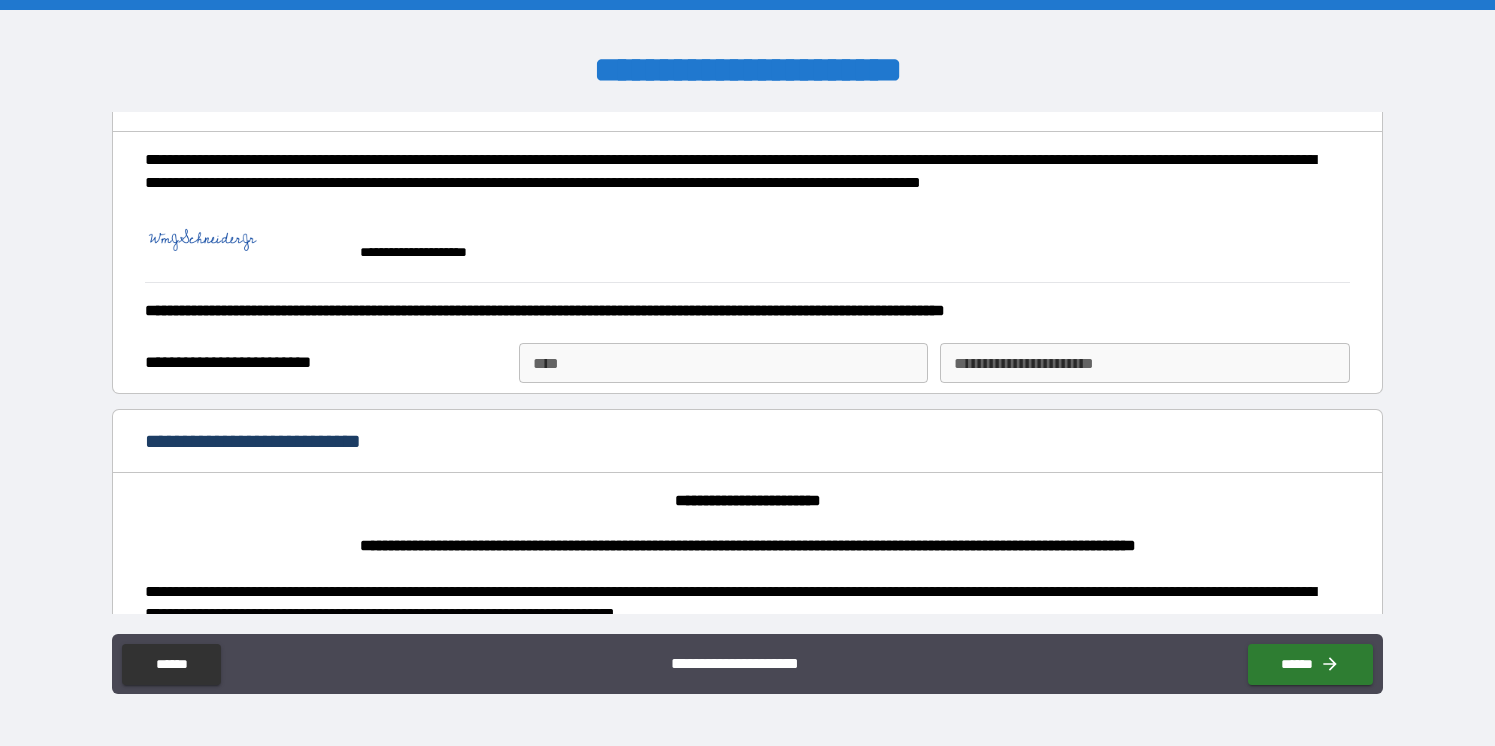 click on "****" at bounding box center (724, 363) 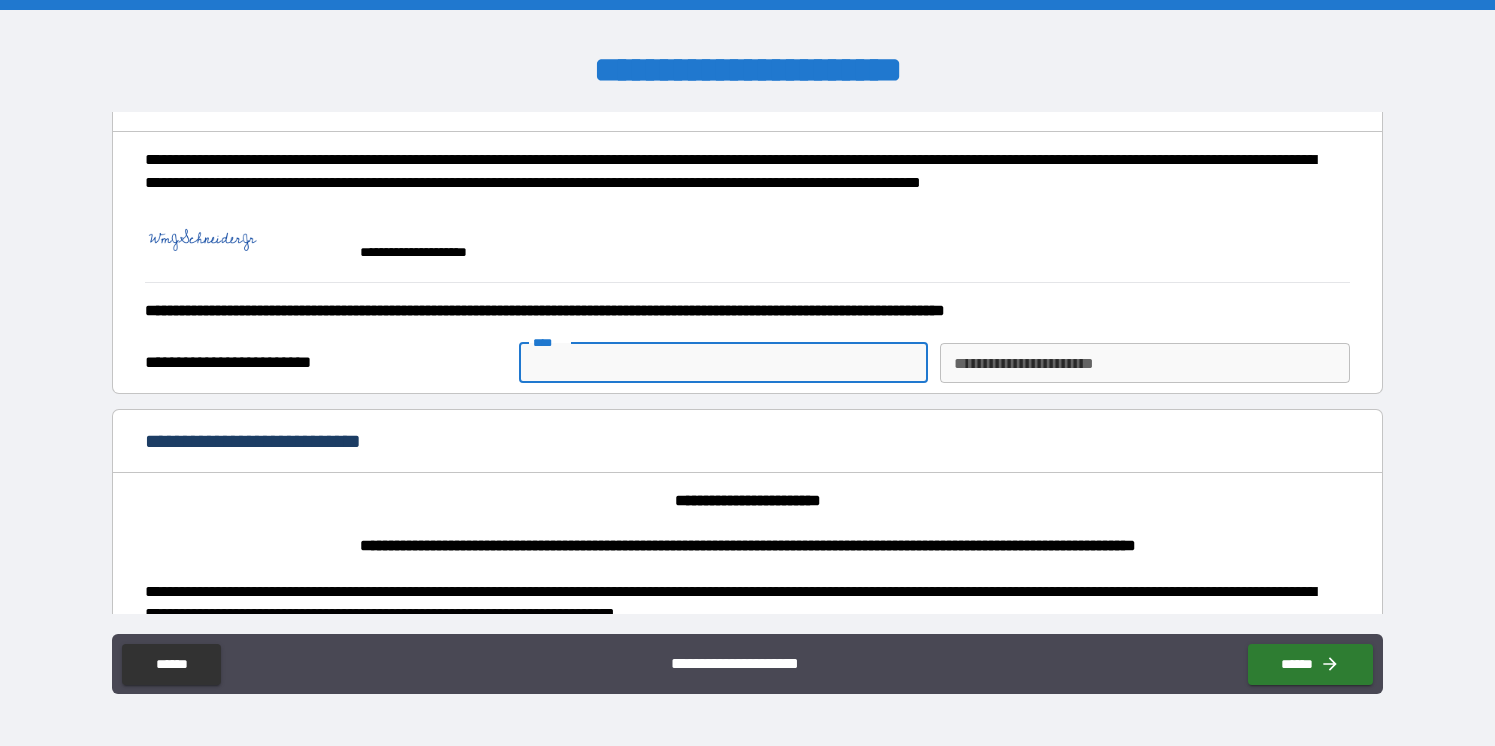 click on "**********" at bounding box center (1145, 363) 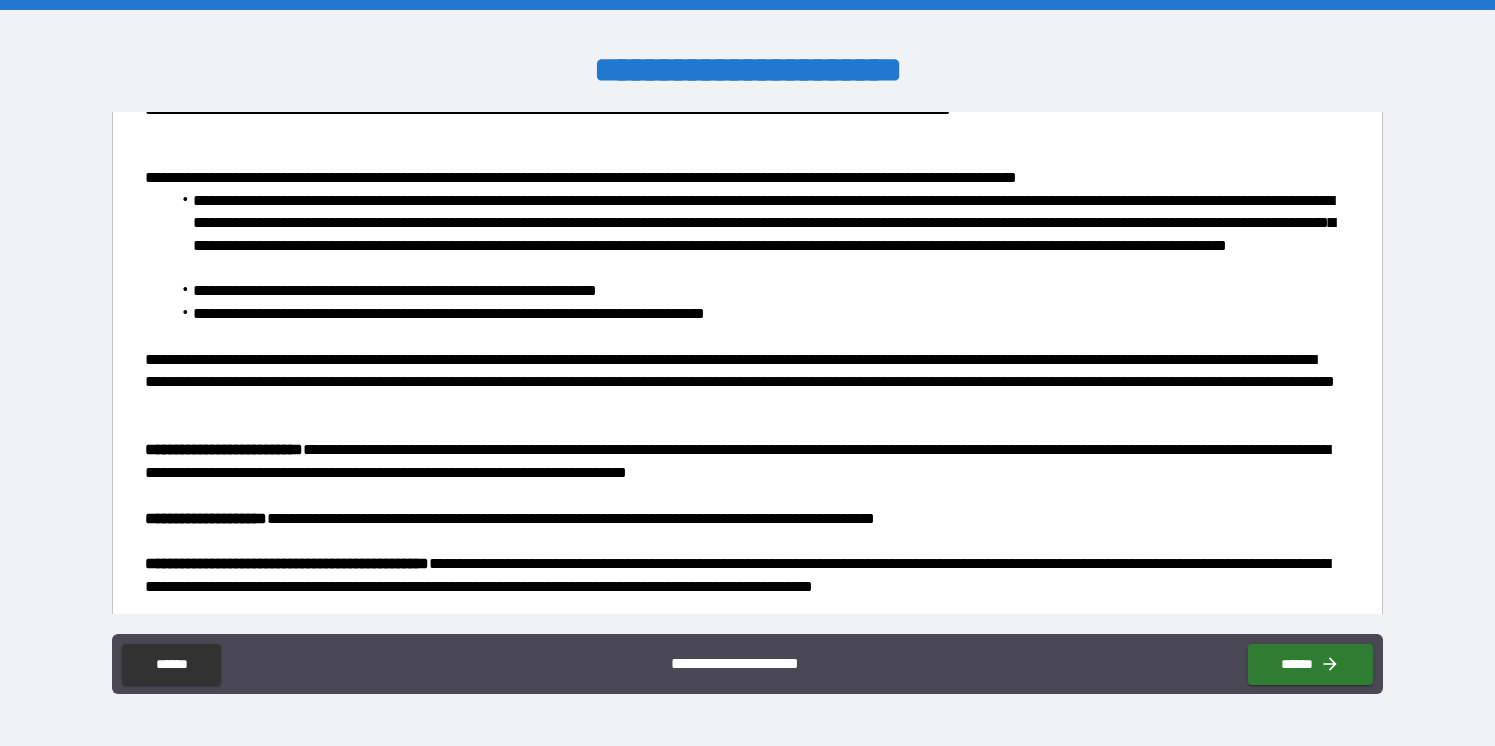 scroll, scrollTop: 2038, scrollLeft: 0, axis: vertical 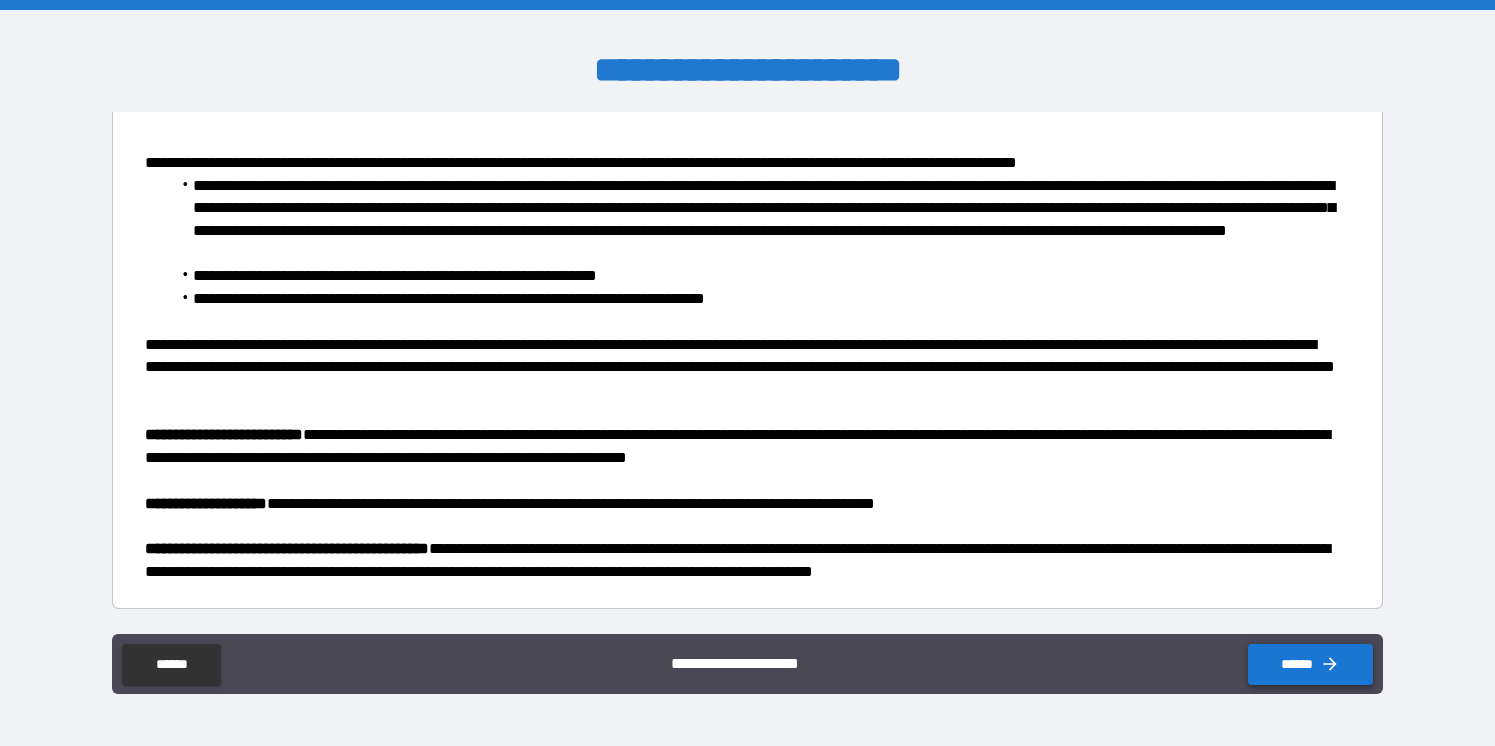 click on "******" at bounding box center [1310, 664] 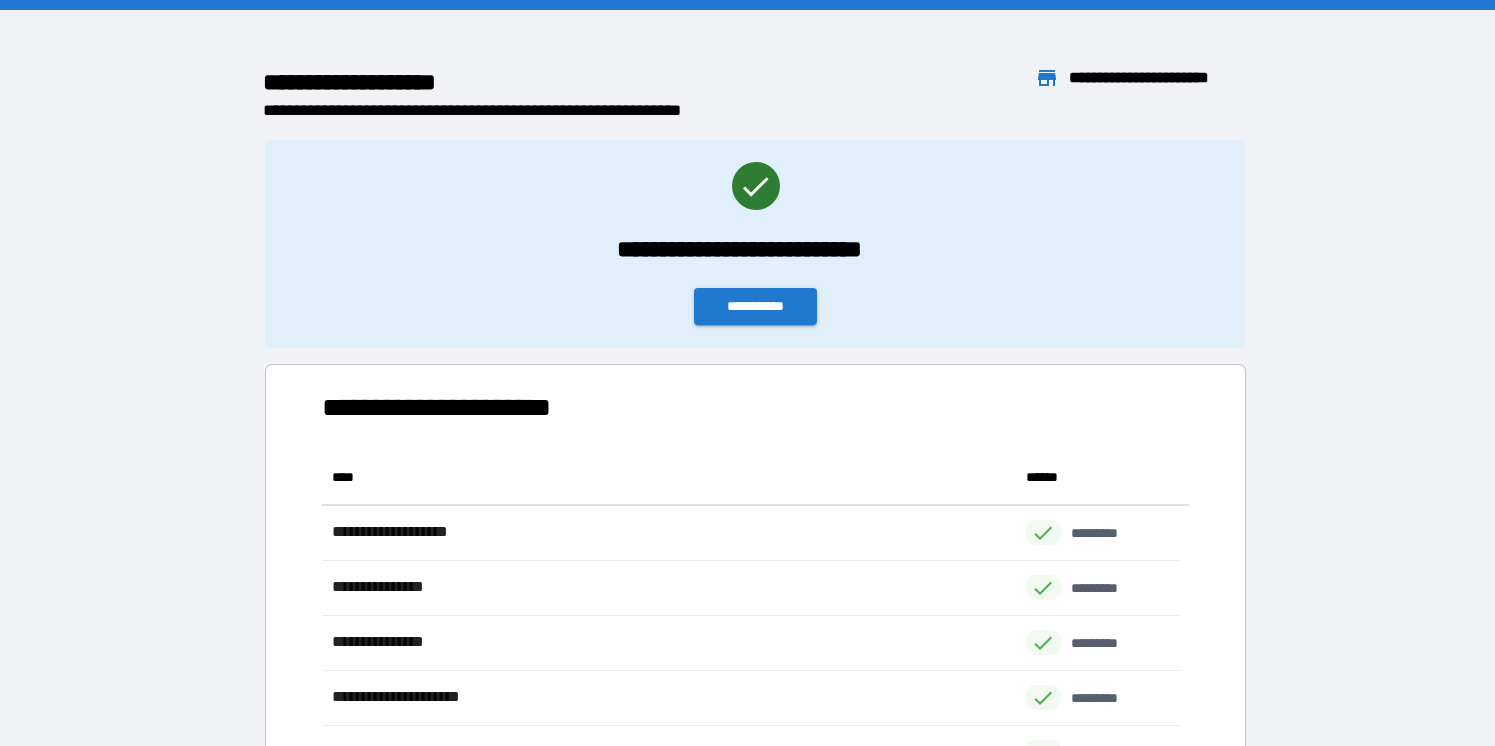 scroll, scrollTop: 16, scrollLeft: 16, axis: both 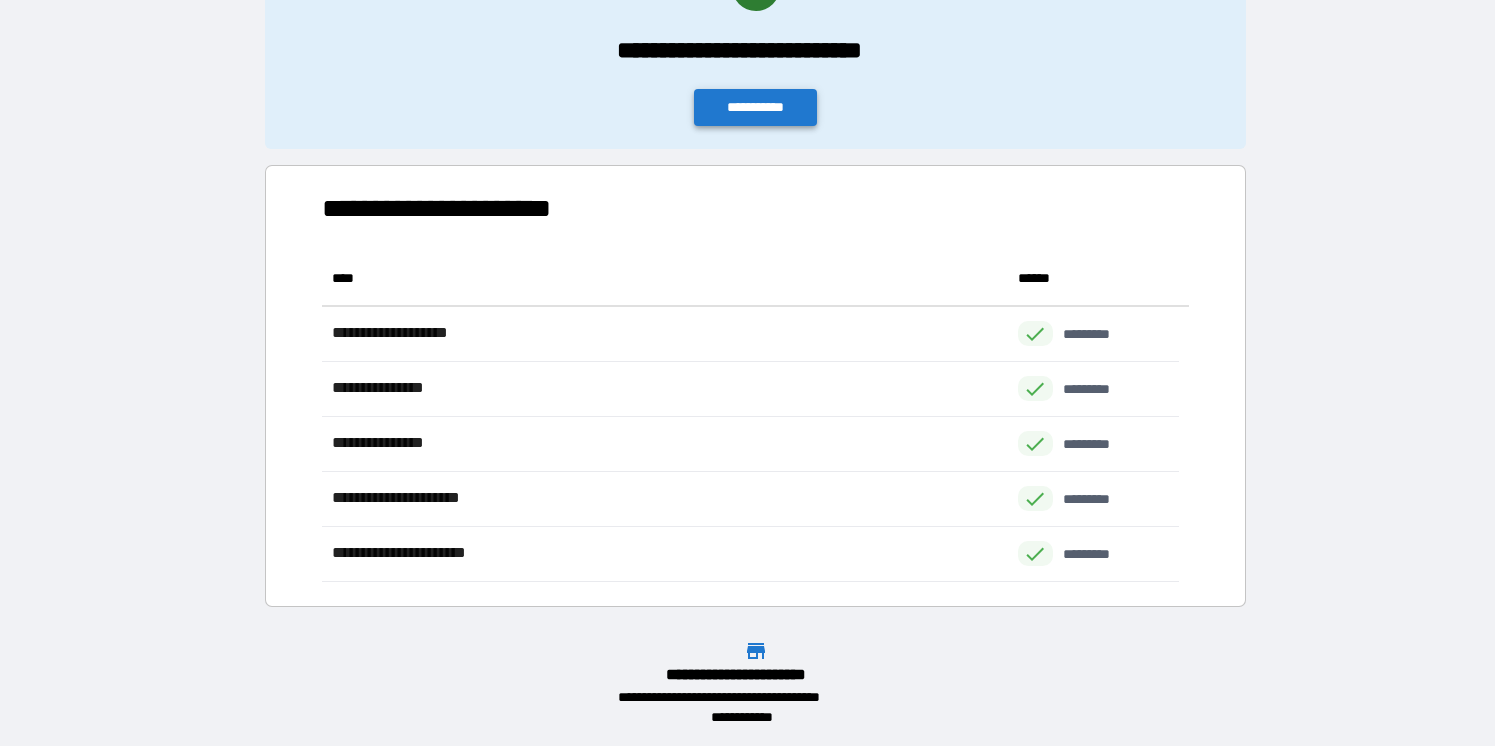 click on "**********" at bounding box center (756, 107) 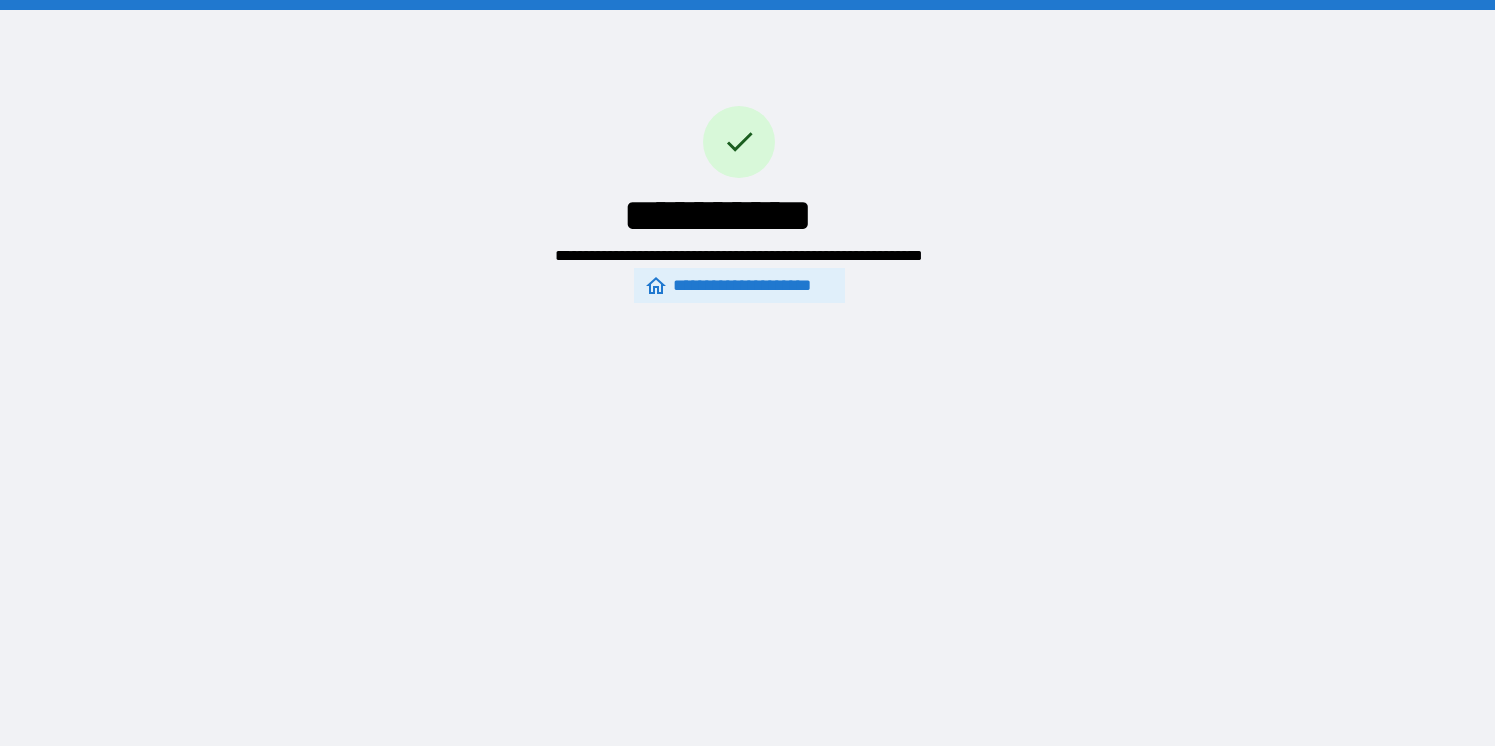 scroll, scrollTop: 0, scrollLeft: 0, axis: both 